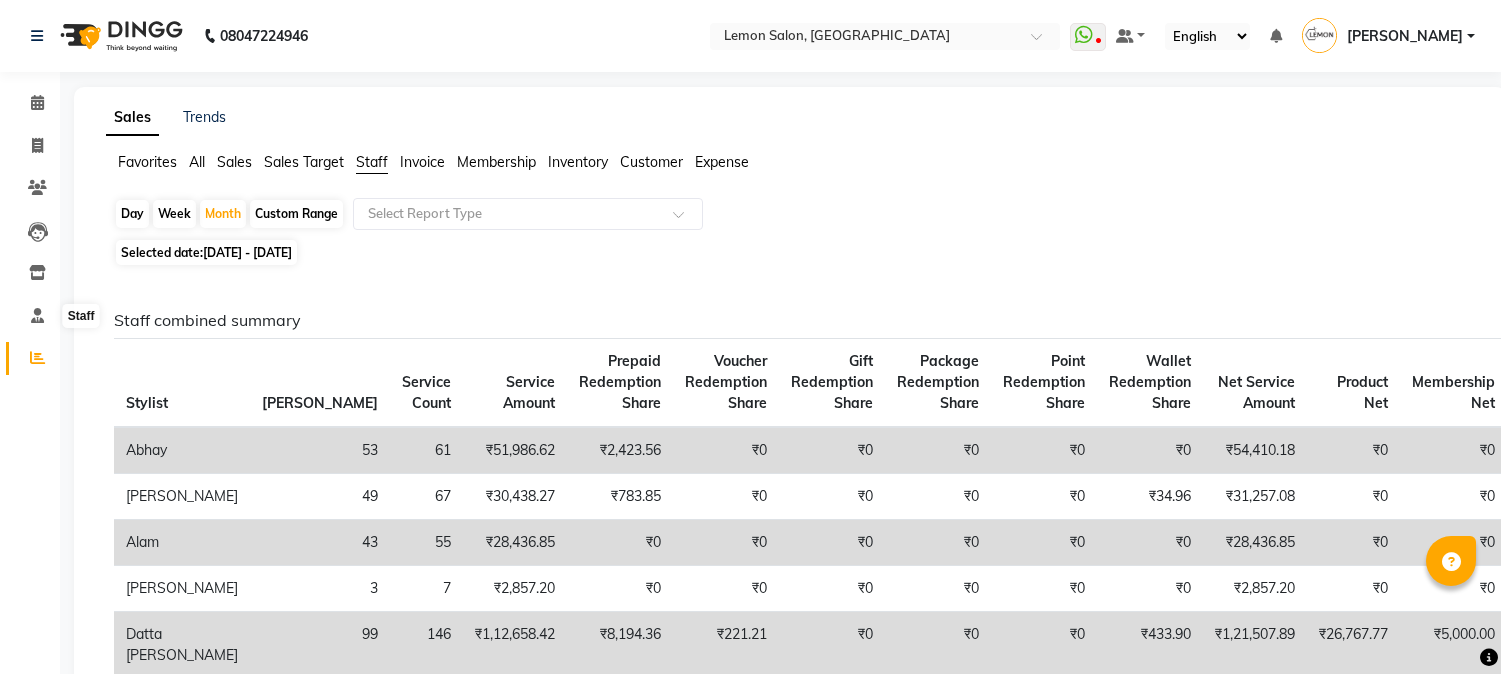 scroll, scrollTop: 0, scrollLeft: 0, axis: both 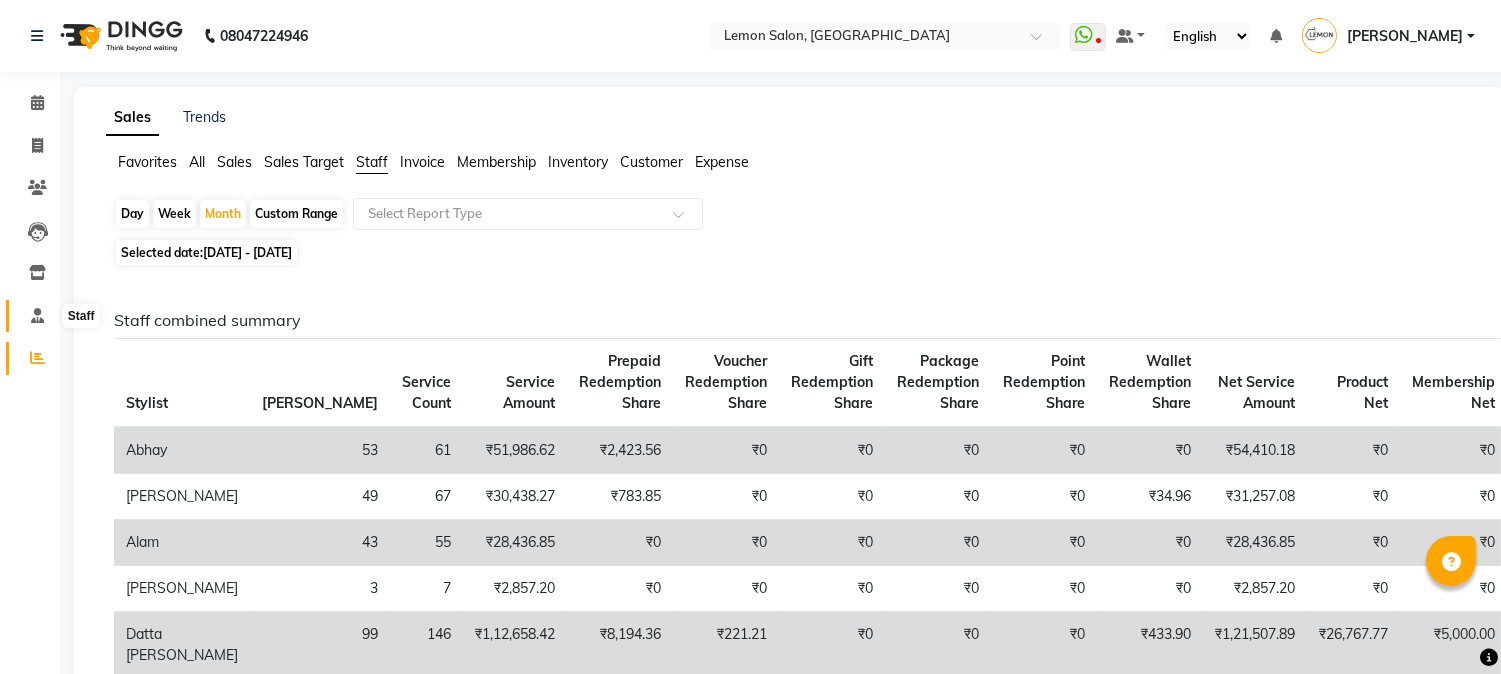click 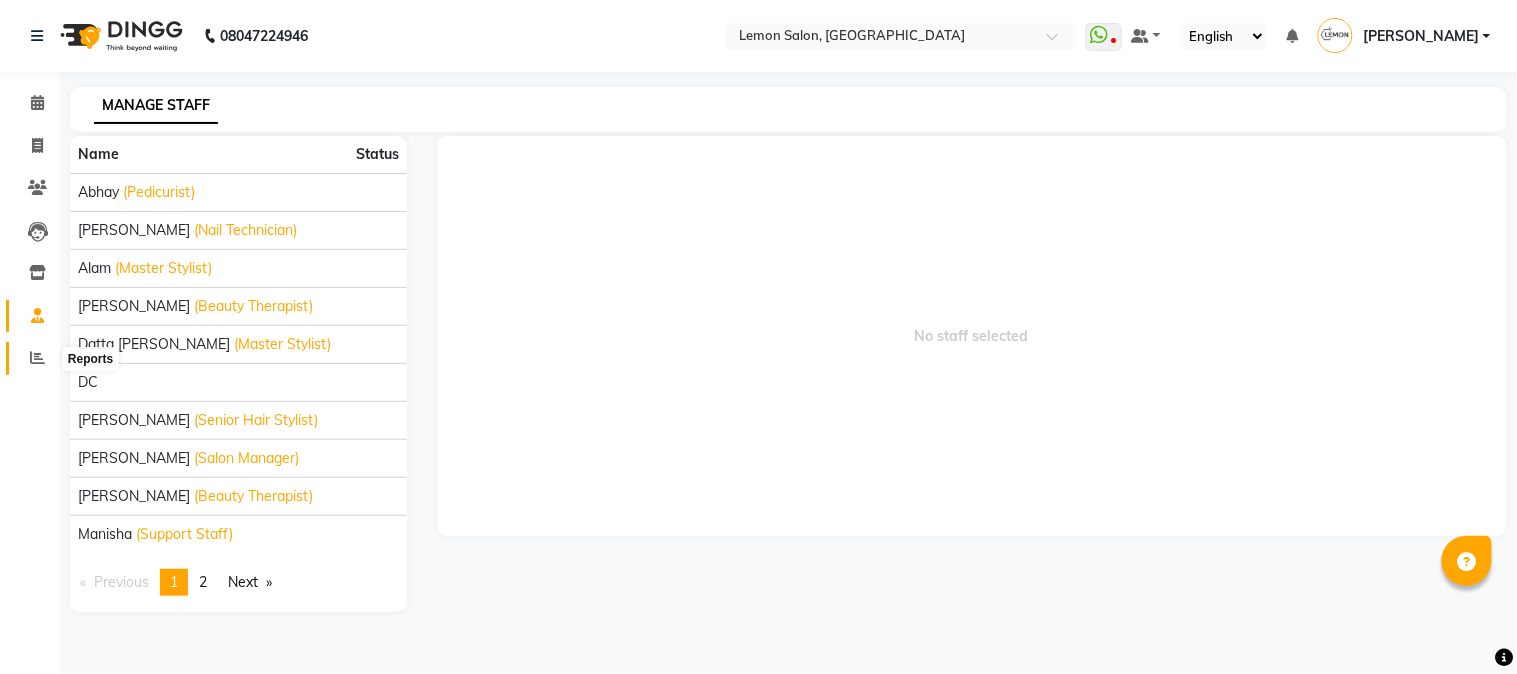 click 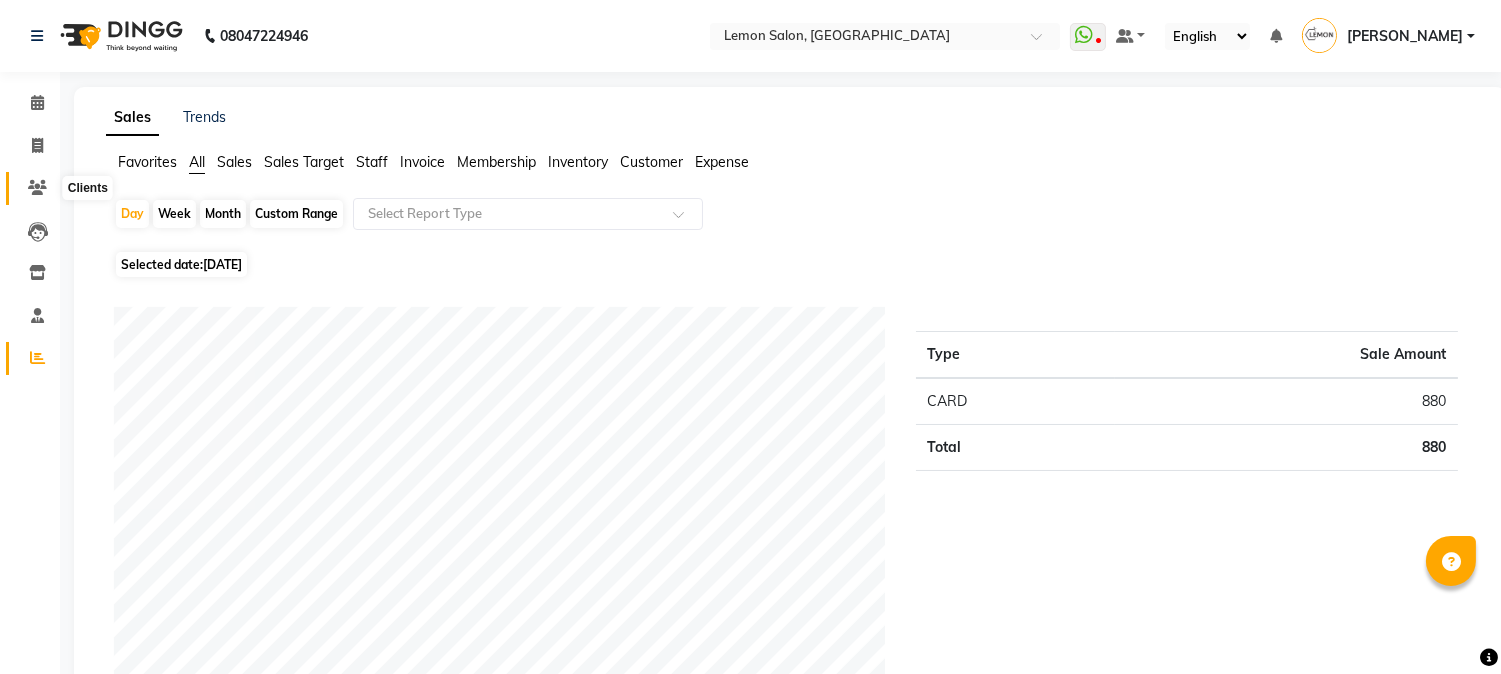 click 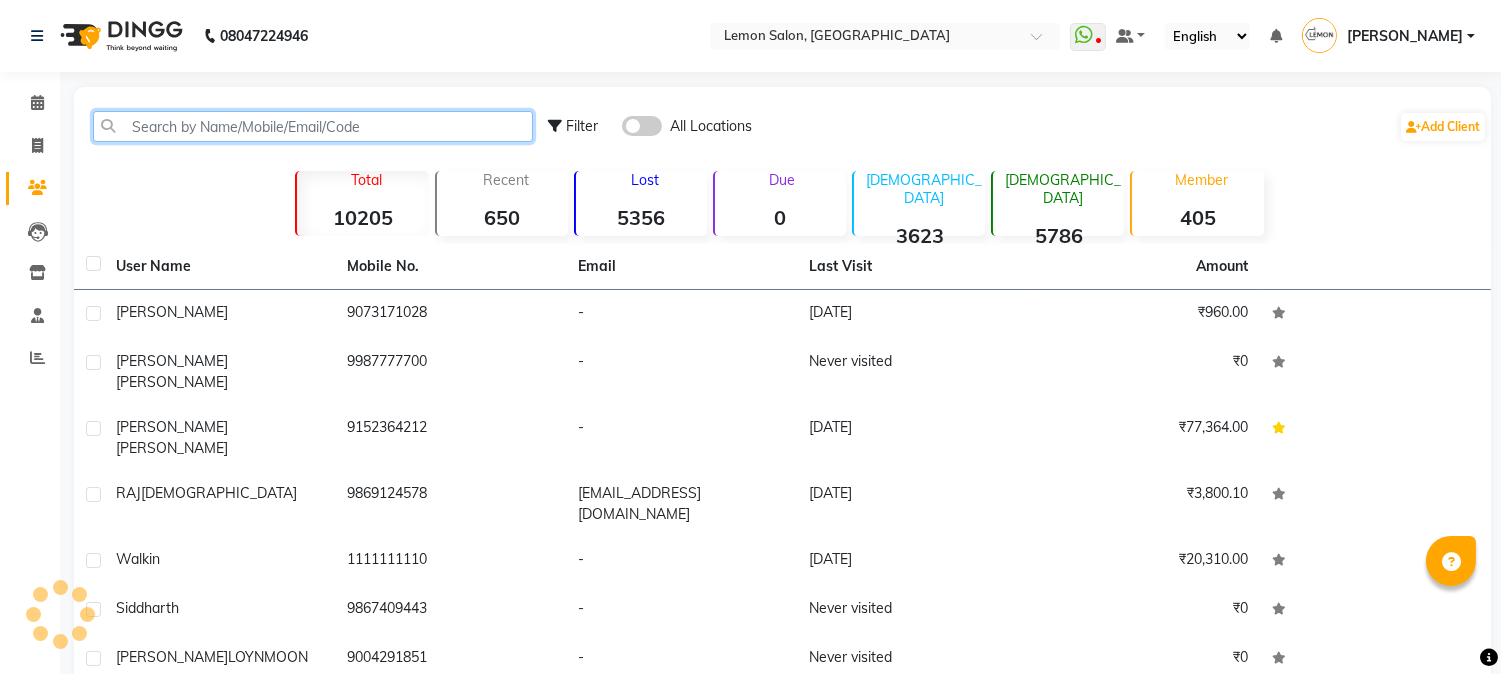 click 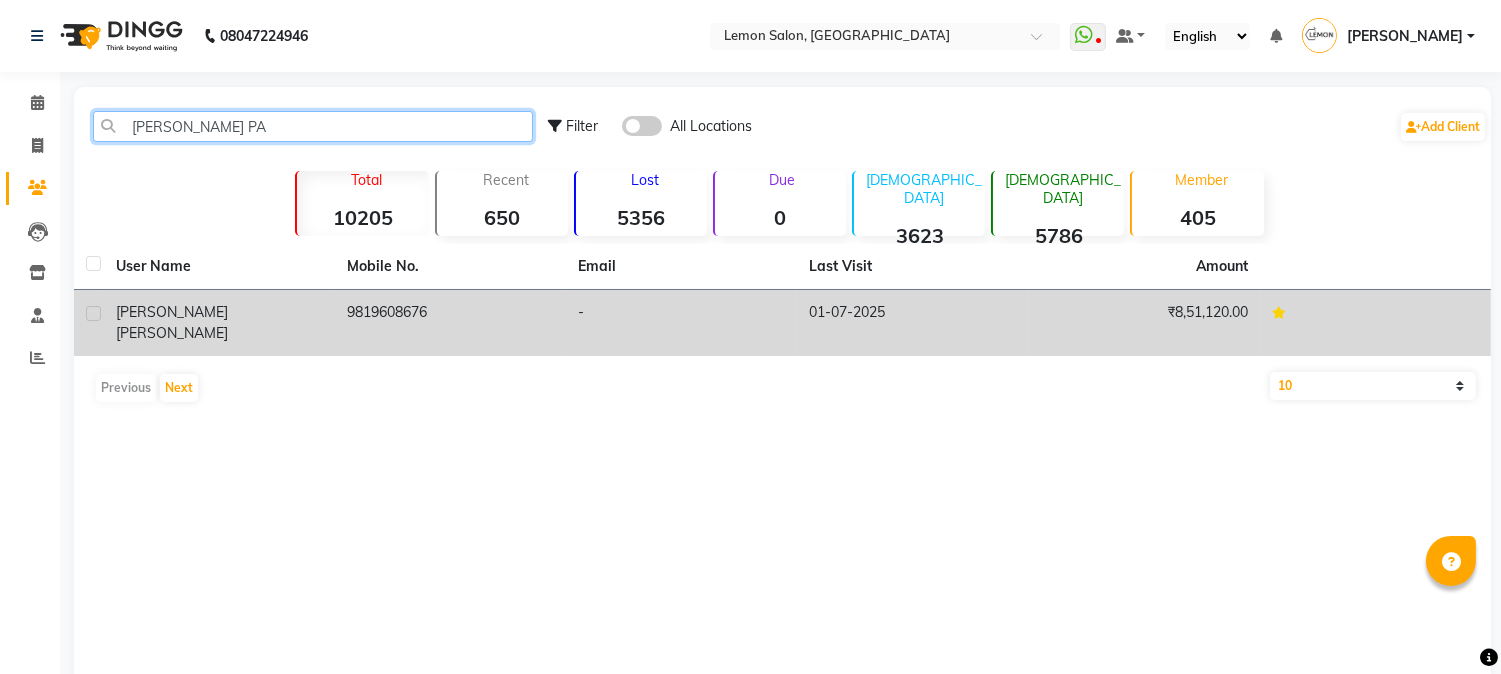 type on "DIPAL PA" 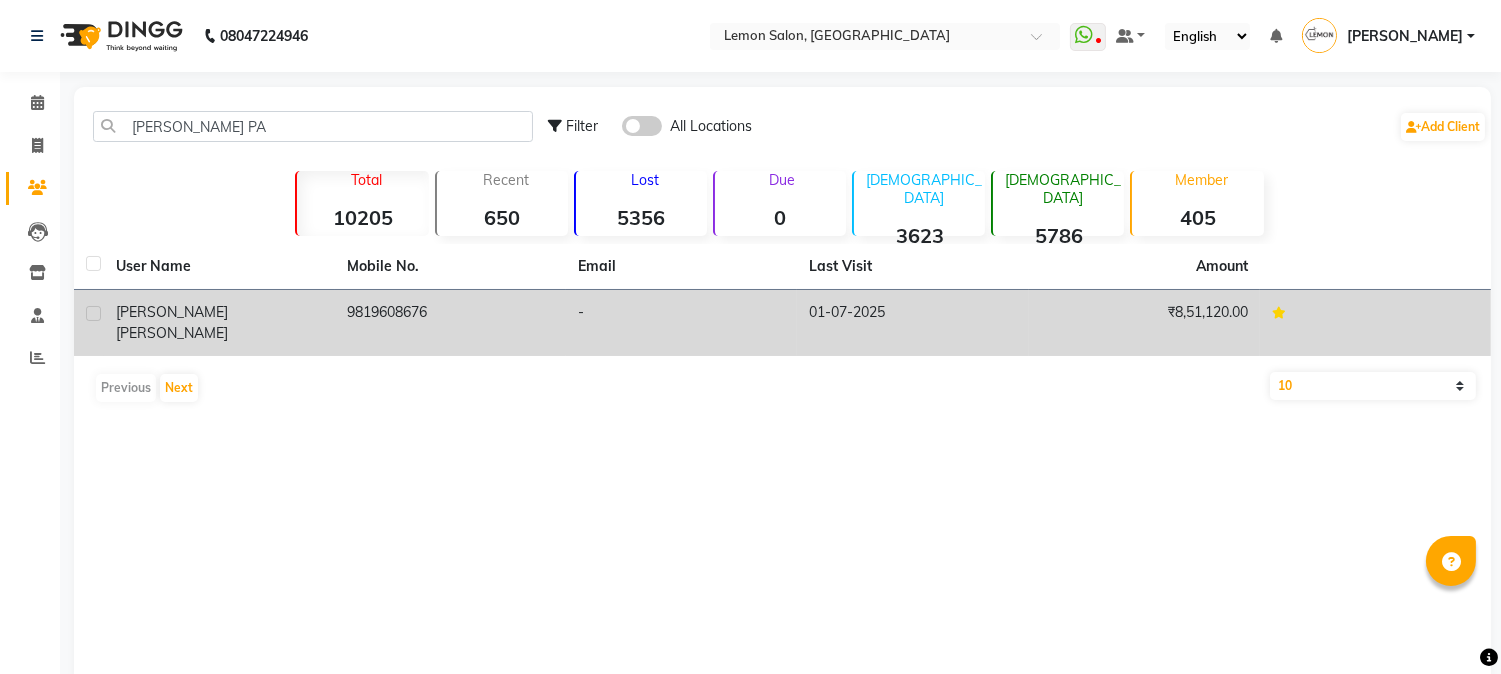 click on "9819608676" 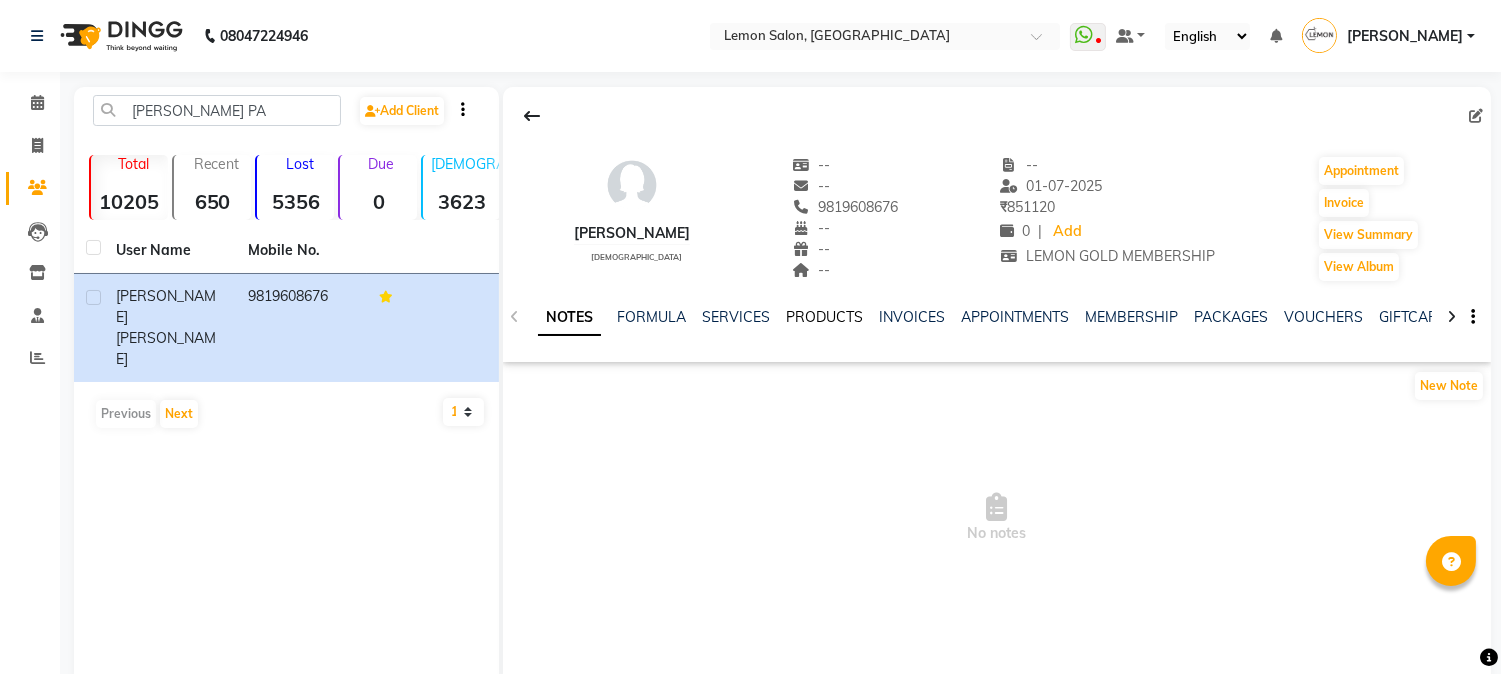 click on "PRODUCTS" 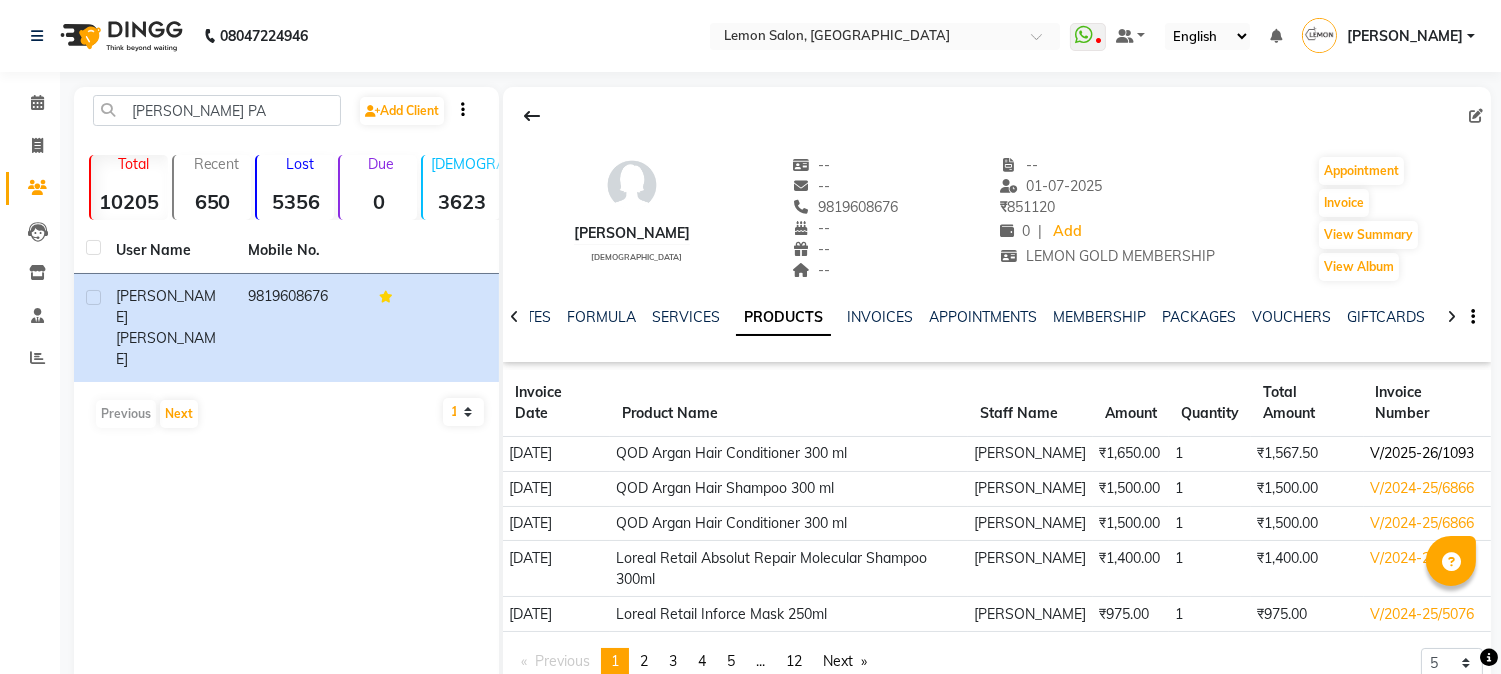 click on "V/2025-26/1093" 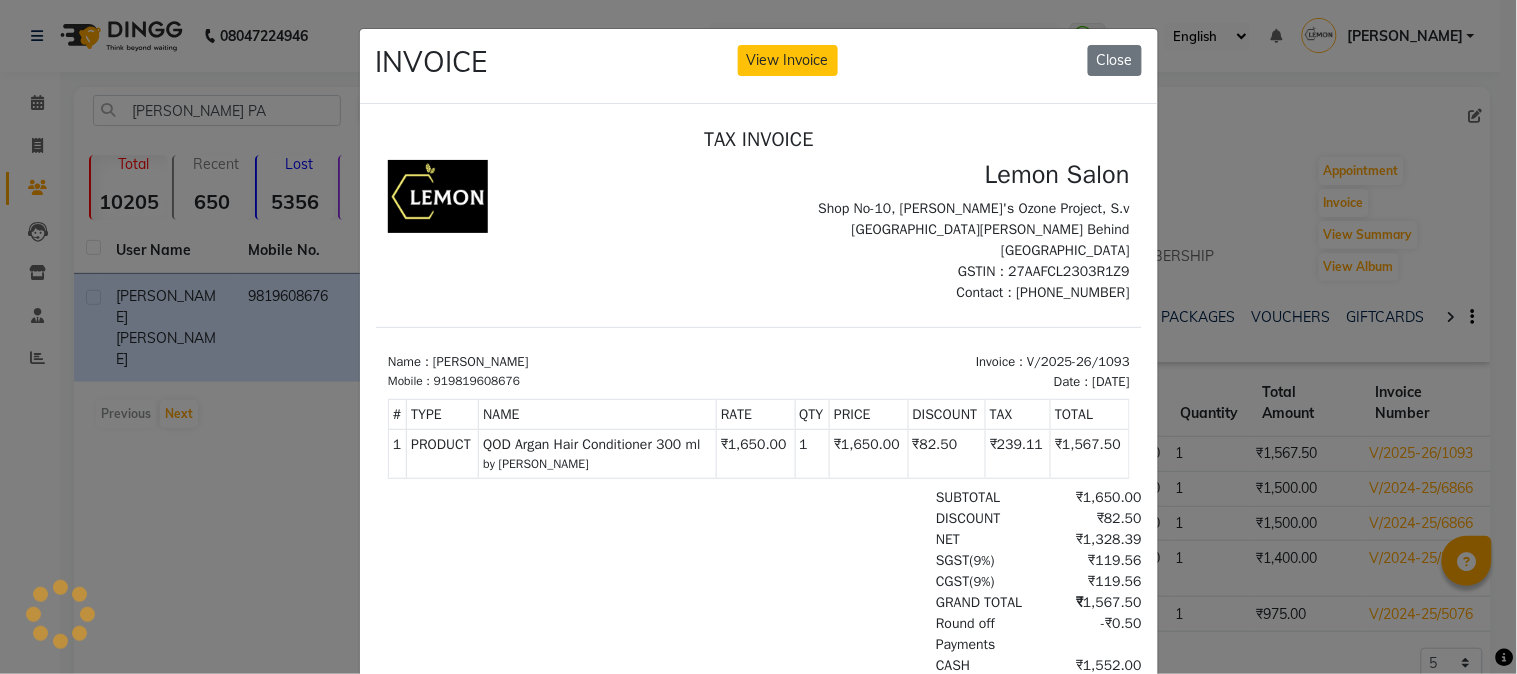 scroll, scrollTop: 0, scrollLeft: 0, axis: both 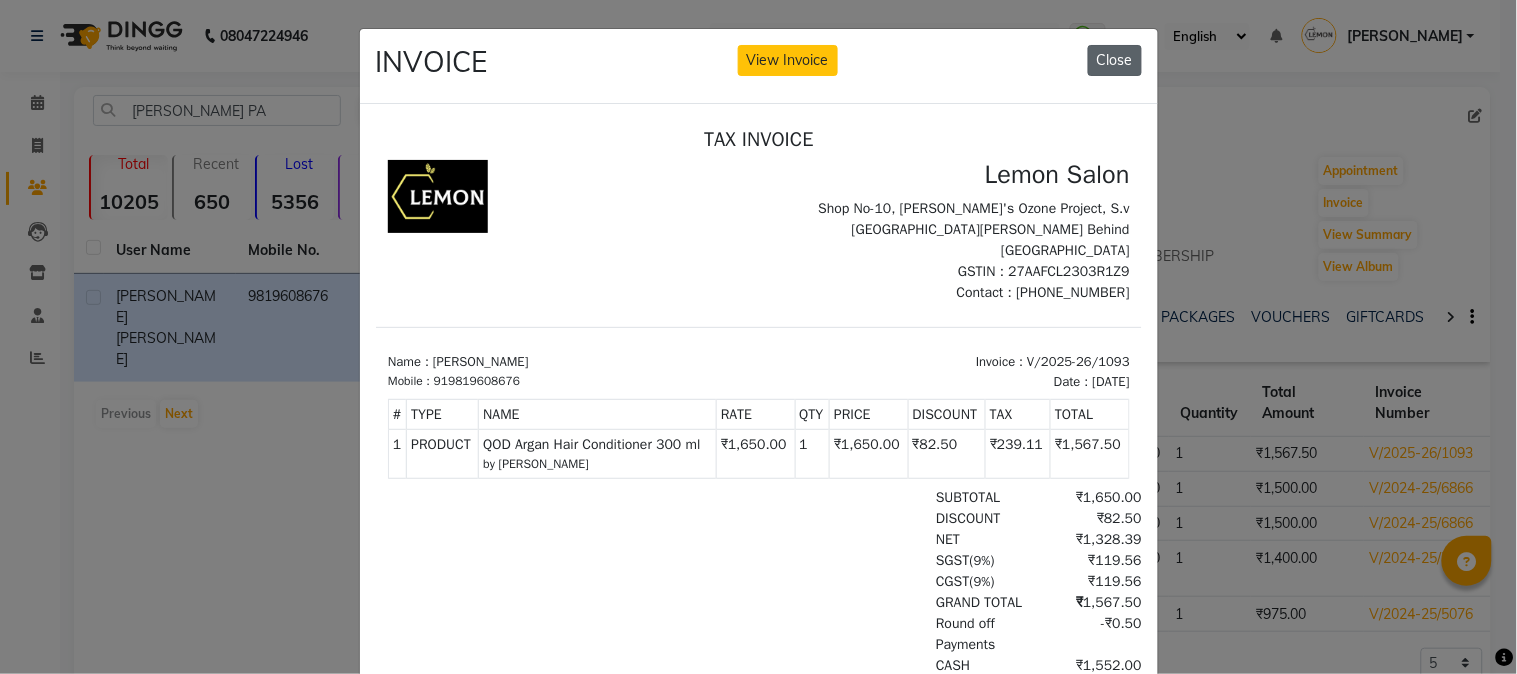 click on "Close" 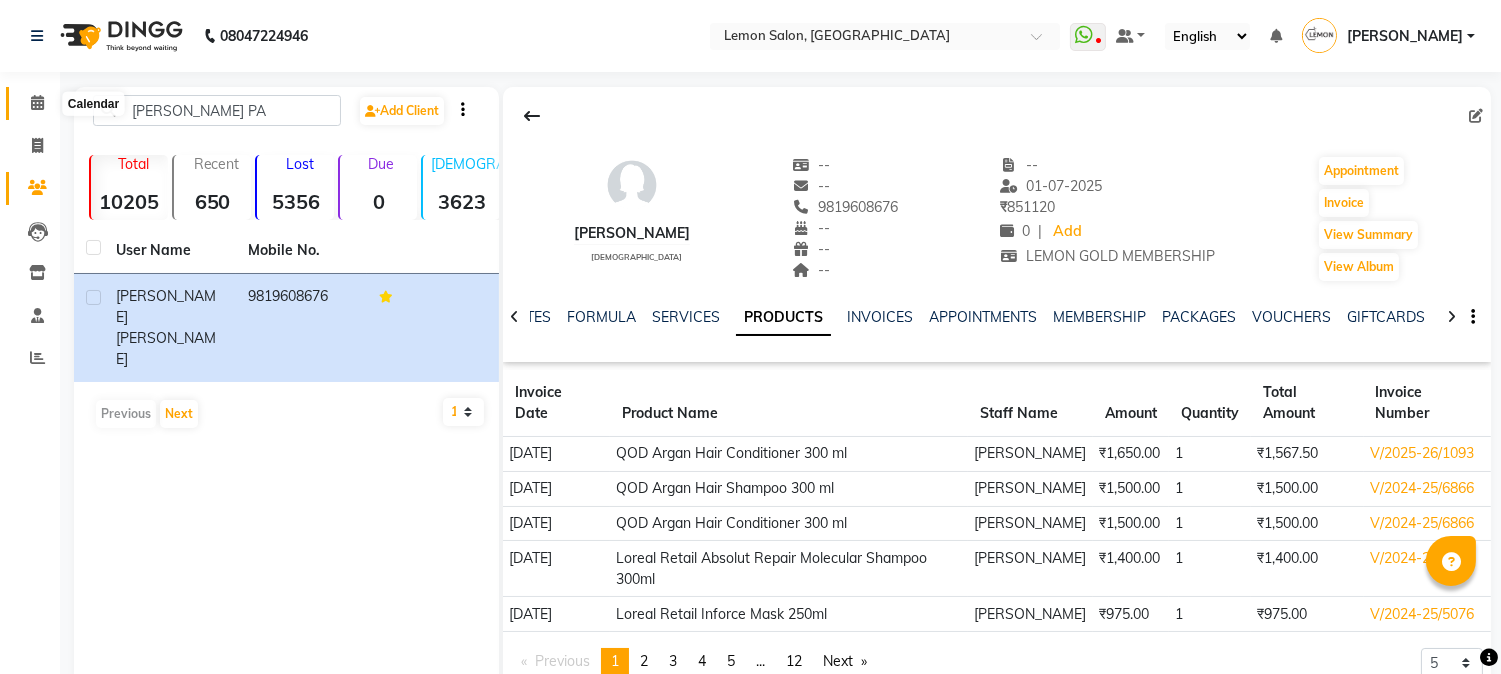click 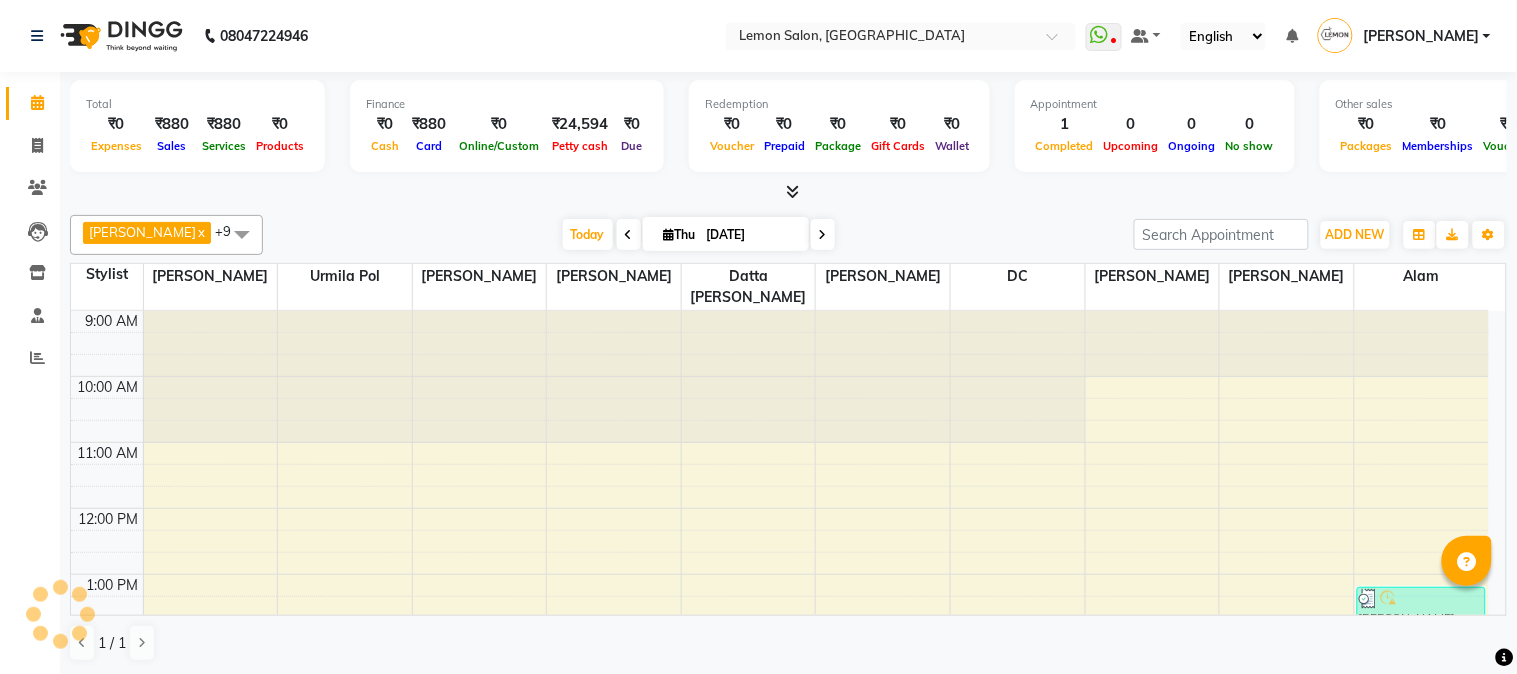 scroll, scrollTop: 531, scrollLeft: 0, axis: vertical 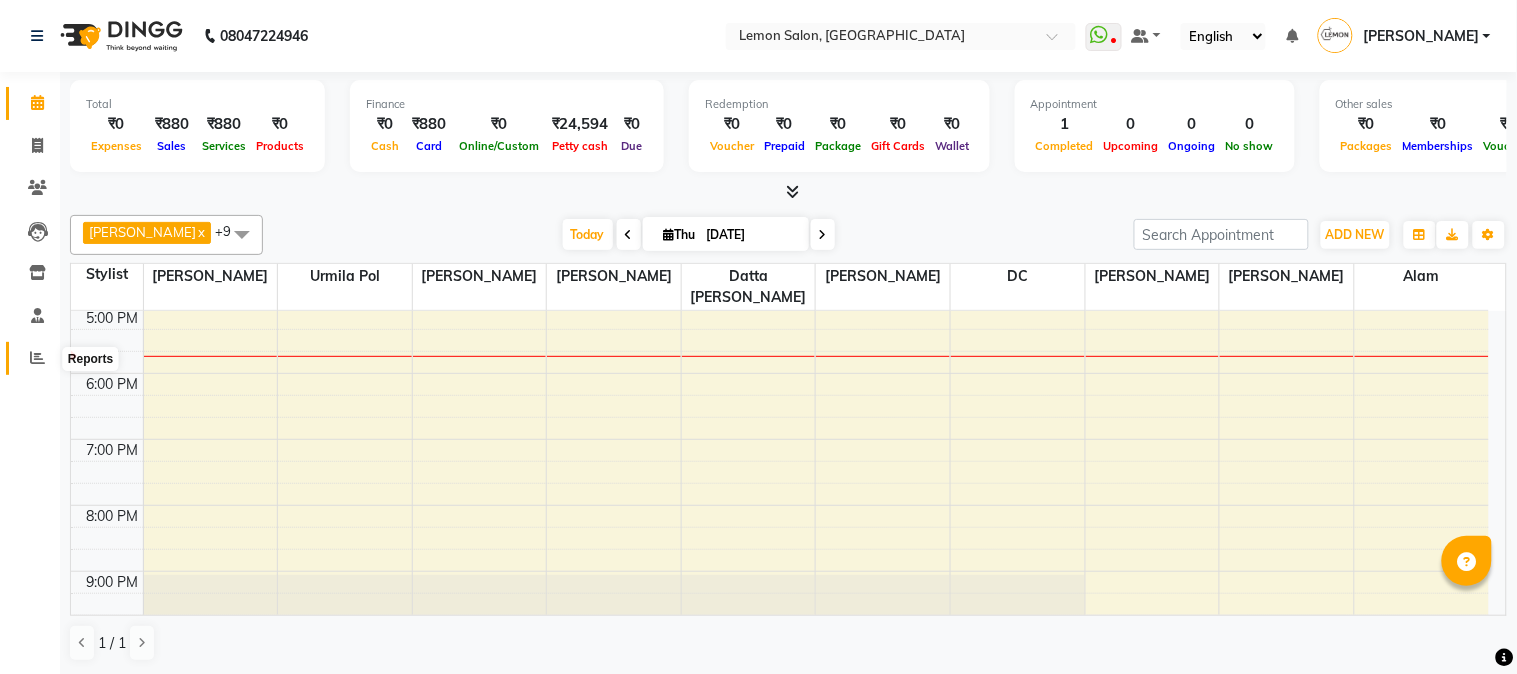 click 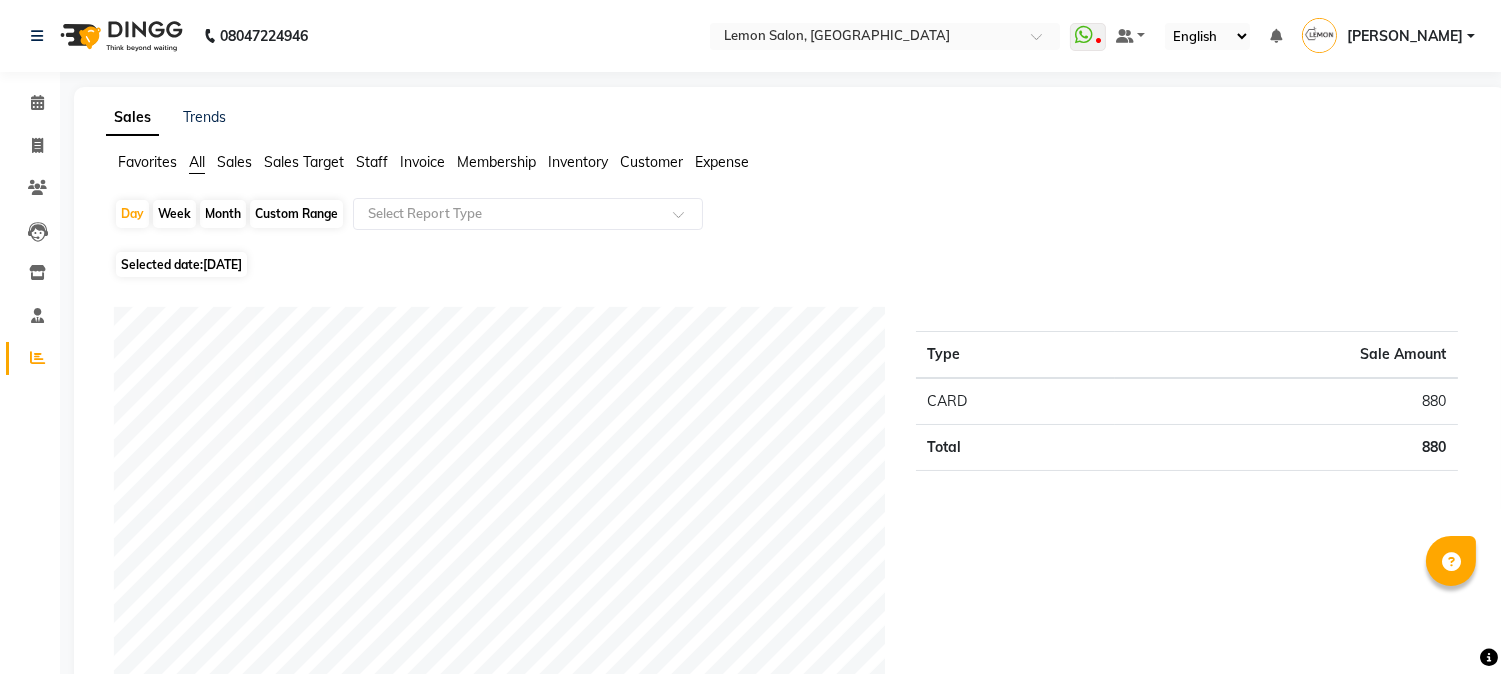 click on "Expense" 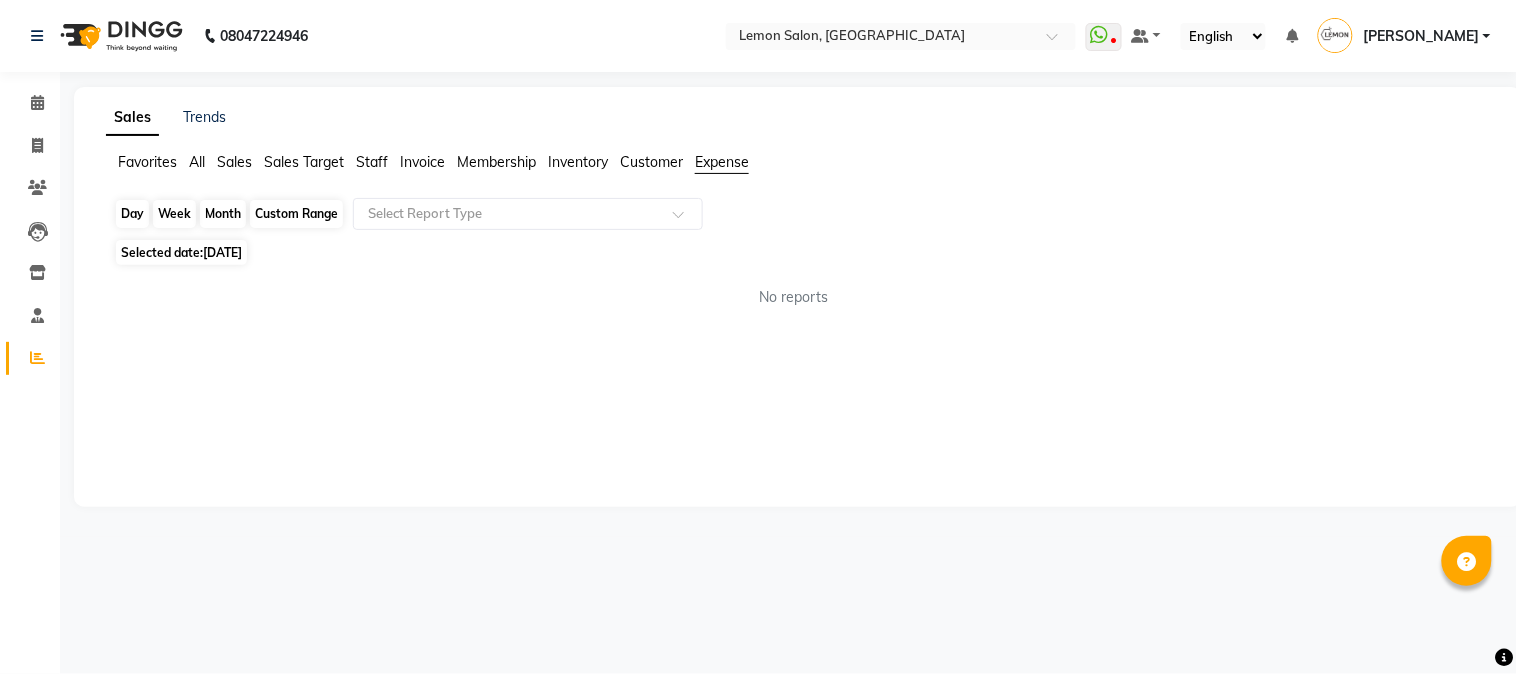 click on "Day" 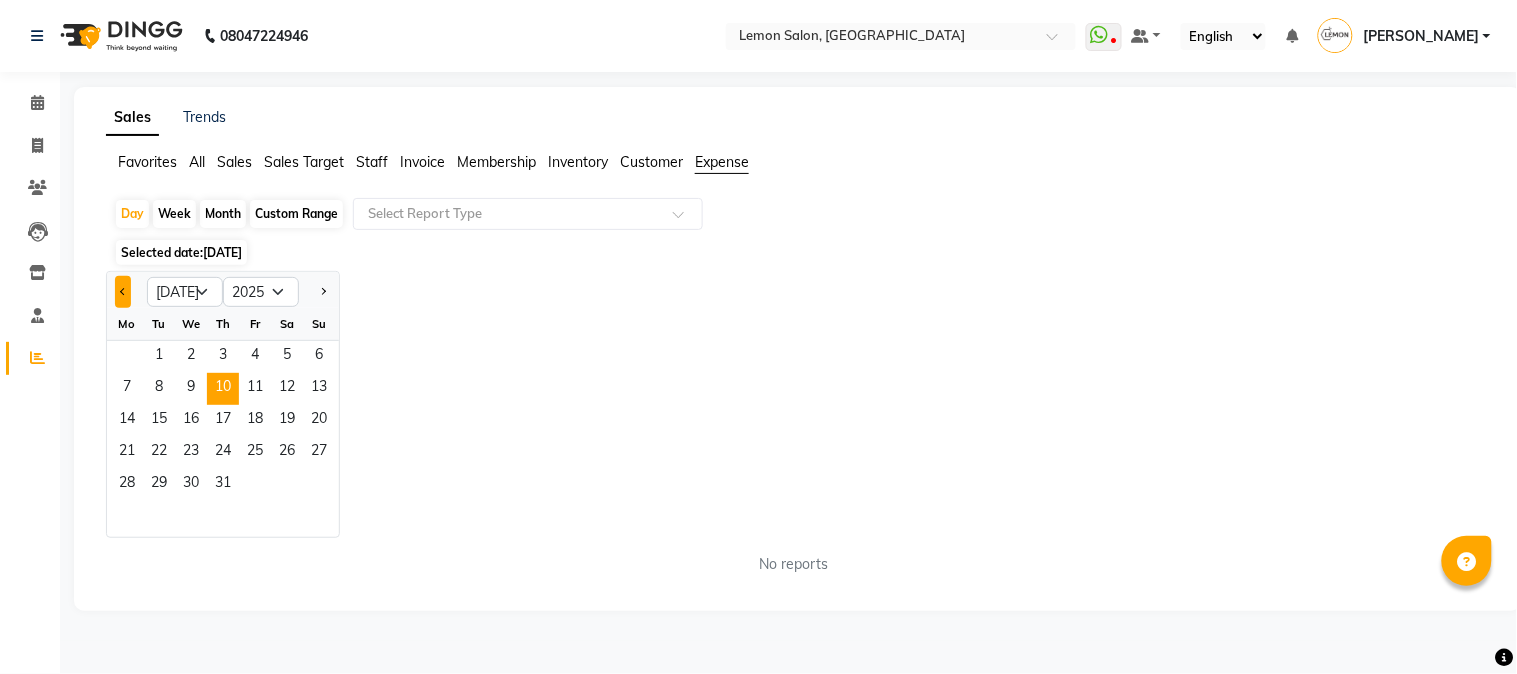 click 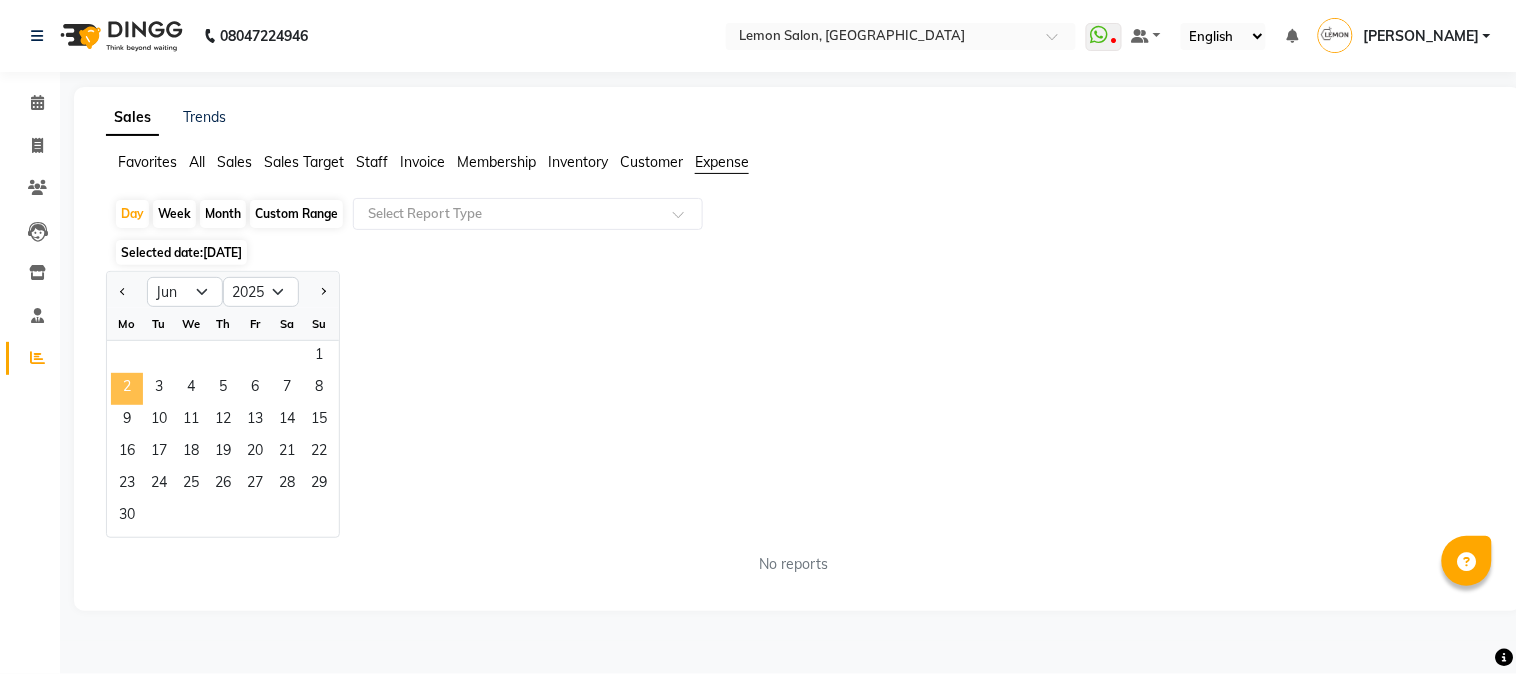 click on "2" 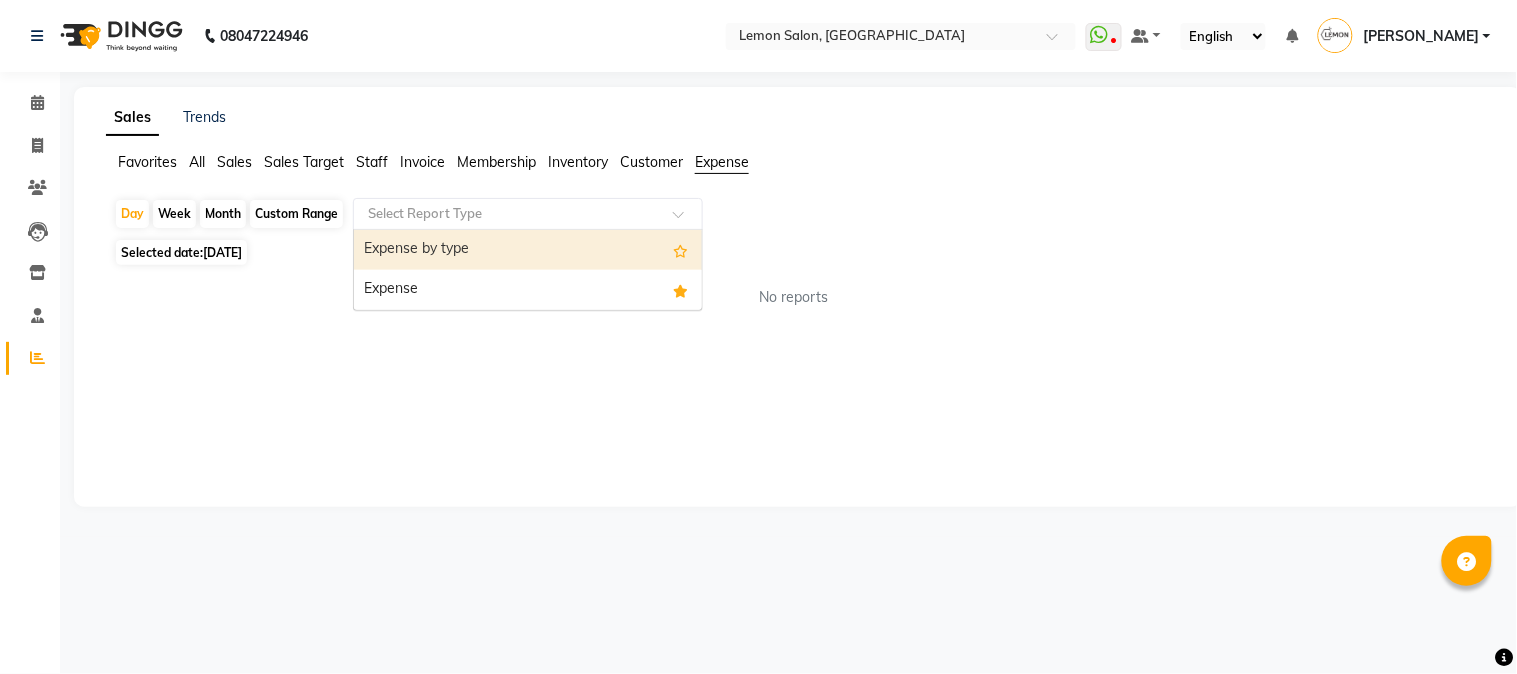 click 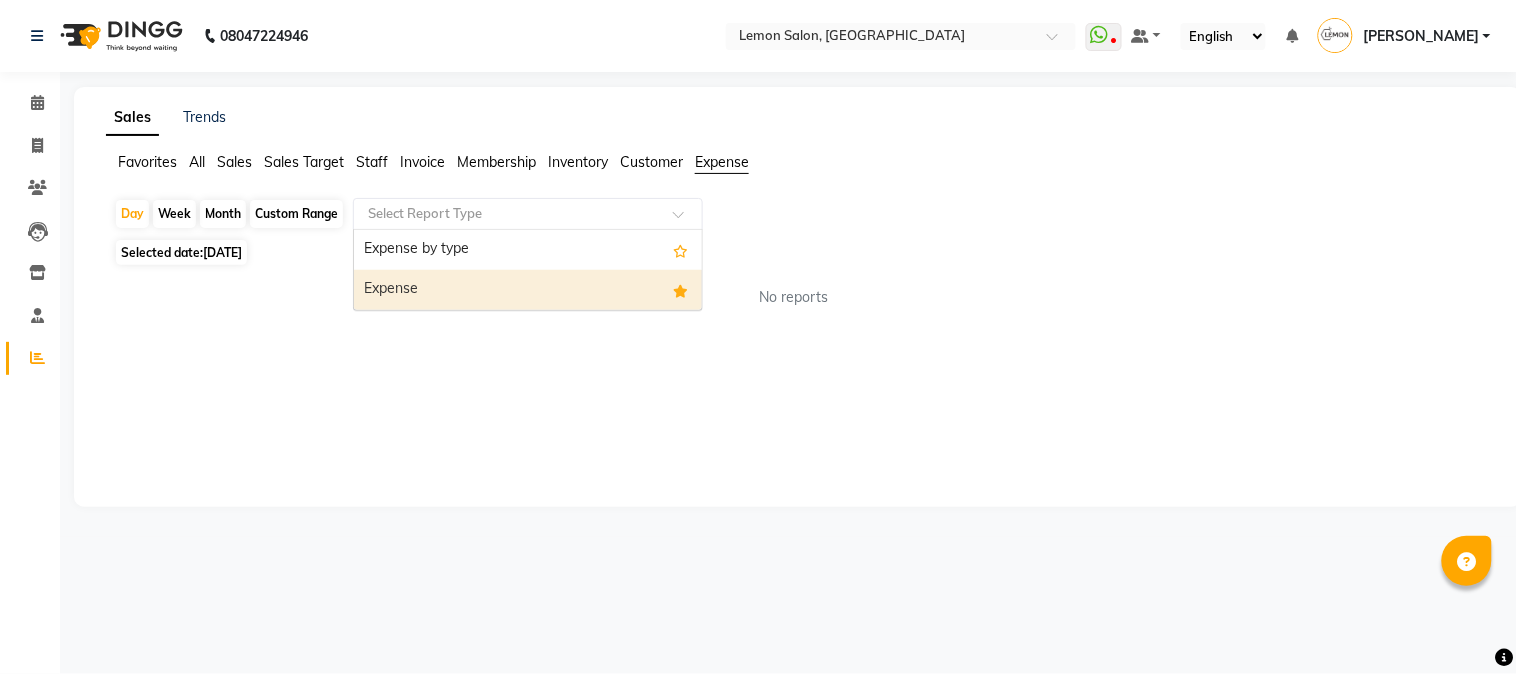 click on "Expense" at bounding box center [528, 290] 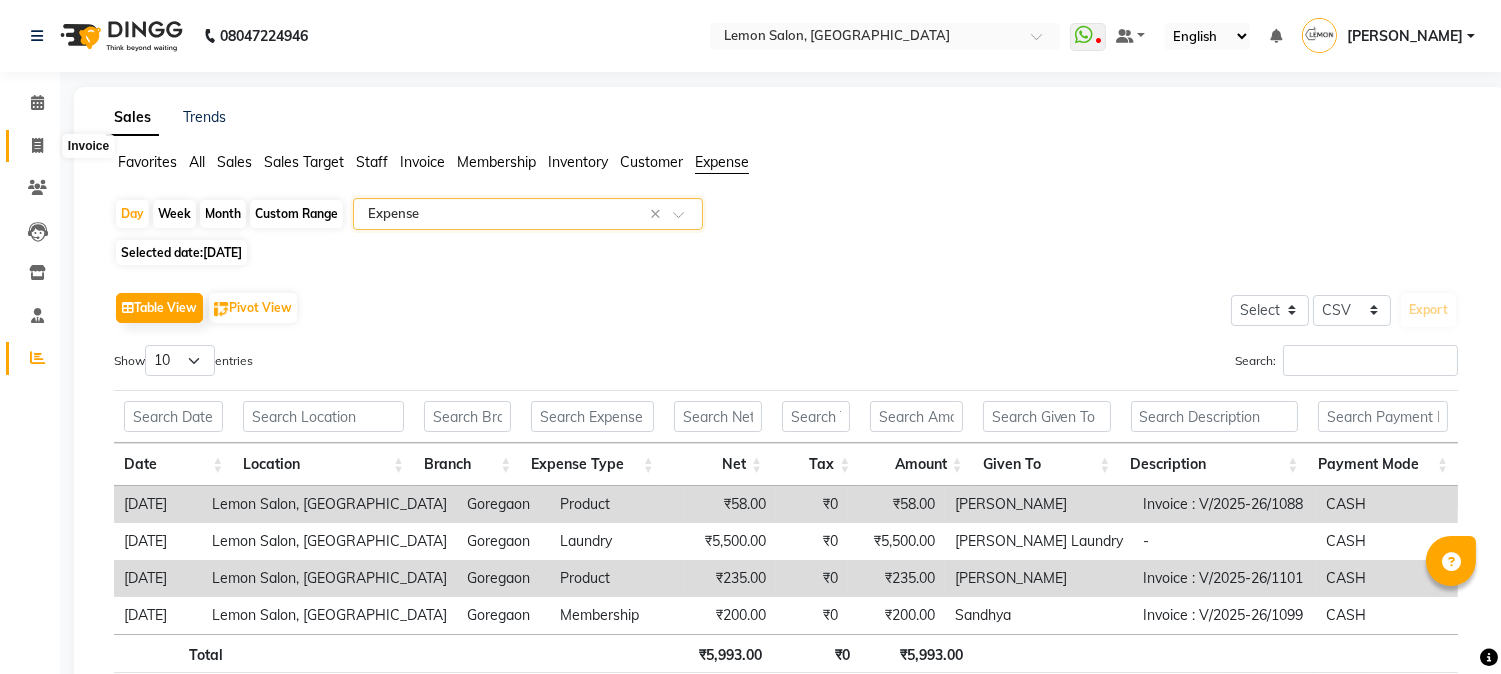 click 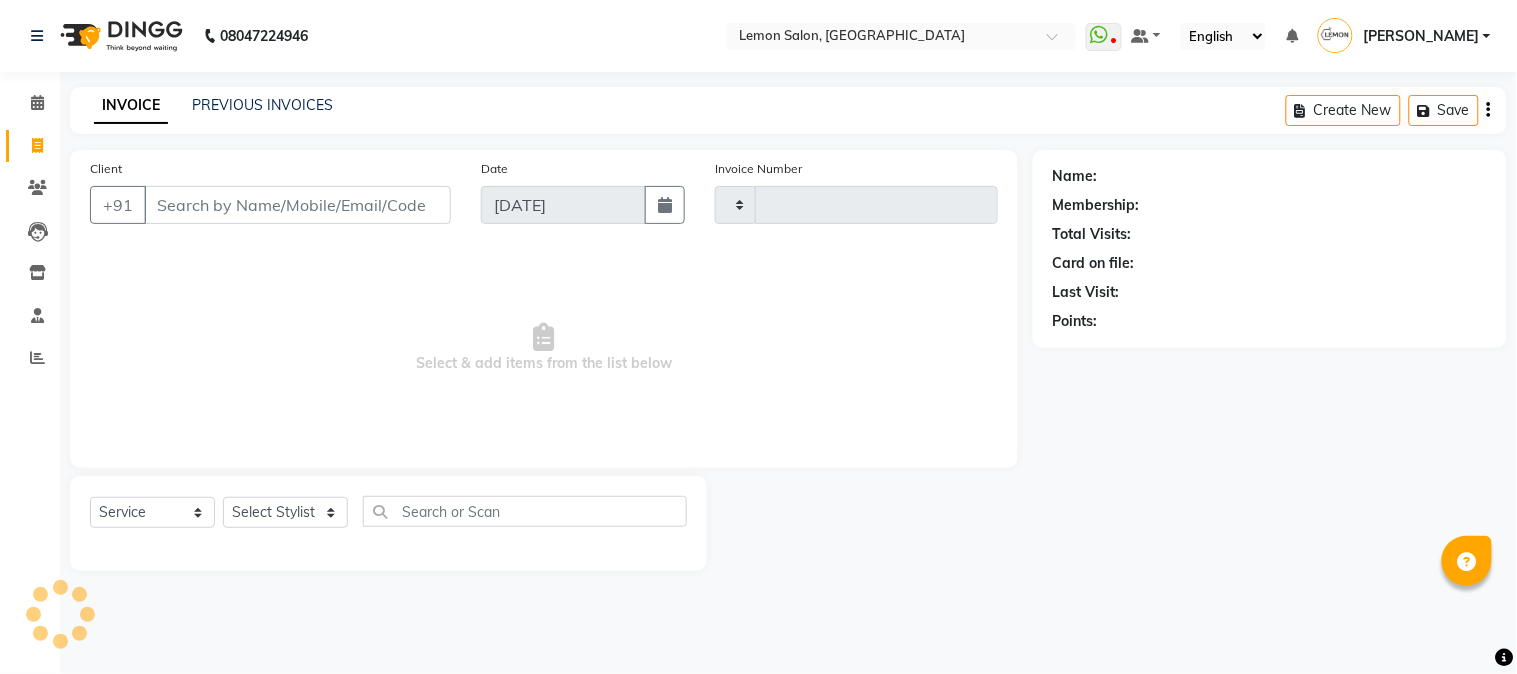 type on "1743" 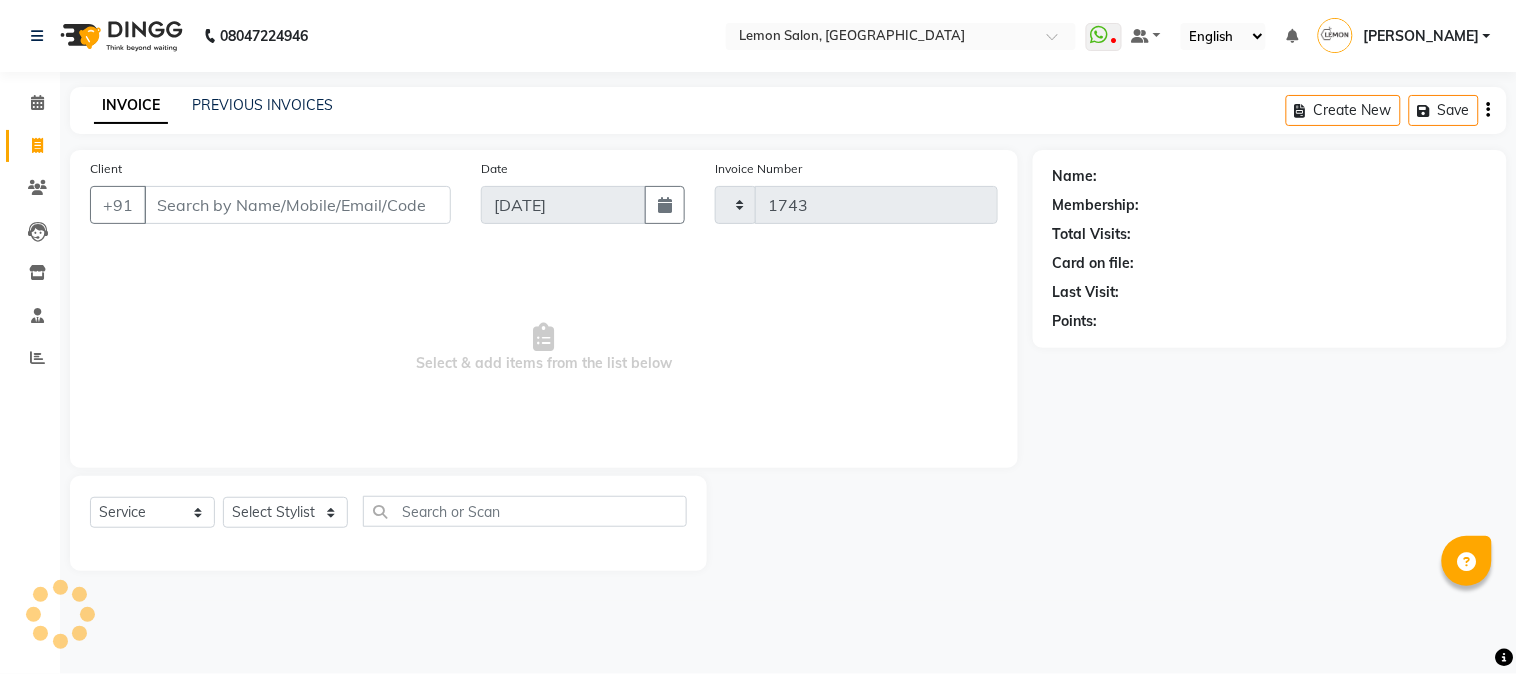 select on "565" 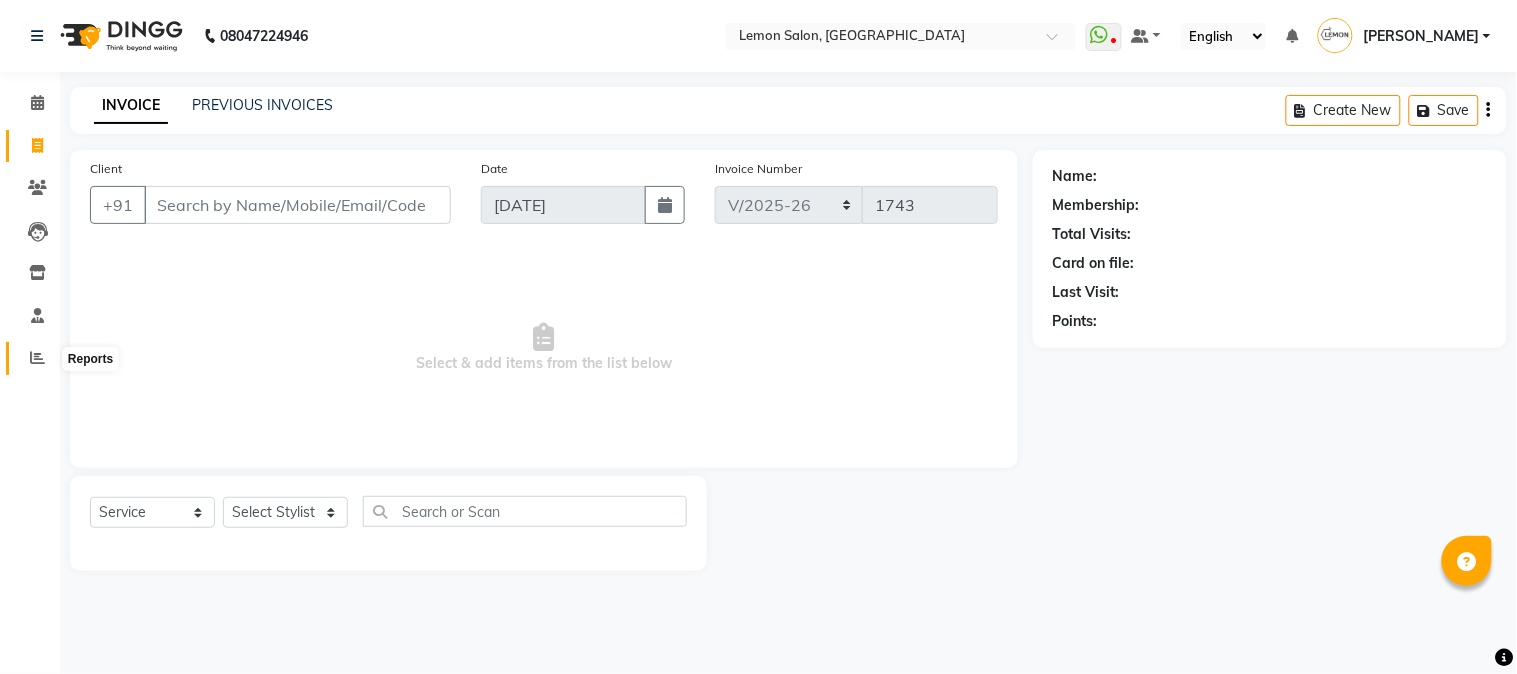 click 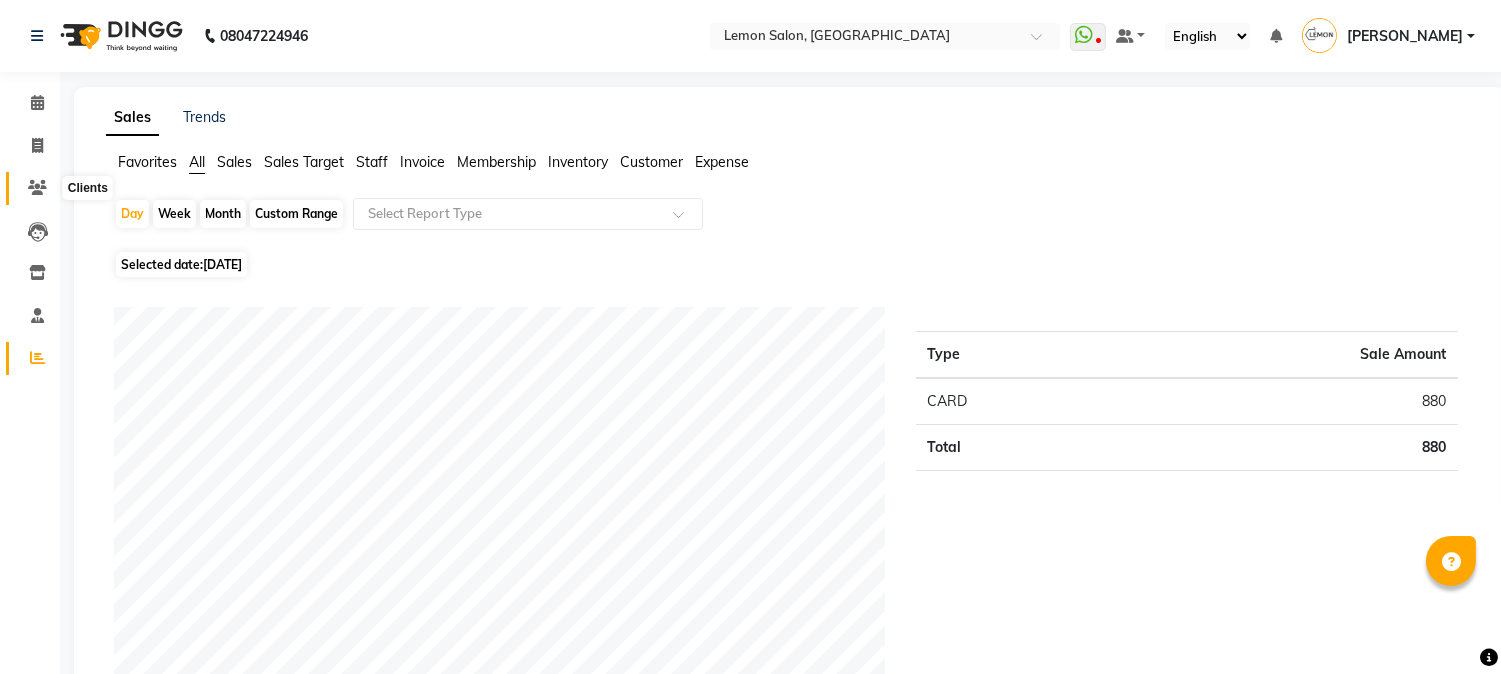 click 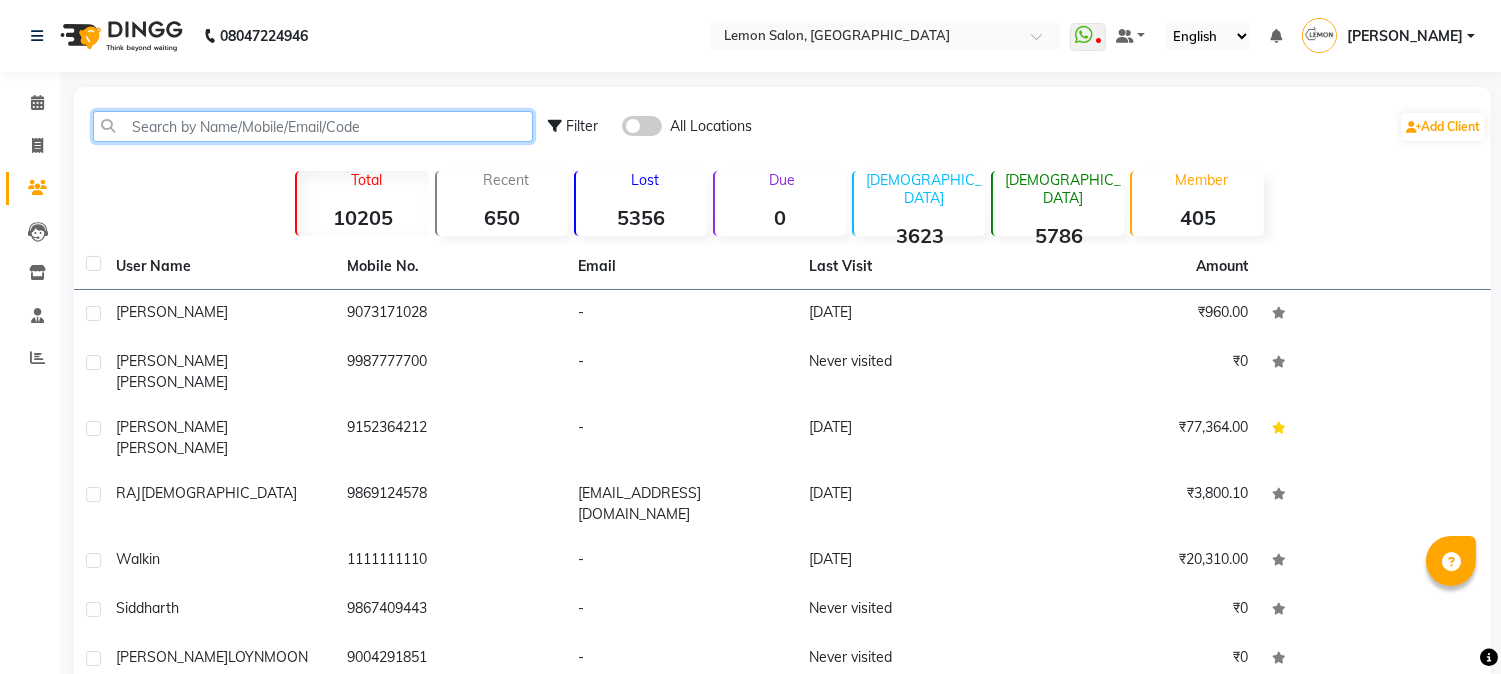 click 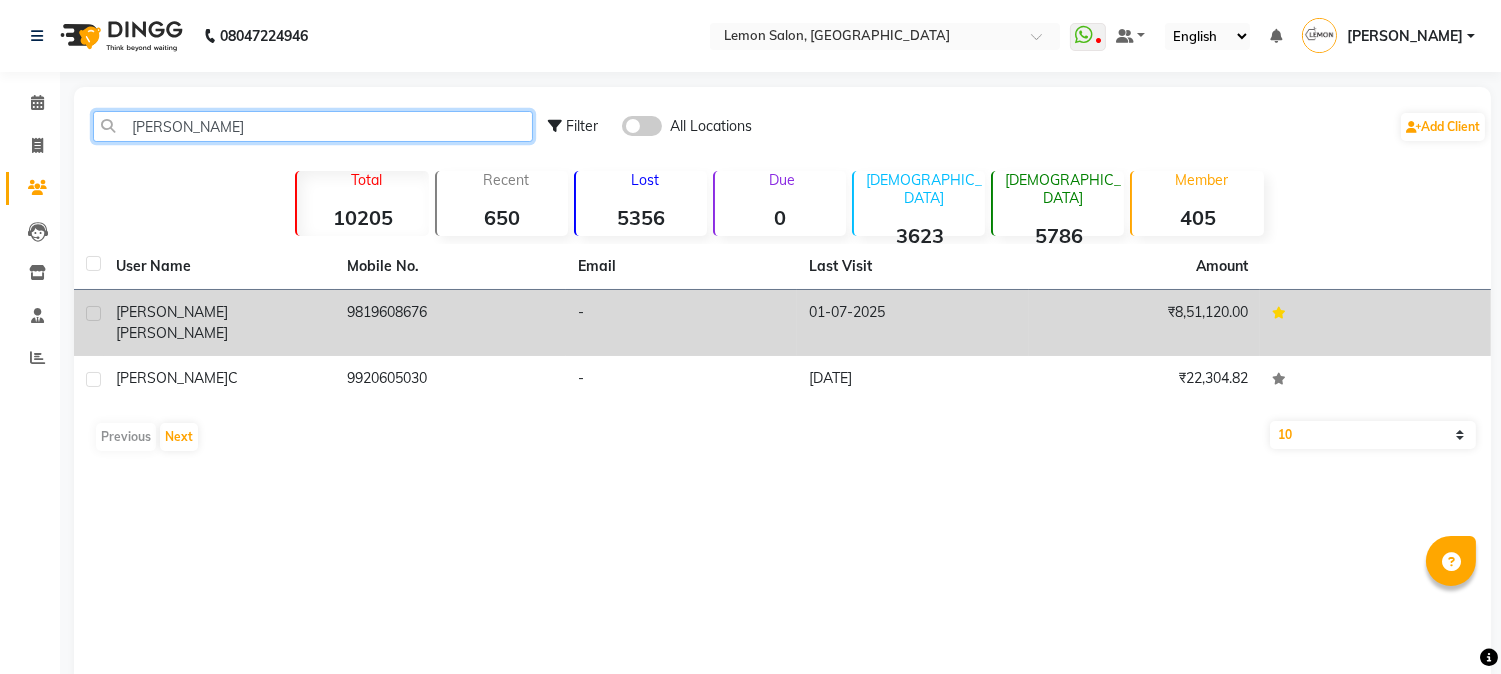 type on "DIPAL" 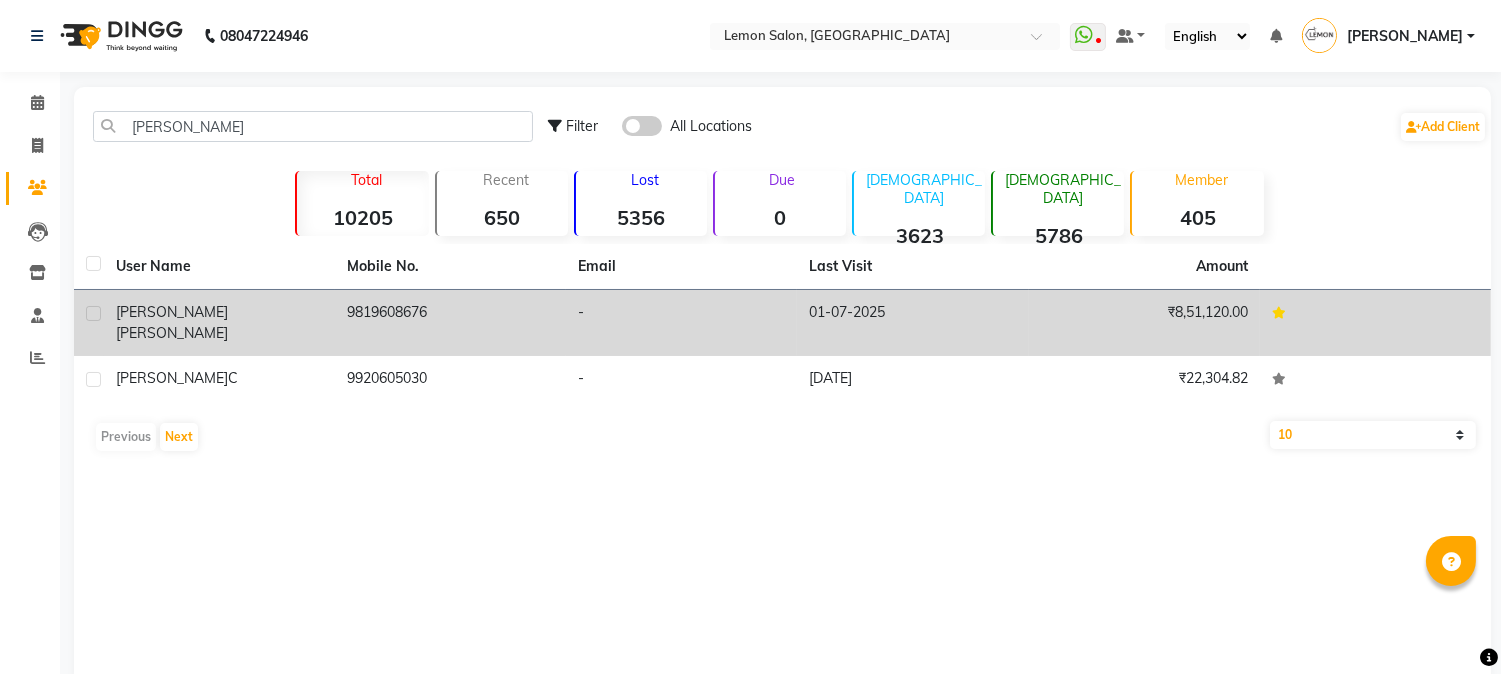 click on "9819608676" 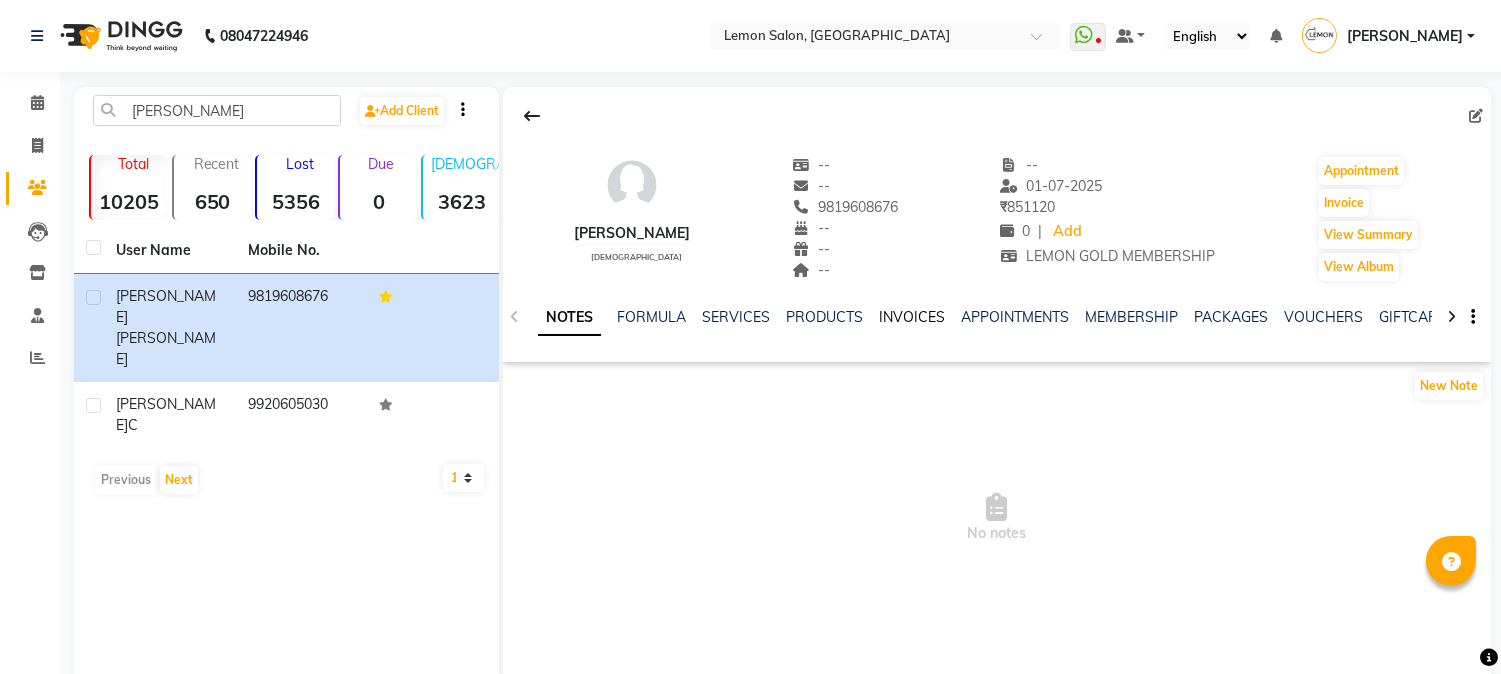 click on "INVOICES" 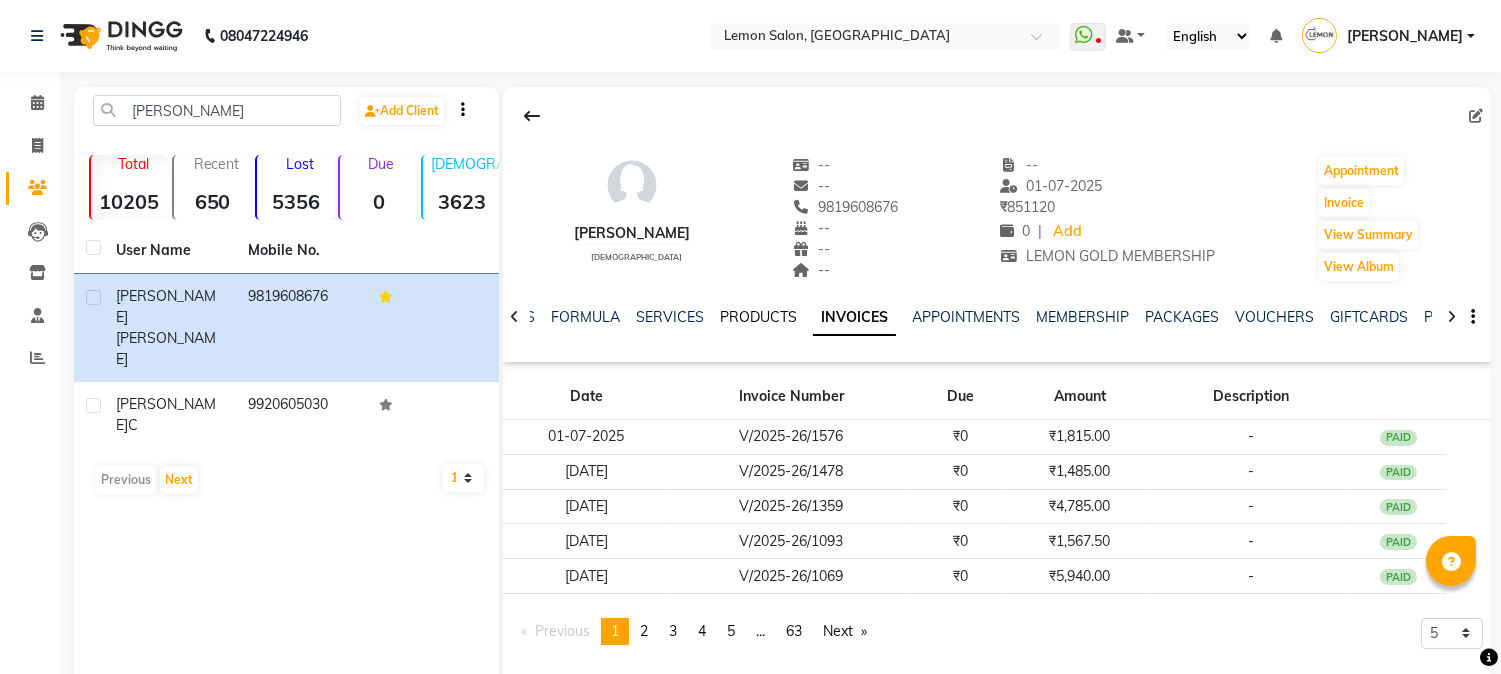 click on "PRODUCTS" 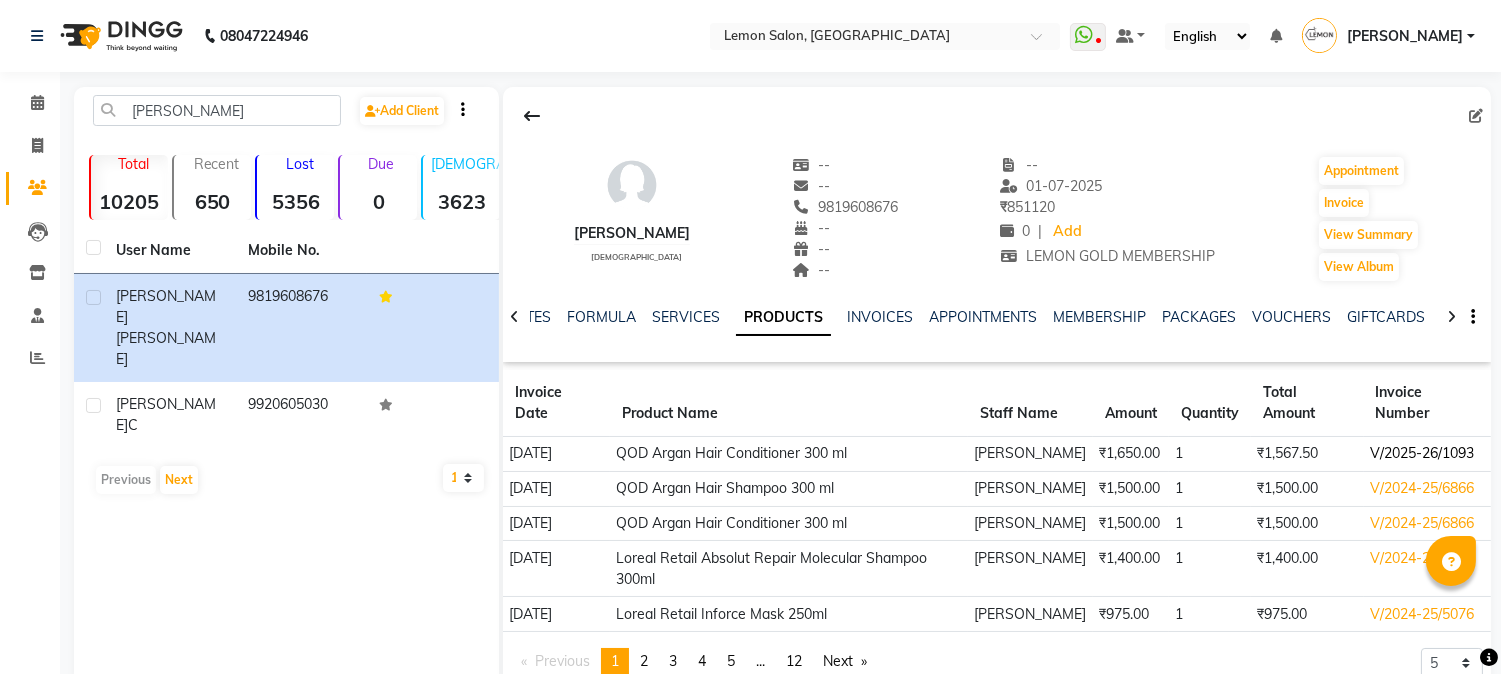 click on "V/2025-26/1093" 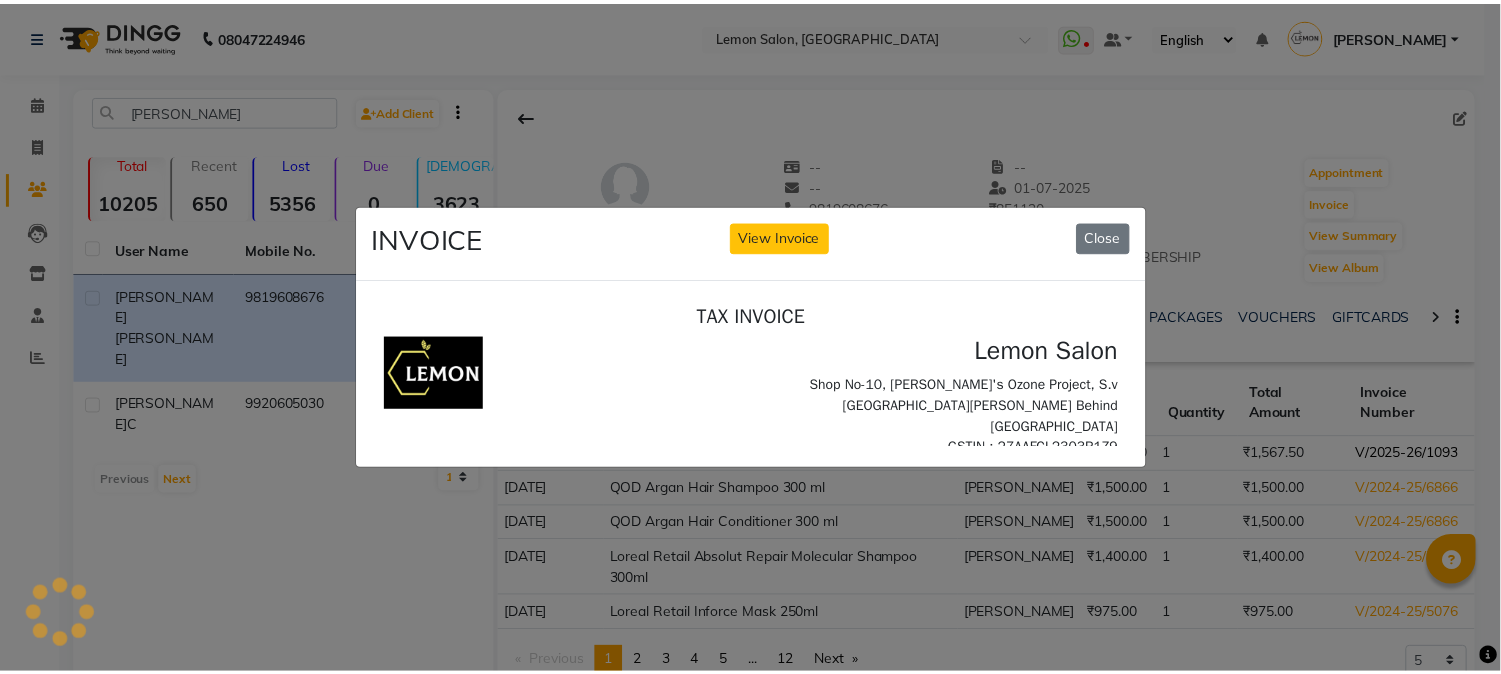 scroll, scrollTop: 0, scrollLeft: 0, axis: both 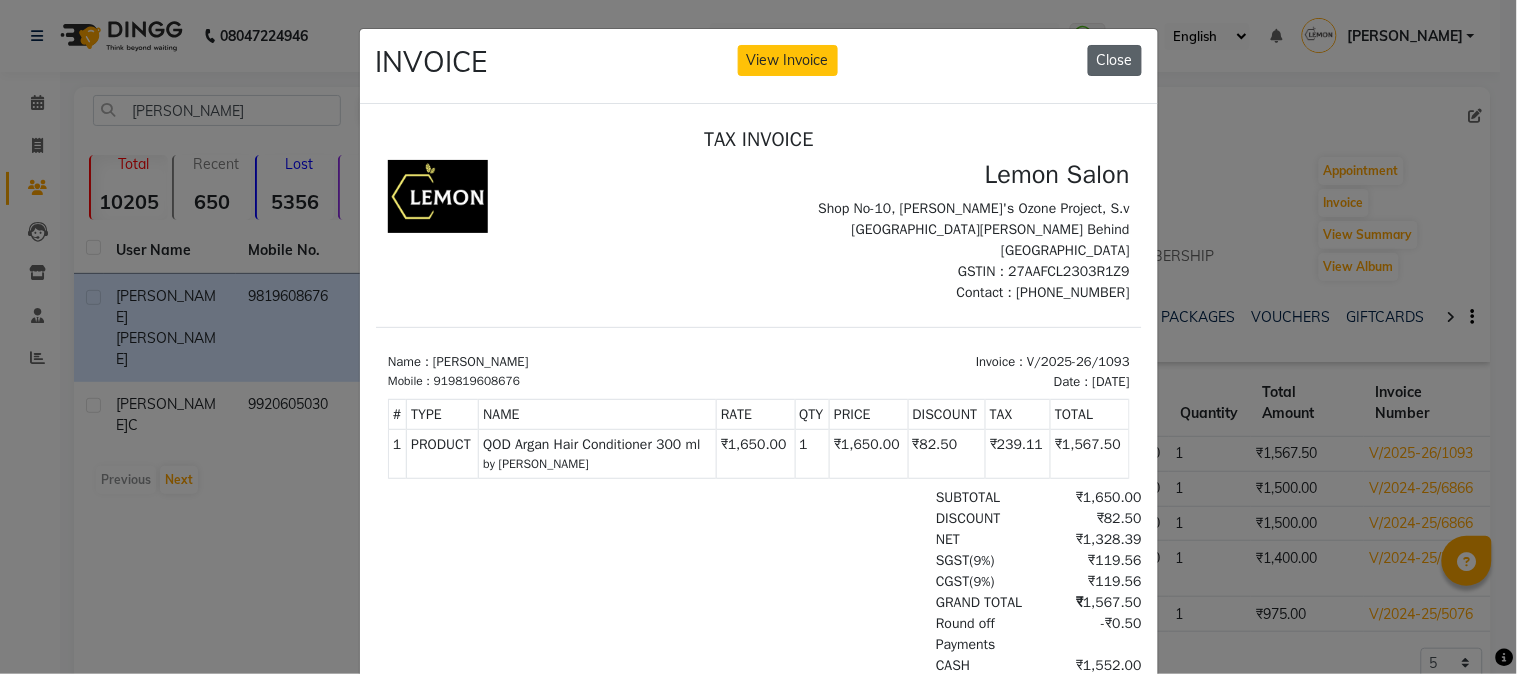 click on "Close" 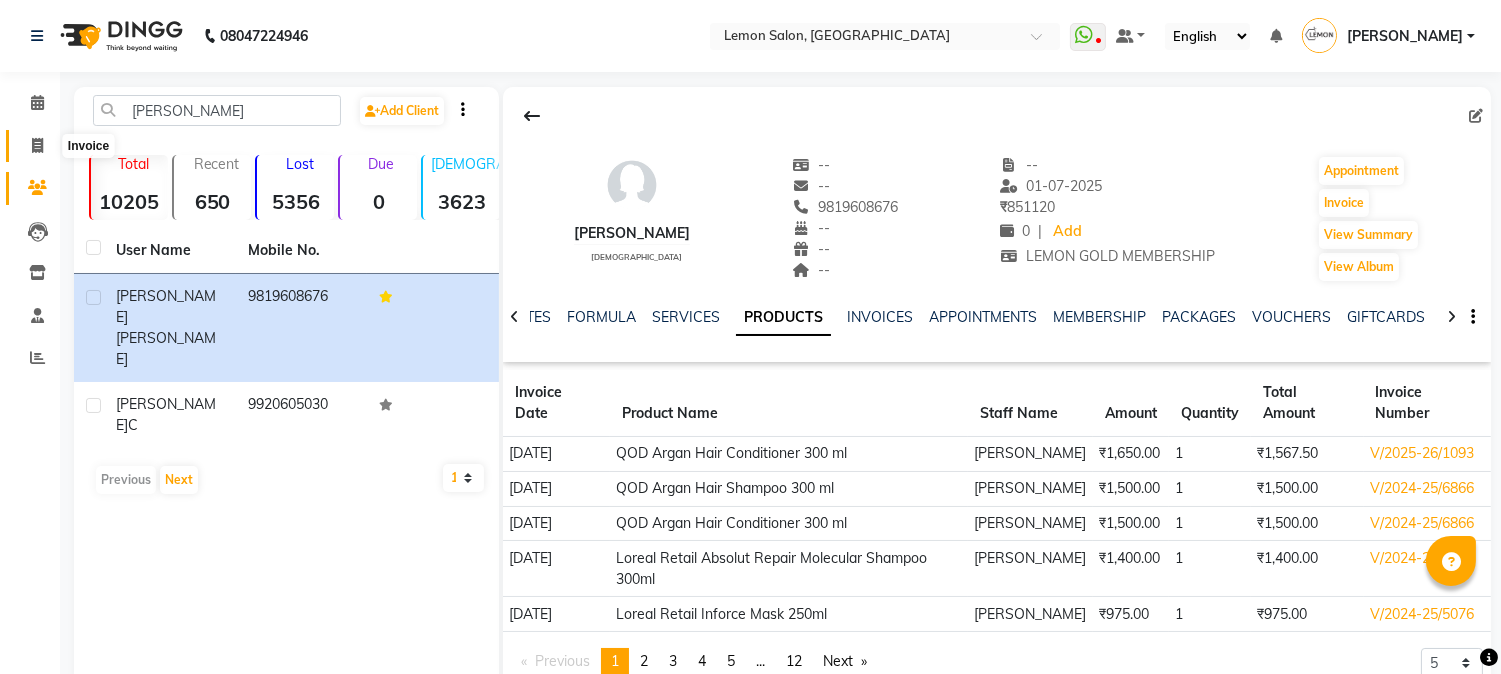 click 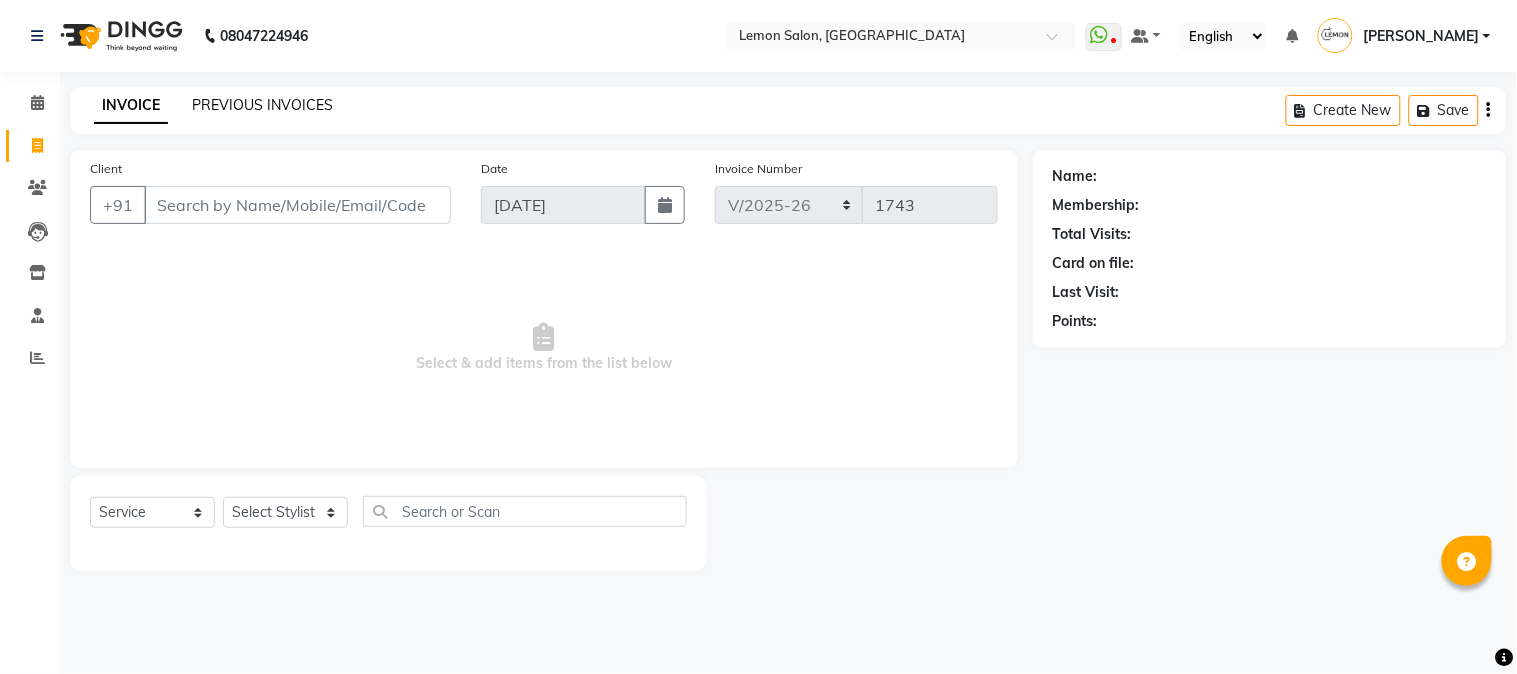 click on "PREVIOUS INVOICES" 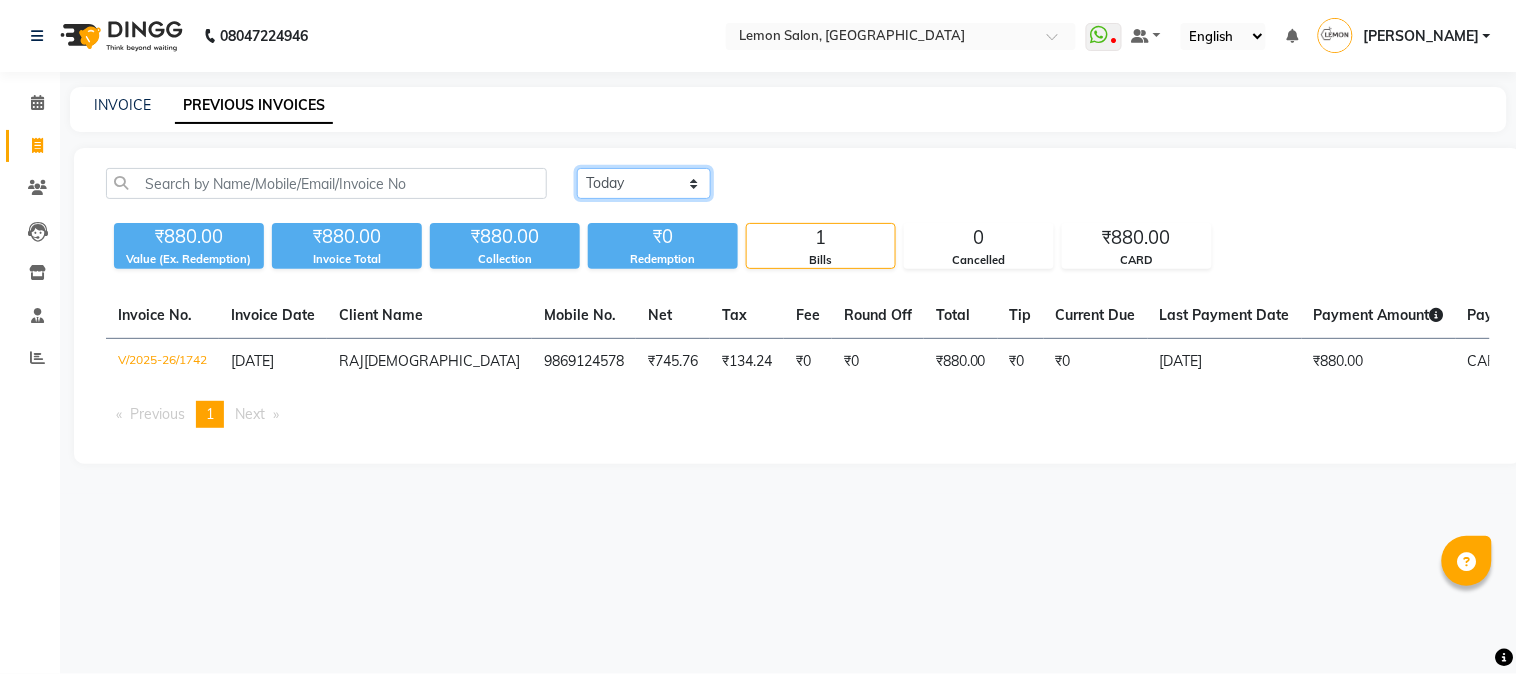 click on "Today Yesterday Custom Range" 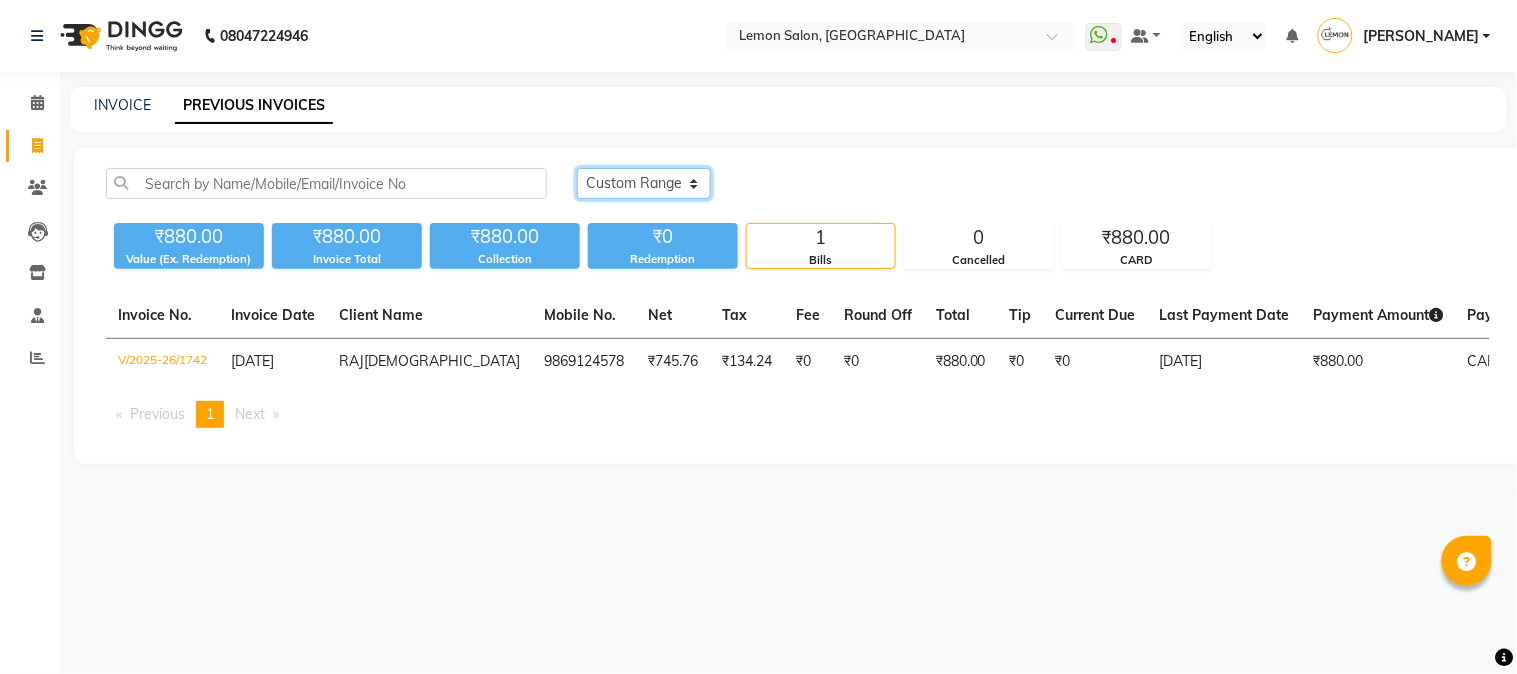 click on "Today Yesterday Custom Range" 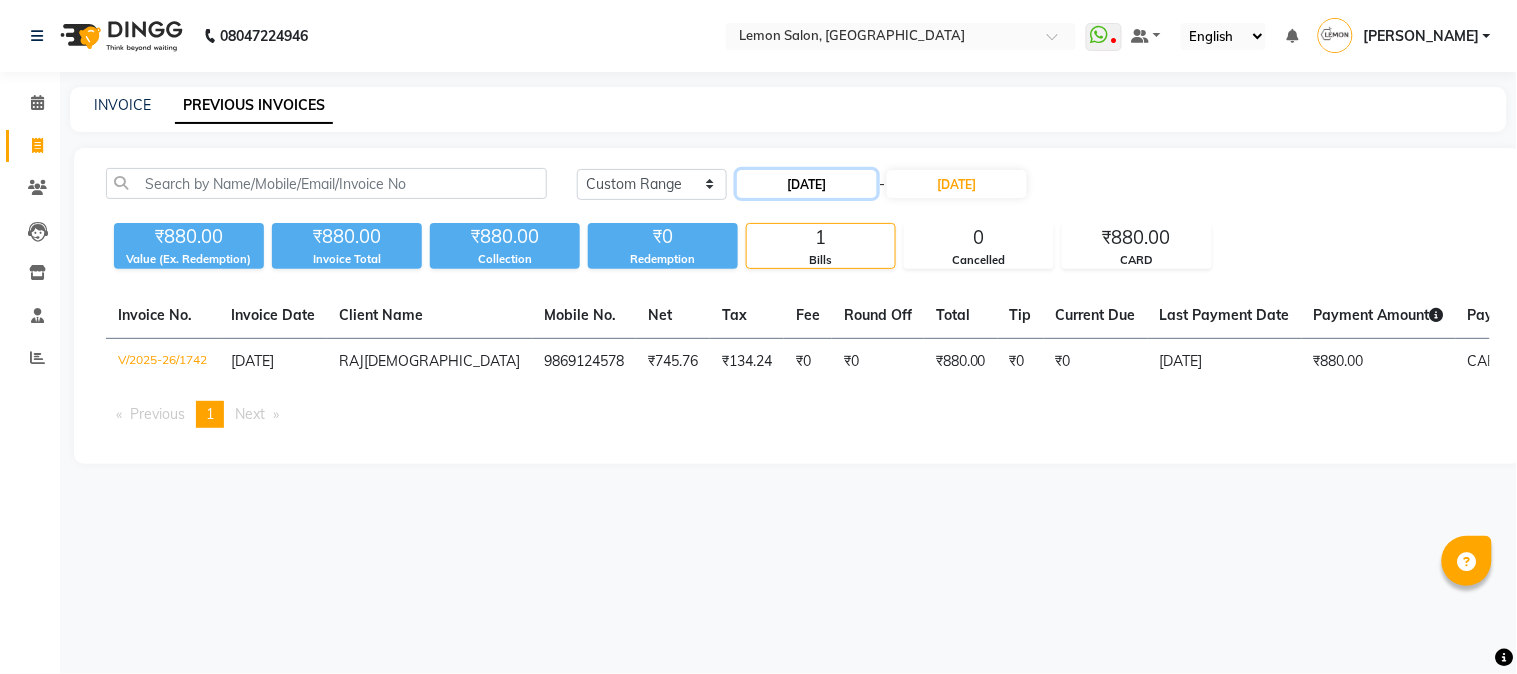 click on "[DATE]" 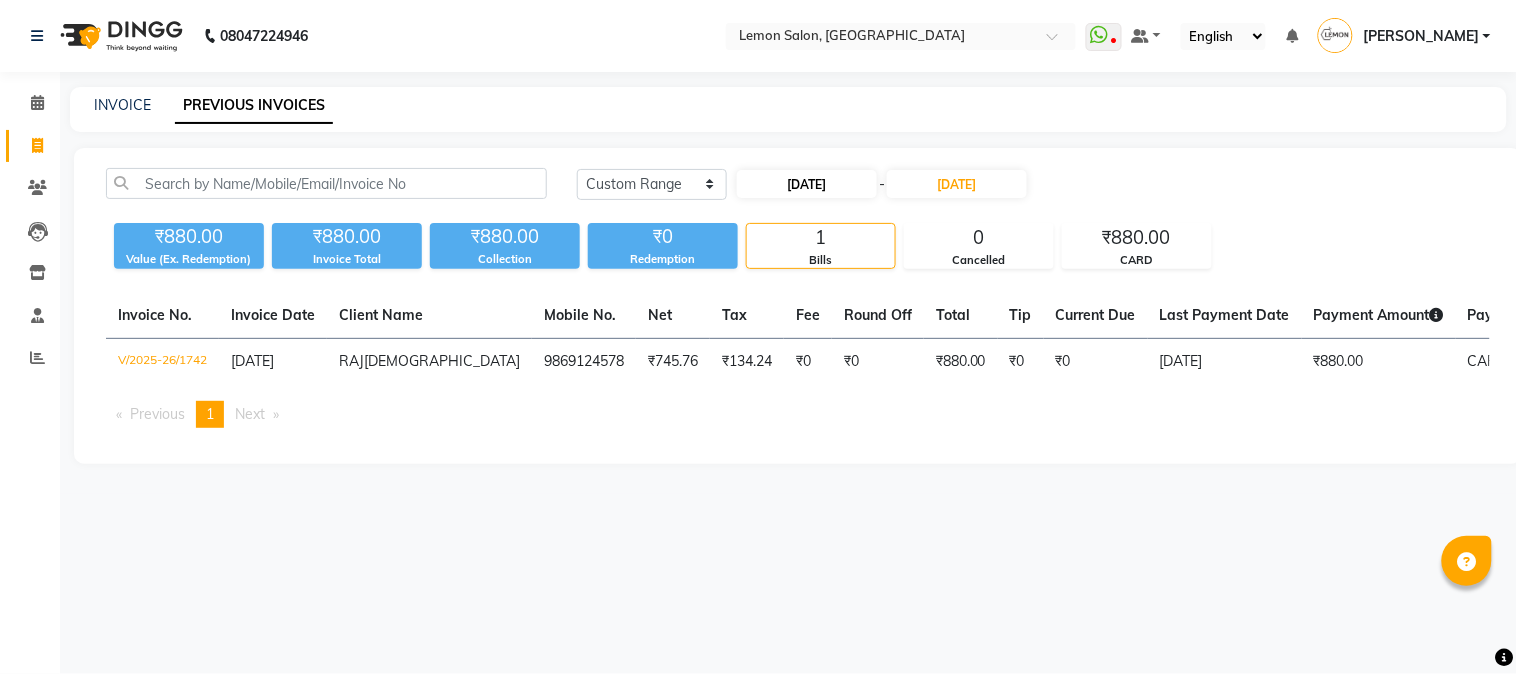 select on "7" 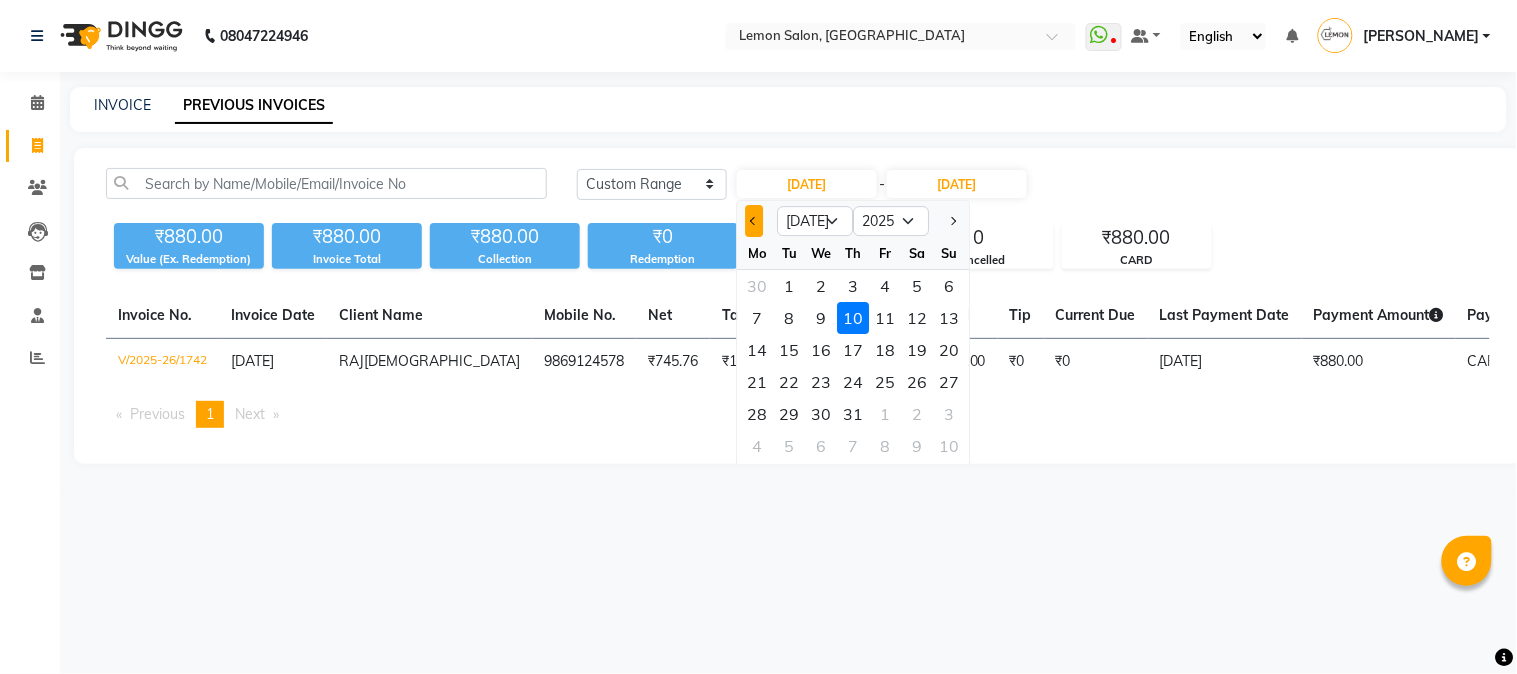click 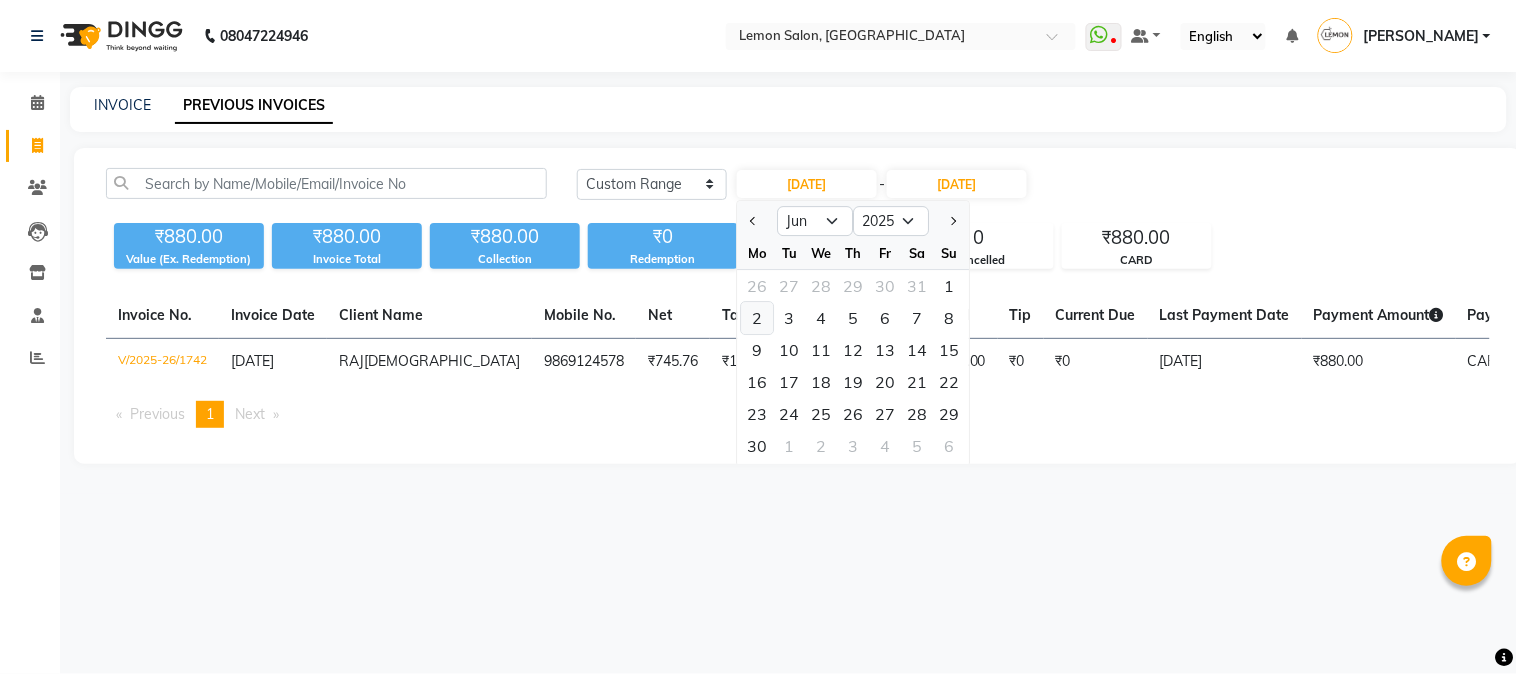 click on "2" 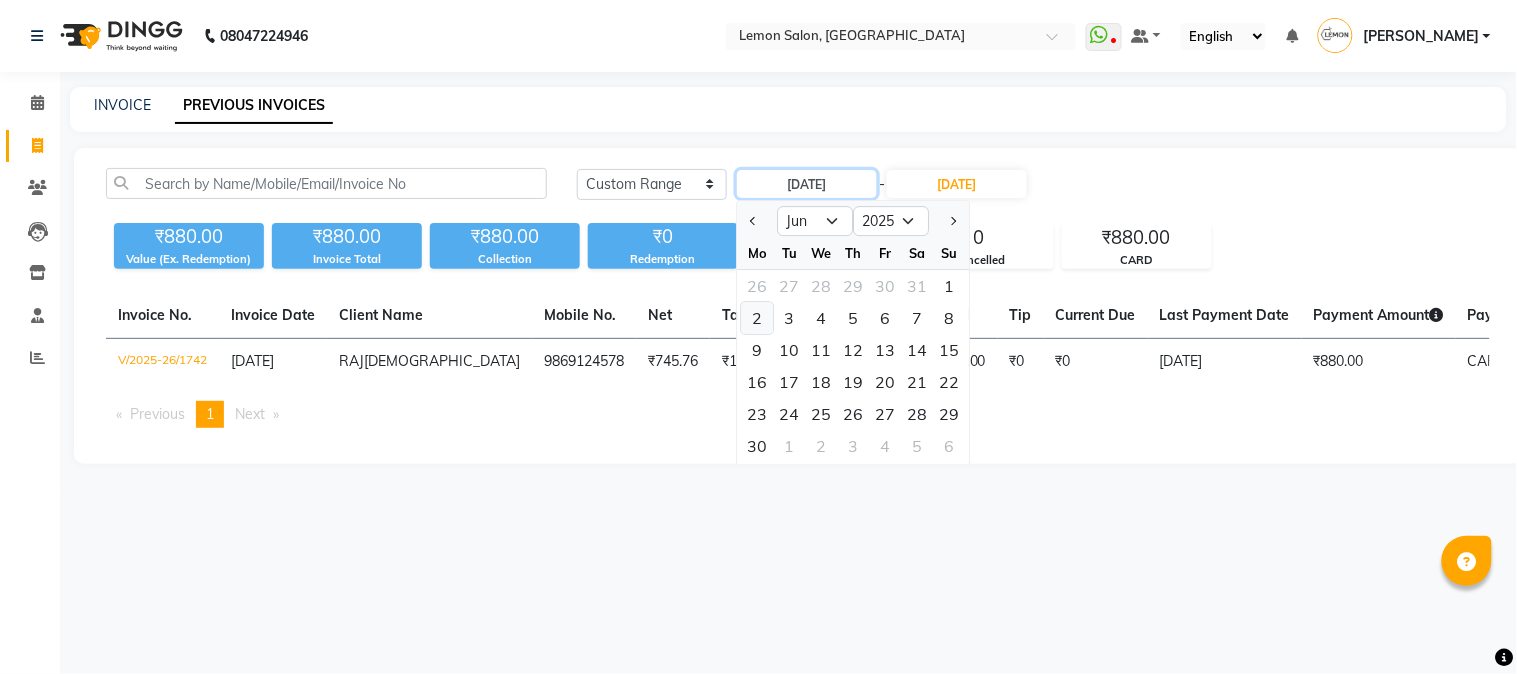type on "02-06-2025" 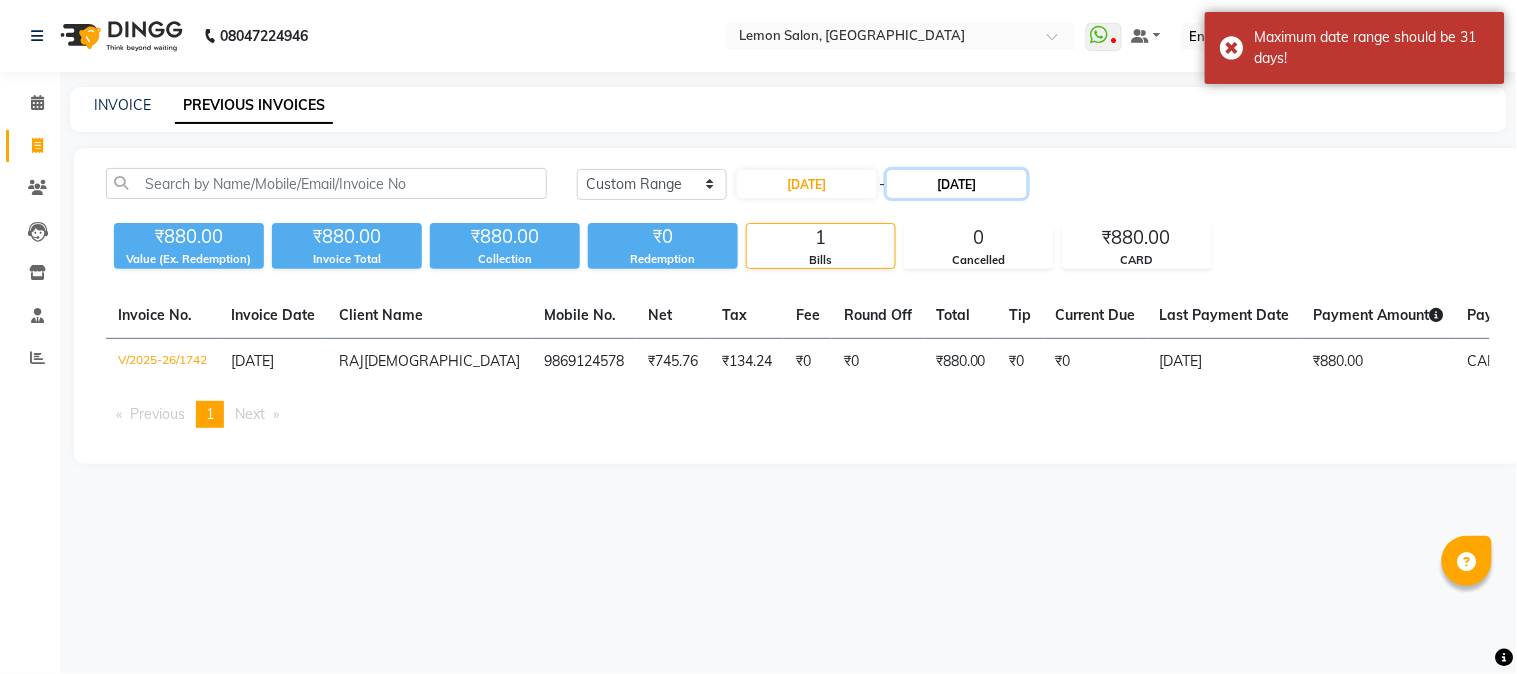 click on "[DATE]" 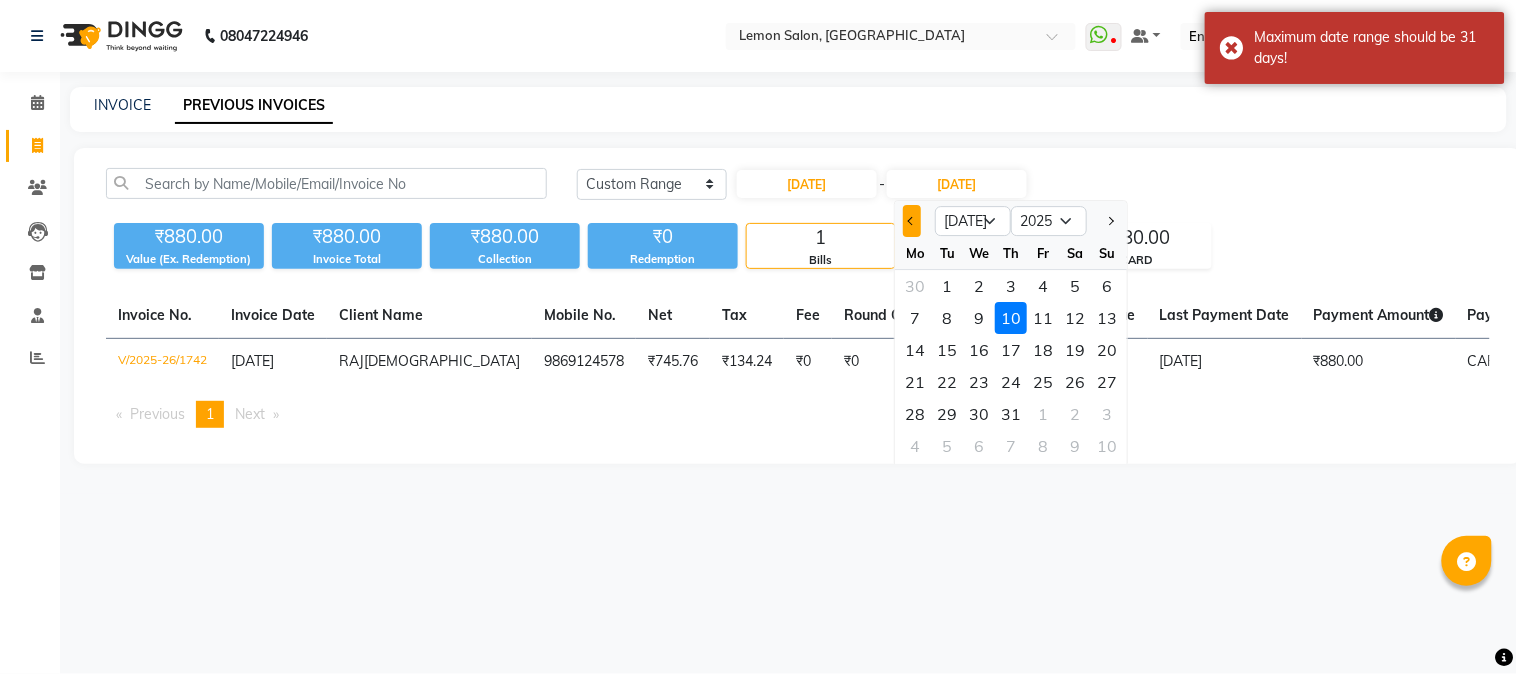 click 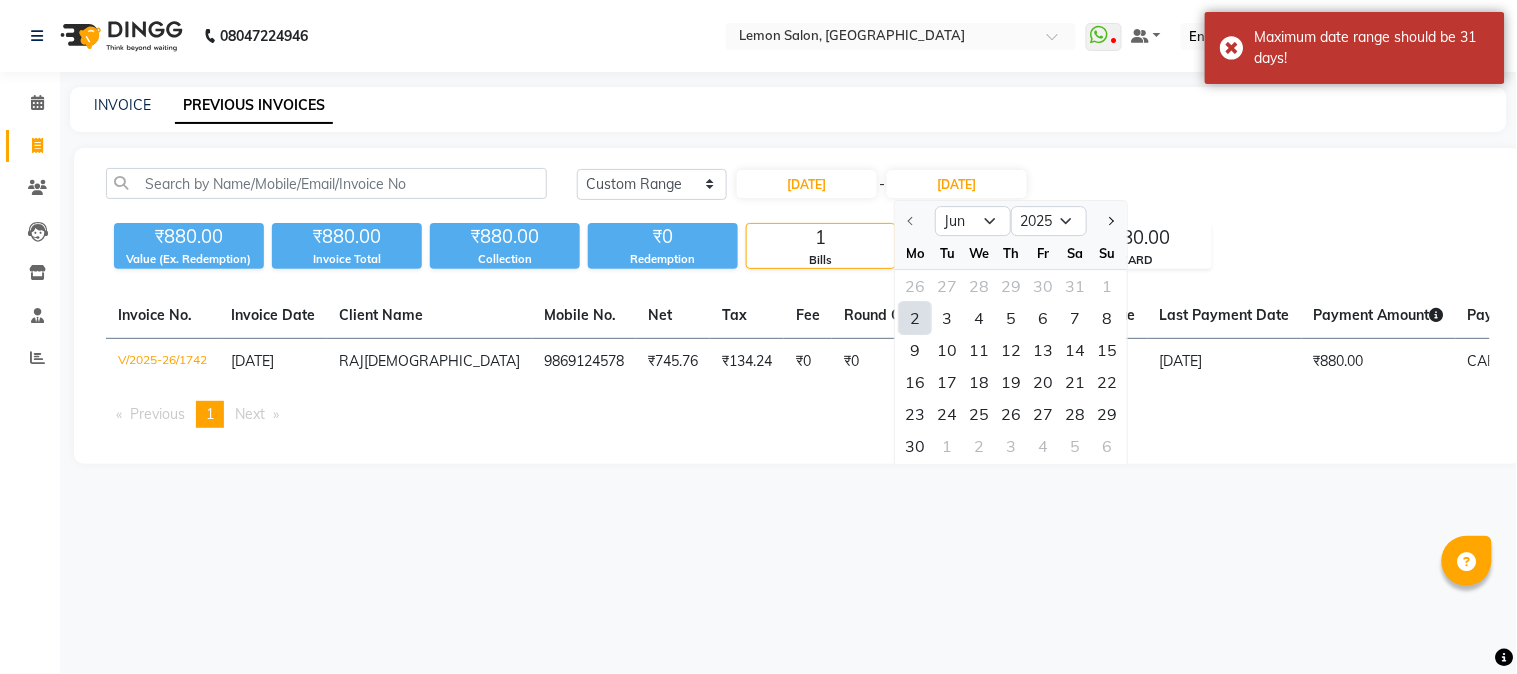 click on "2" 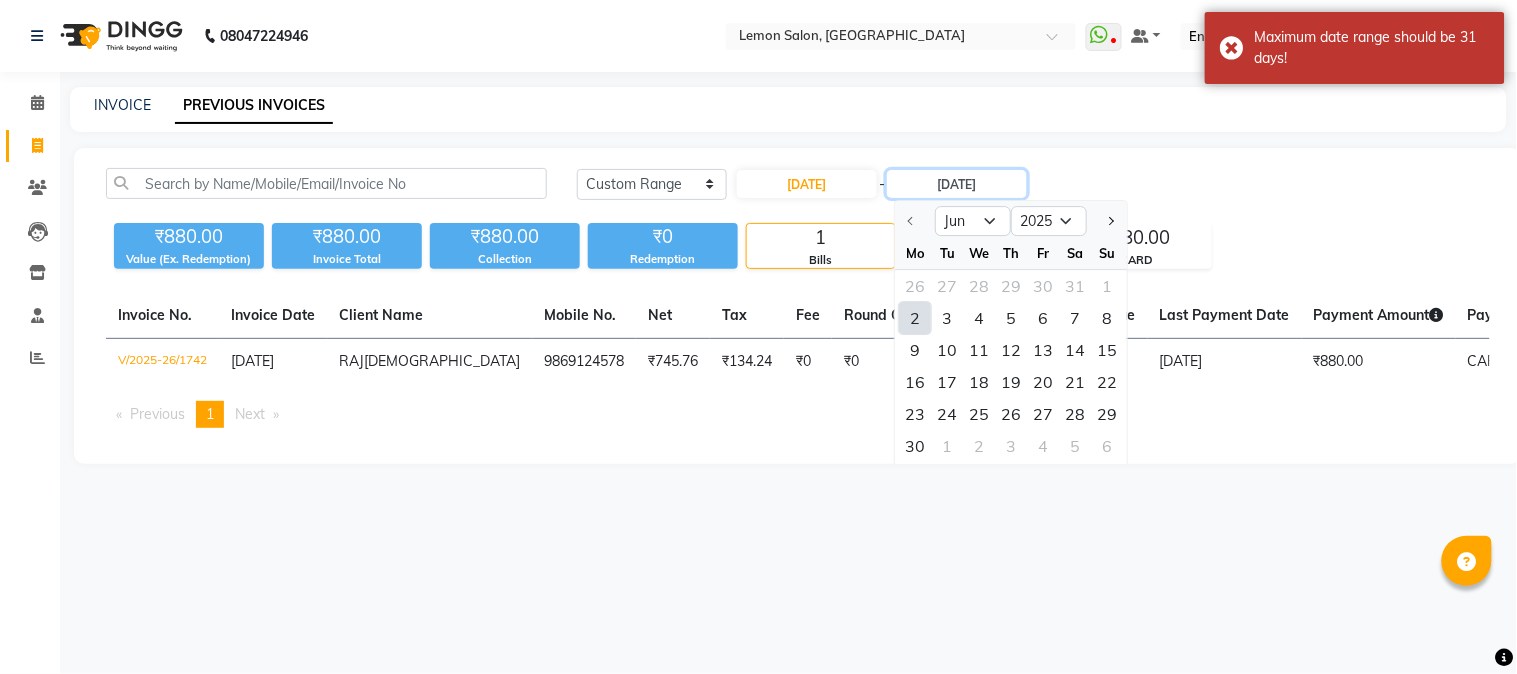type on "02-06-2025" 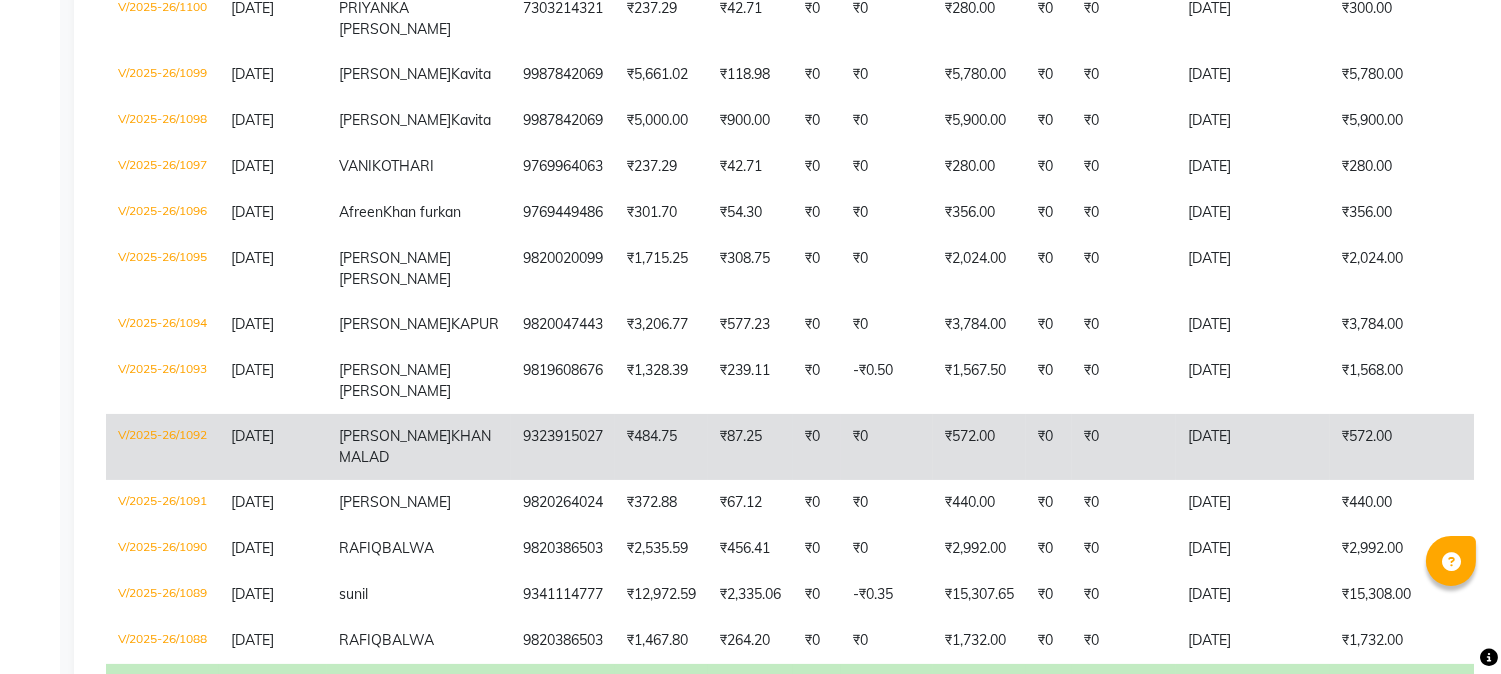 scroll, scrollTop: 888, scrollLeft: 0, axis: vertical 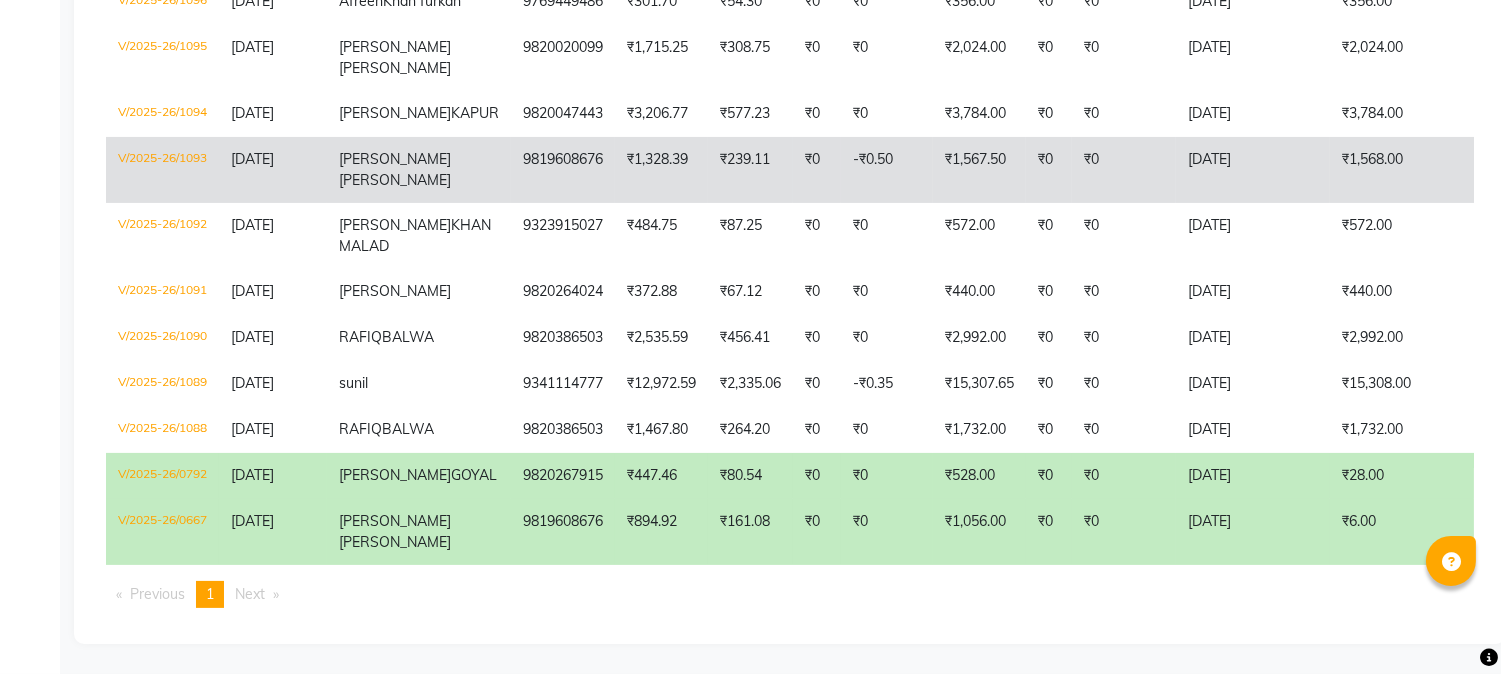 click on "9819608676" 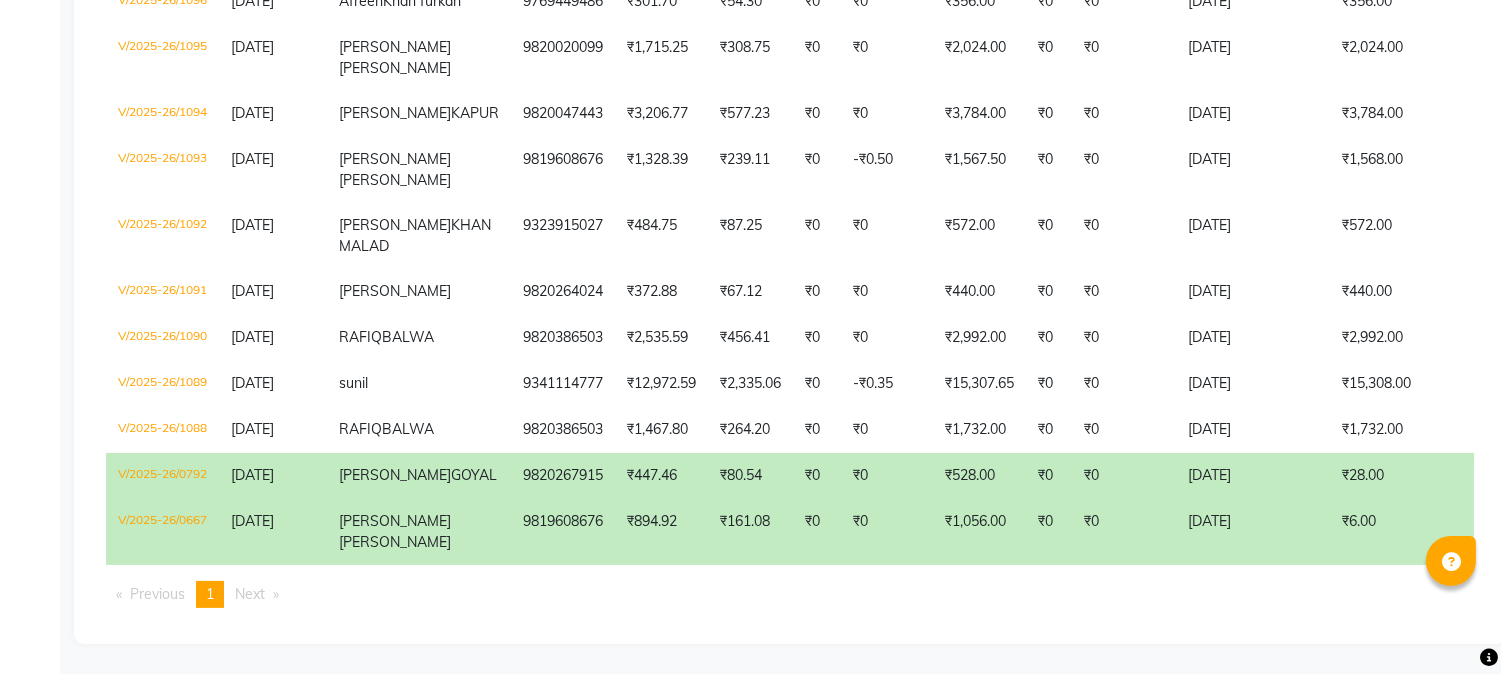 scroll, scrollTop: 0, scrollLeft: 0, axis: both 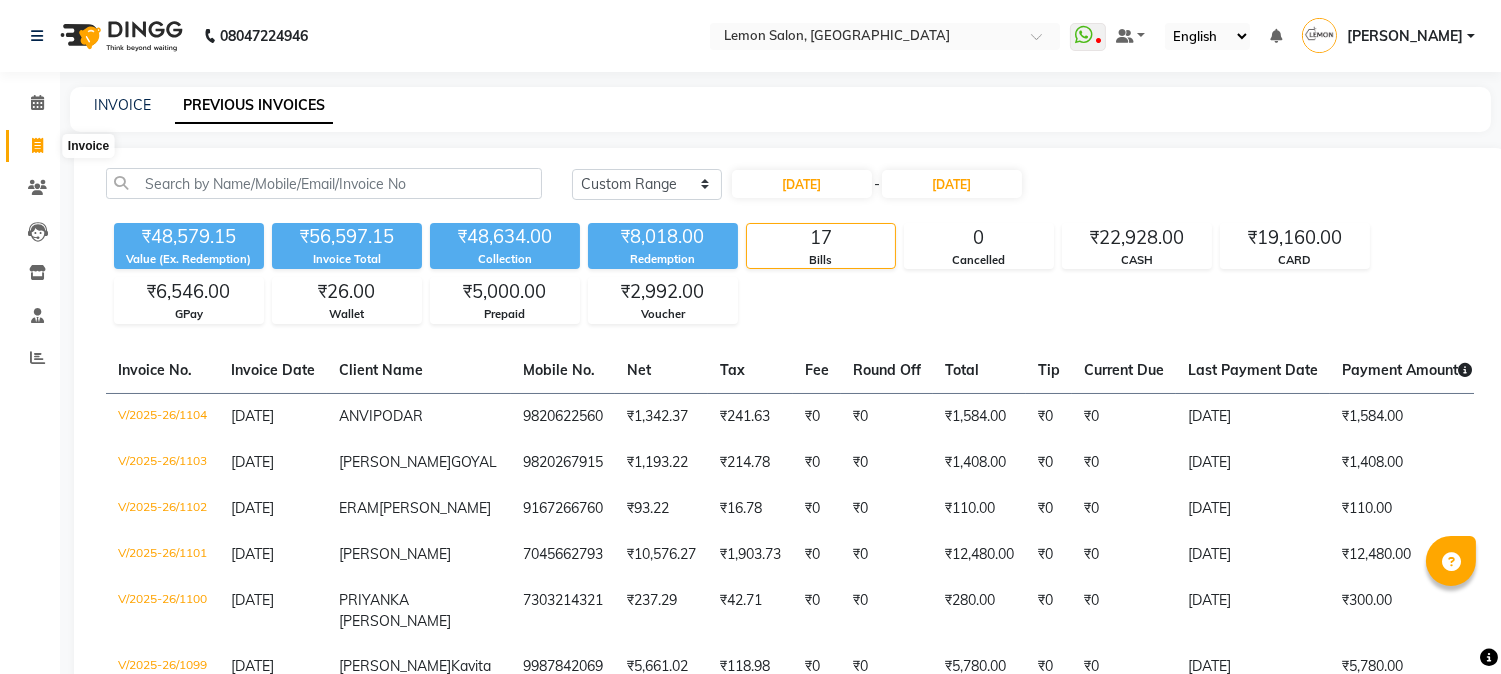 click 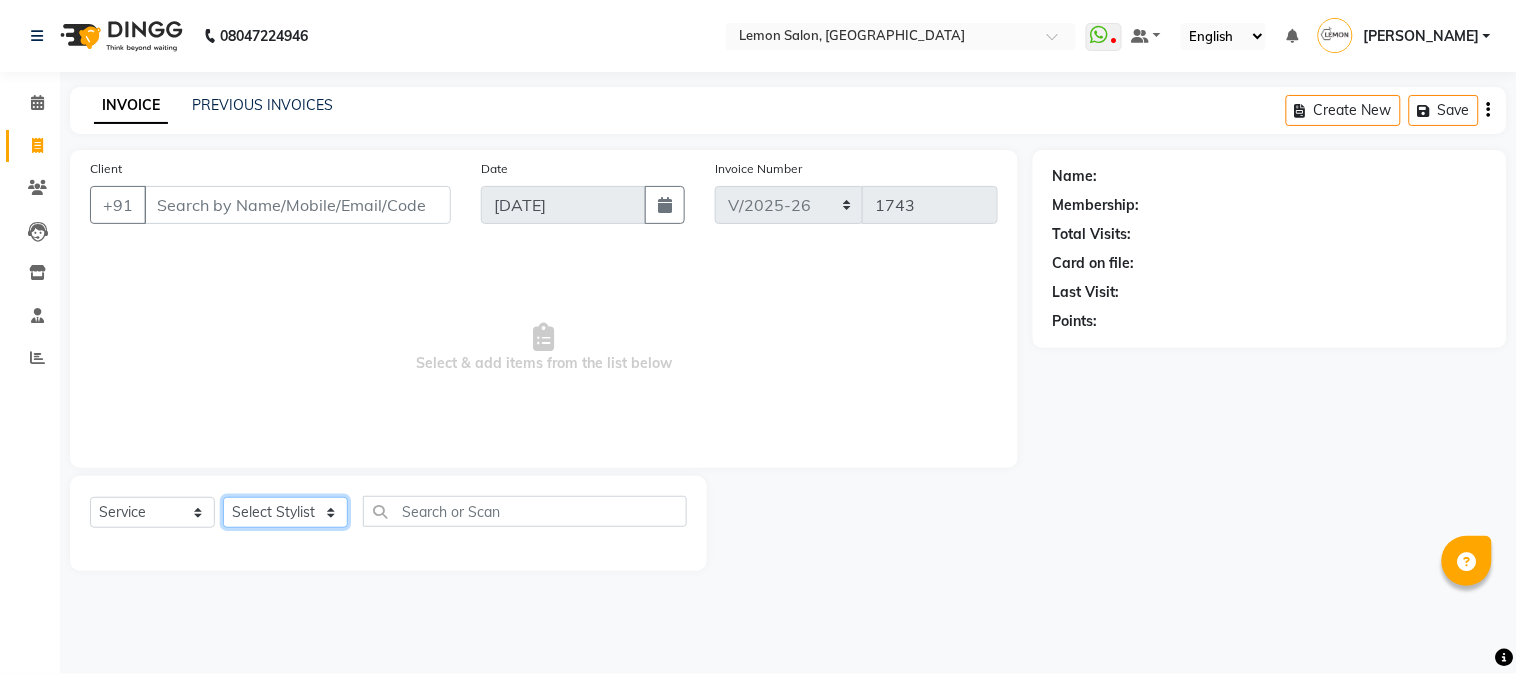 click on "Select Stylist Abhay  Akansha Sadafule Alam Asma Dshpande Datta Kawar DC Furkan Mansoori kavita Kelatkar  Manisha Mohammed Mohsin  Mohammed Nawab  Mukaddar Shaikh Sana Mansoori Sandhya Tabrez Shah  Urmila Pol" 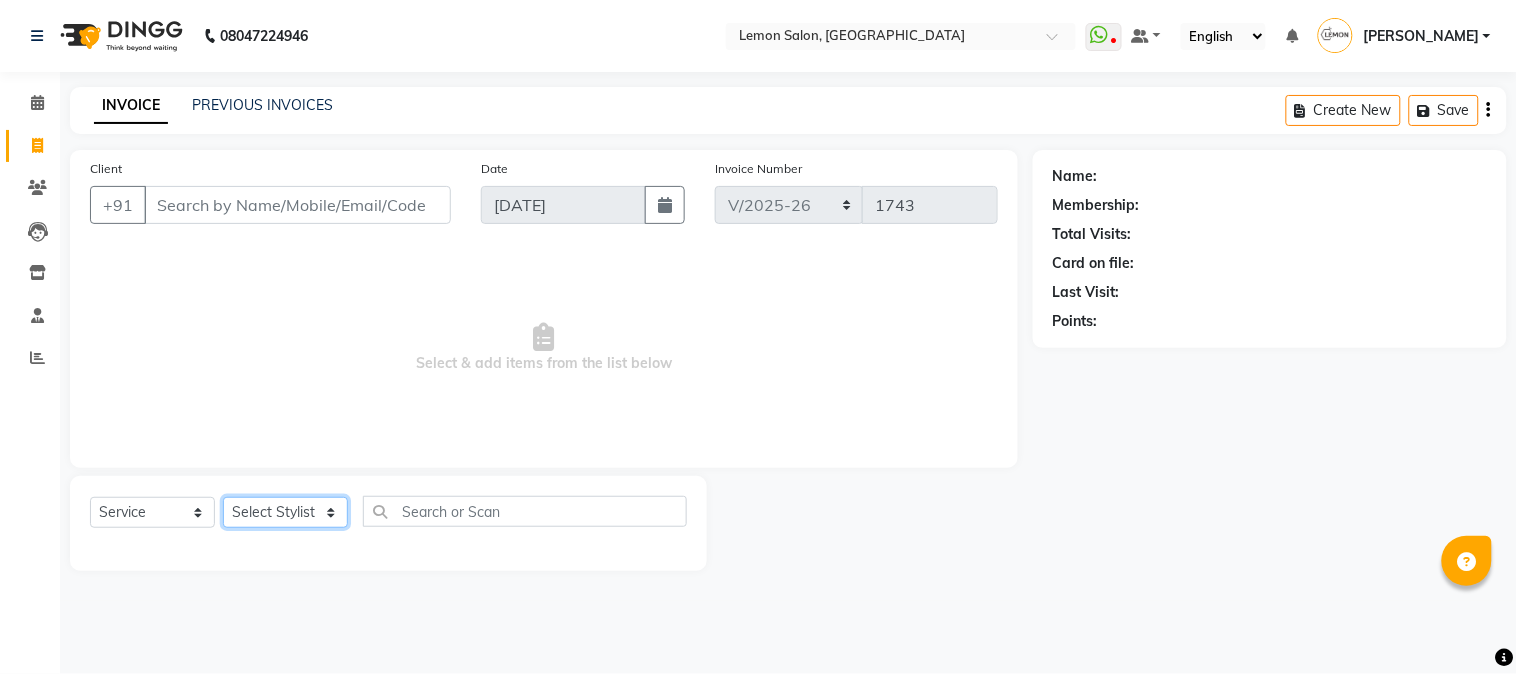 select on "7629" 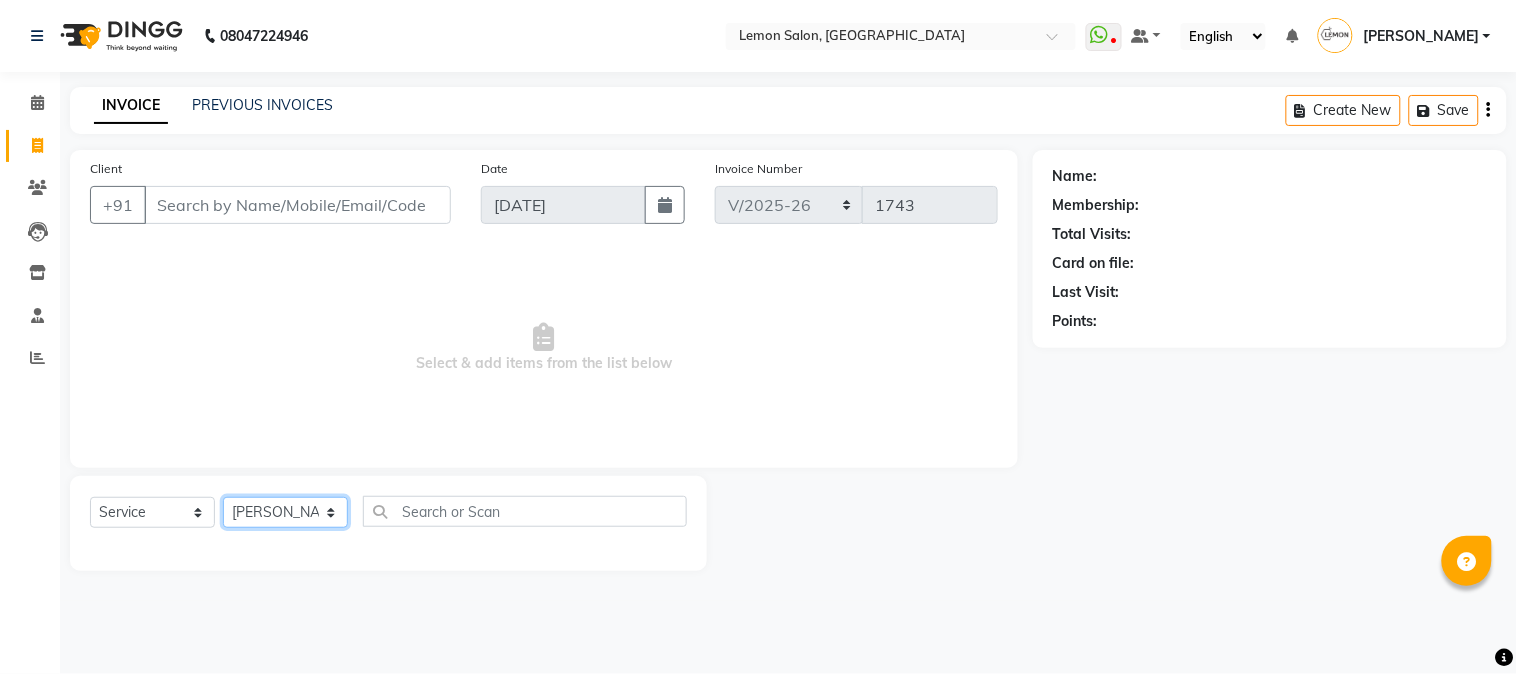click on "Select Stylist Abhay  Akansha Sadafule Alam Asma Dshpande Datta Kawar DC Furkan Mansoori kavita Kelatkar  Manisha Mohammed Mohsin  Mohammed Nawab  Mukaddar Shaikh Sana Mansoori Sandhya Tabrez Shah  Urmila Pol" 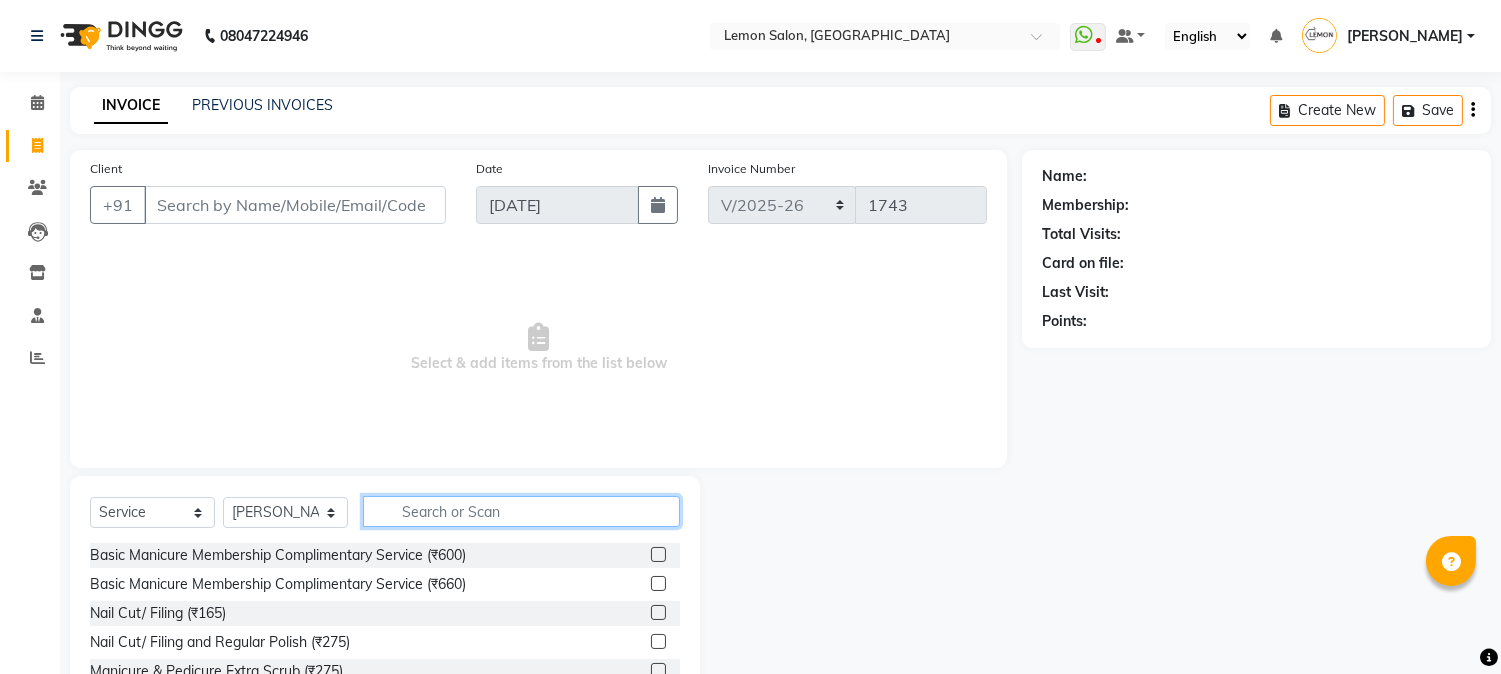 click 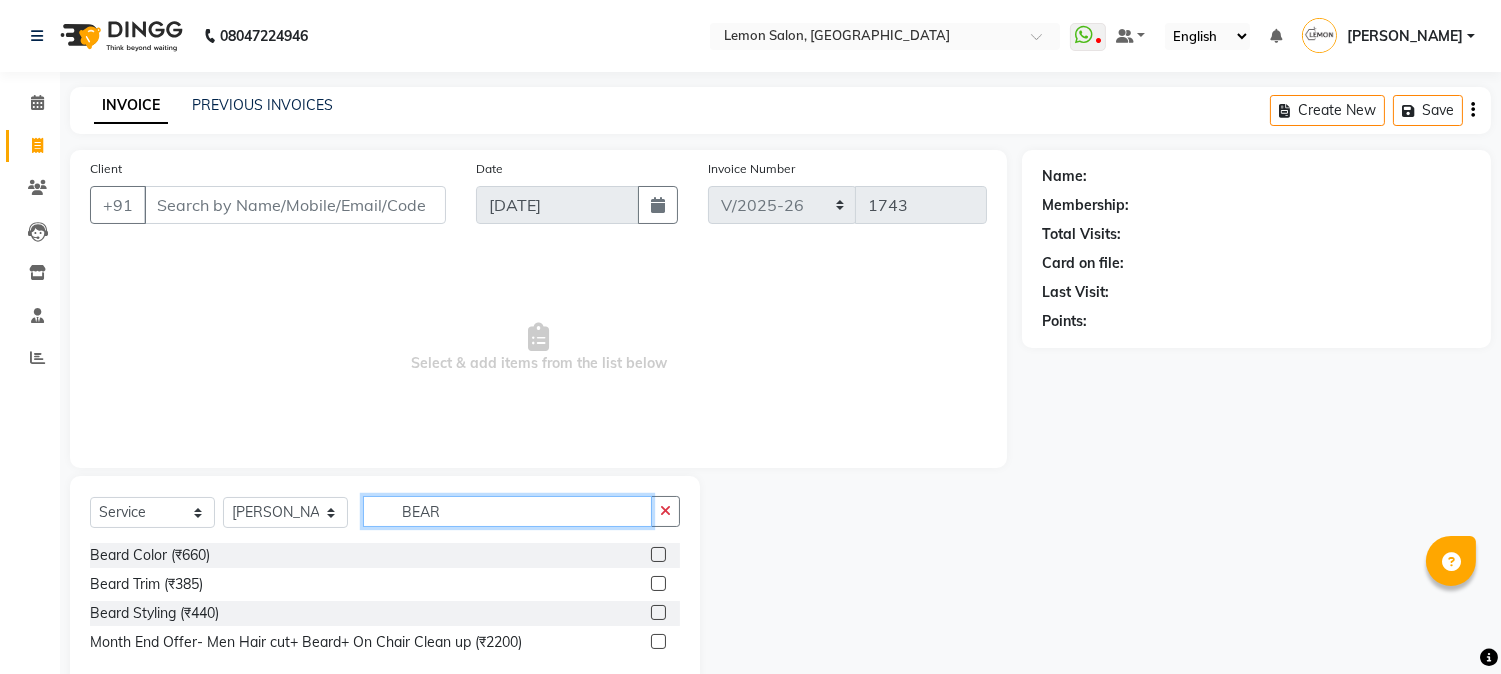 type on "BEAR" 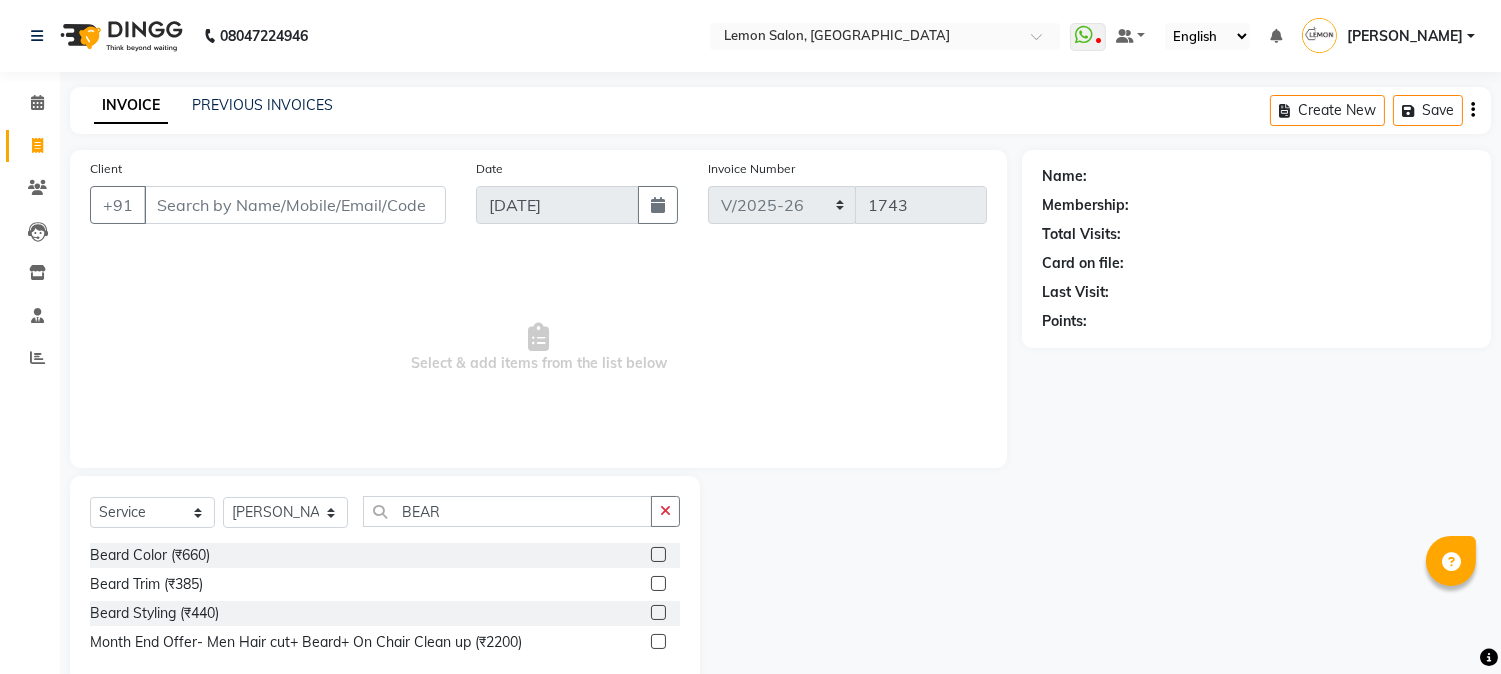 click 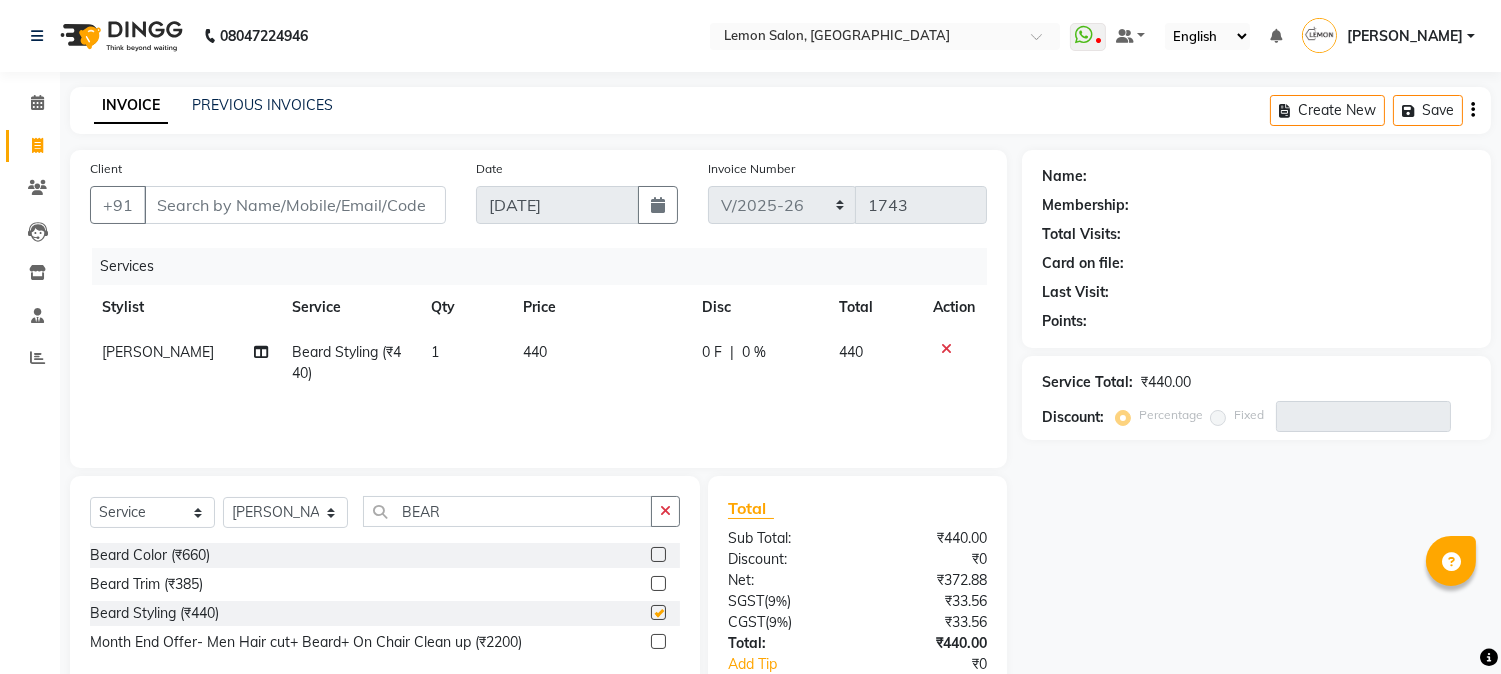 checkbox on "false" 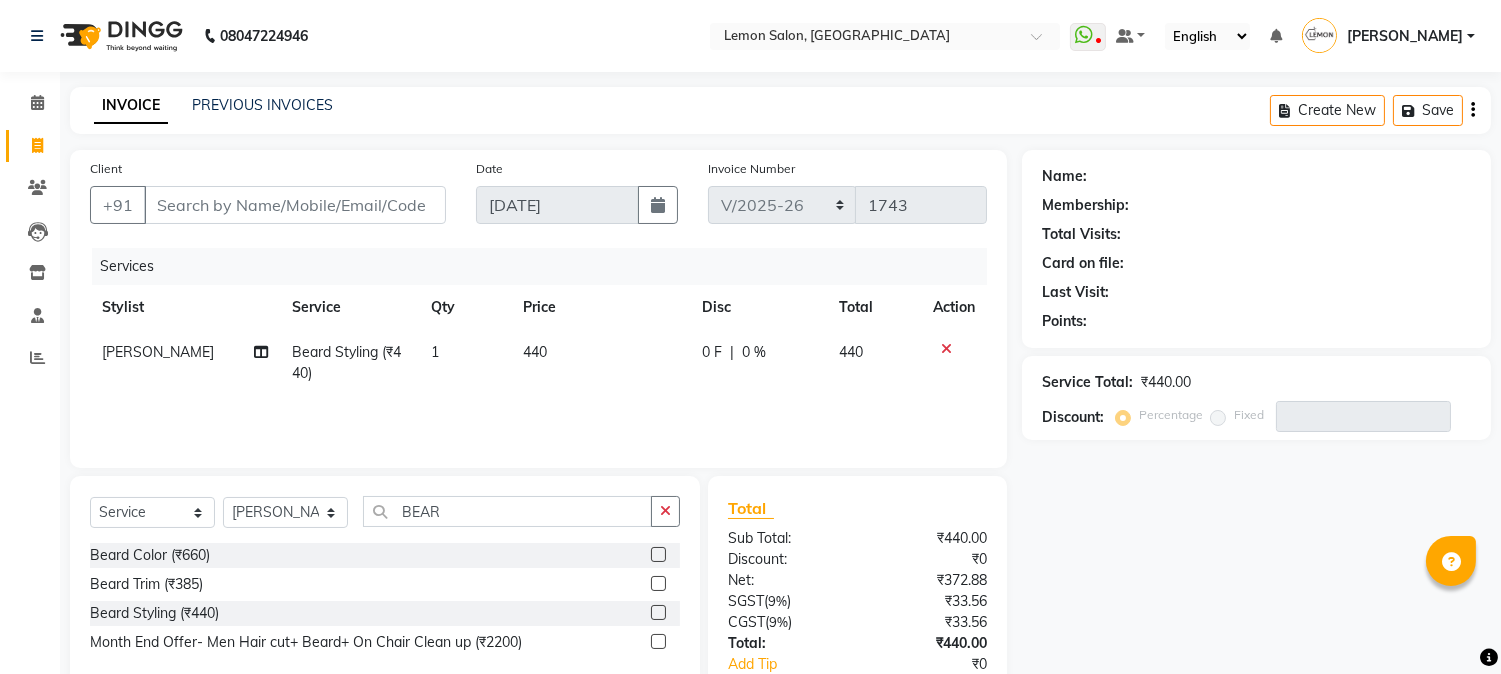 click 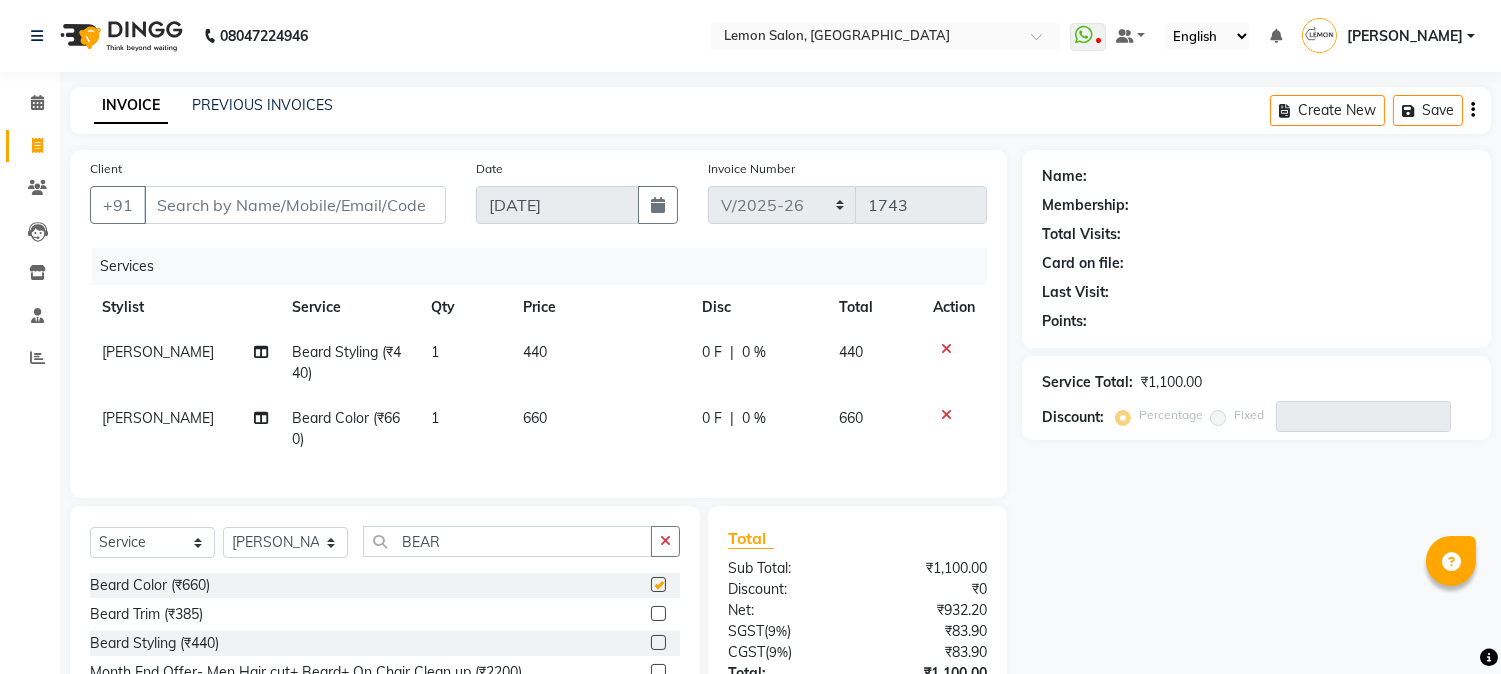 checkbox on "false" 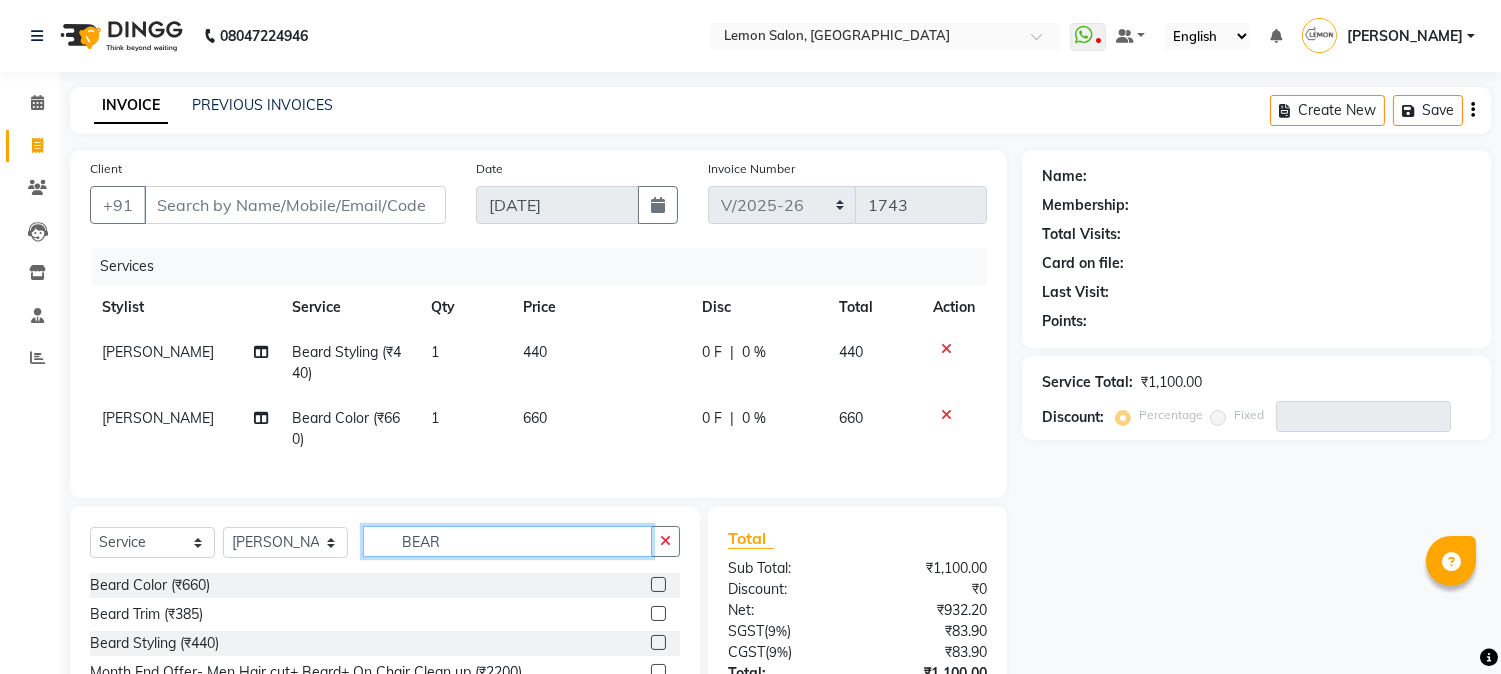 click on "BEAR" 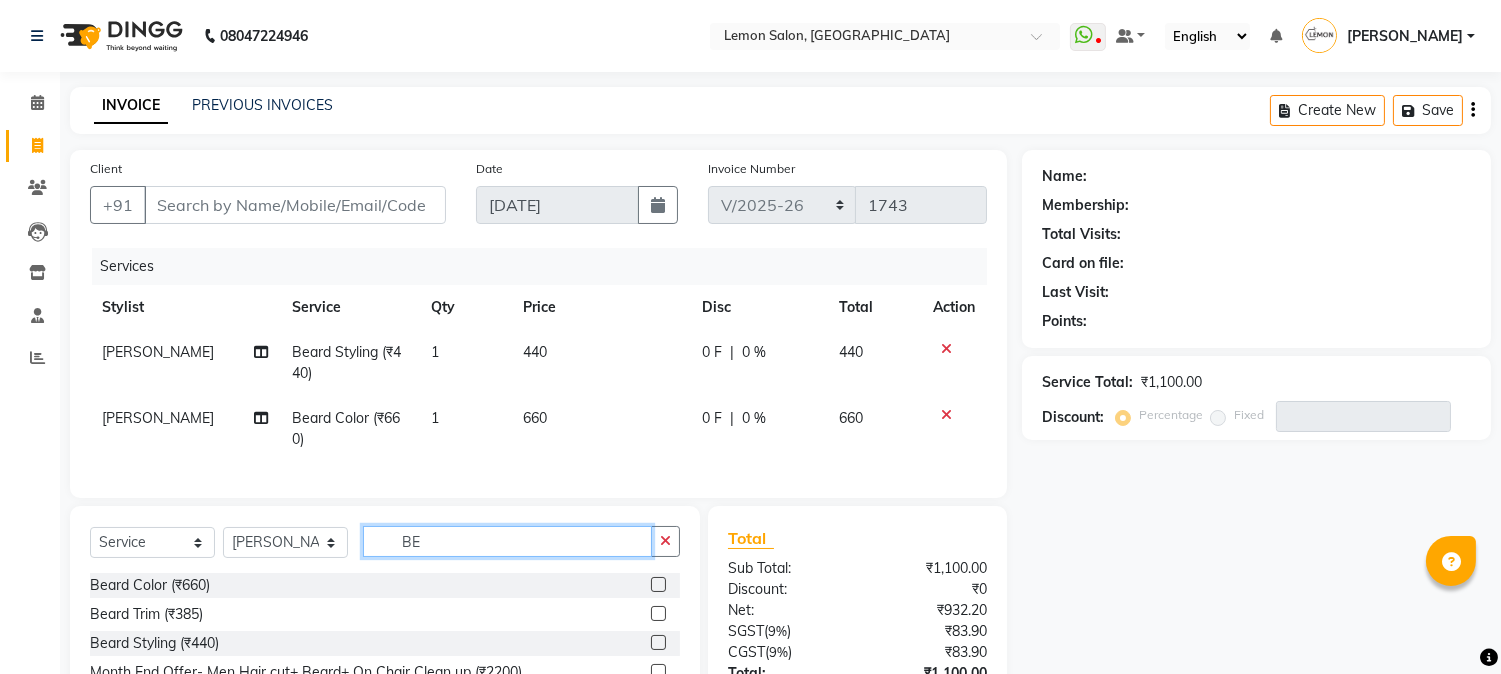 type on "B" 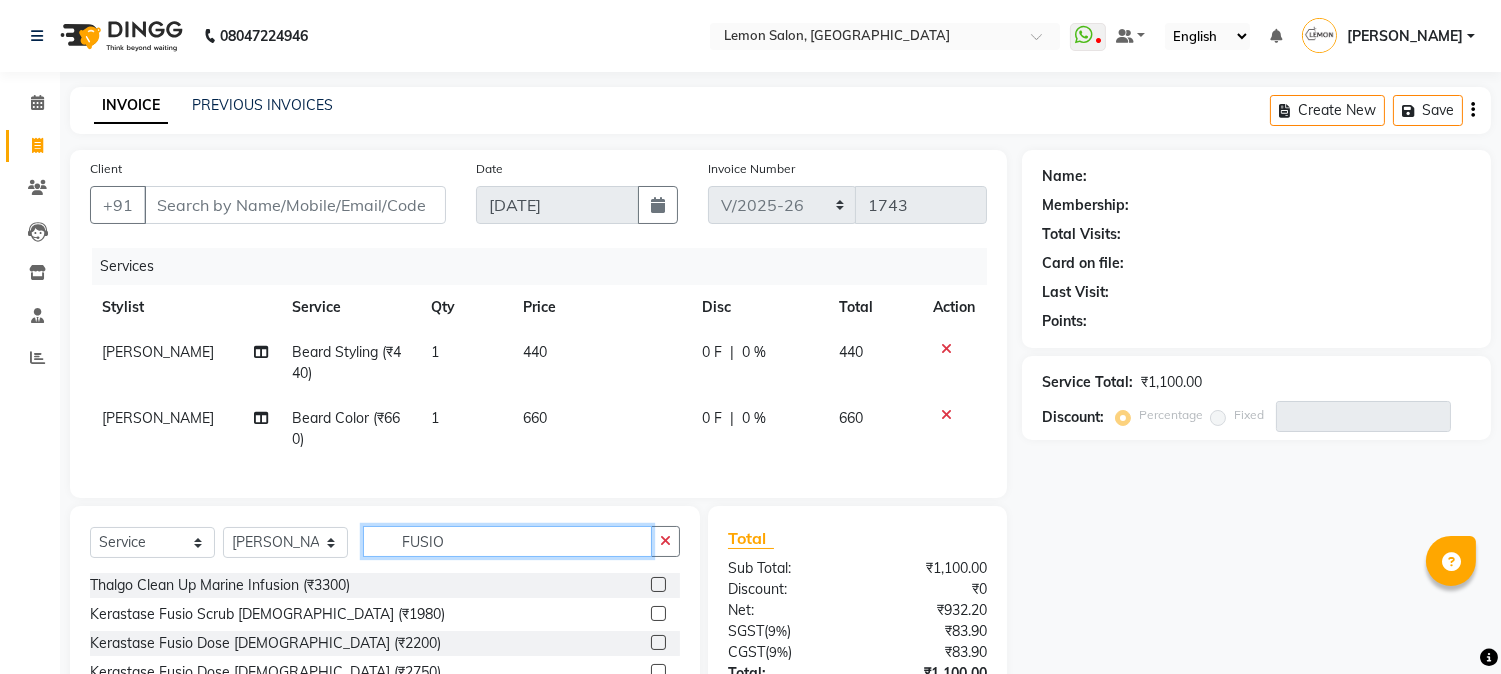 scroll, scrollTop: 173, scrollLeft: 0, axis: vertical 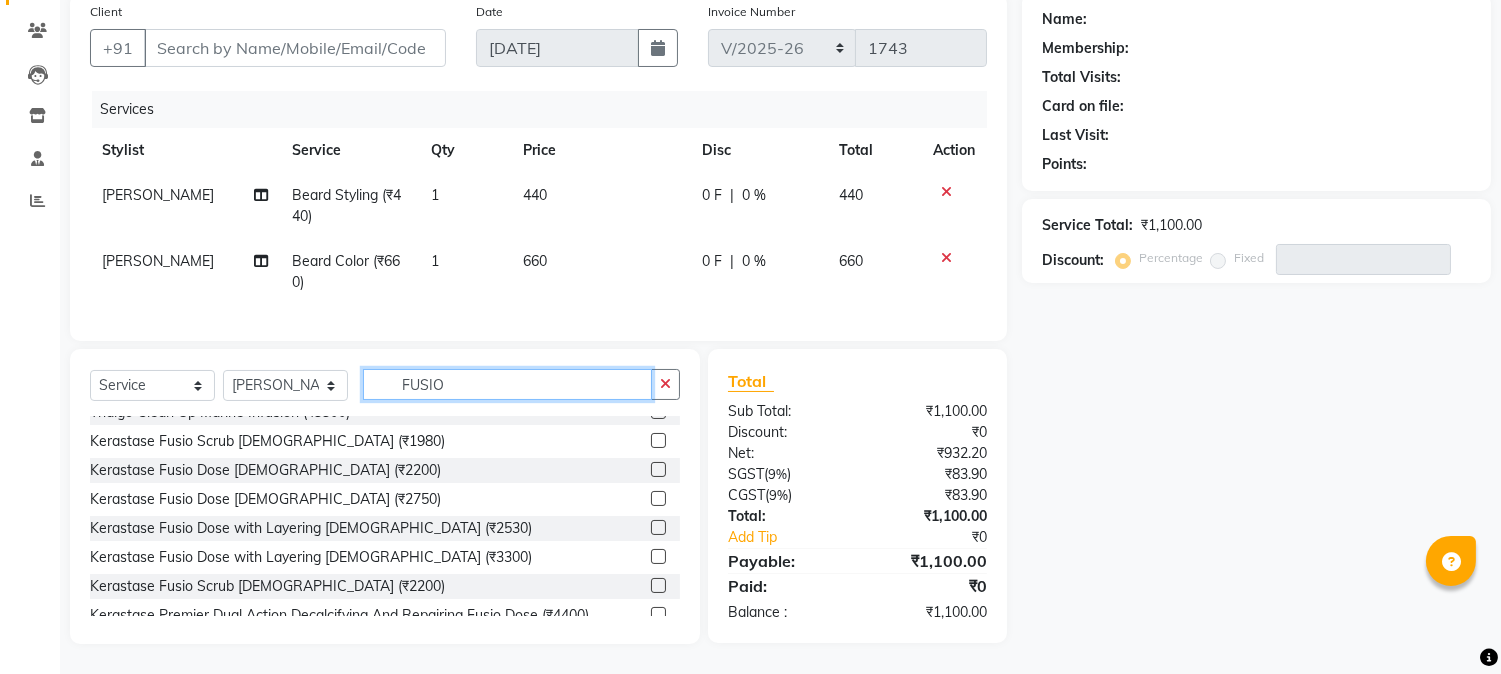 type on "FUSIO" 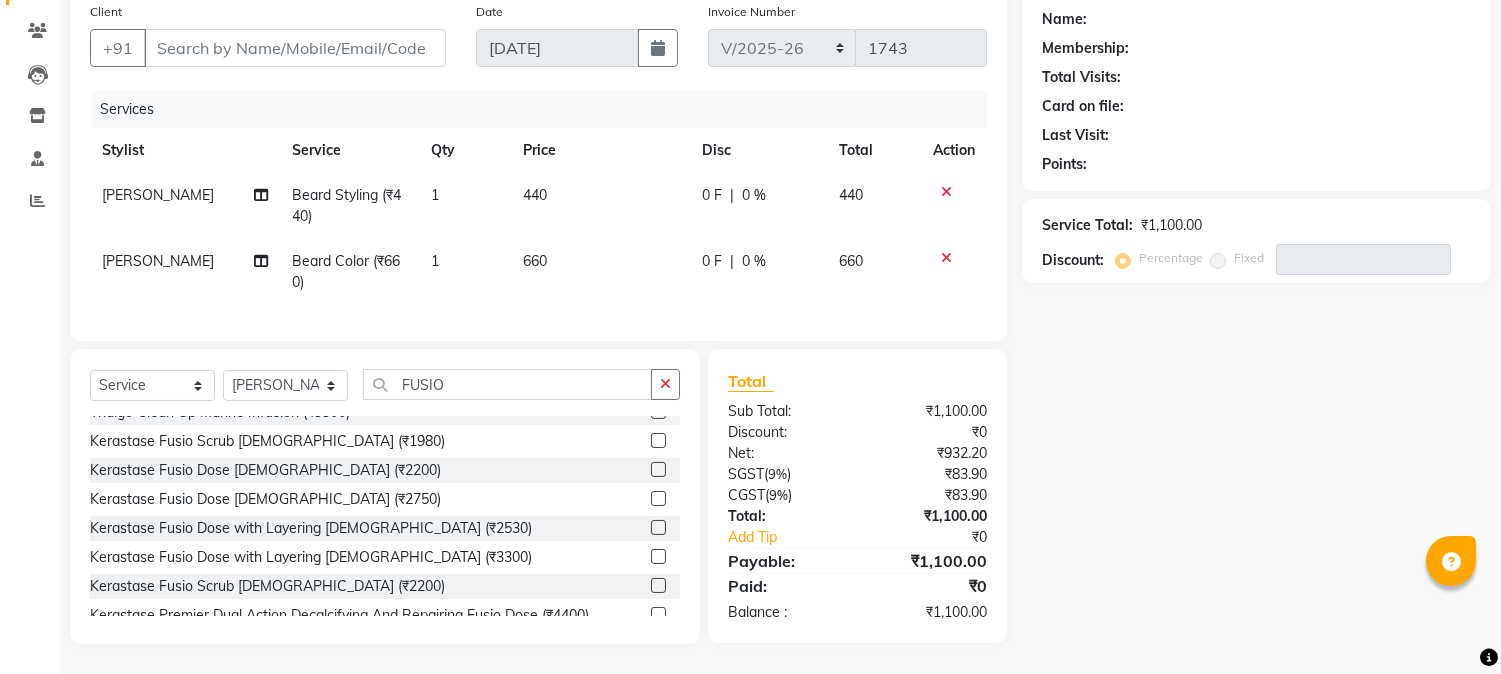 click 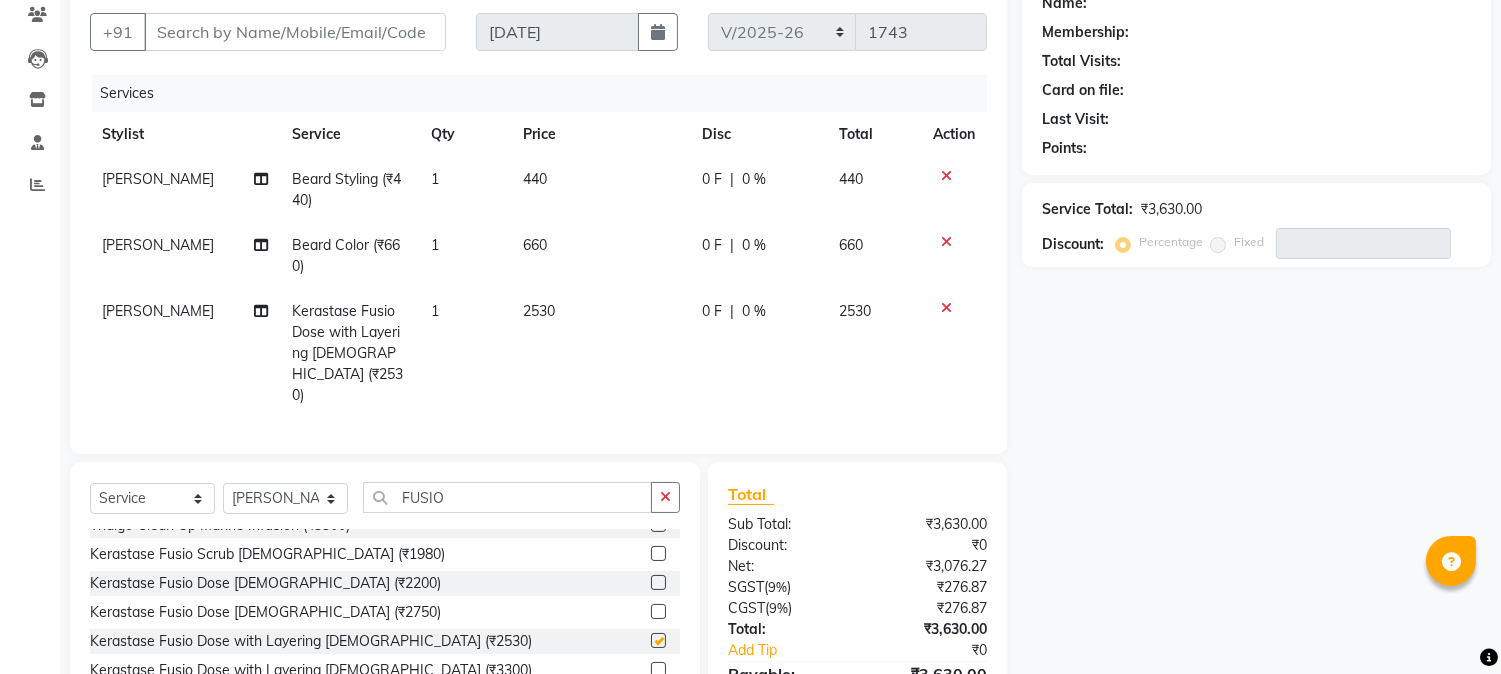 checkbox on "false" 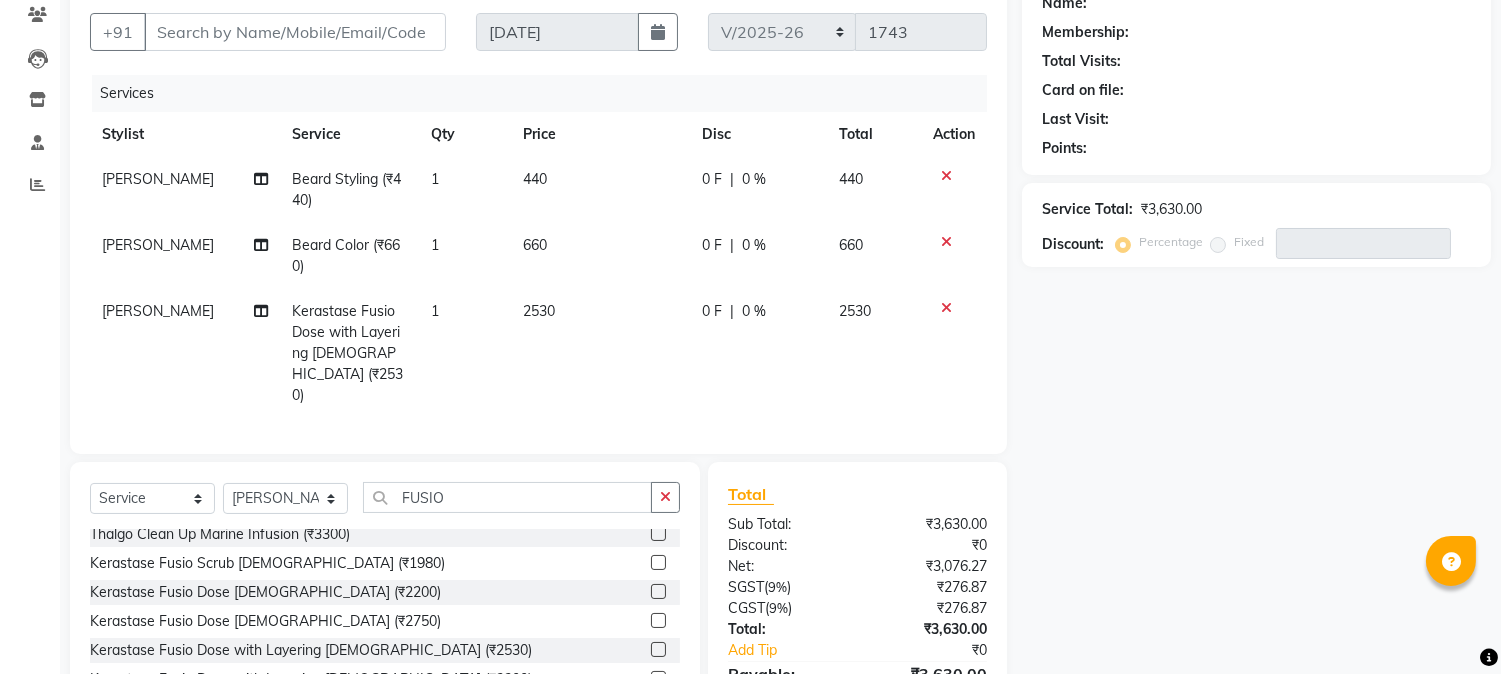 scroll, scrollTop: 0, scrollLeft: 0, axis: both 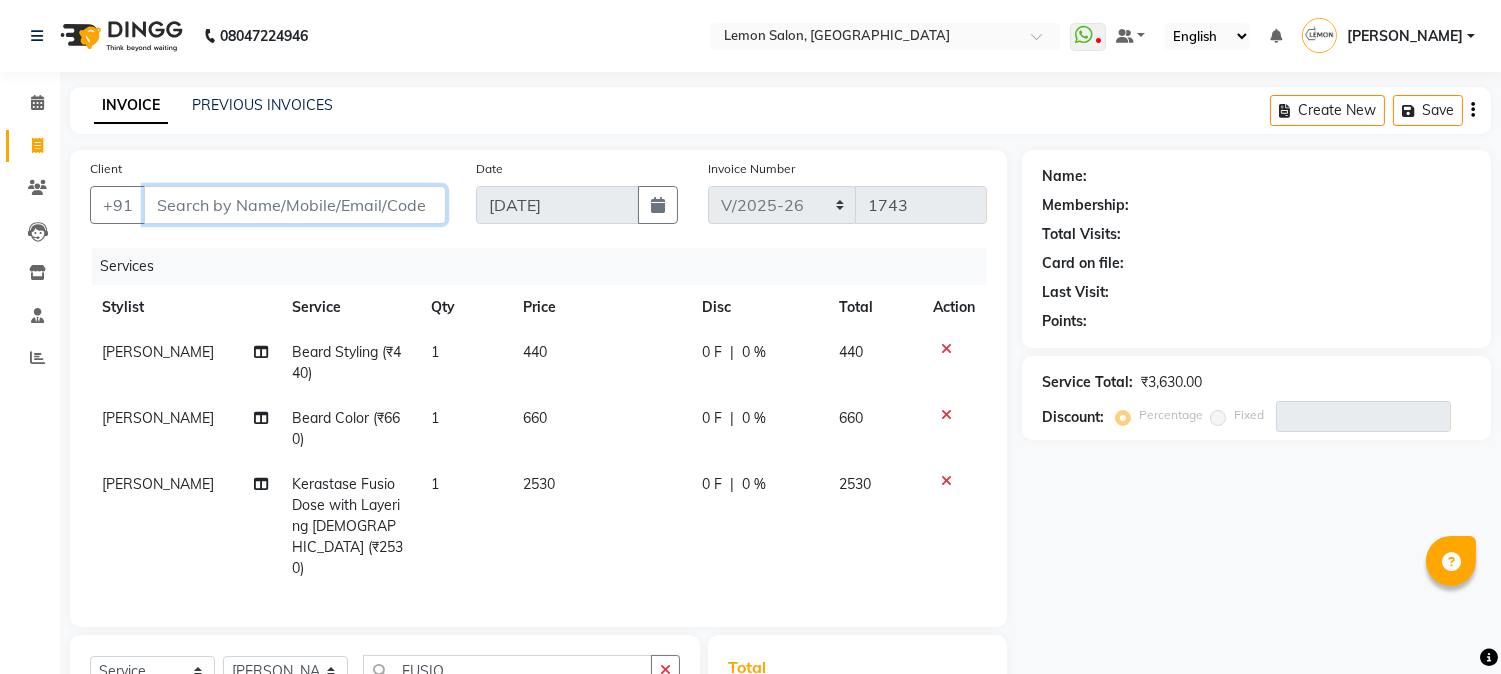 click on "Client" at bounding box center [295, 205] 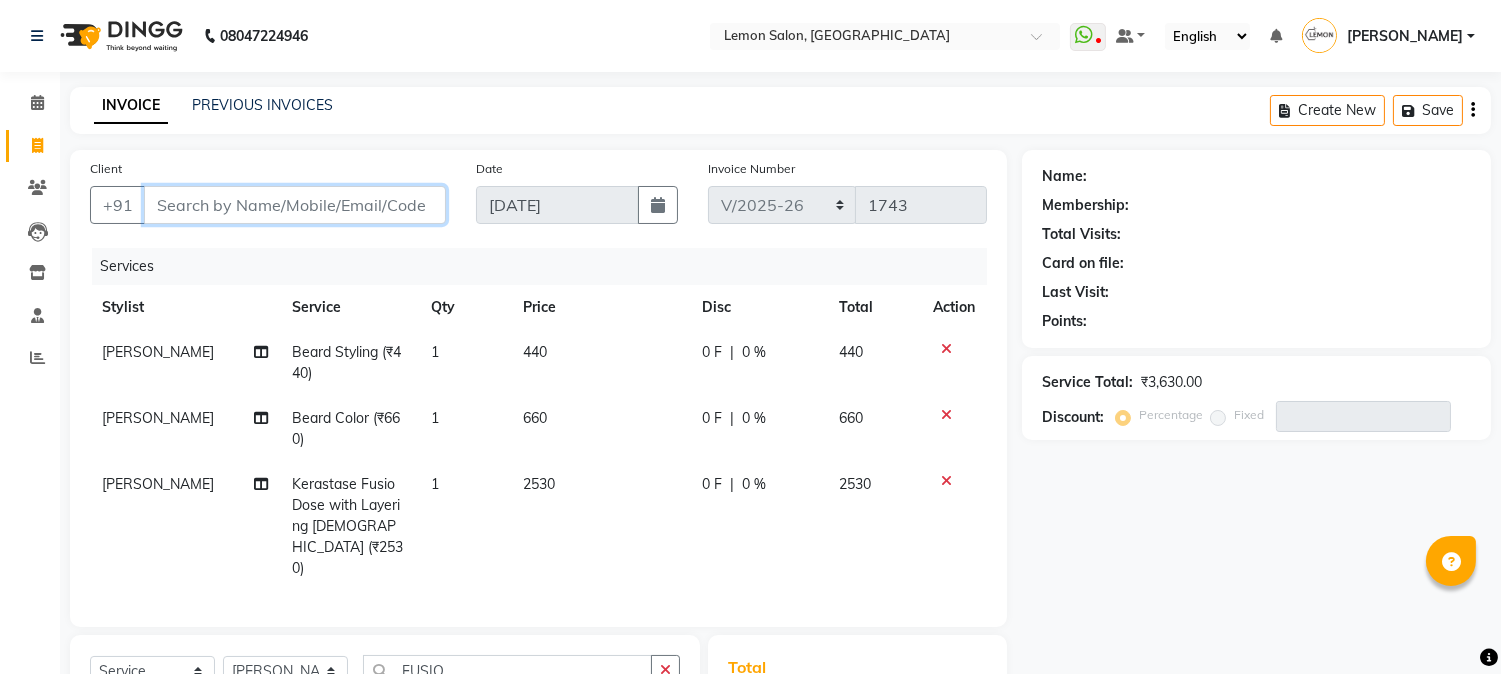 click on "Client" at bounding box center (295, 205) 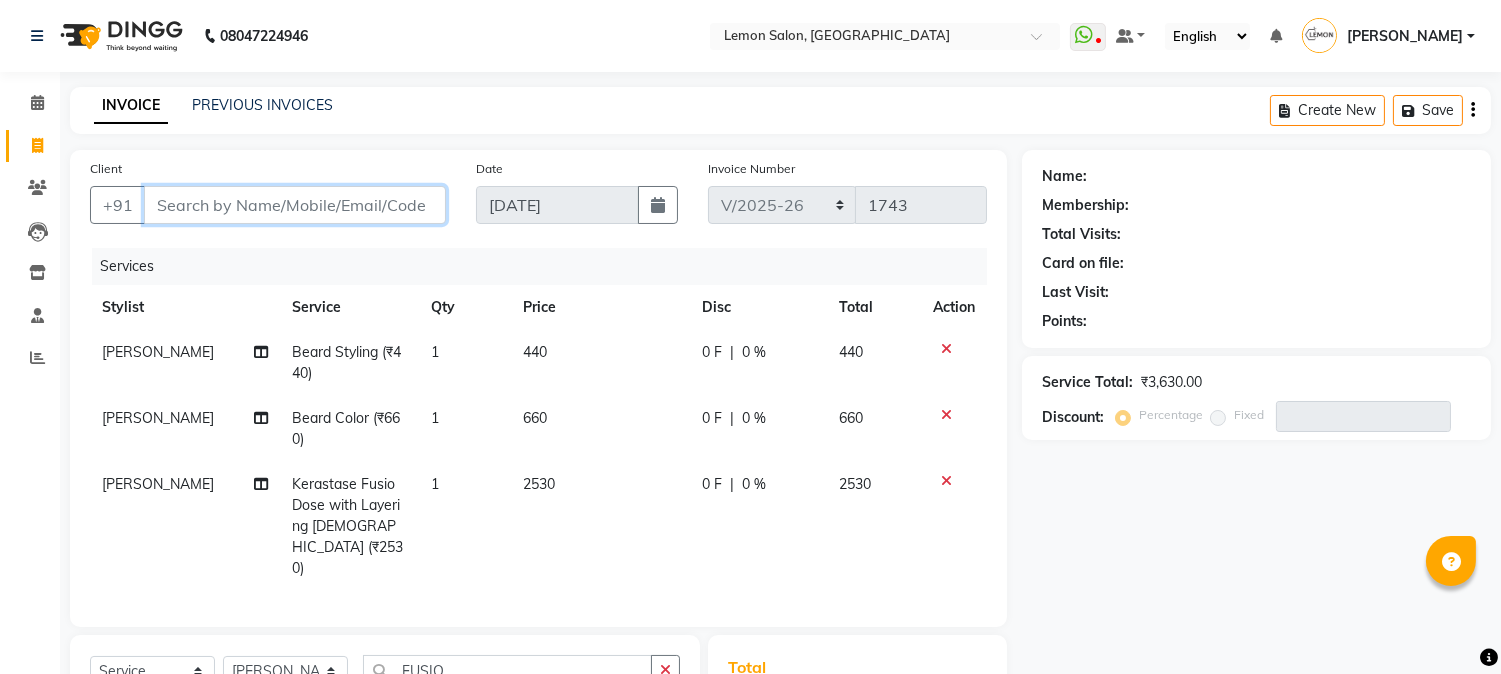 type on "9" 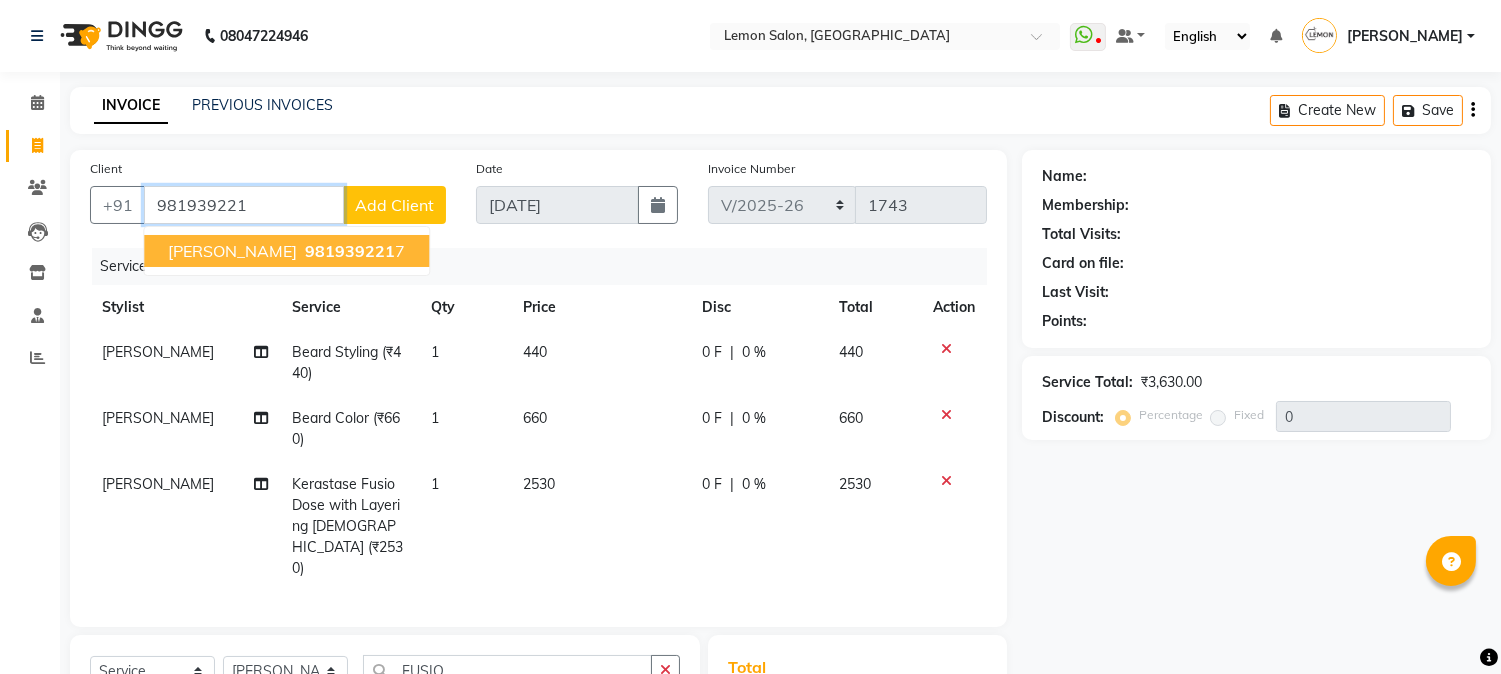 click on "981939221" at bounding box center [350, 251] 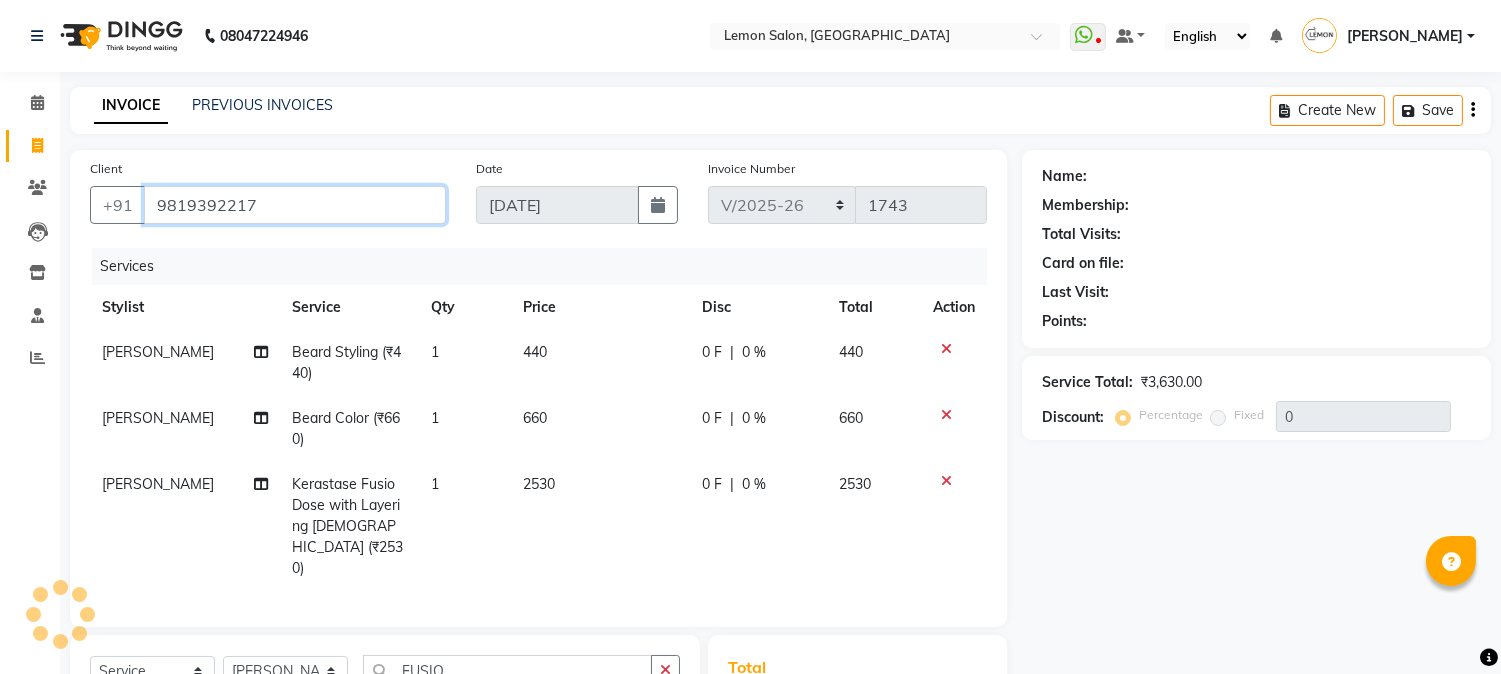 type on "9819392217" 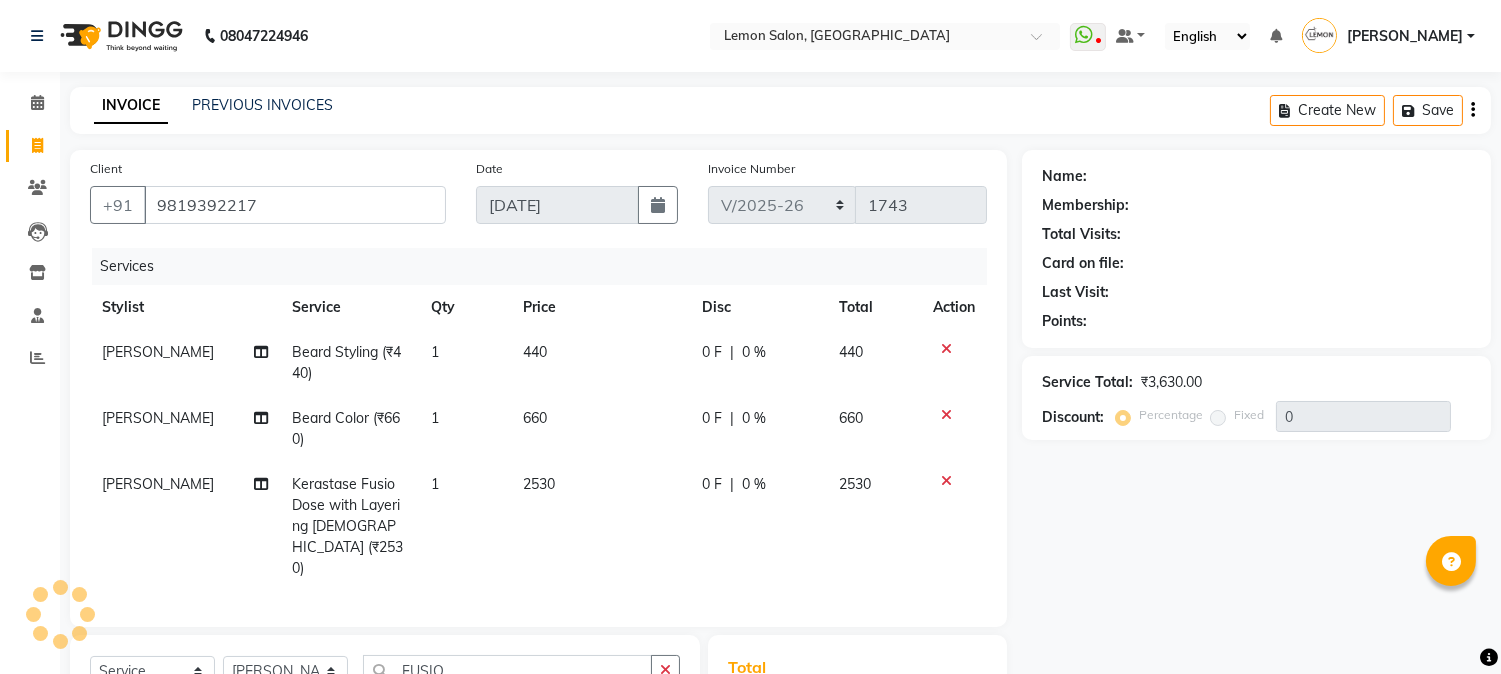type on "20" 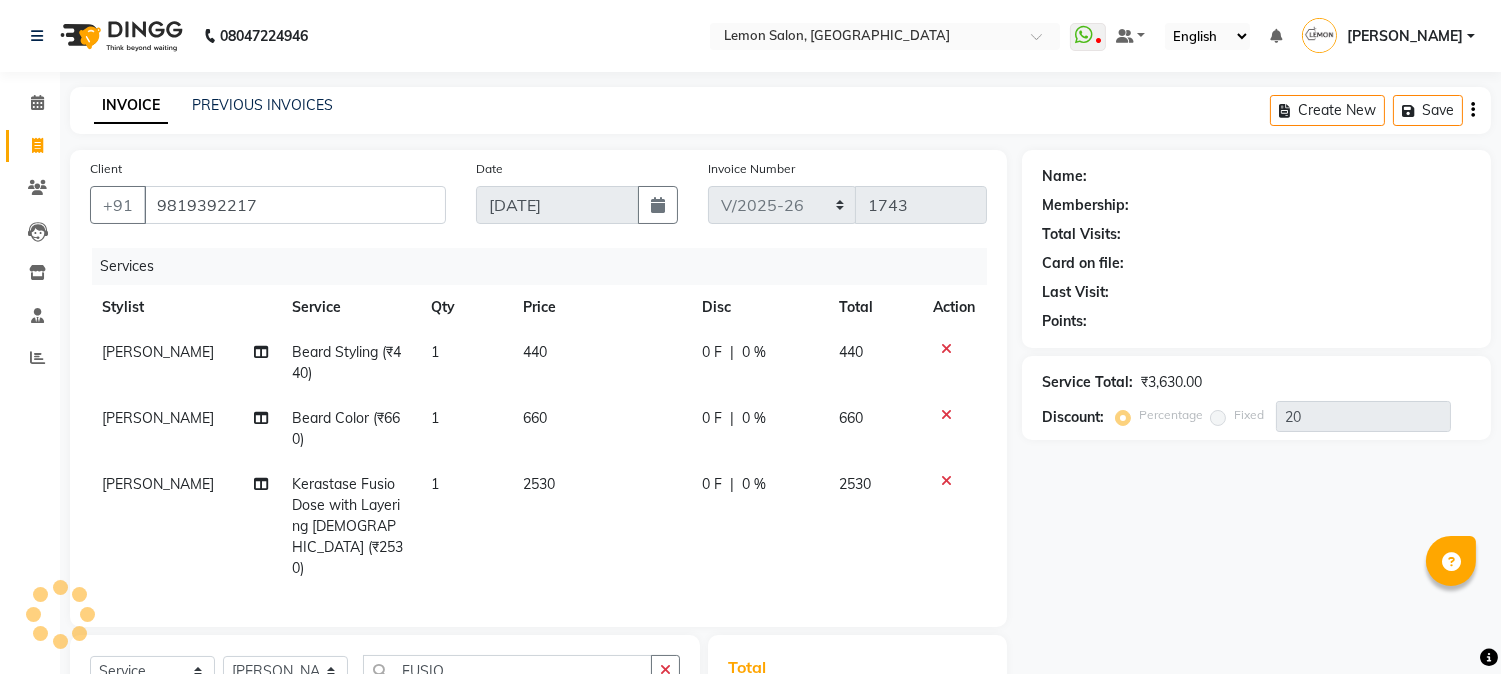 select on "1: Object" 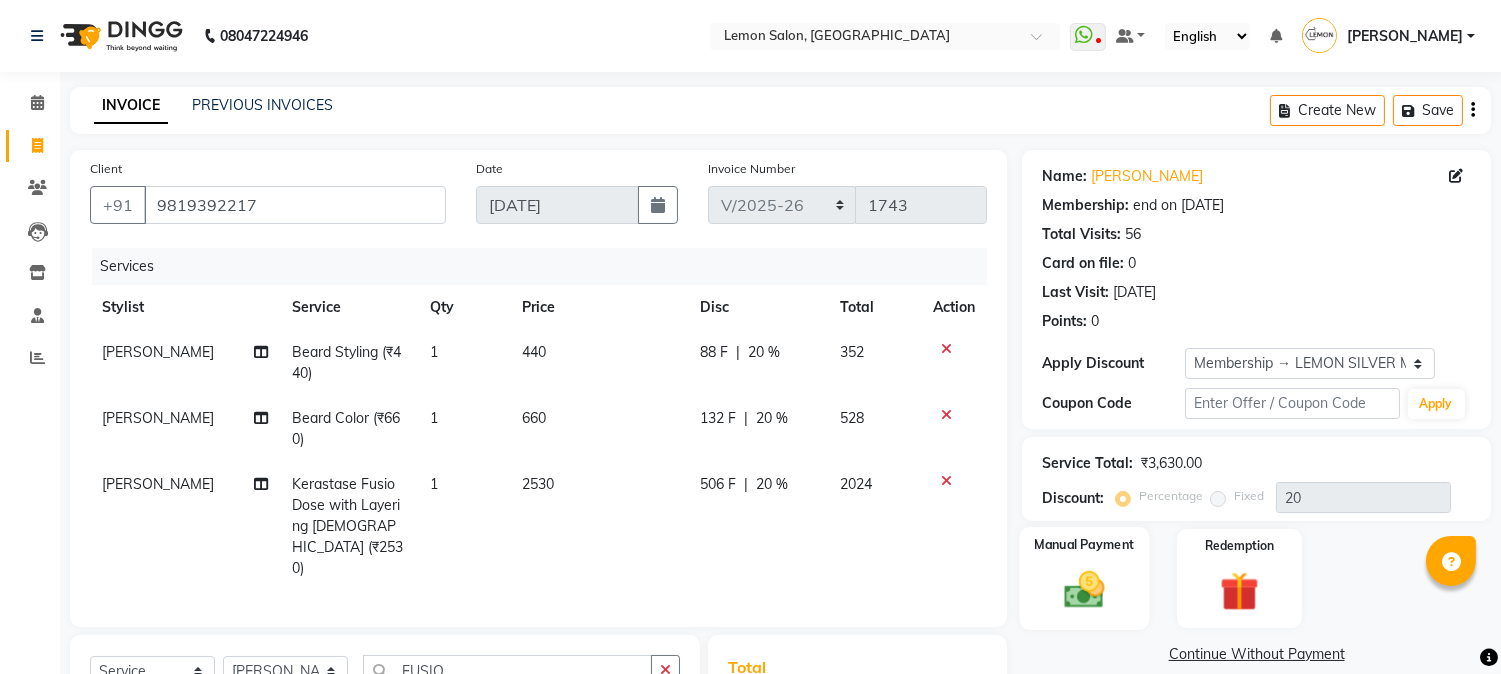 scroll, scrollTop: 260, scrollLeft: 0, axis: vertical 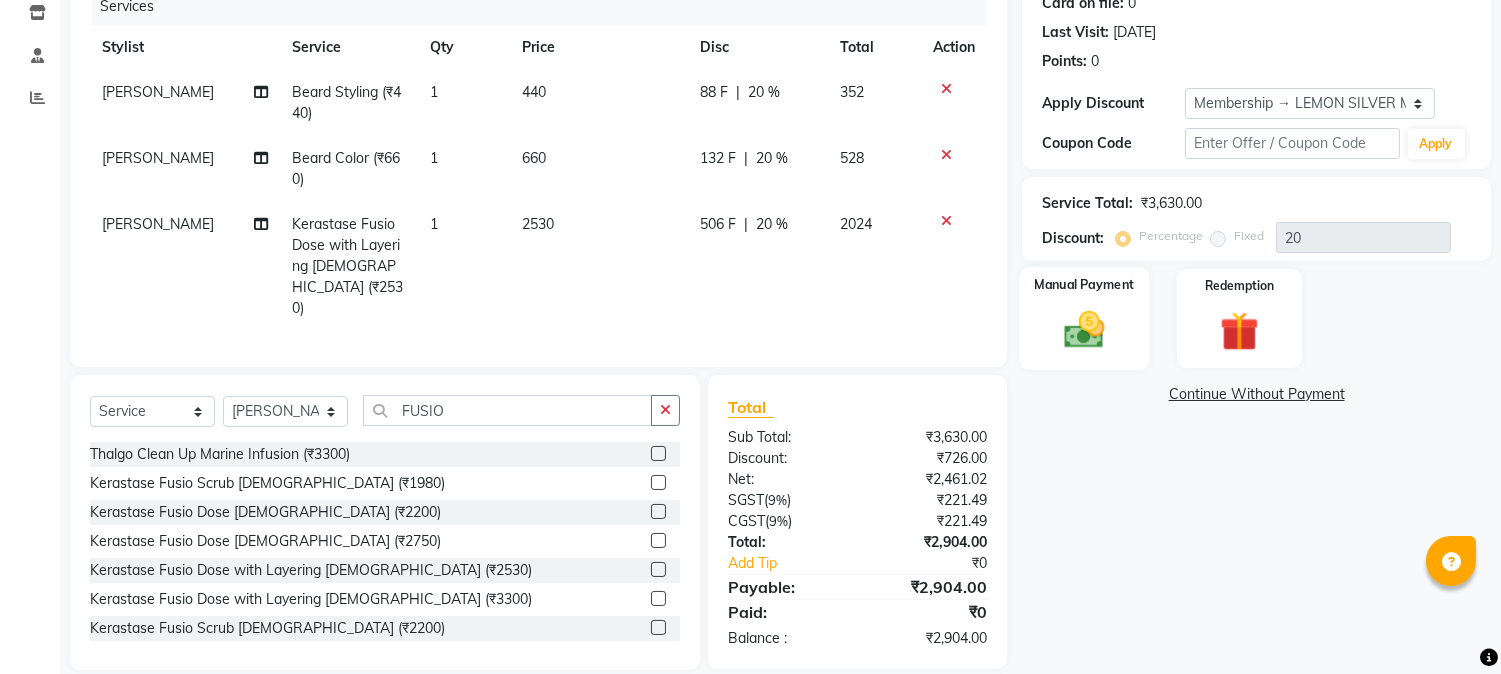 click 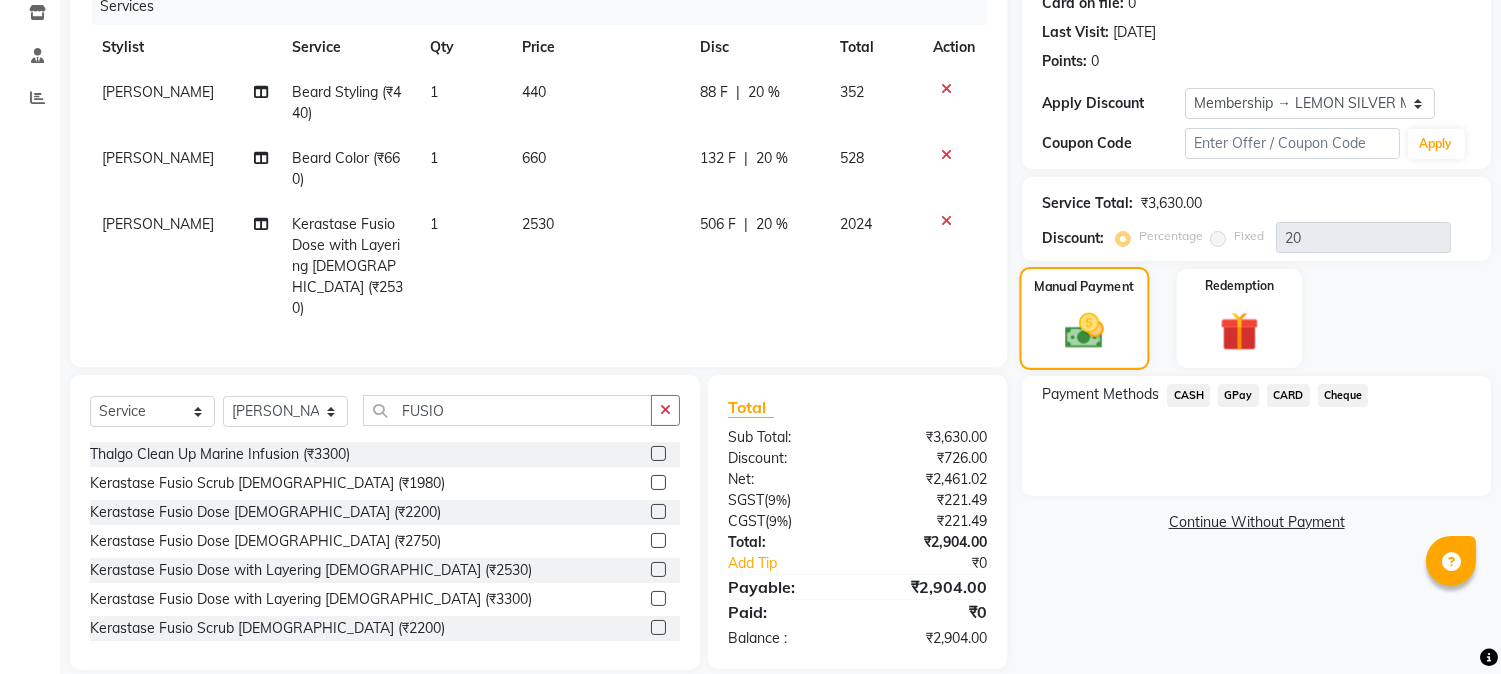 click 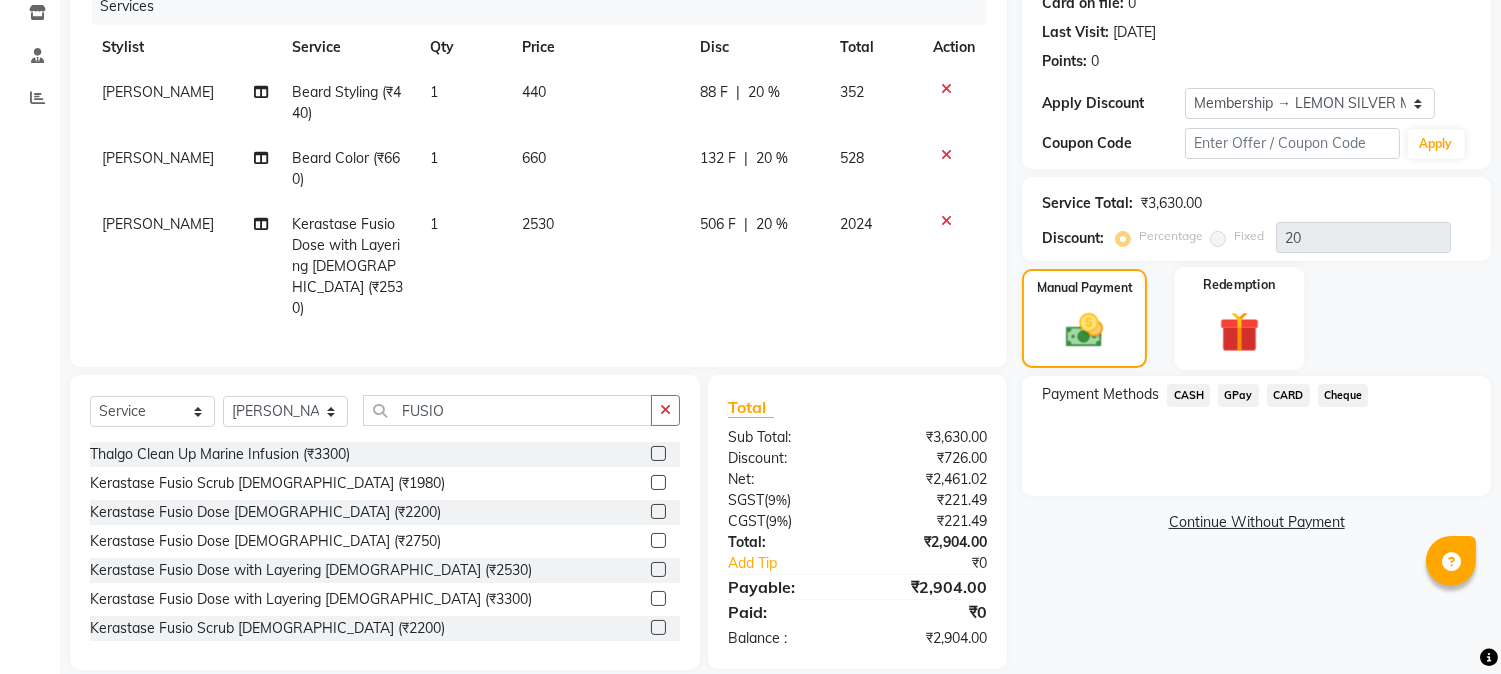 click 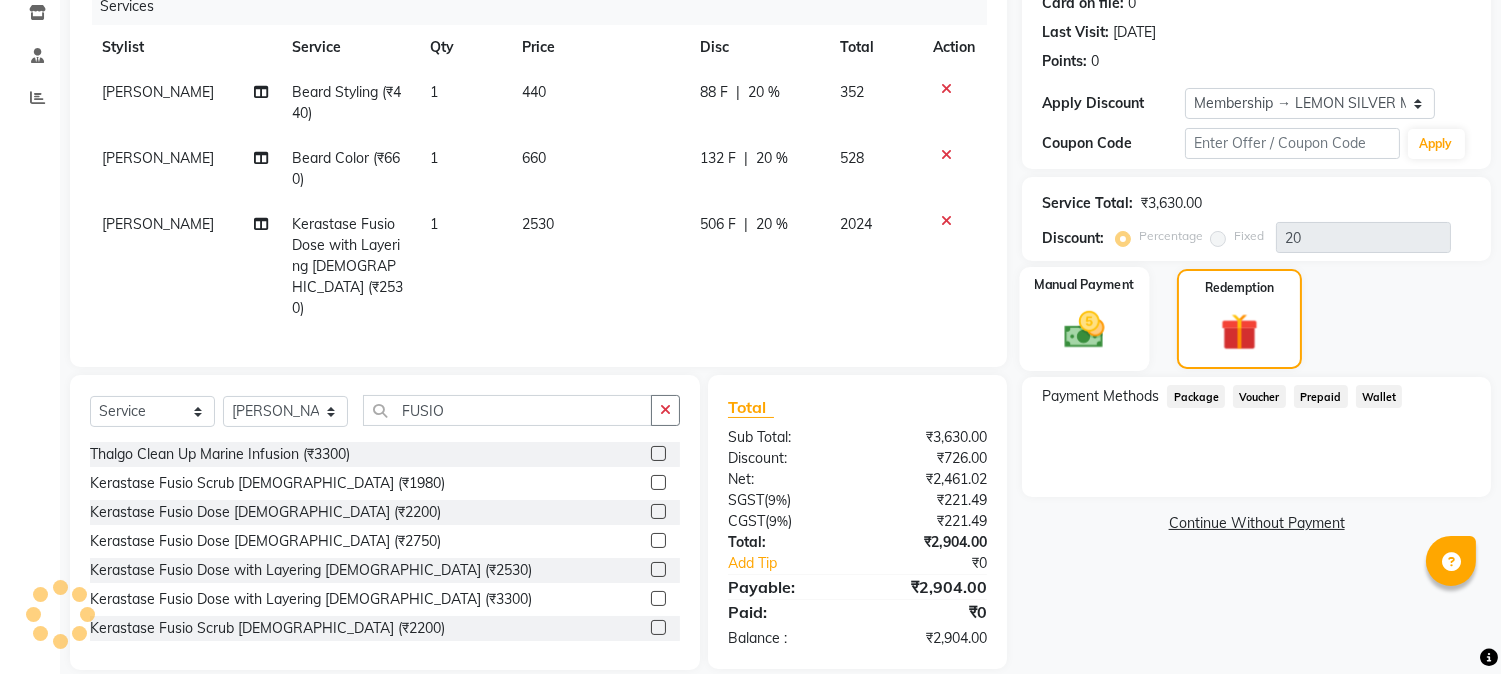click 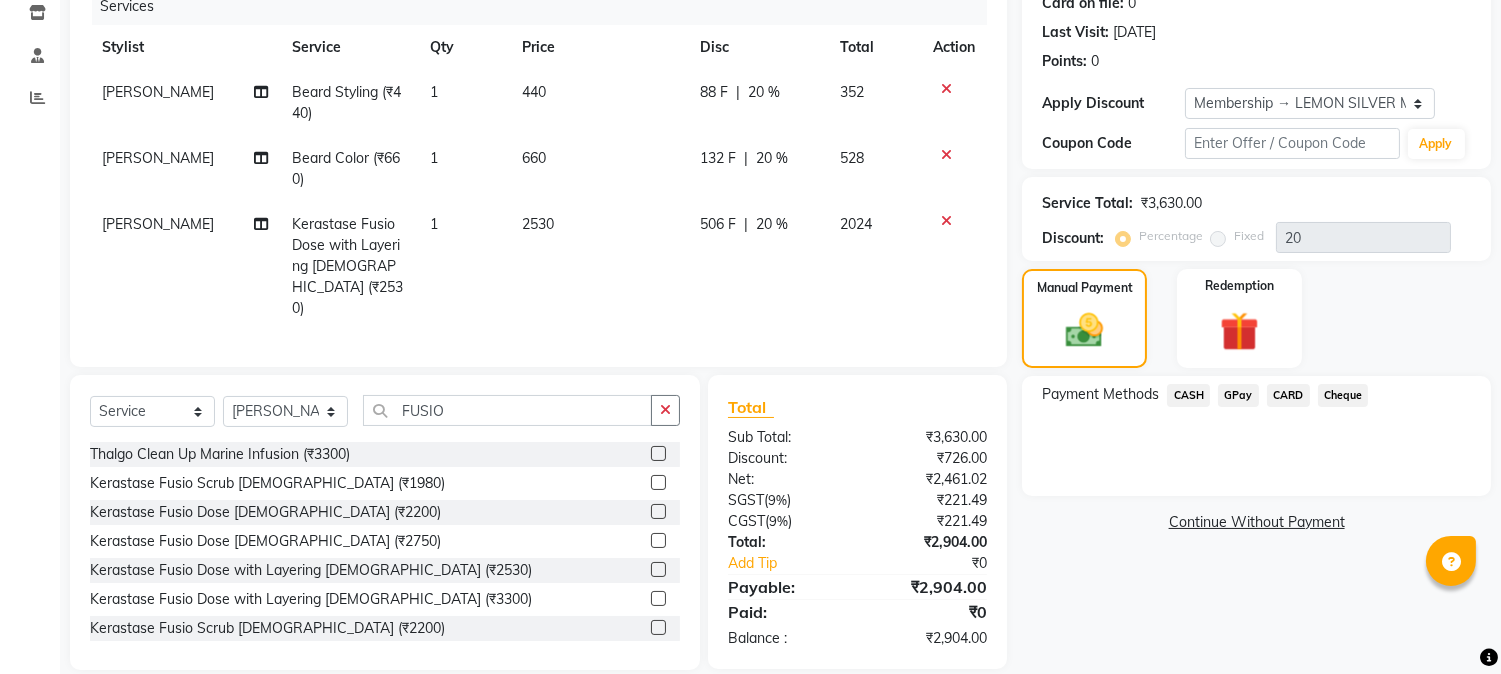 click on "CASH" 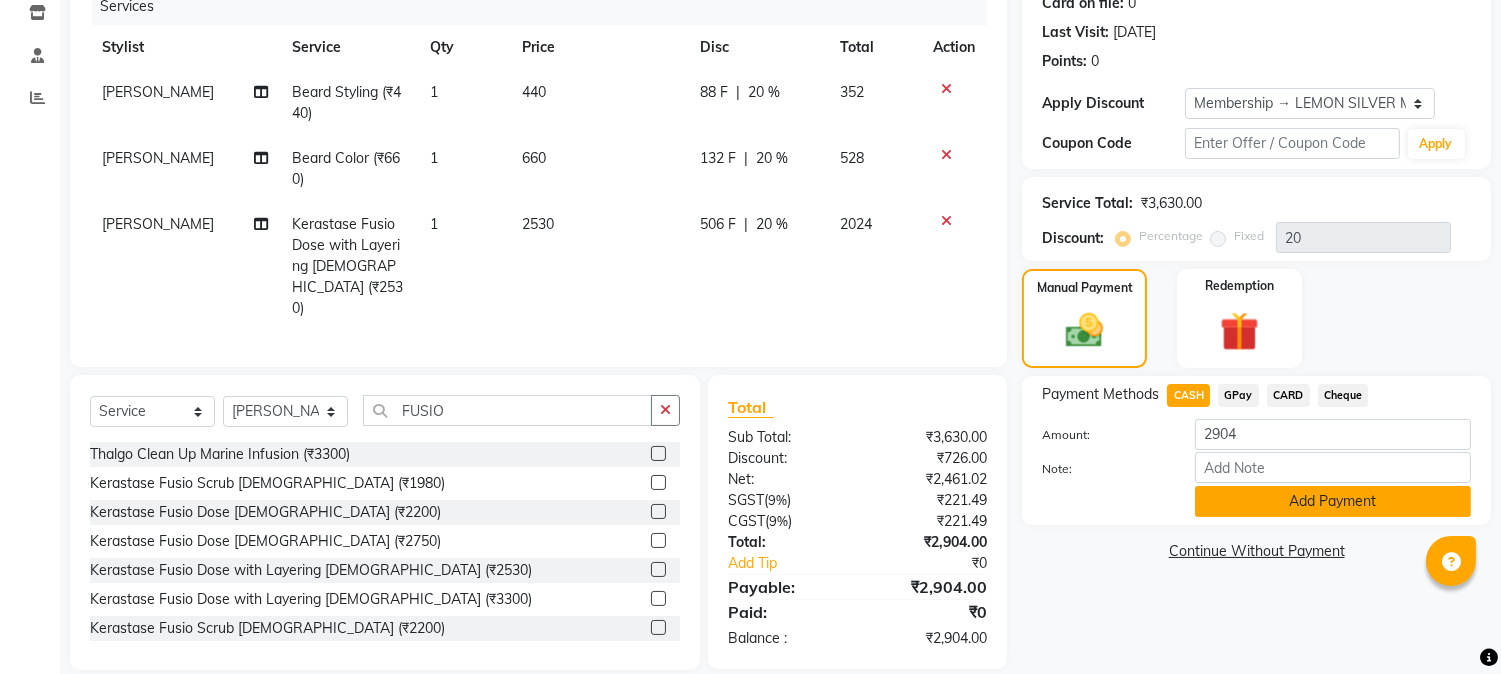 click on "Add Payment" 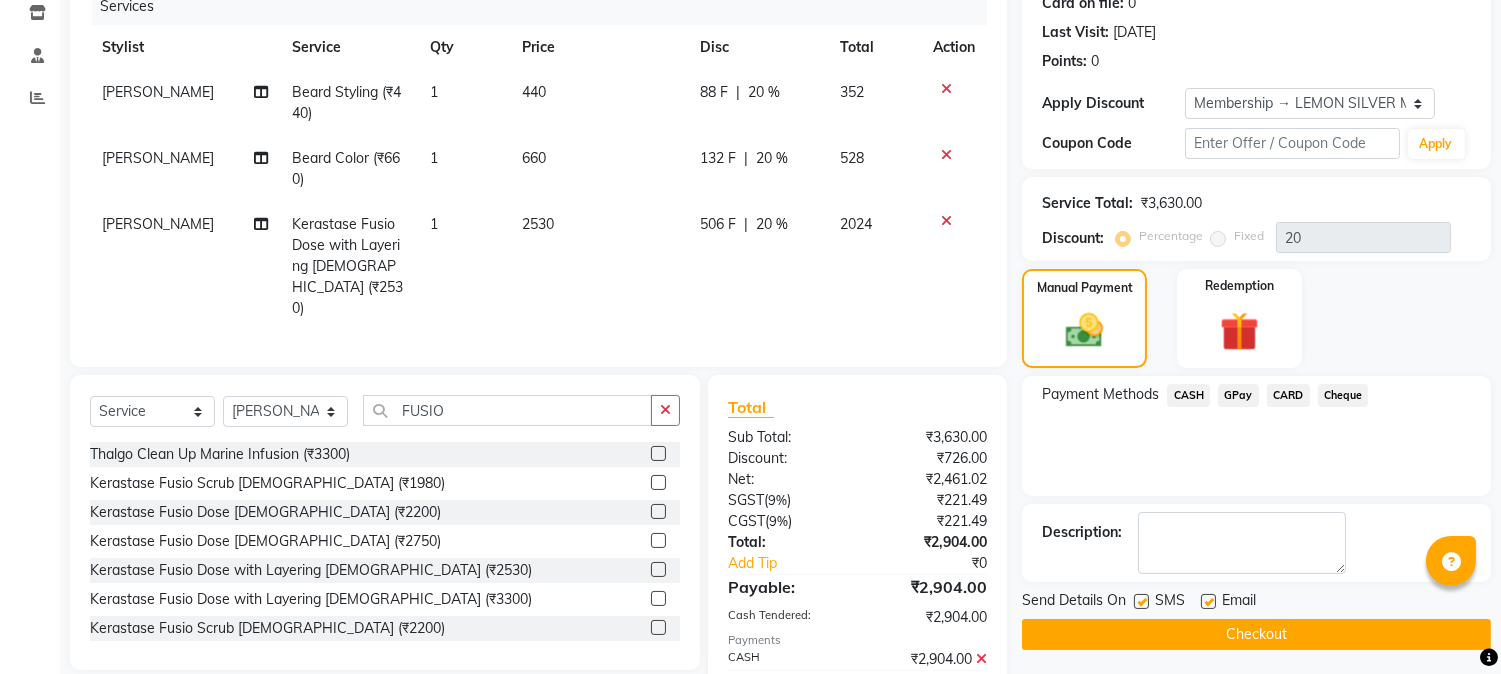 scroll, scrollTop: 428, scrollLeft: 0, axis: vertical 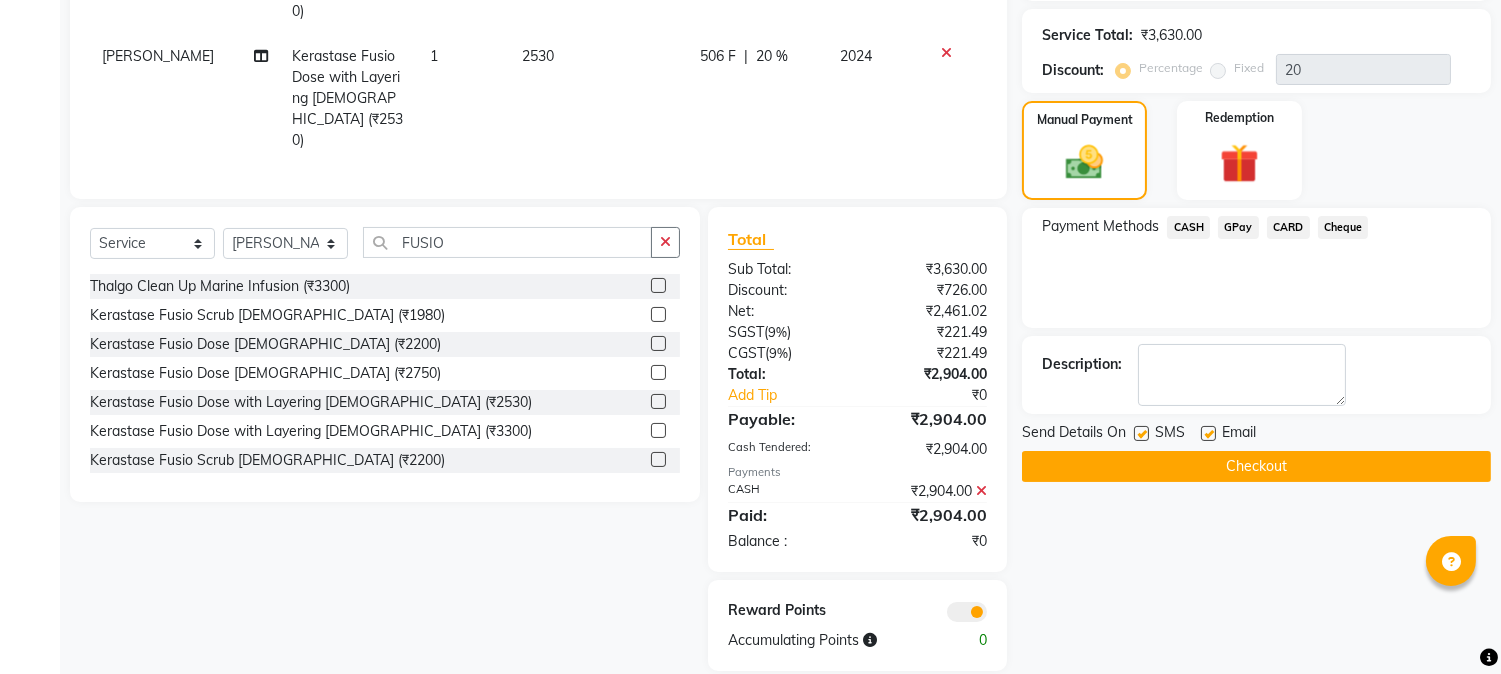 click 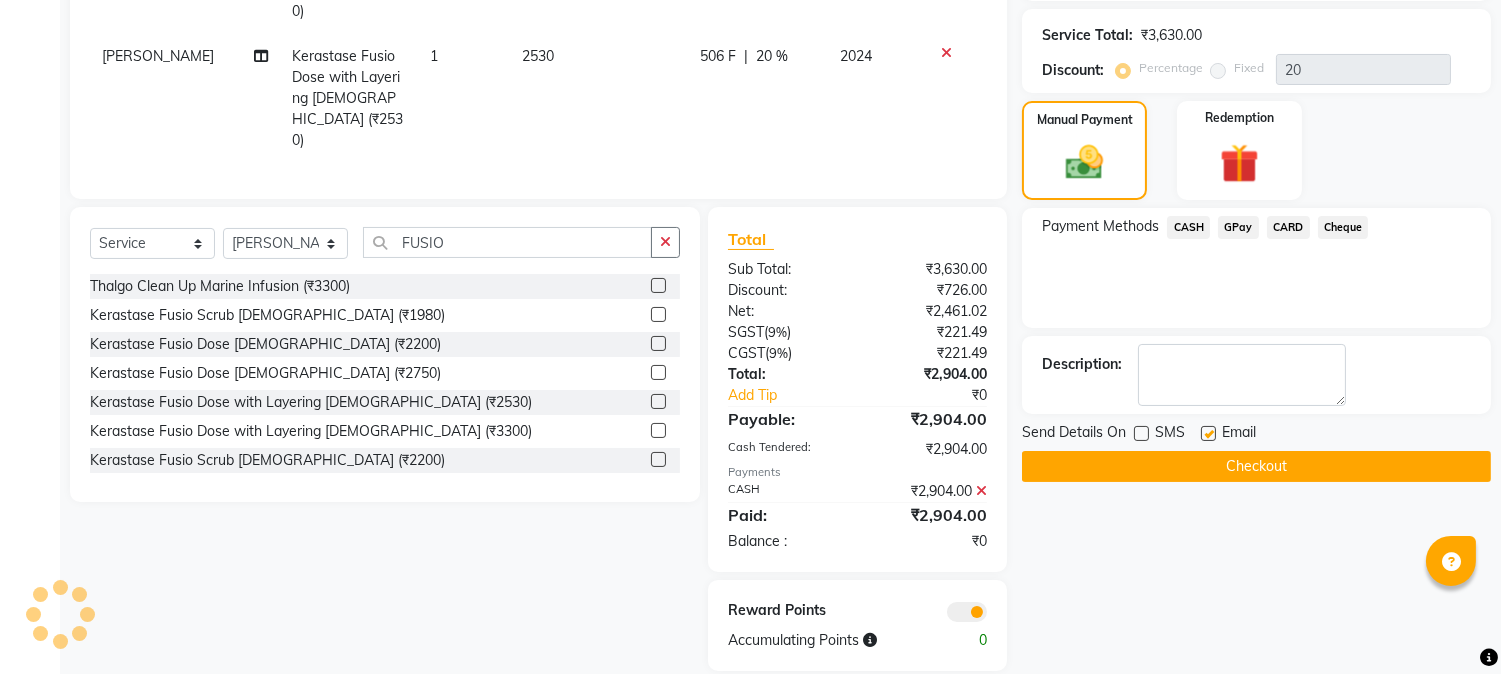 click 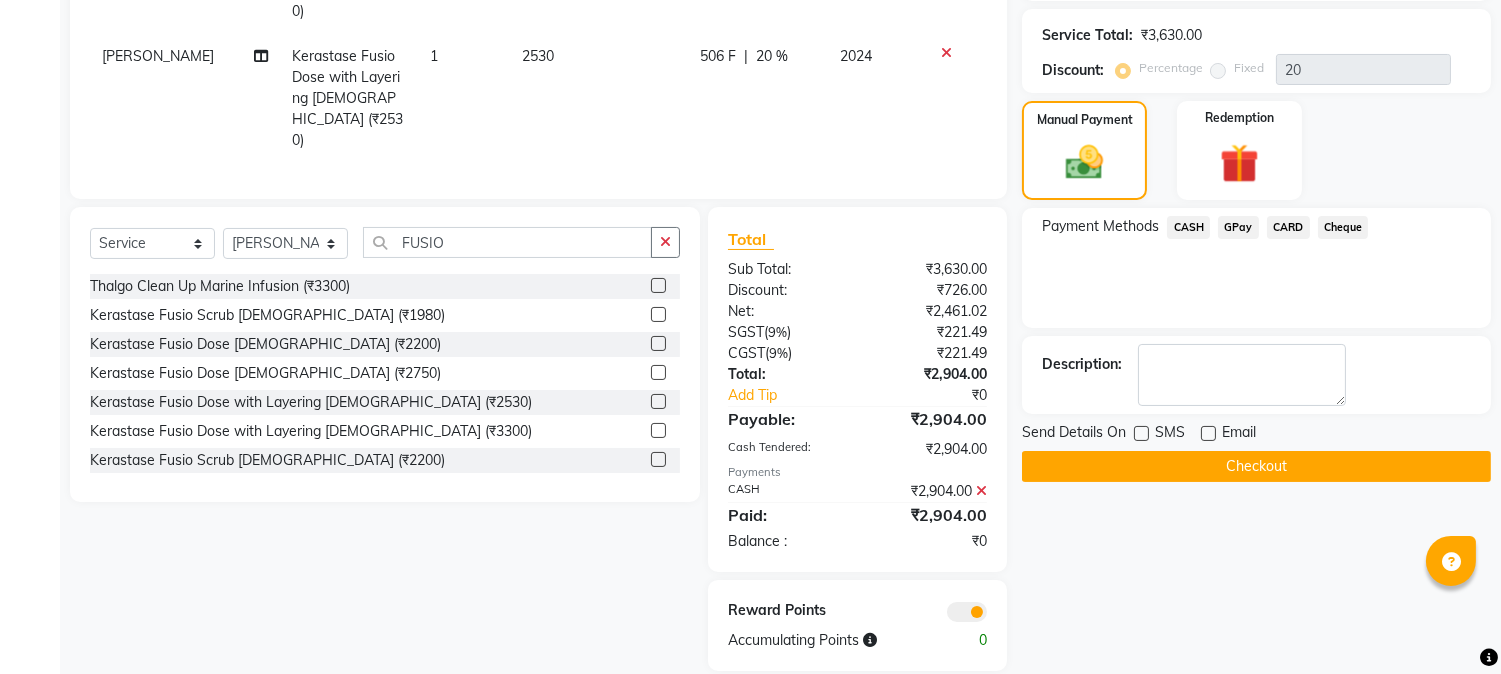 click on "Checkout" 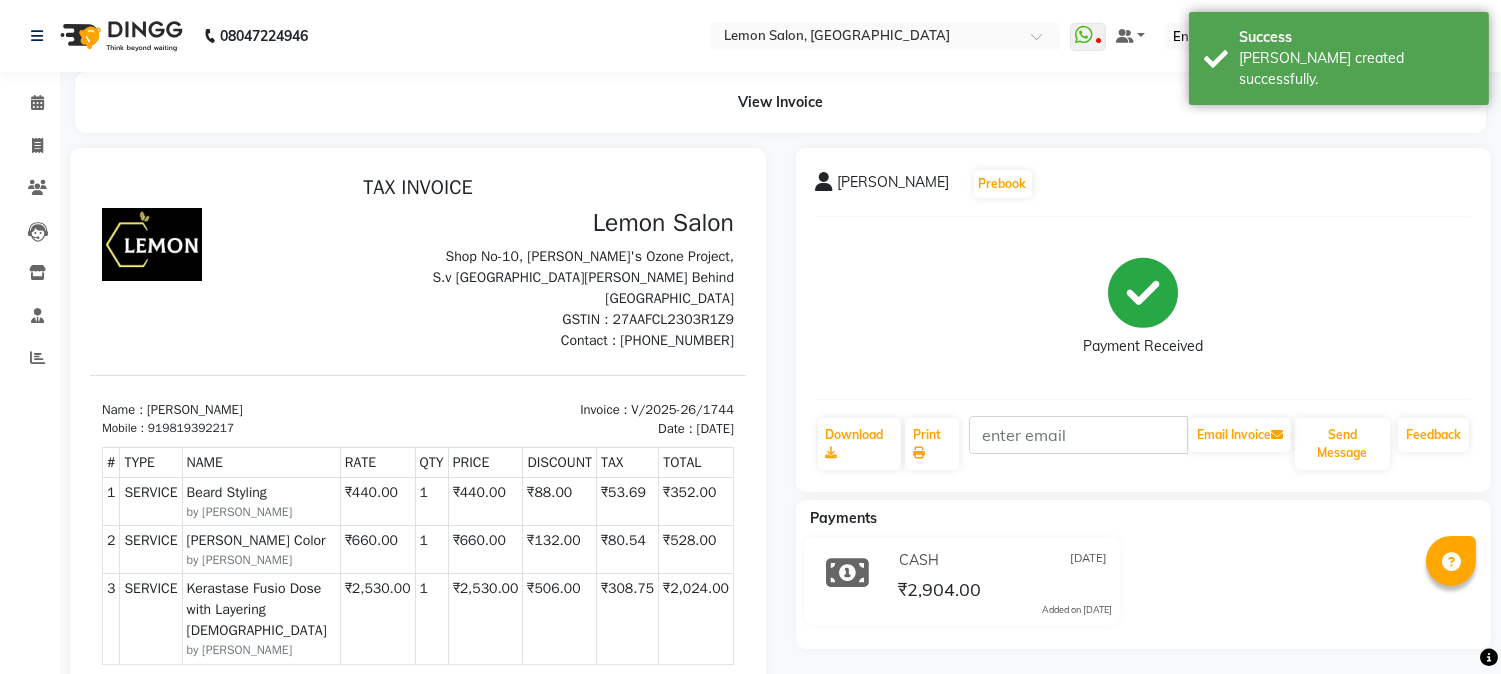 scroll, scrollTop: 0, scrollLeft: 0, axis: both 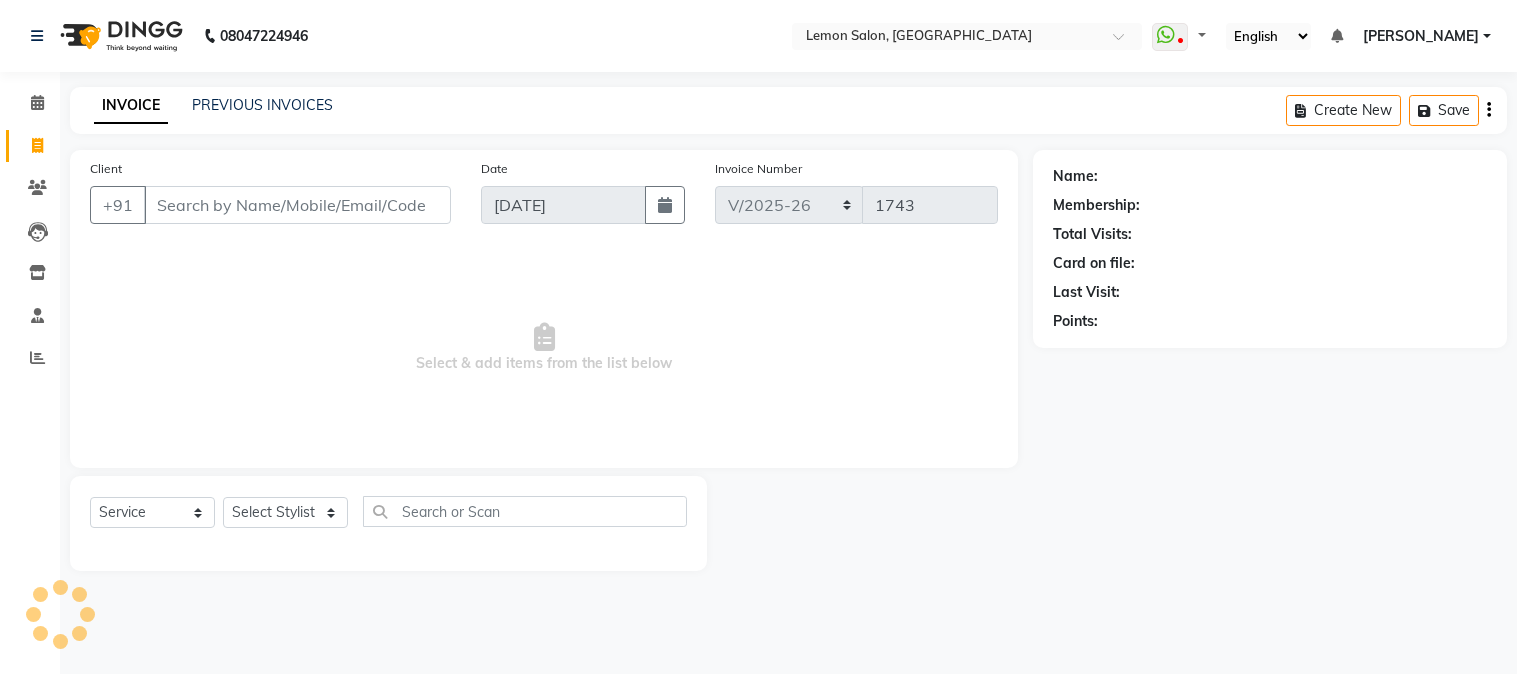 select on "565" 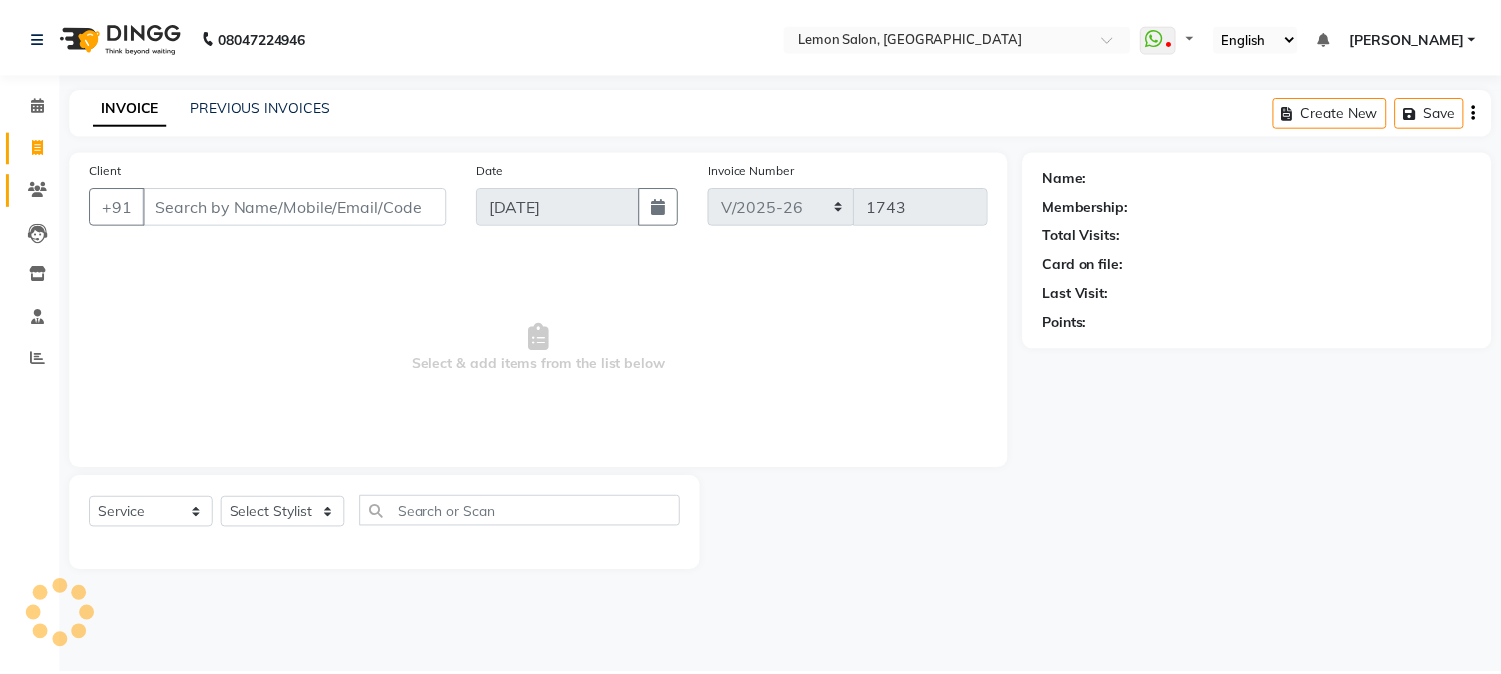 scroll, scrollTop: 0, scrollLeft: 0, axis: both 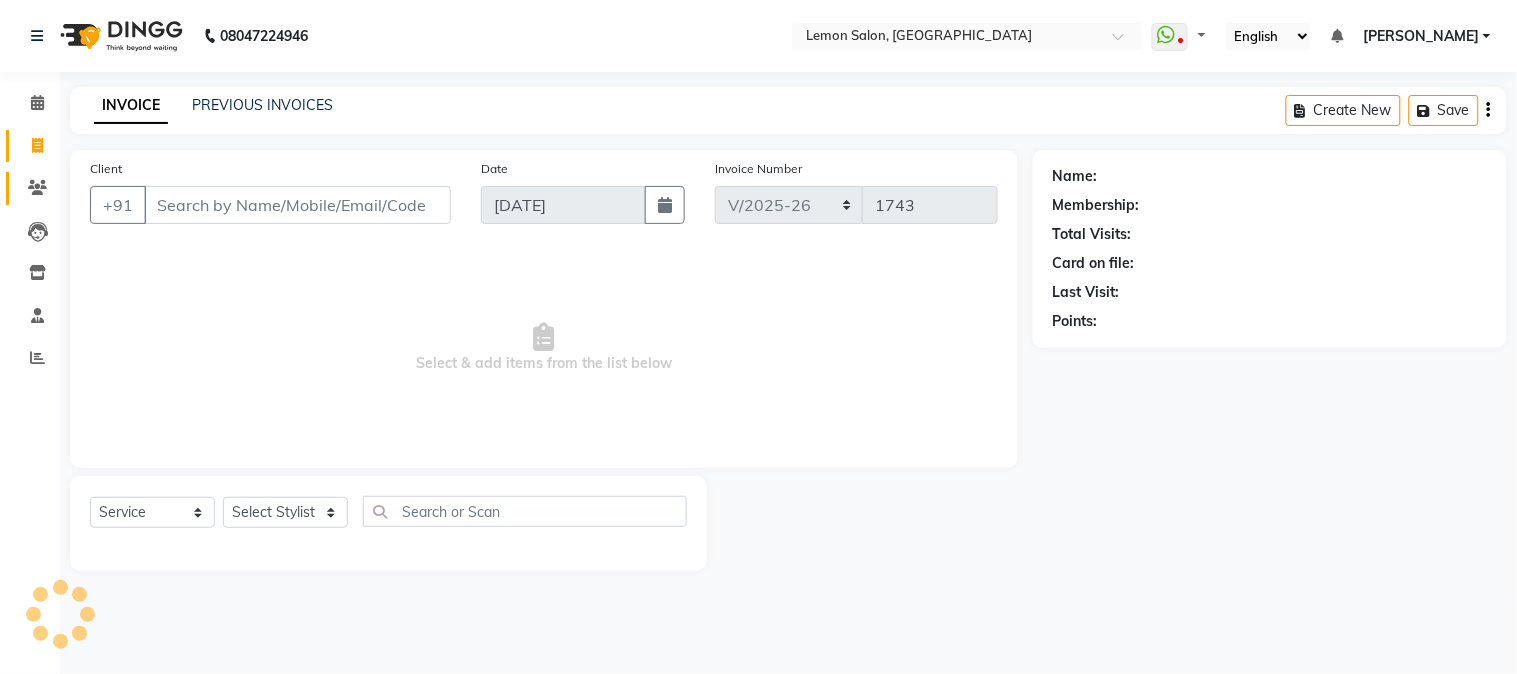 click 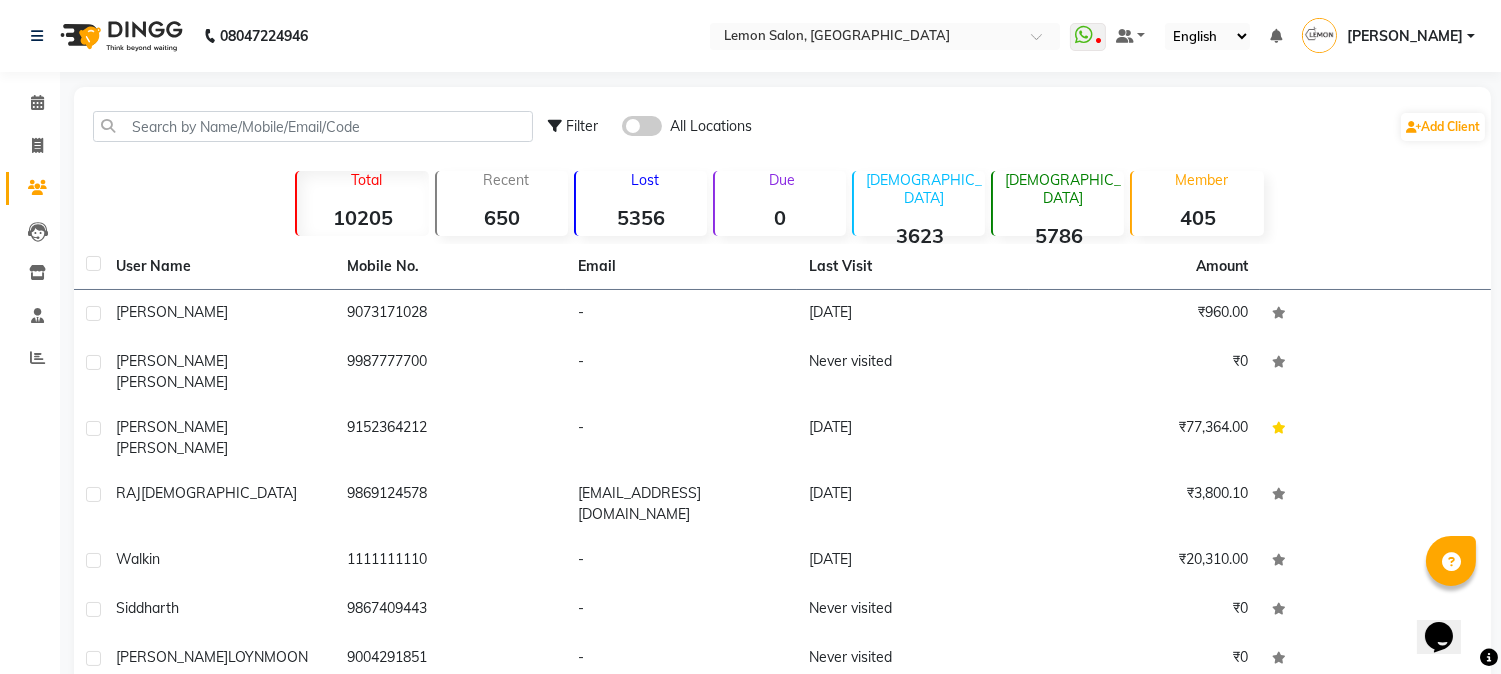 scroll, scrollTop: 0, scrollLeft: 0, axis: both 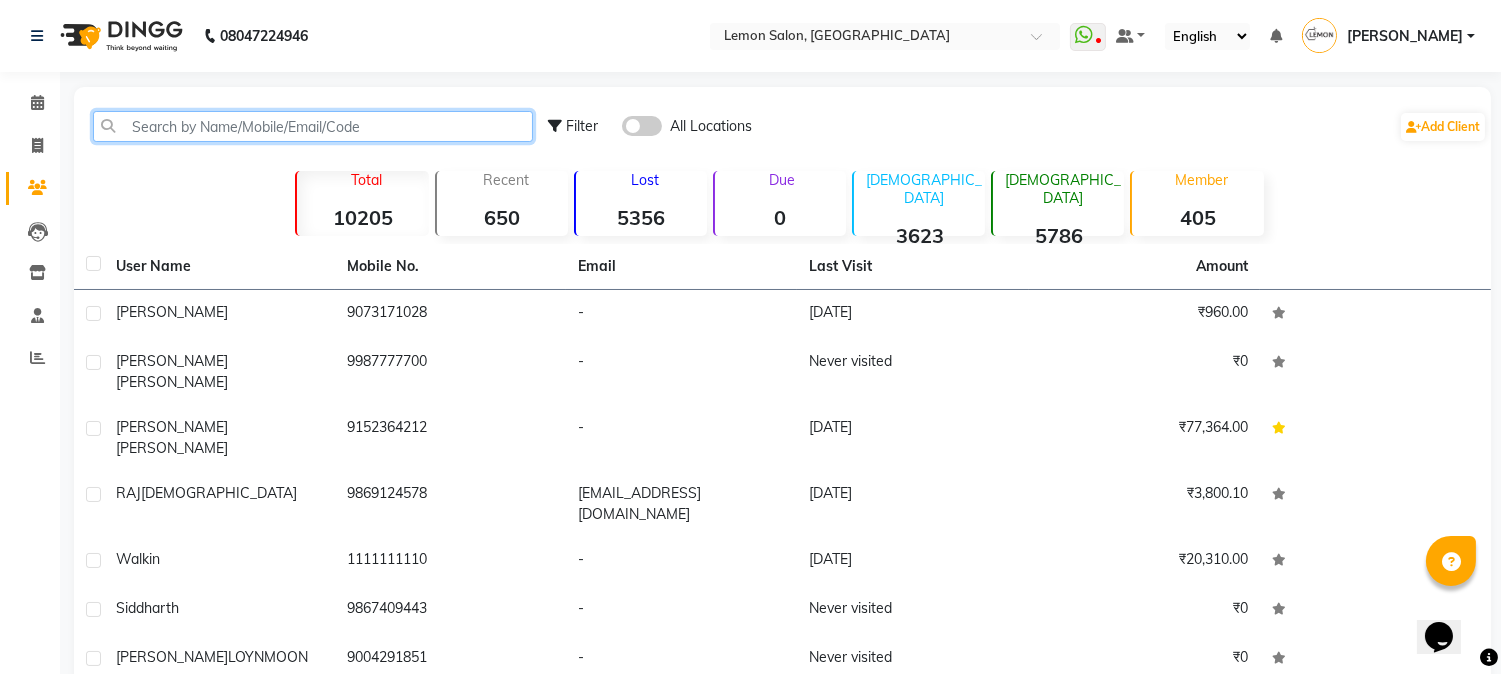 click 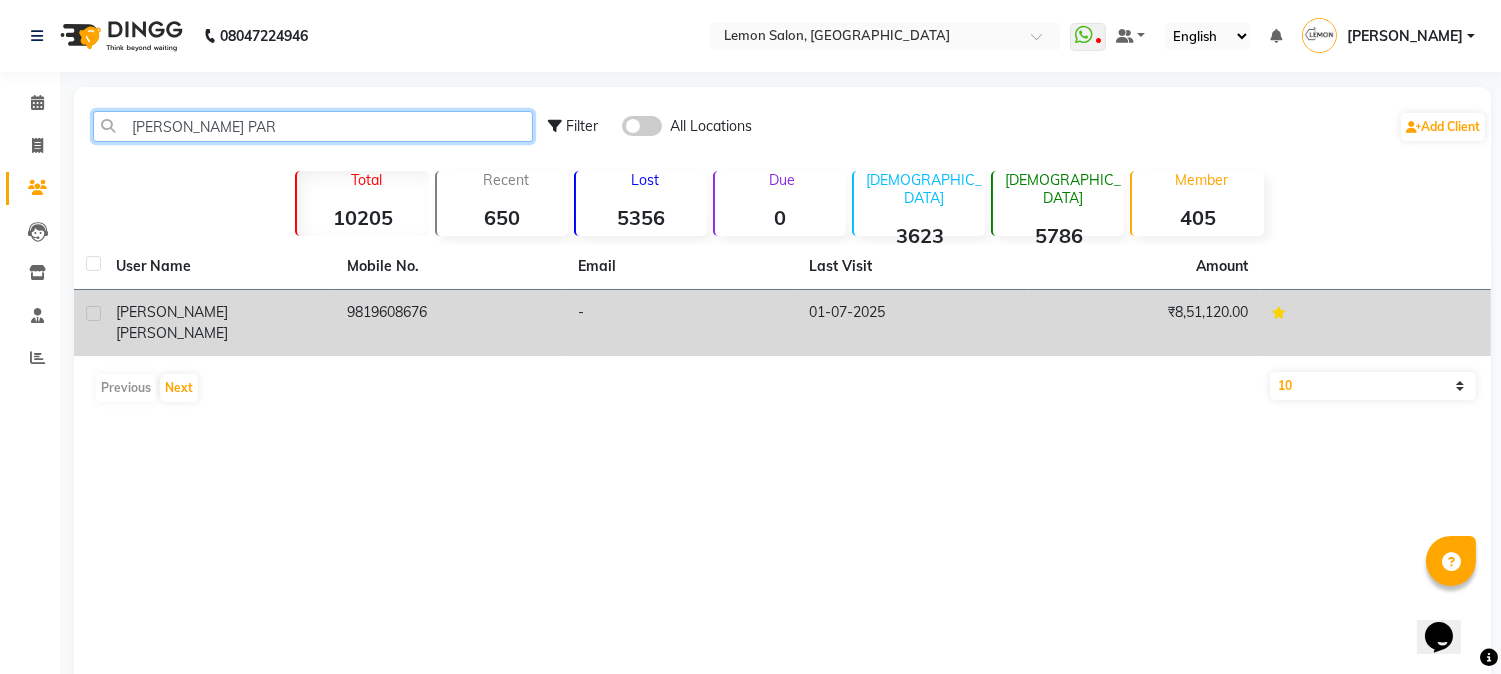type on "DIPAL PAR" 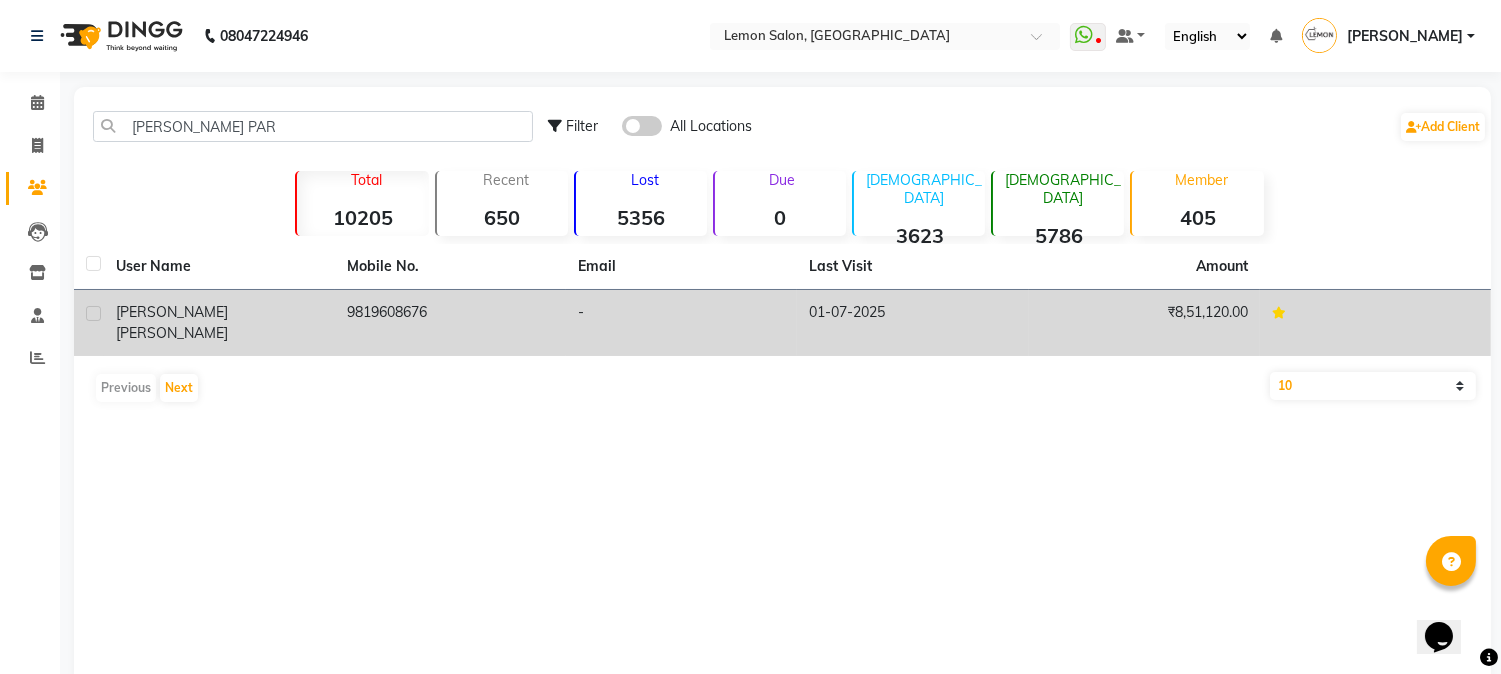 click on "9819608676" 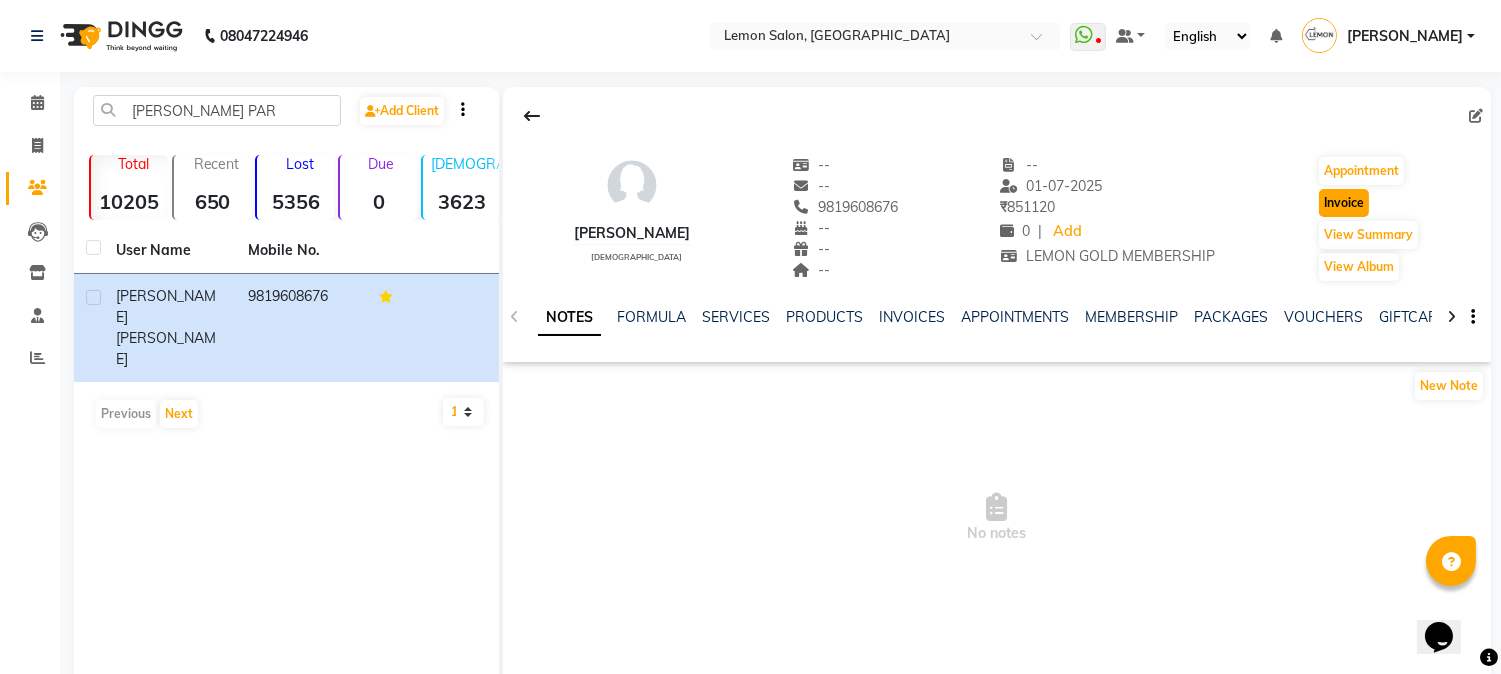 click on "Invoice" 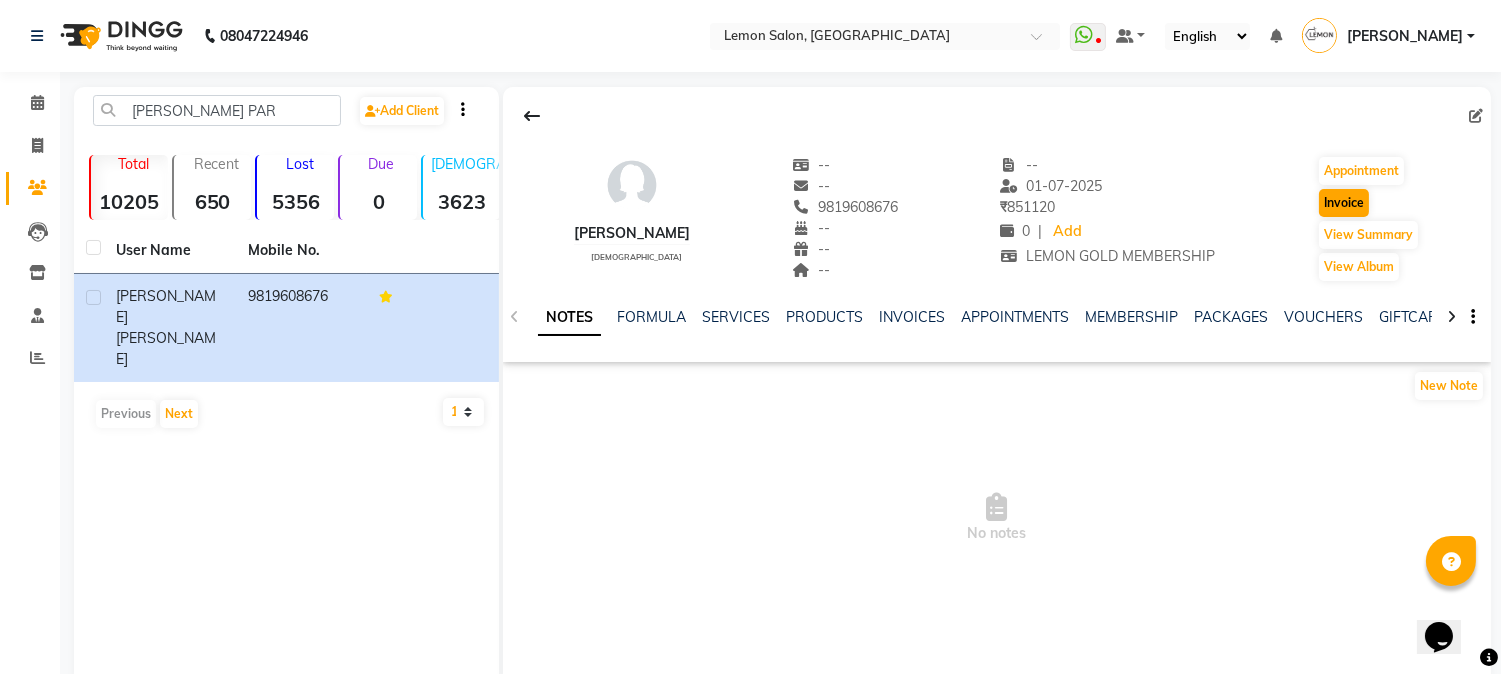 select on "565" 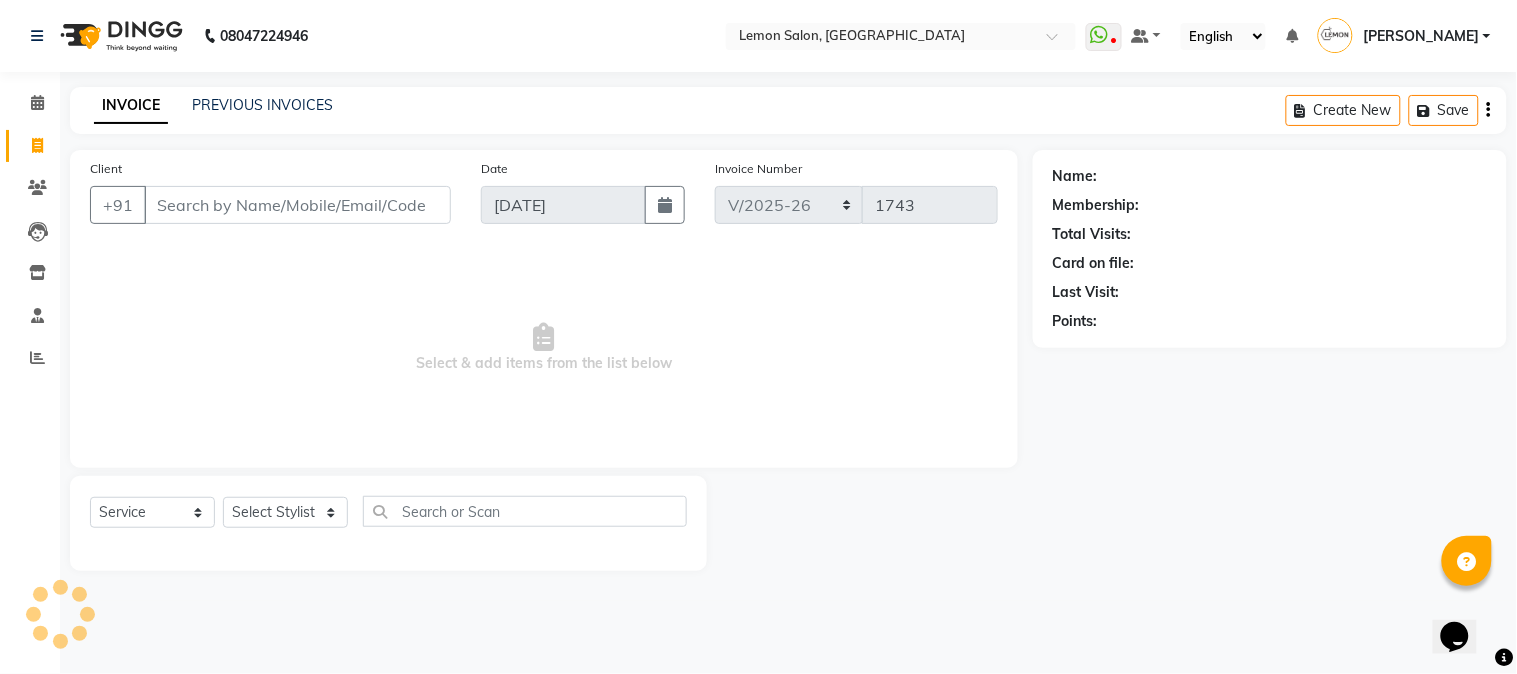 type on "9819608676" 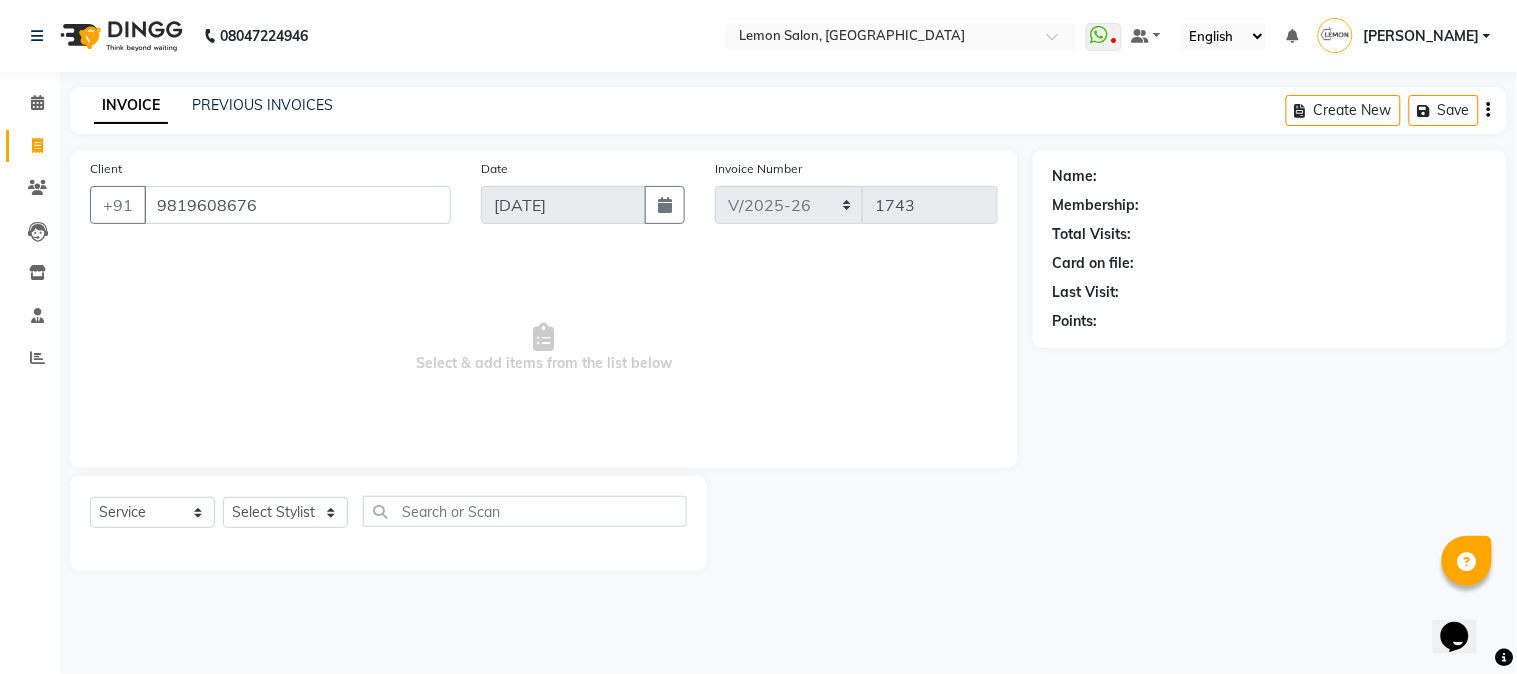 select on "1: Object" 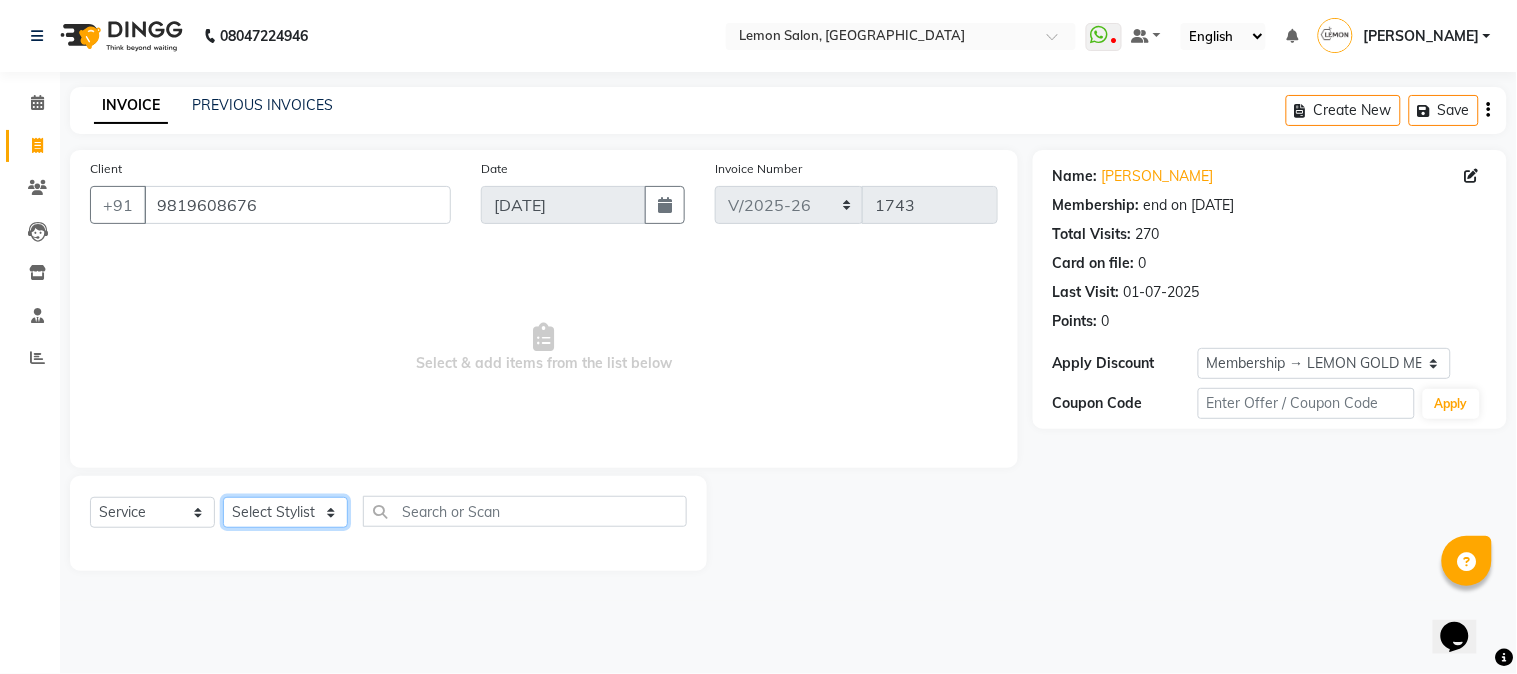 click on "Select Stylist Abhay  Akansha Sadafule Alam Asma Dshpande Datta Kawar DC Furkan Mansoori kavita Kelatkar  Manisha Mohammed Mohsin  Mohammed Nawab  Mukaddar Shaikh Sana Mansoori Sandhya Tabrez Shah  Urmila Pol" 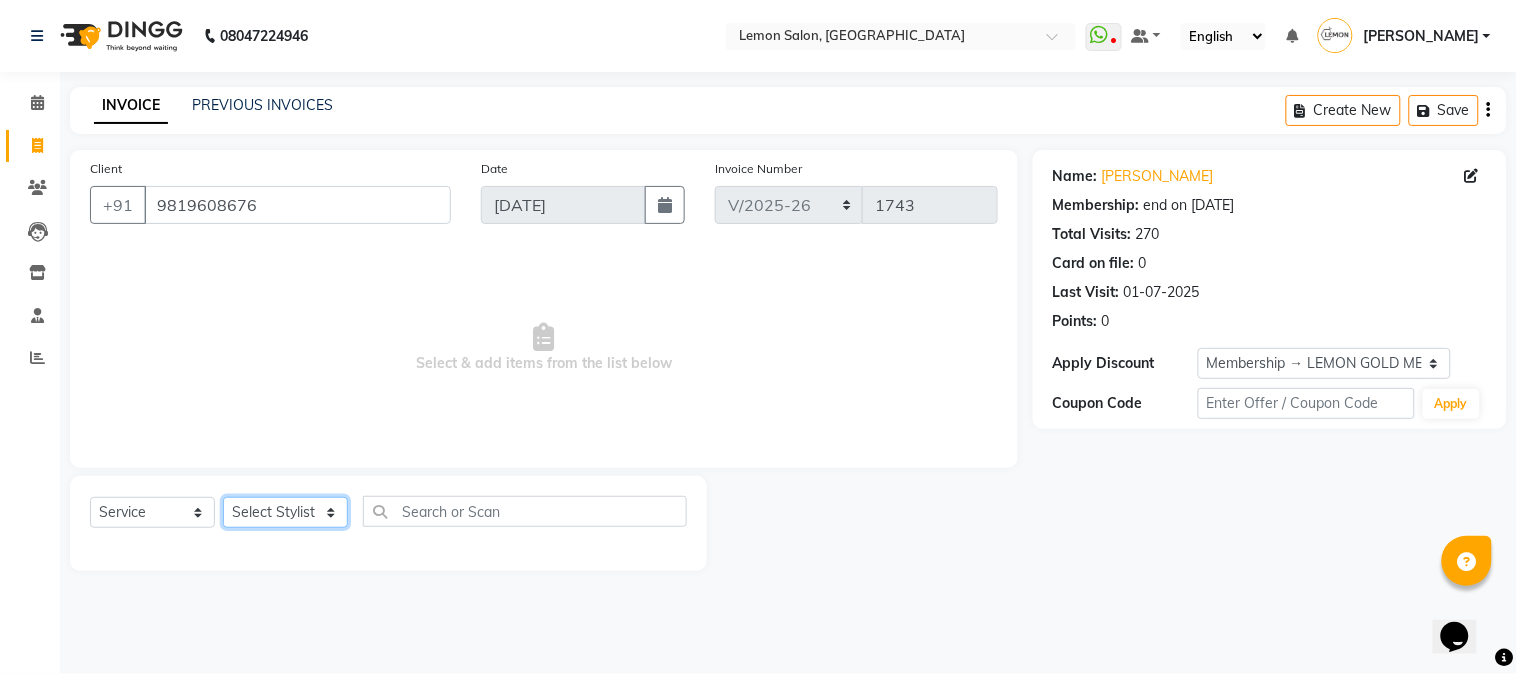 select on "7422" 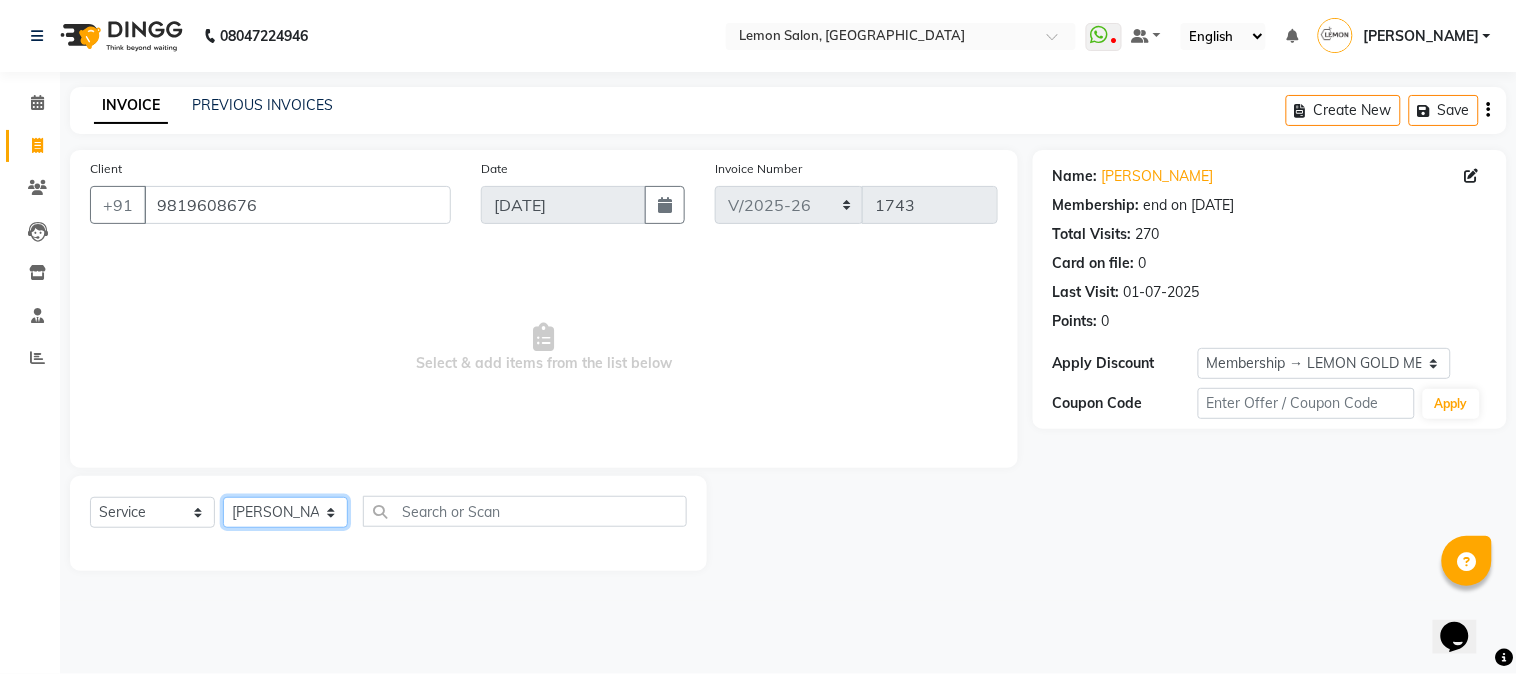 click on "Select Stylist Abhay  Akansha Sadafule Alam Asma Dshpande Datta Kawar DC Furkan Mansoori kavita Kelatkar  Manisha Mohammed Mohsin  Mohammed Nawab  Mukaddar Shaikh Sana Mansoori Sandhya Tabrez Shah  Urmila Pol" 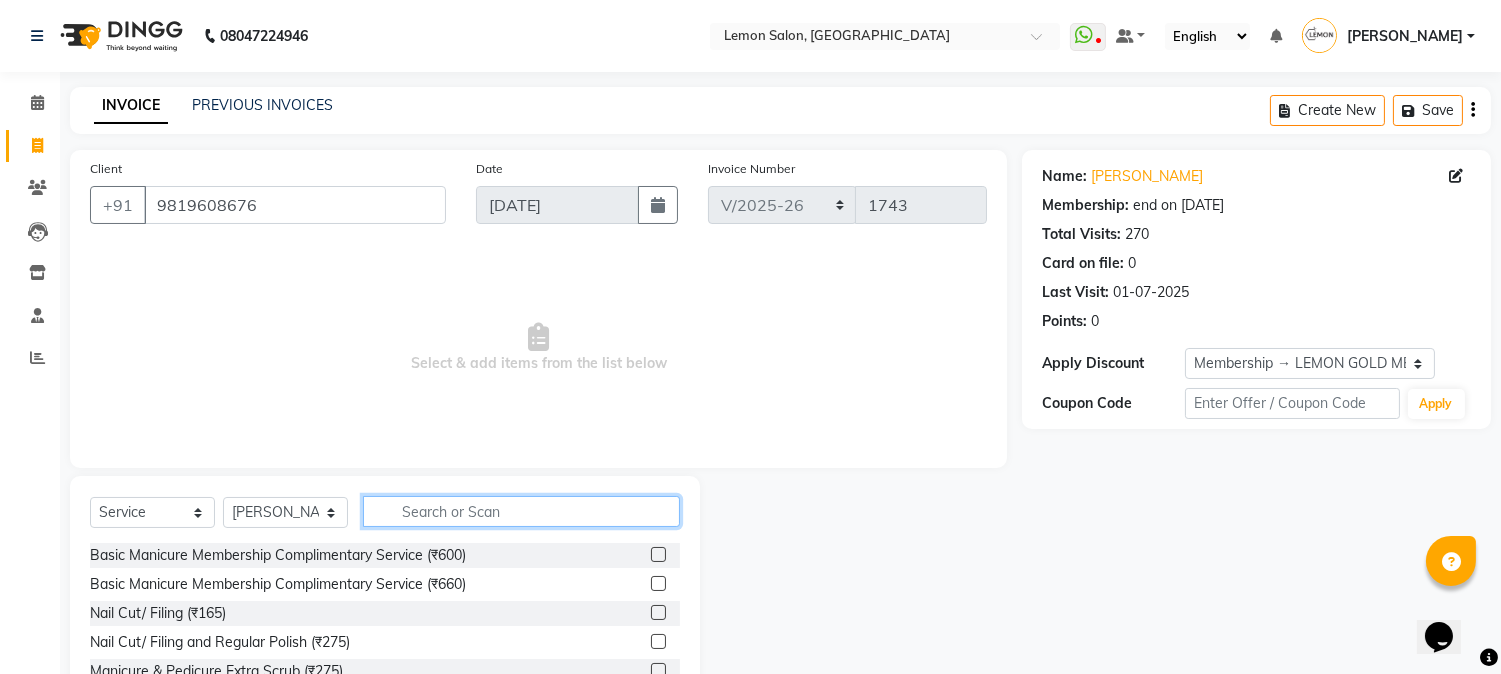 click 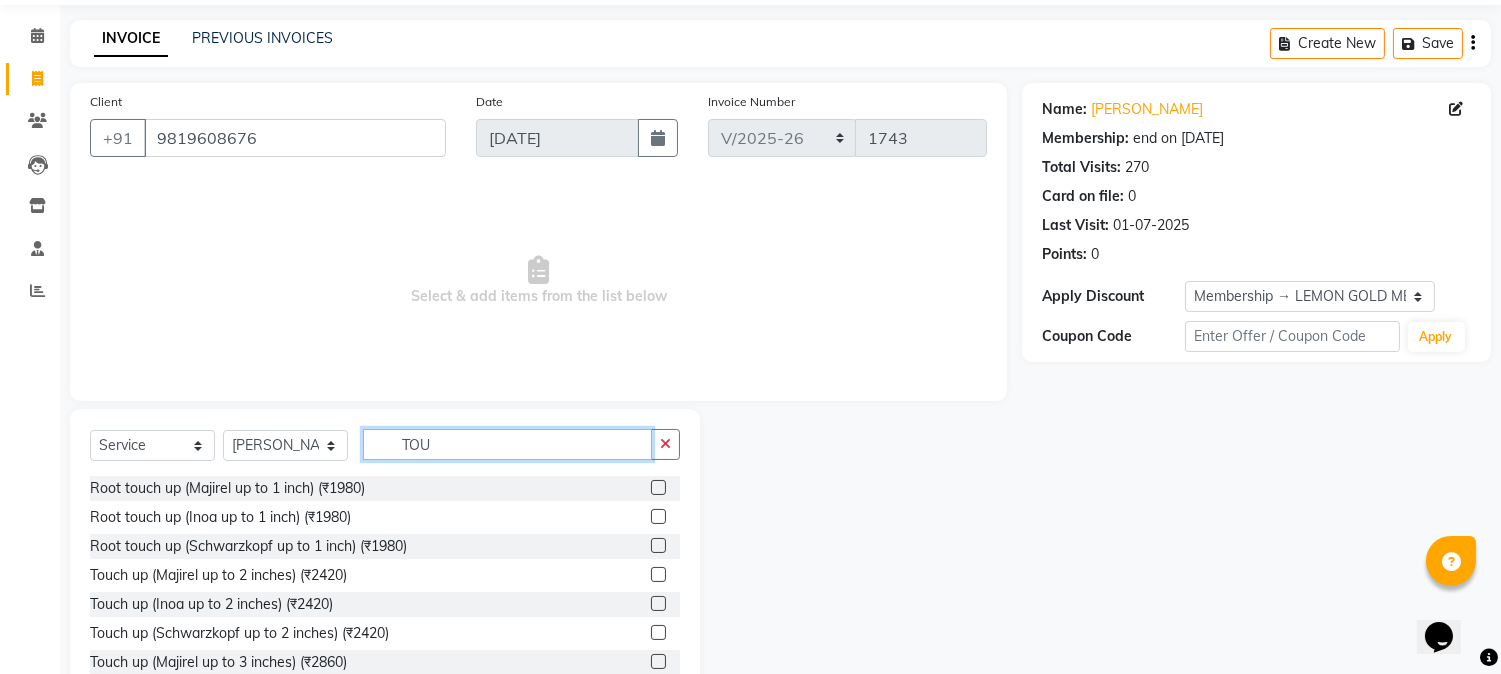 scroll, scrollTop: 126, scrollLeft: 0, axis: vertical 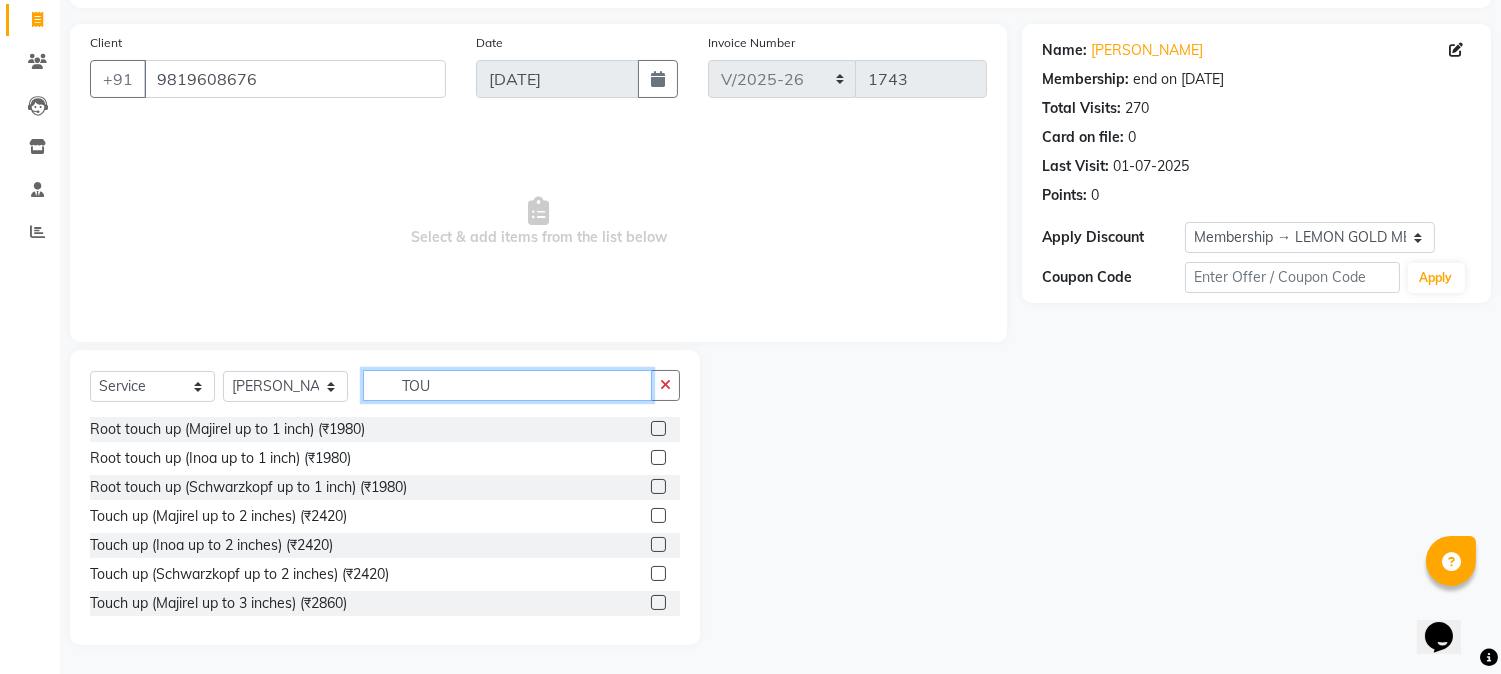 type on "TOU" 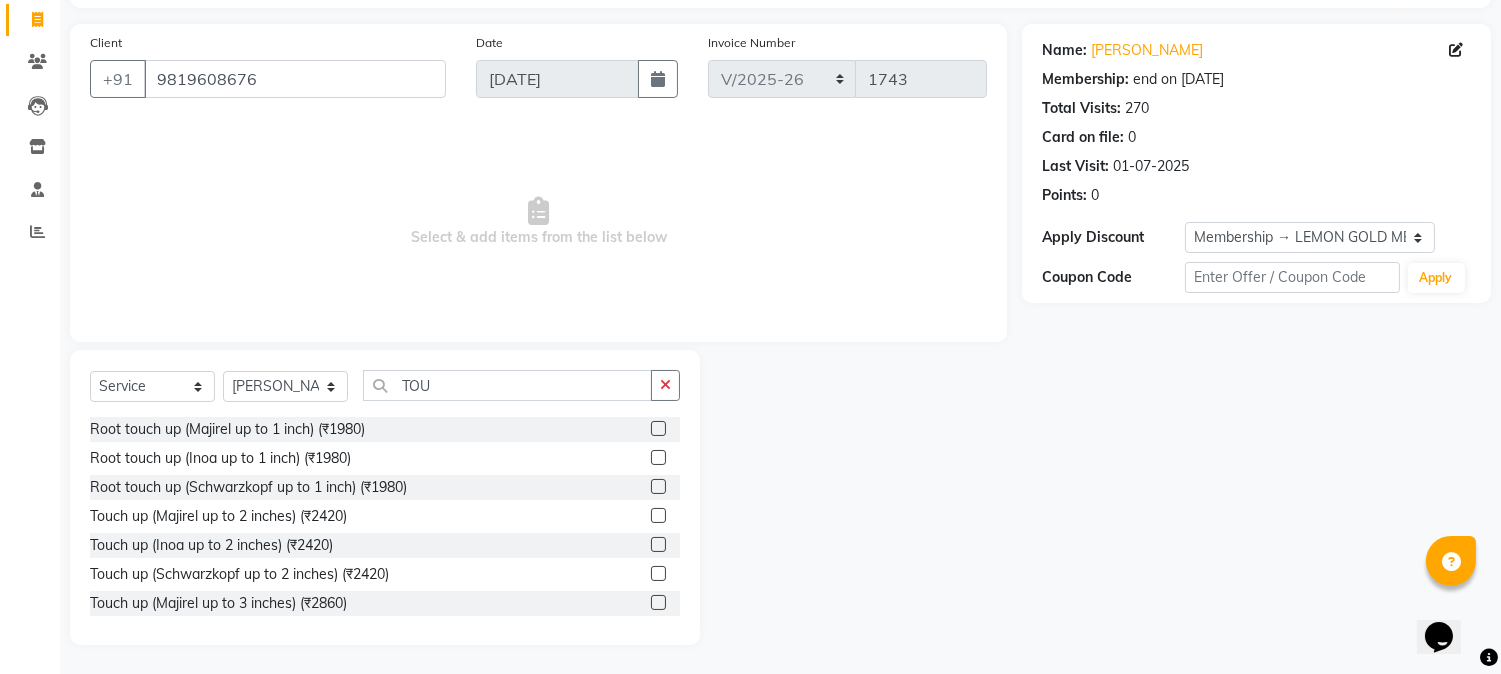 click 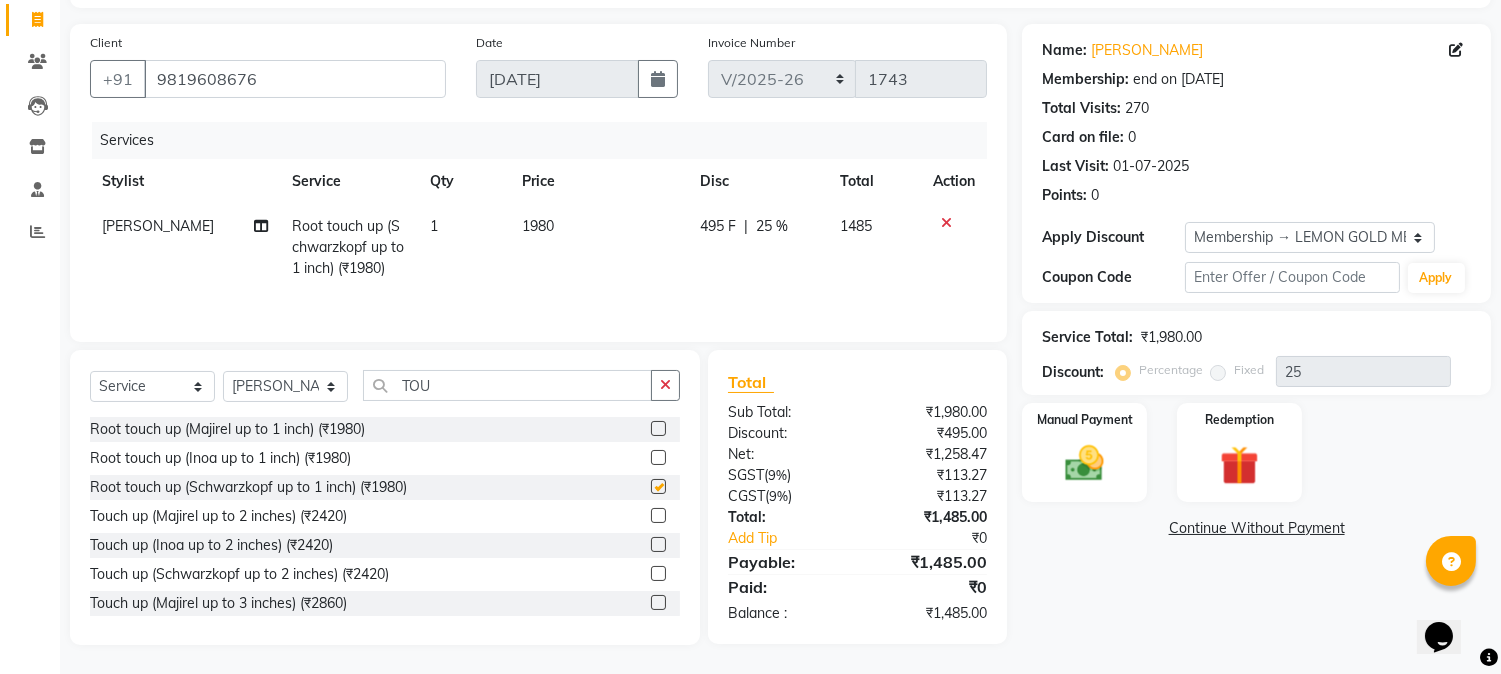 checkbox on "false" 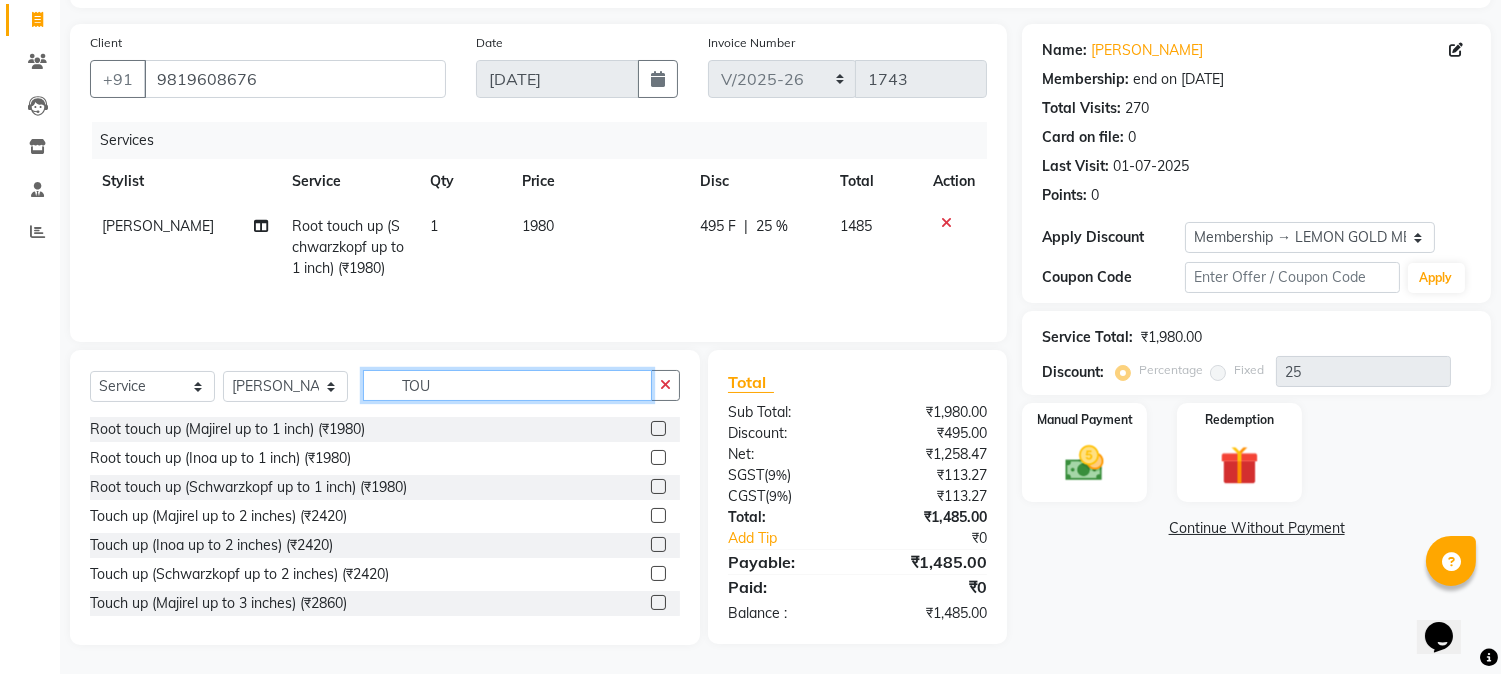 click on "TOU" 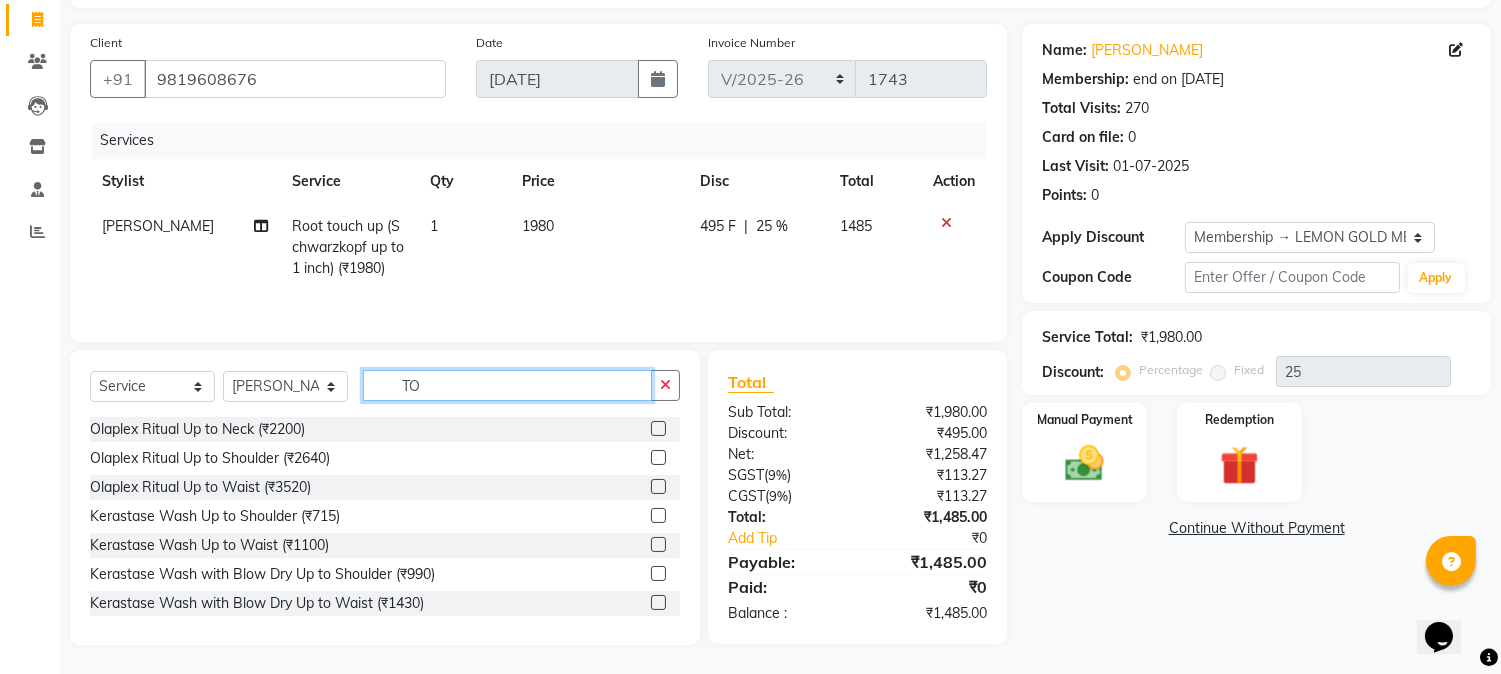 type on "T" 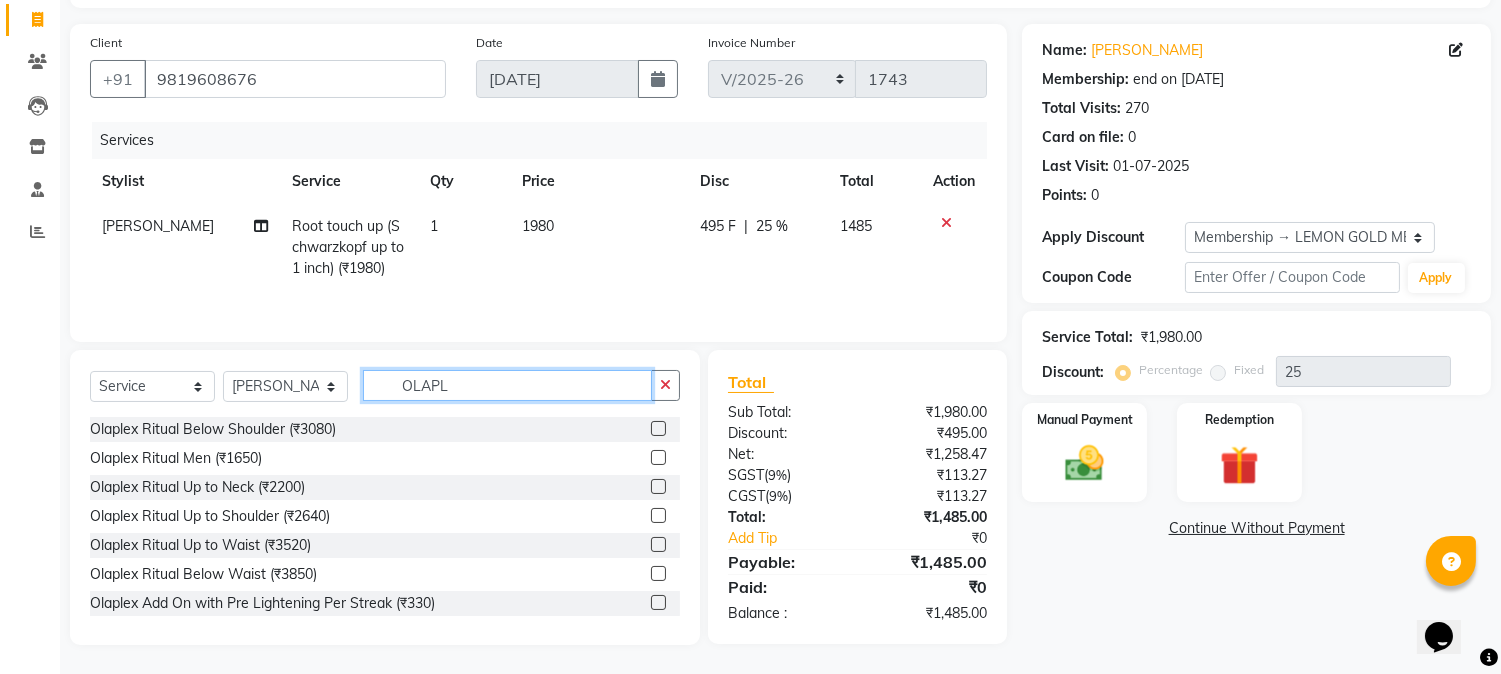 type on "OLAPL" 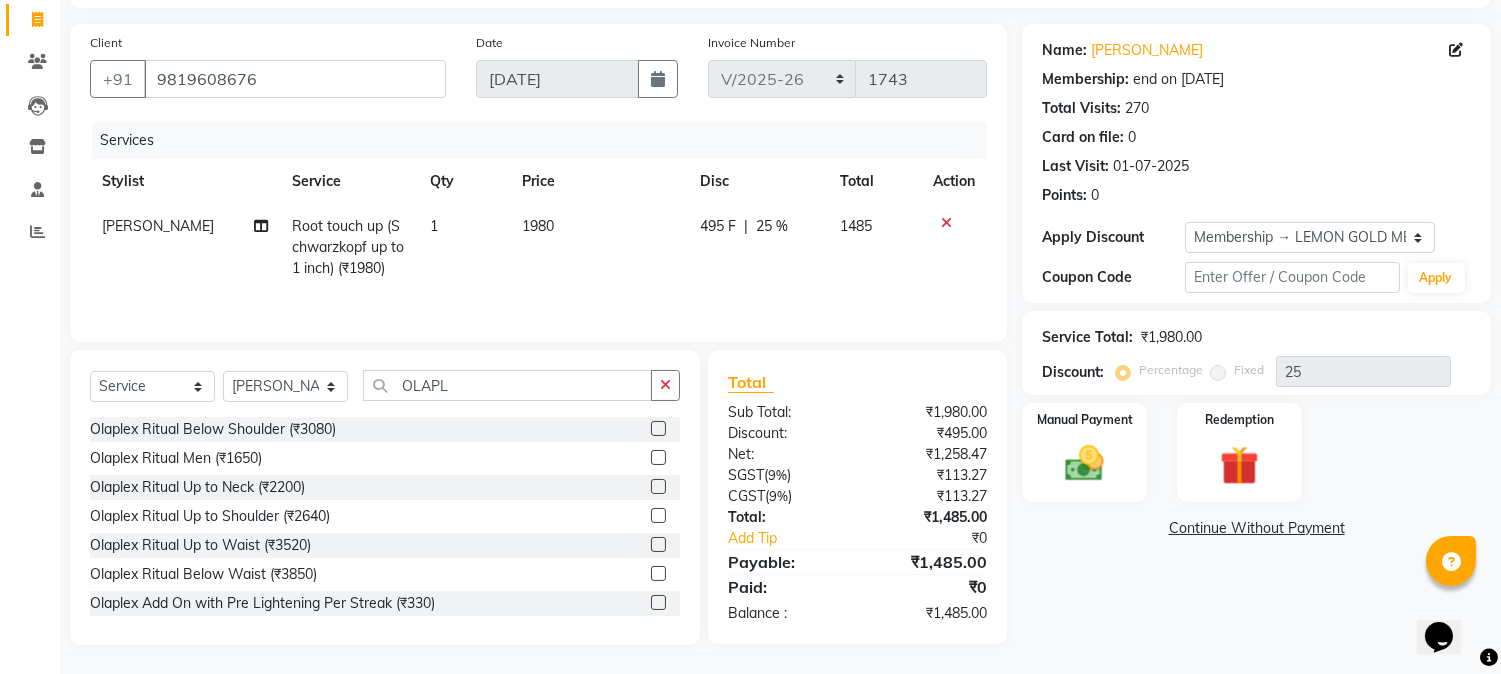 click 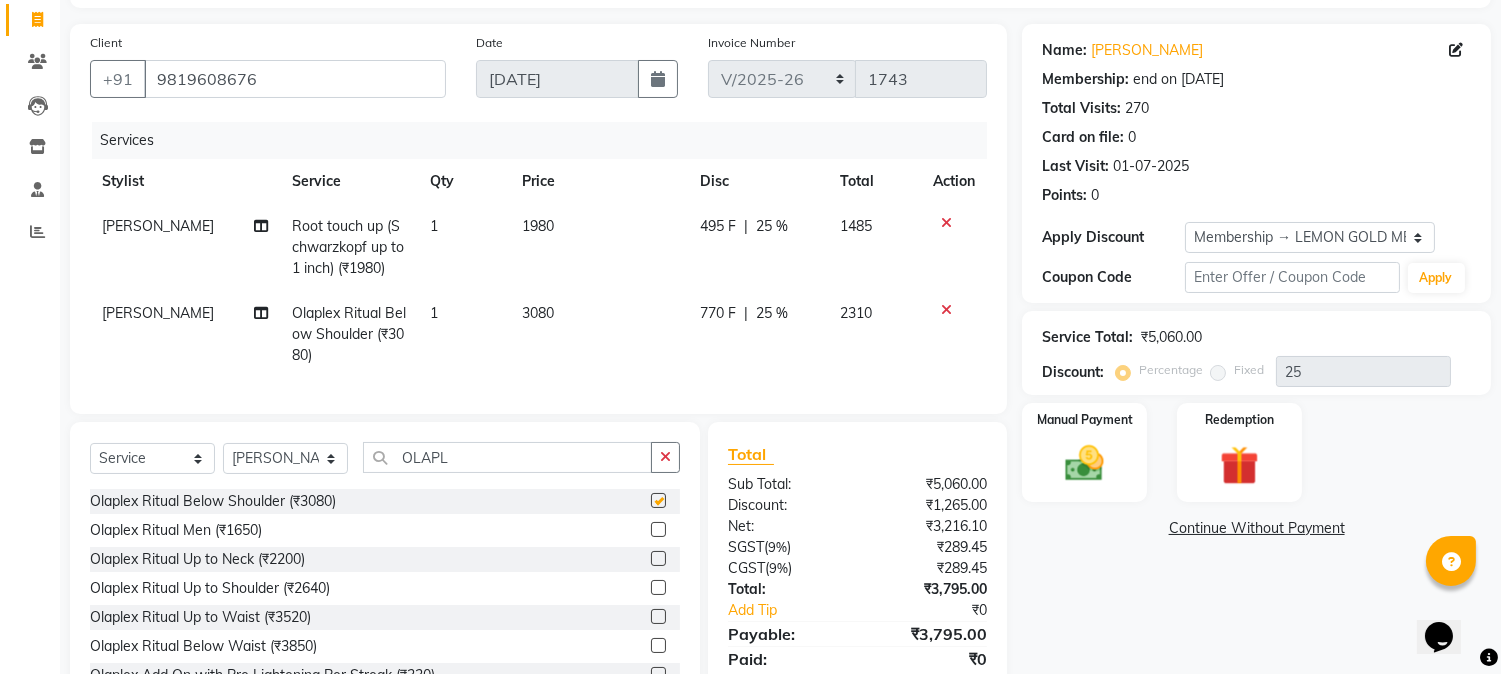 checkbox on "false" 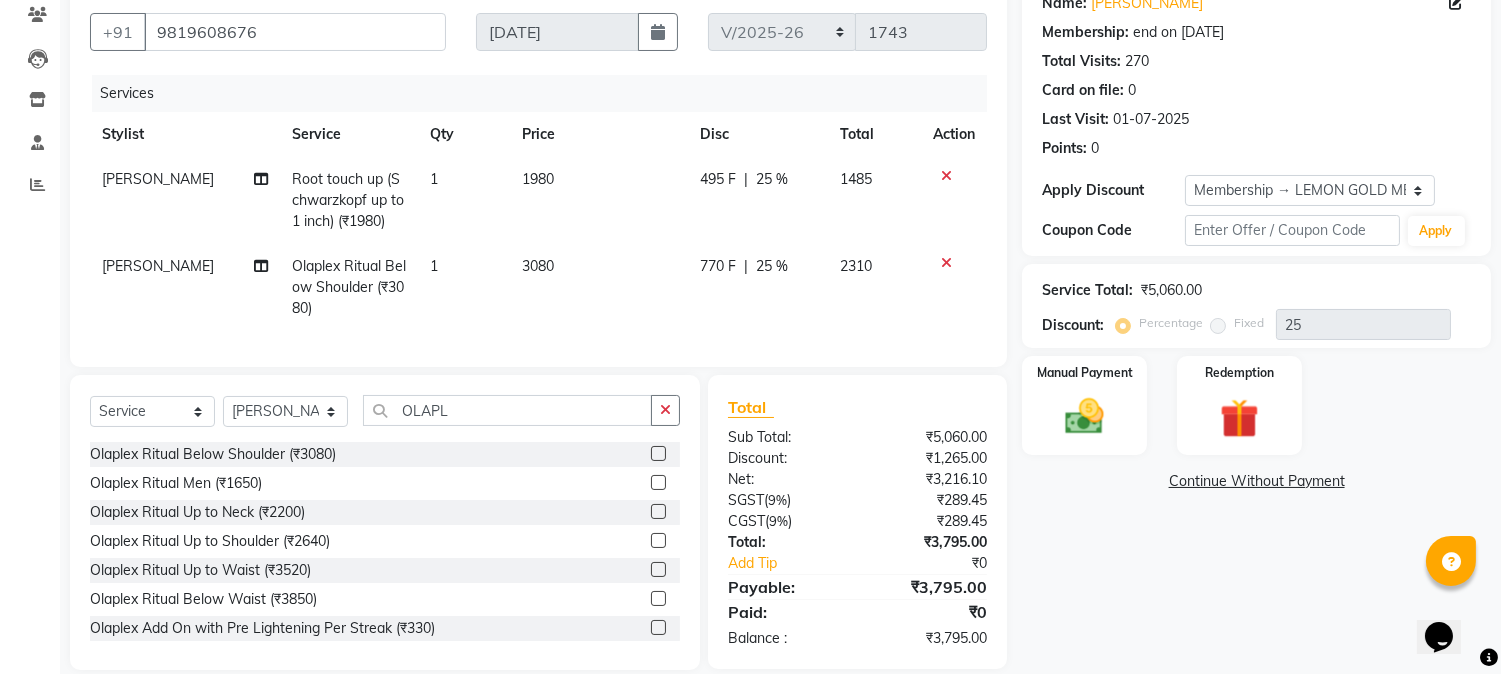 scroll, scrollTop: 215, scrollLeft: 0, axis: vertical 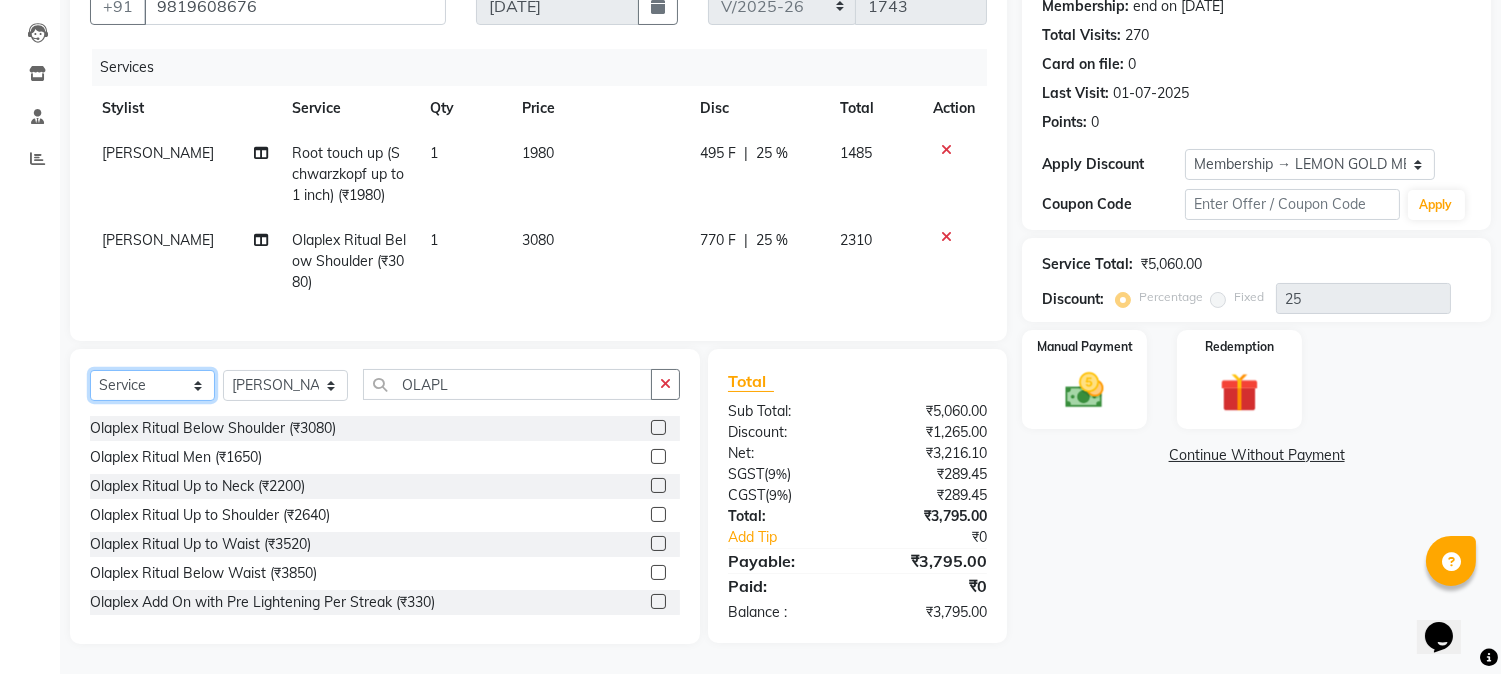 click on "Select  Service  Product  Membership  Package Voucher Prepaid Gift Card" 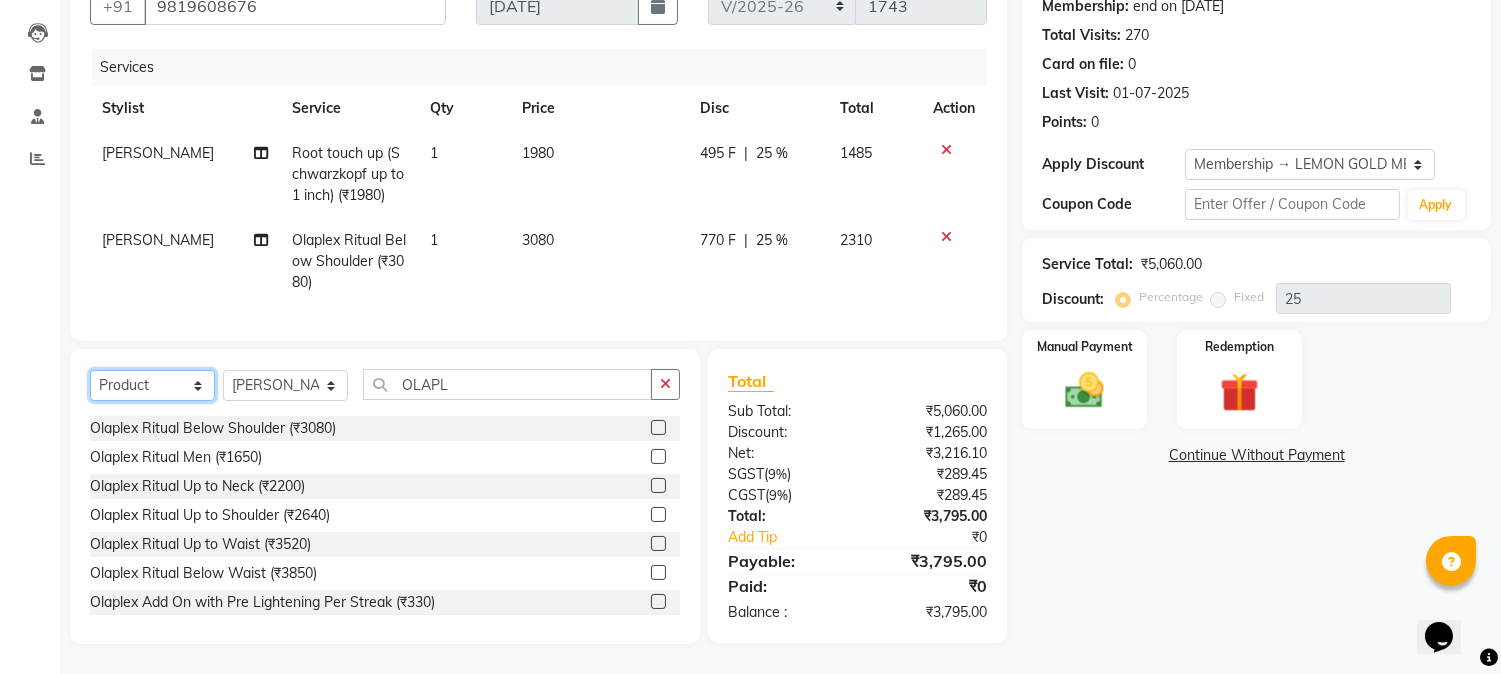click on "Select  Service  Product  Membership  Package Voucher Prepaid Gift Card" 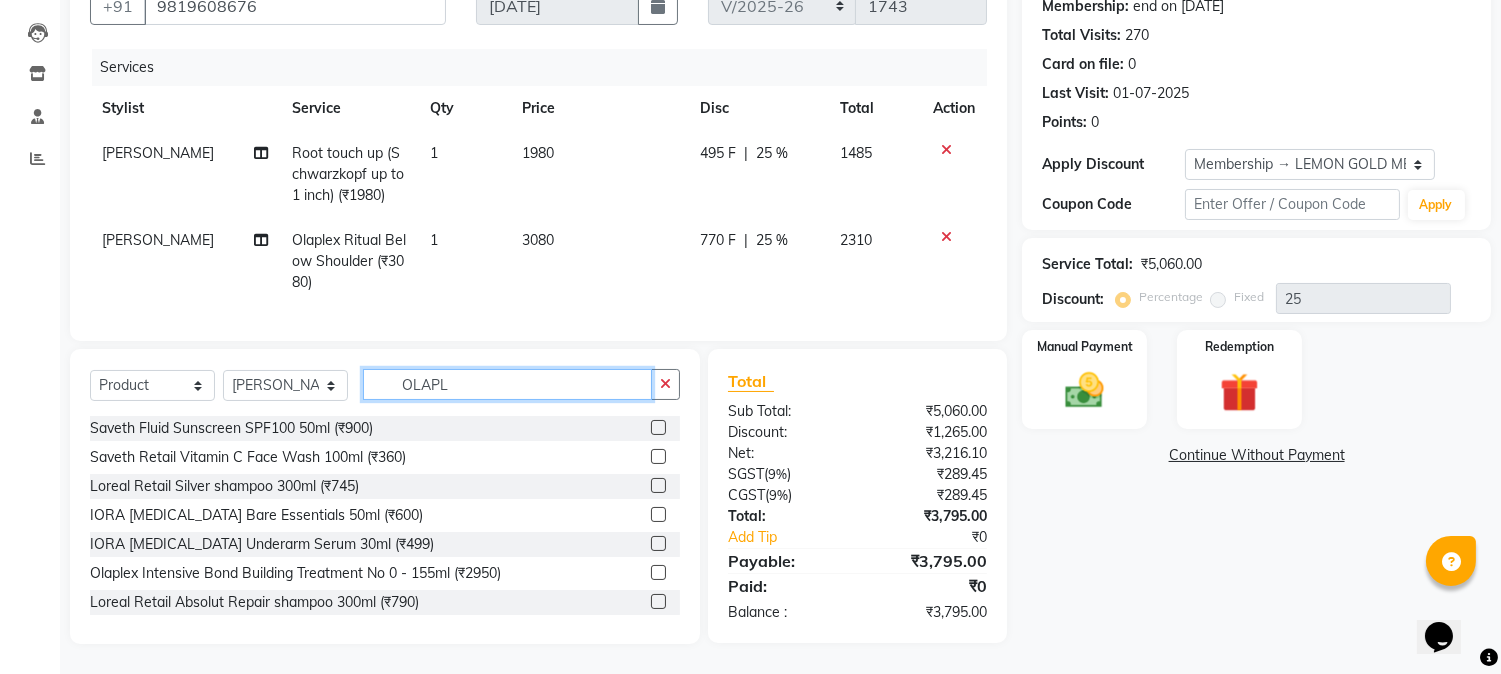 click on "OLAPL" 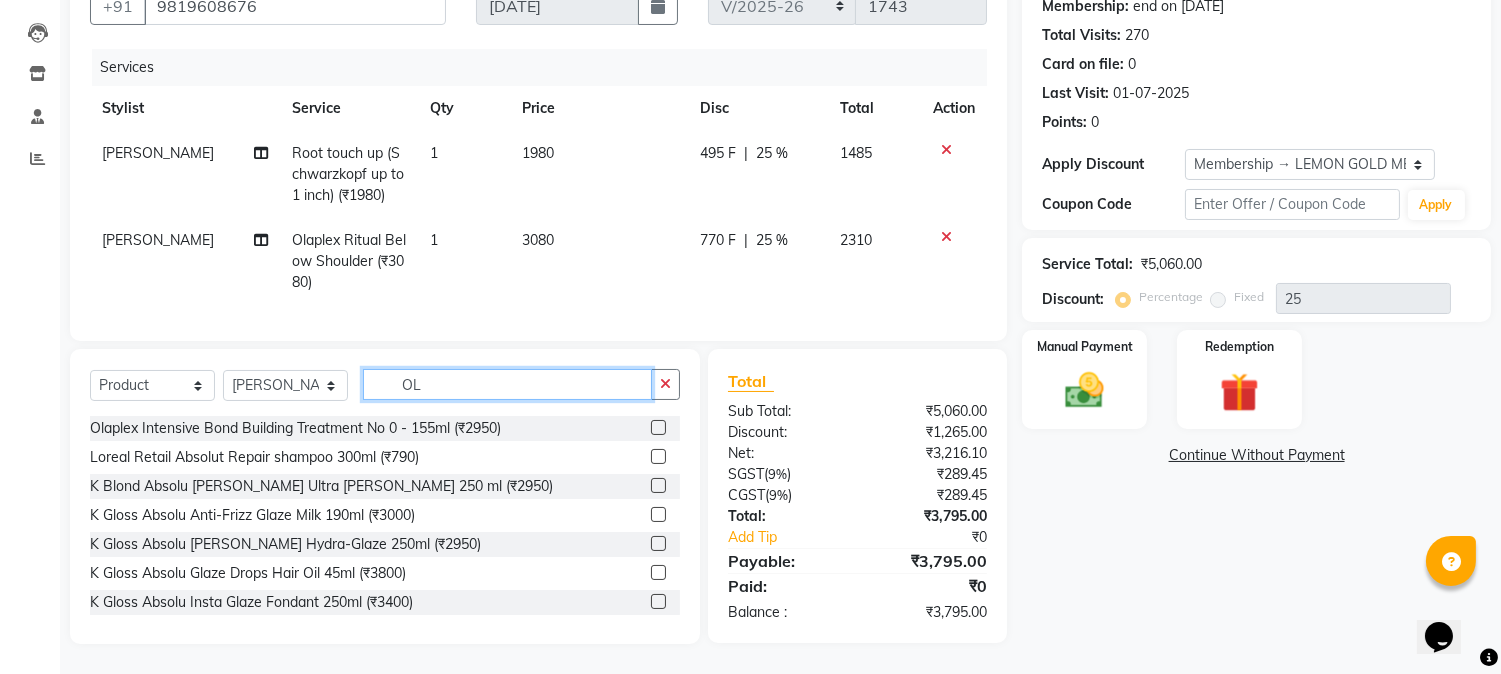 type on "O" 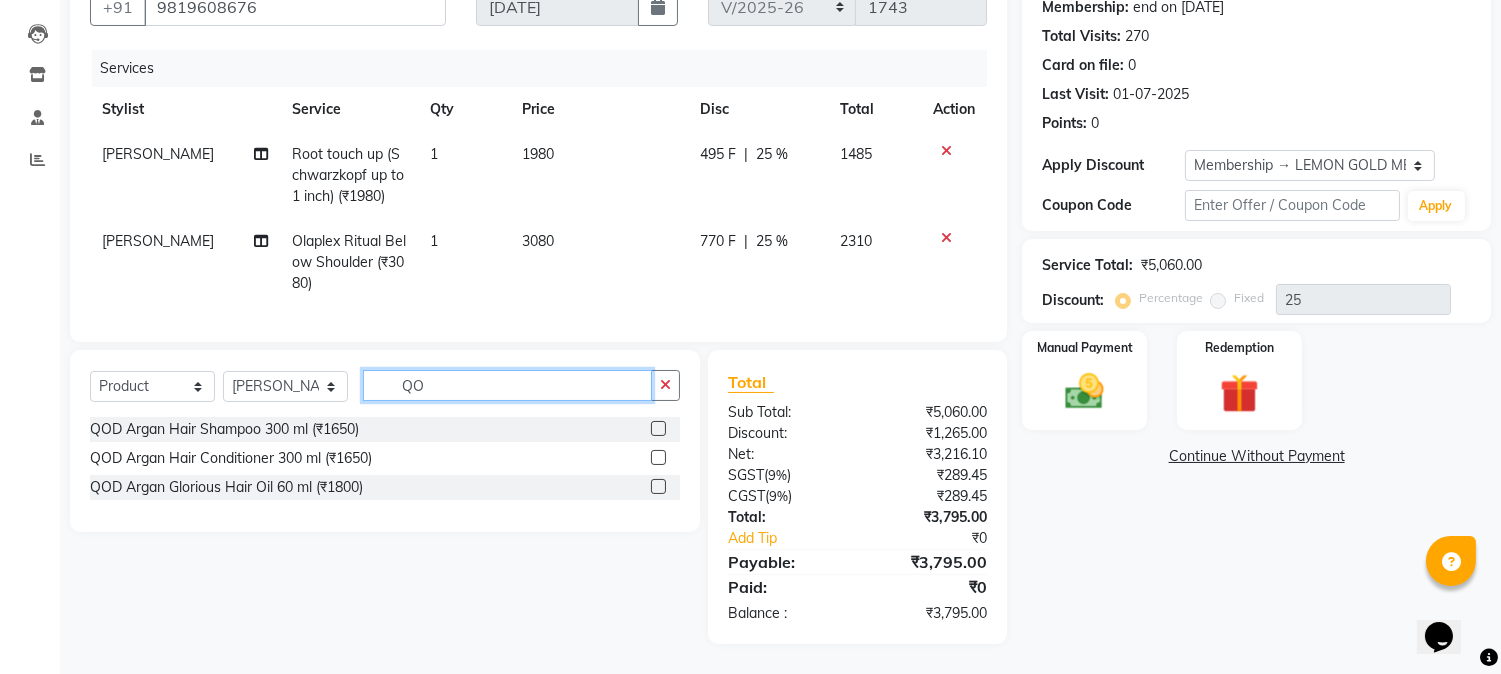 scroll, scrollTop: 214, scrollLeft: 0, axis: vertical 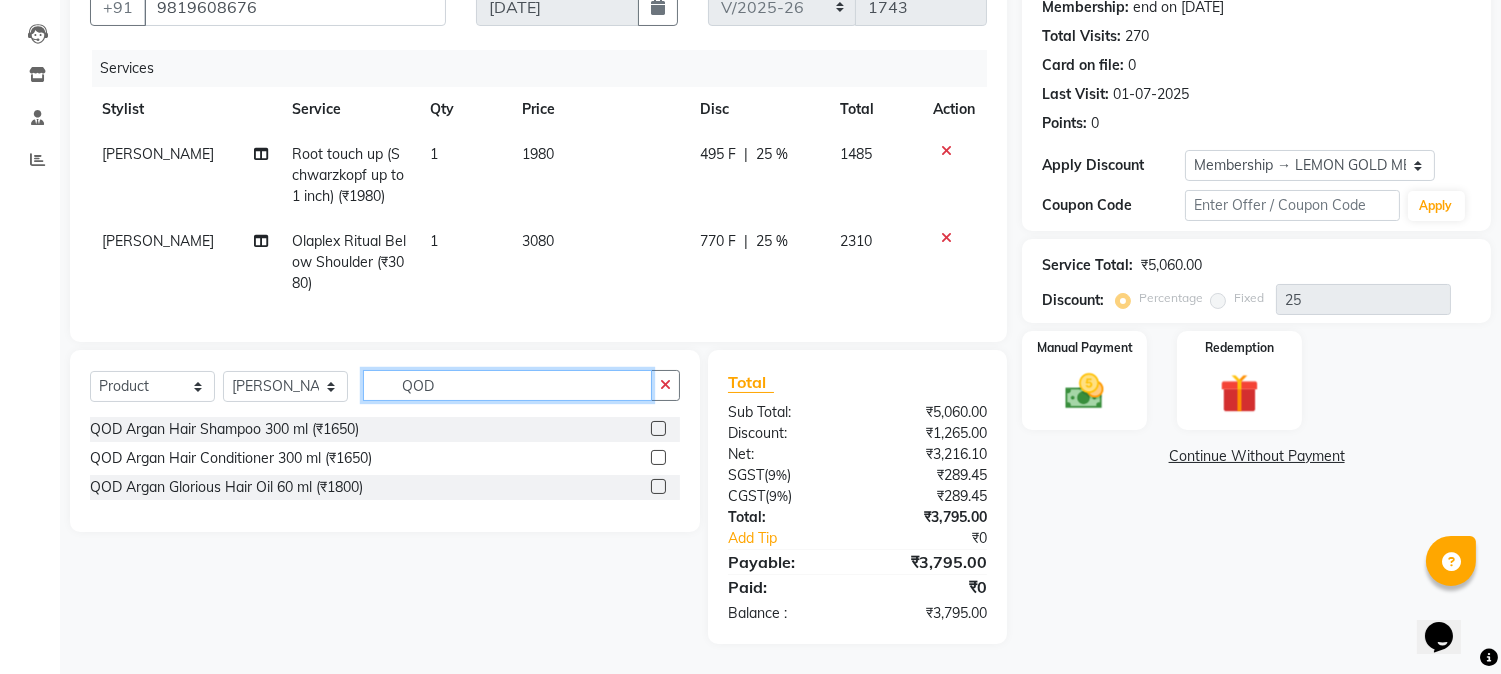 type on "QOD" 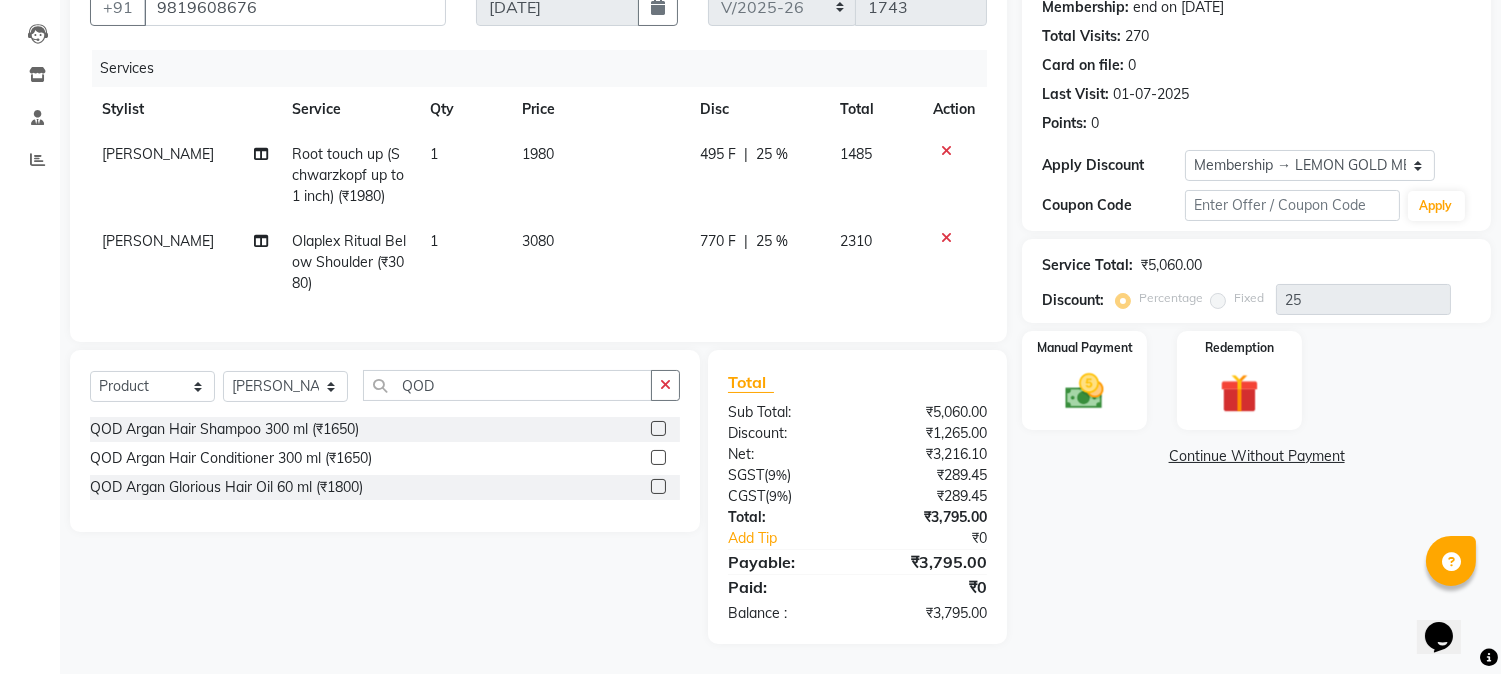 click 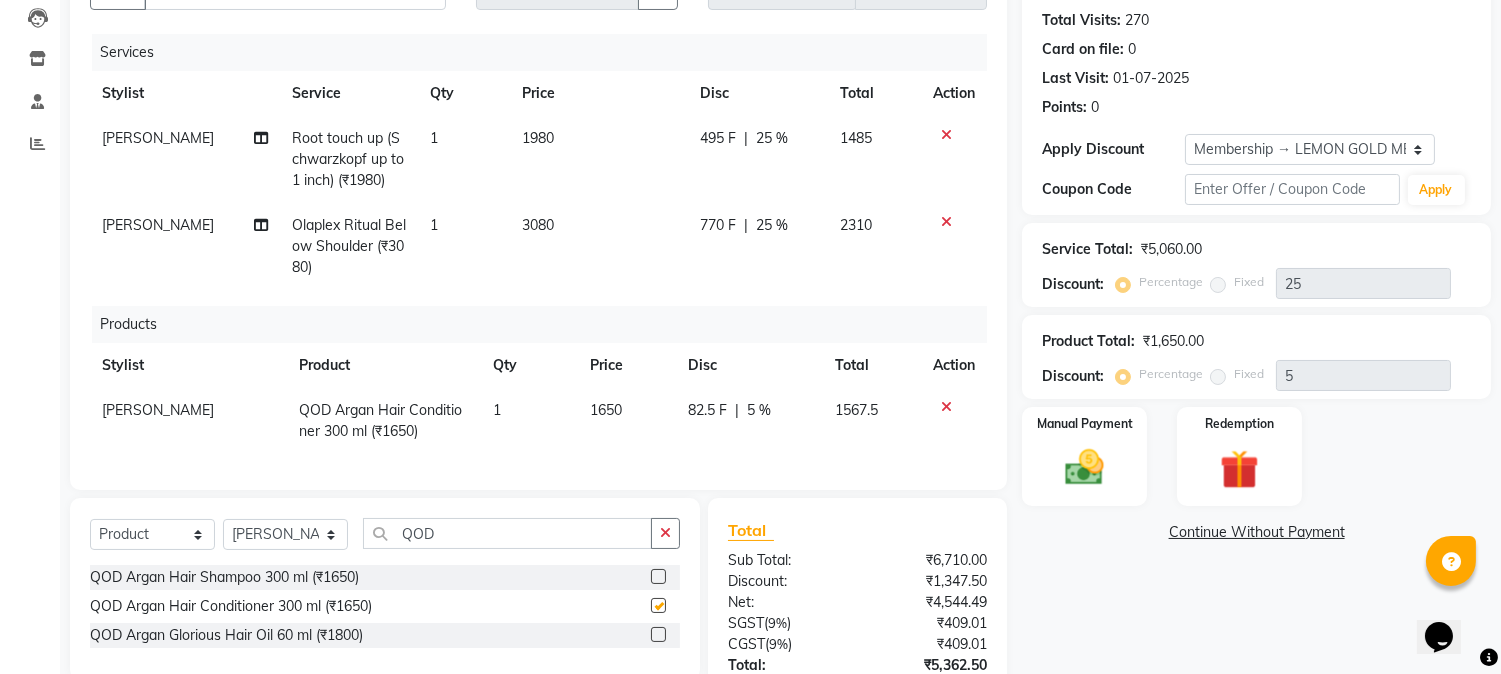 checkbox on "false" 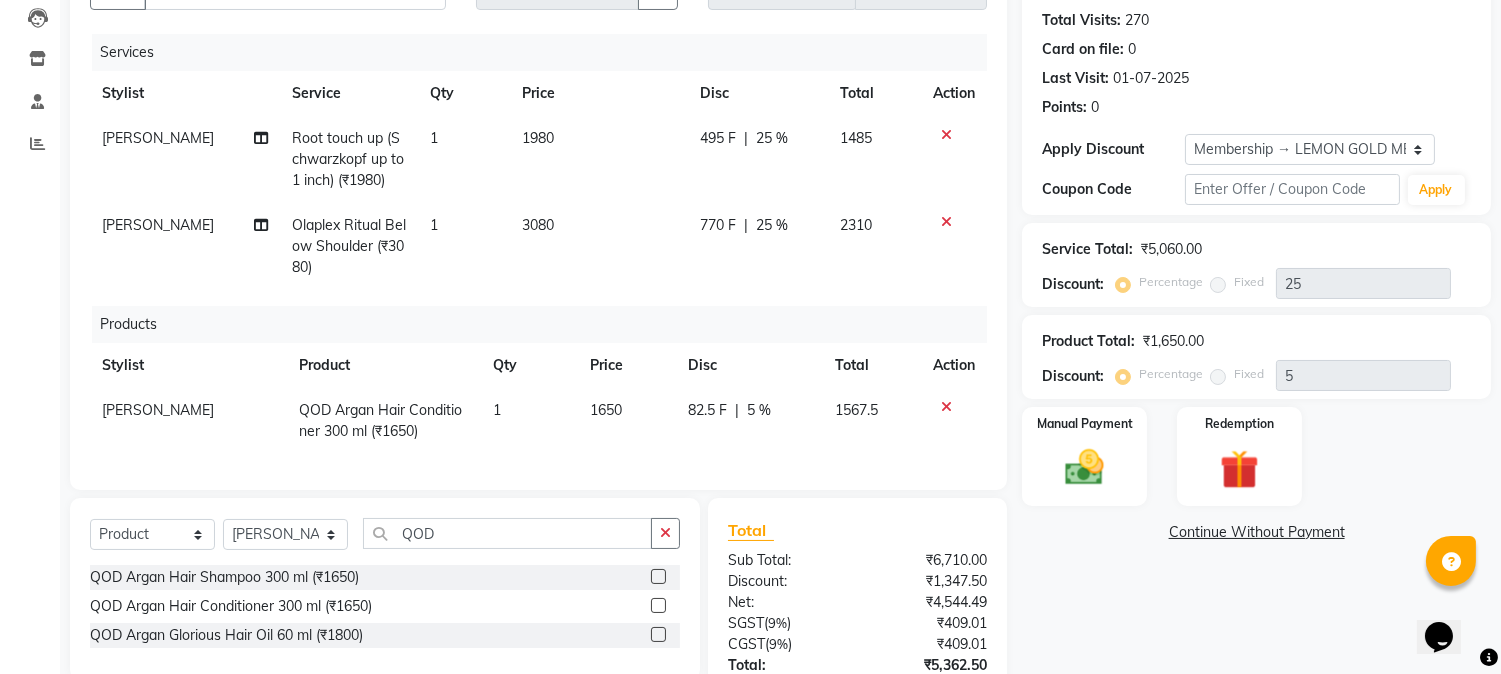 click on "Fixed" 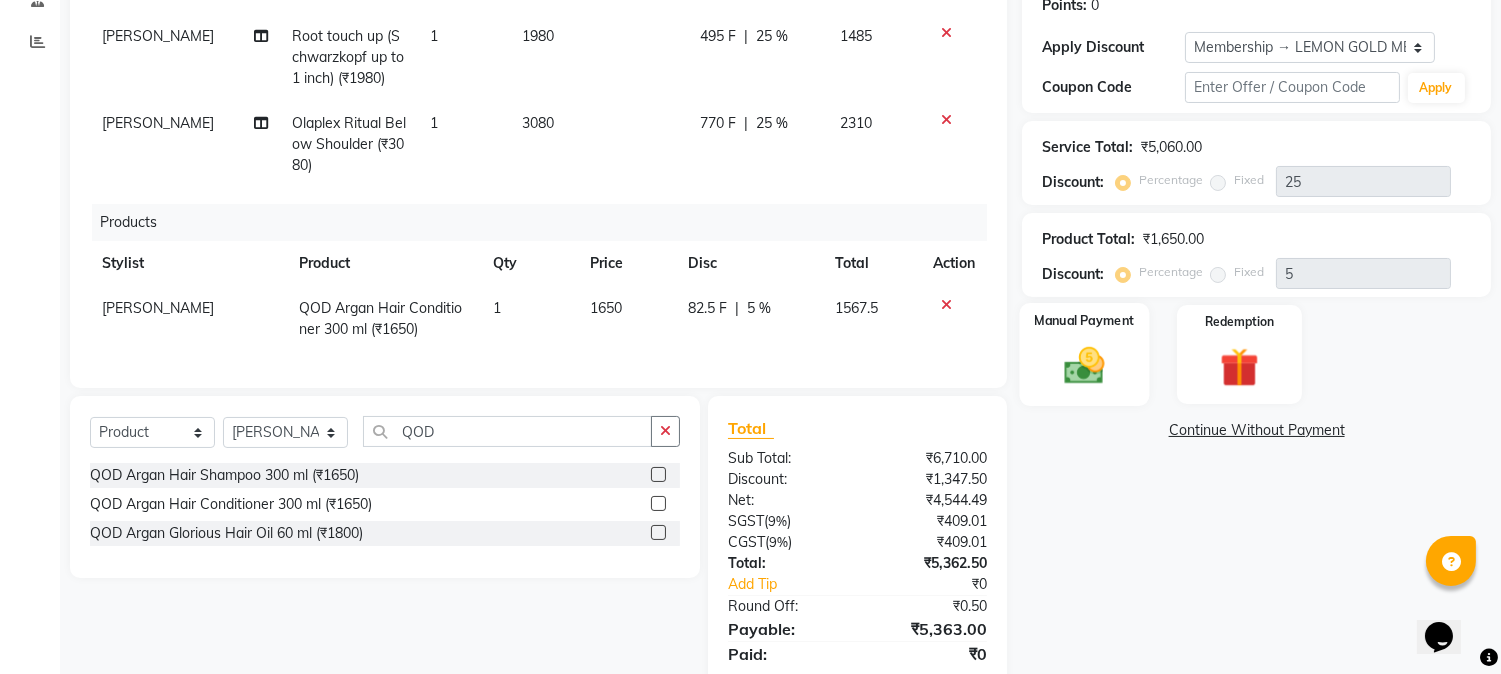 scroll, scrollTop: 398, scrollLeft: 0, axis: vertical 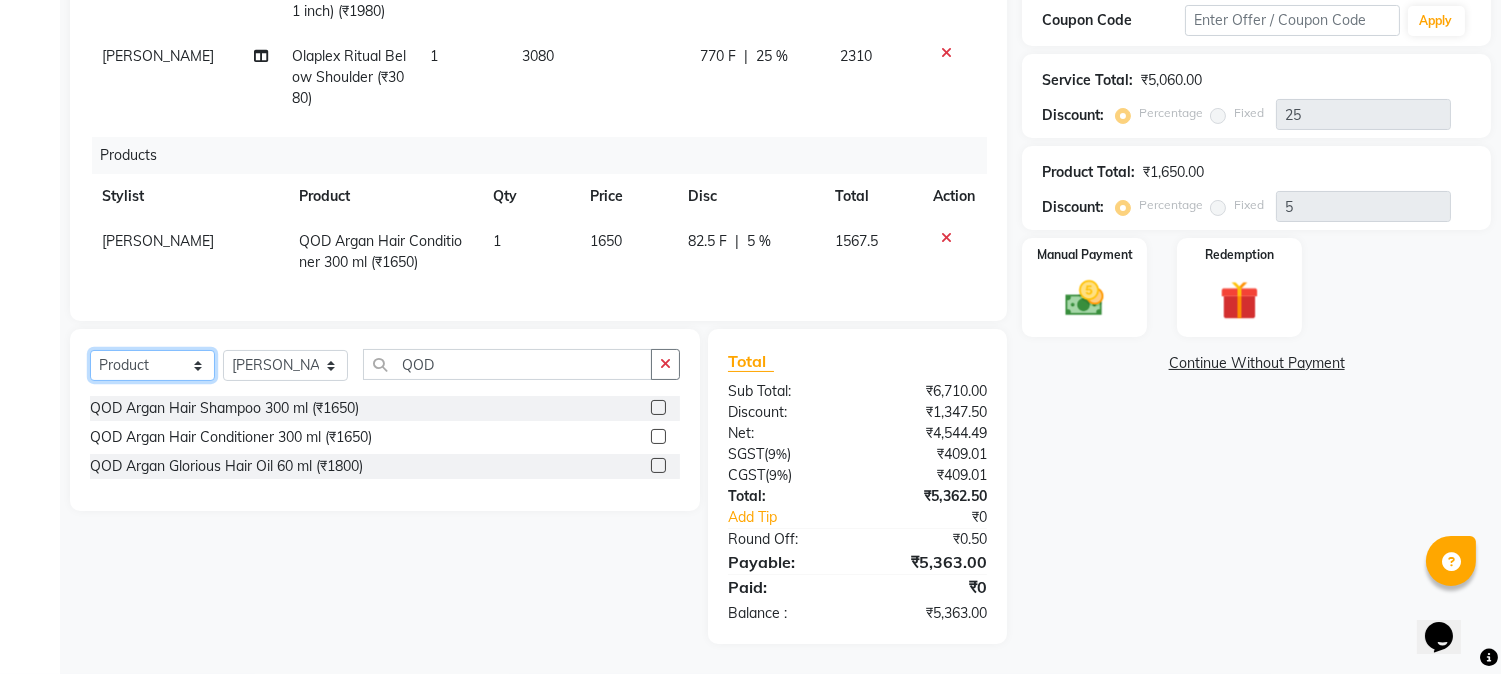 click on "Select  Service  Product  Membership  Package Voucher Prepaid Gift Card" 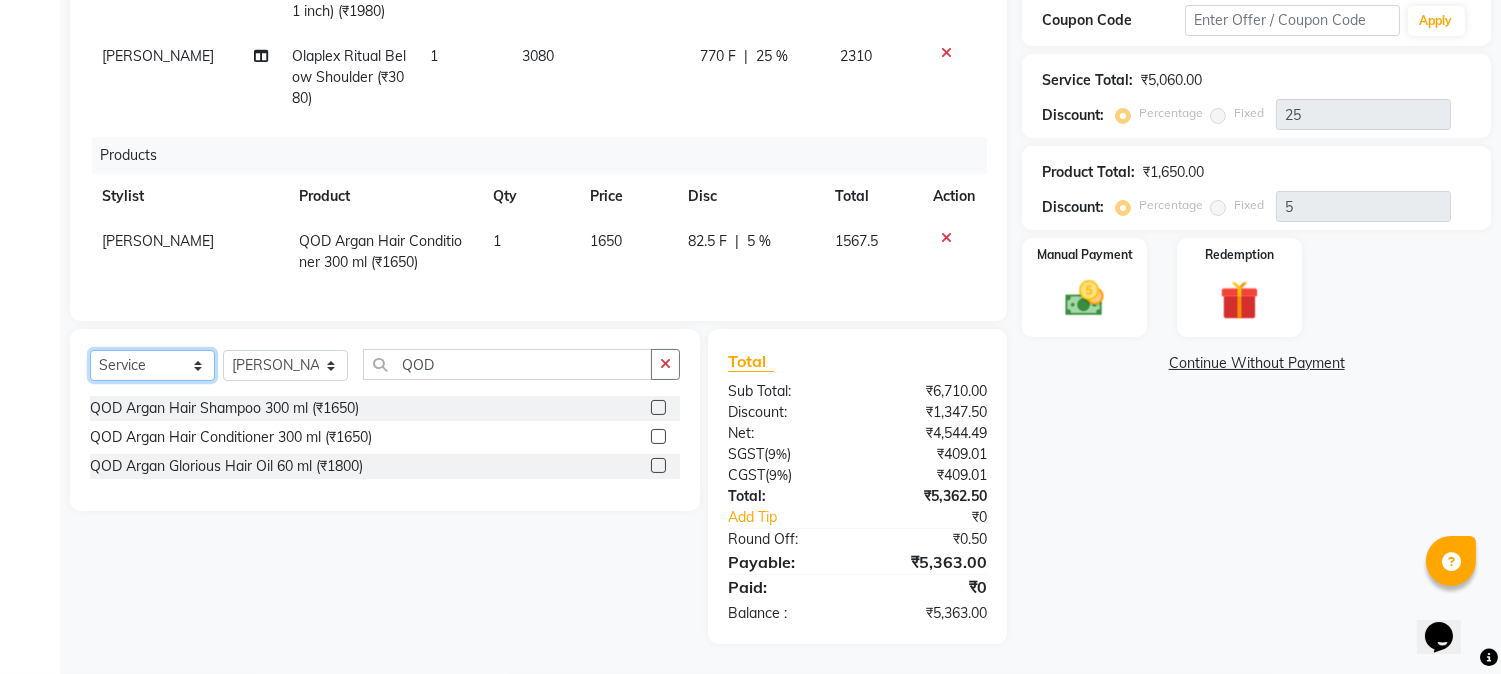 click on "Select  Service  Product  Membership  Package Voucher Prepaid Gift Card" 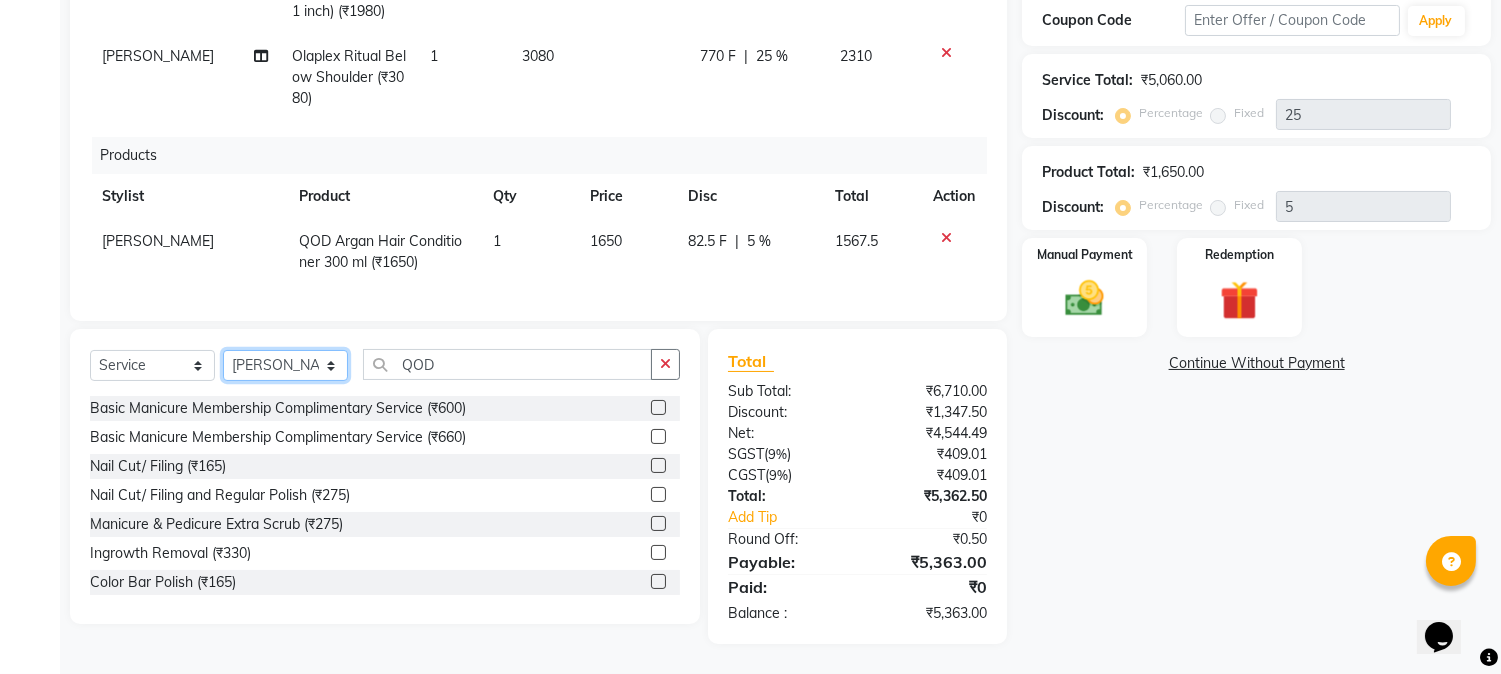 click on "Select Stylist Abhay  Akansha Sadafule Alam Asma Dshpande Datta Kawar DC Furkan Mansoori kavita Kelatkar  Manisha Mohammed Mohsin  Mohammed Nawab  Mukaddar Shaikh Sana Mansoori Sandhya Tabrez Shah  Urmila Pol" 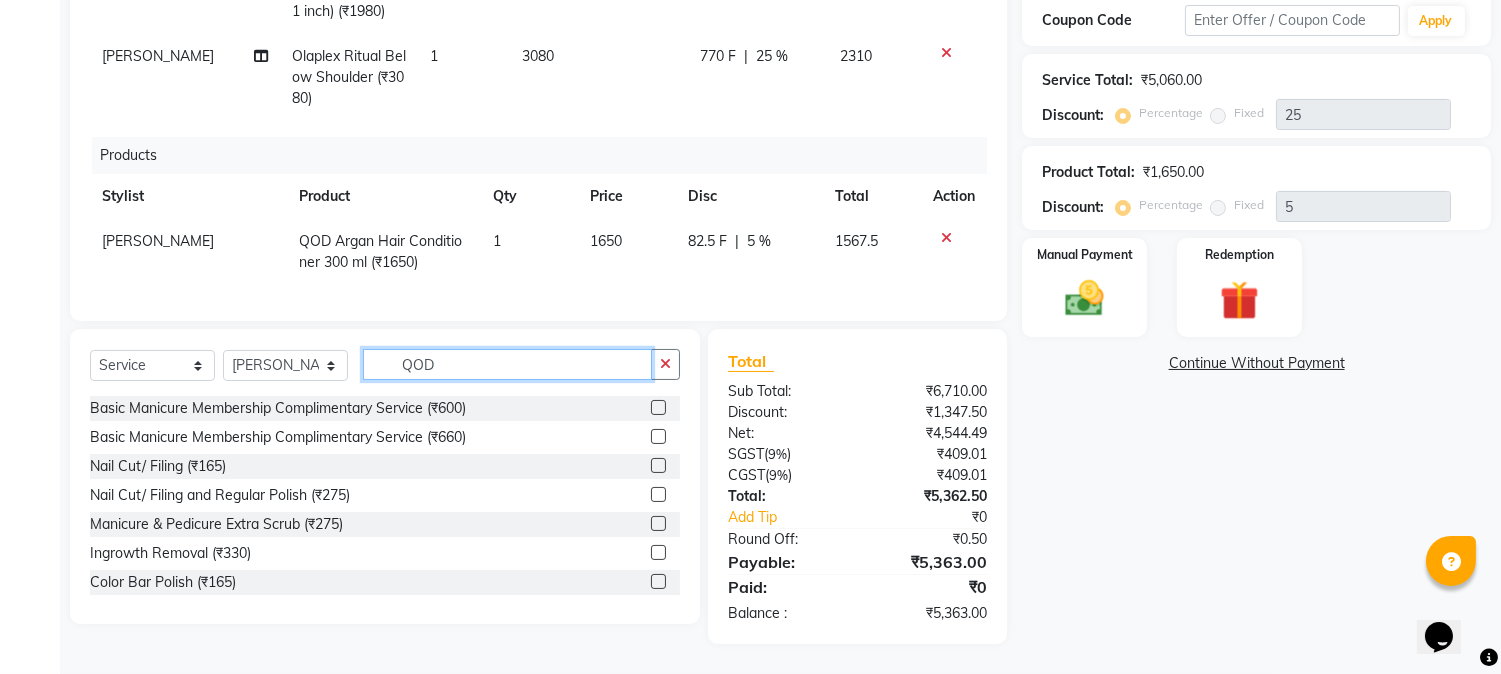 click on "QOD" 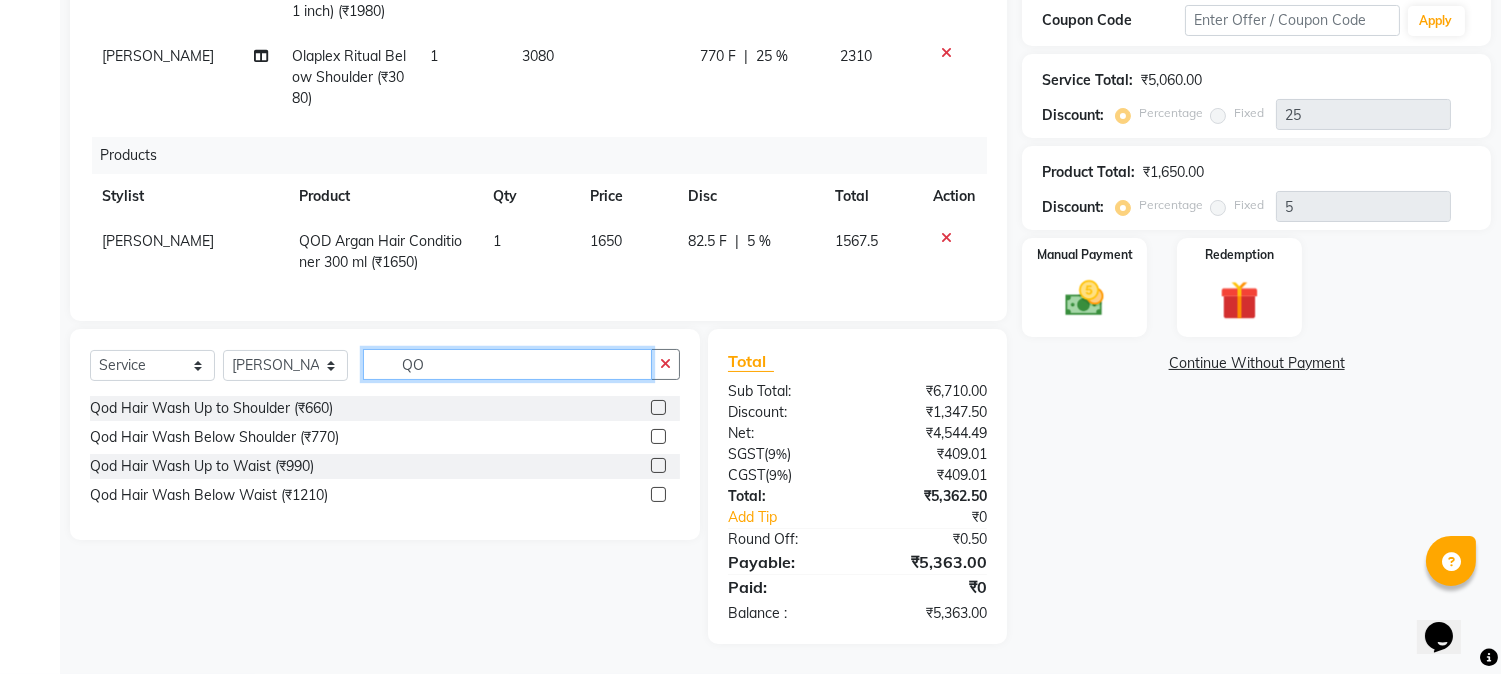 type on "Q" 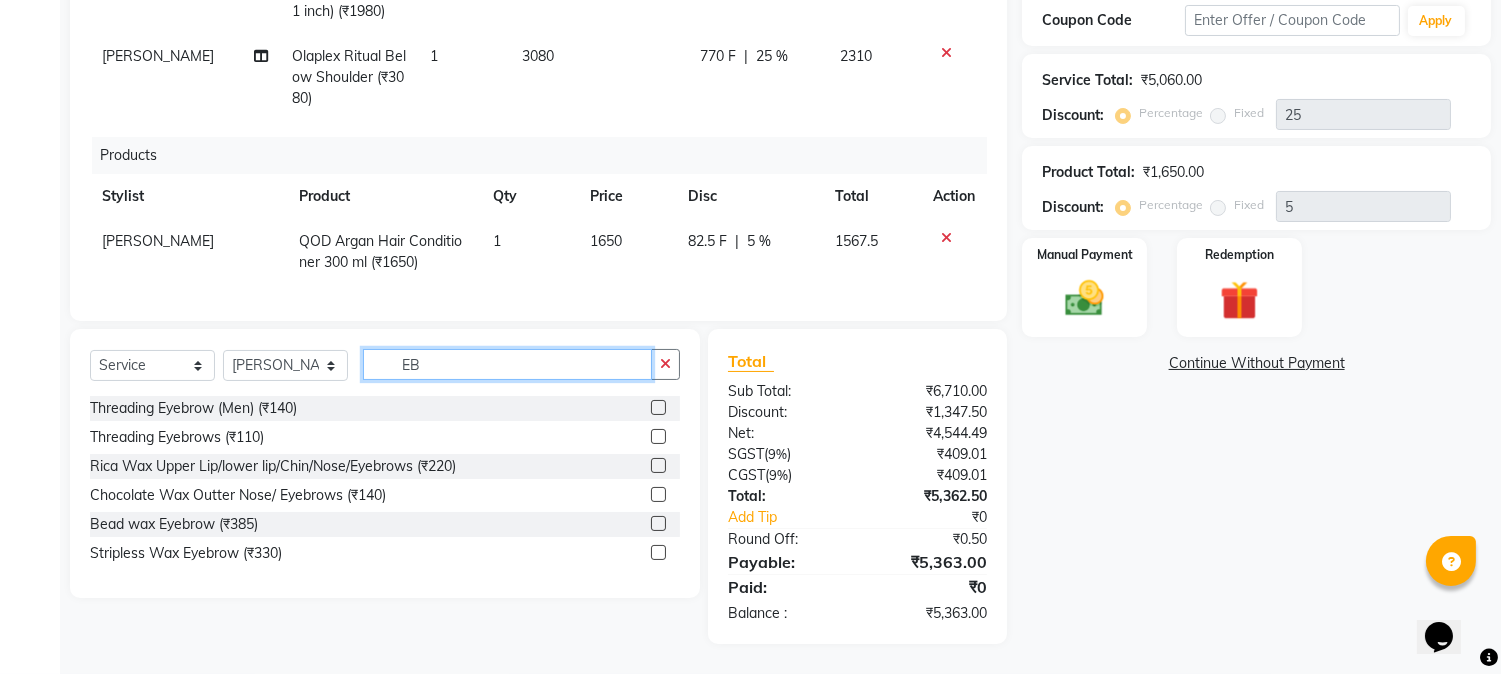 type on "EB" 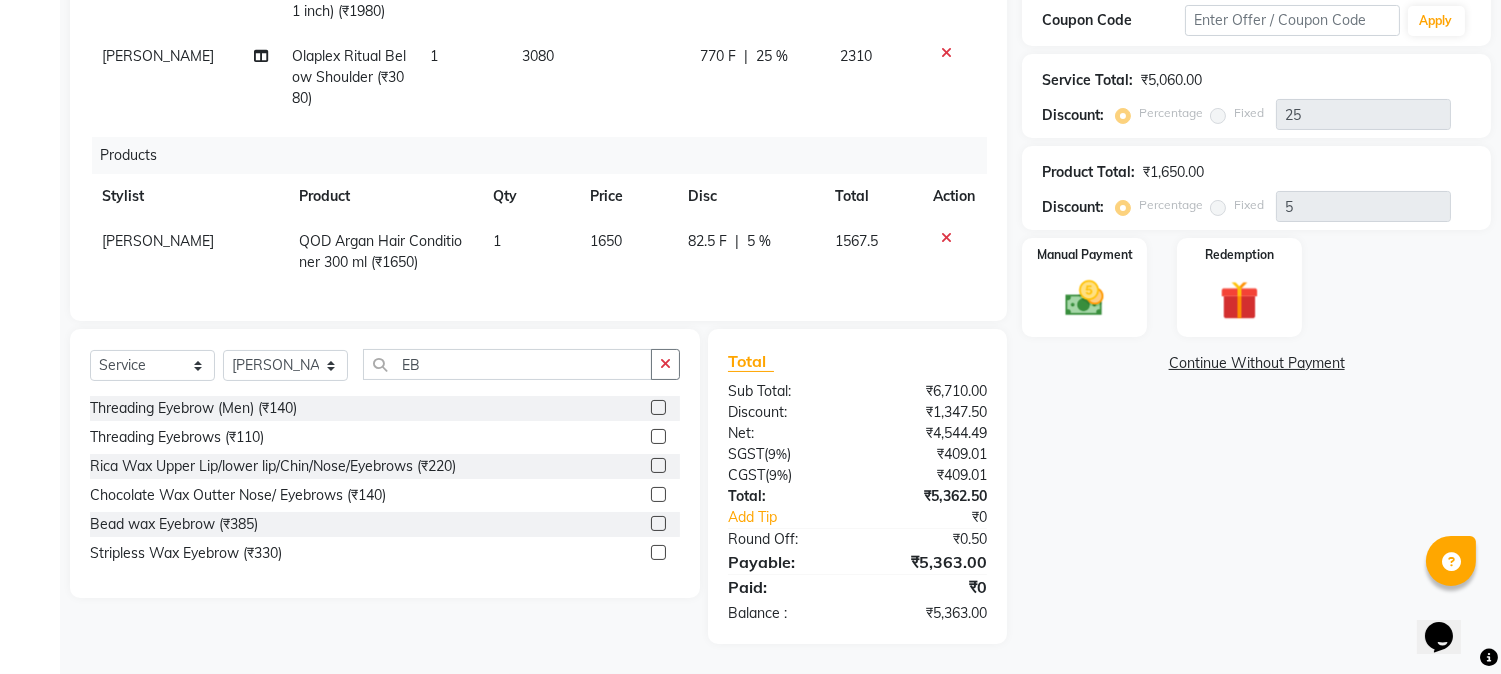 click 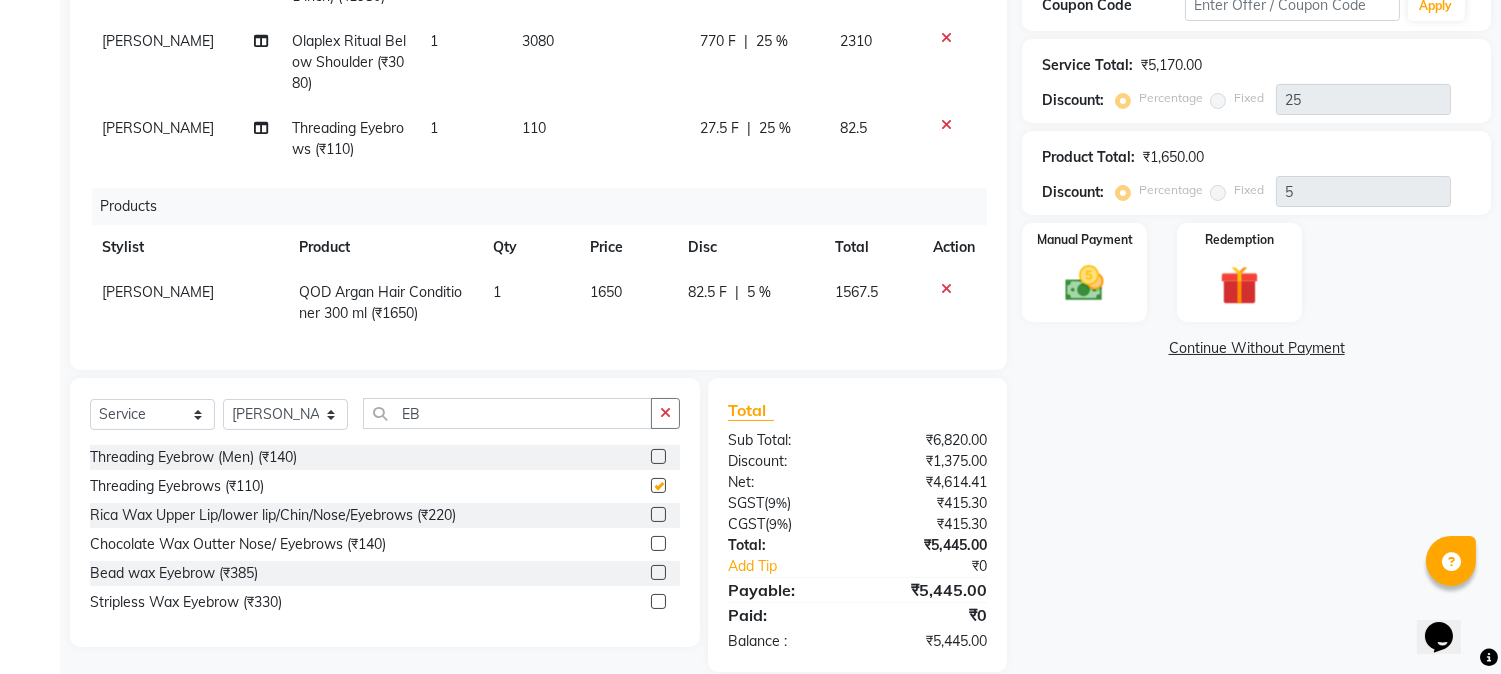 checkbox on "false" 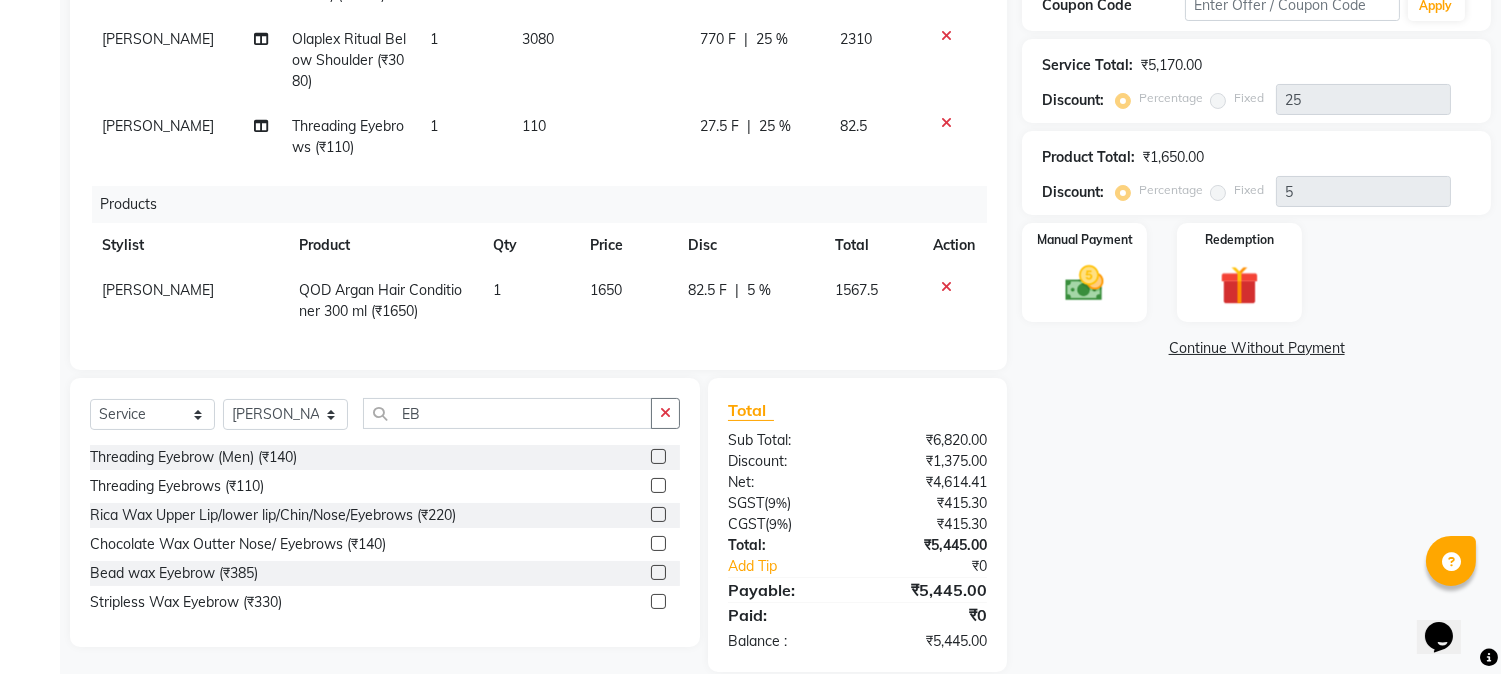 scroll, scrollTop: 18, scrollLeft: 0, axis: vertical 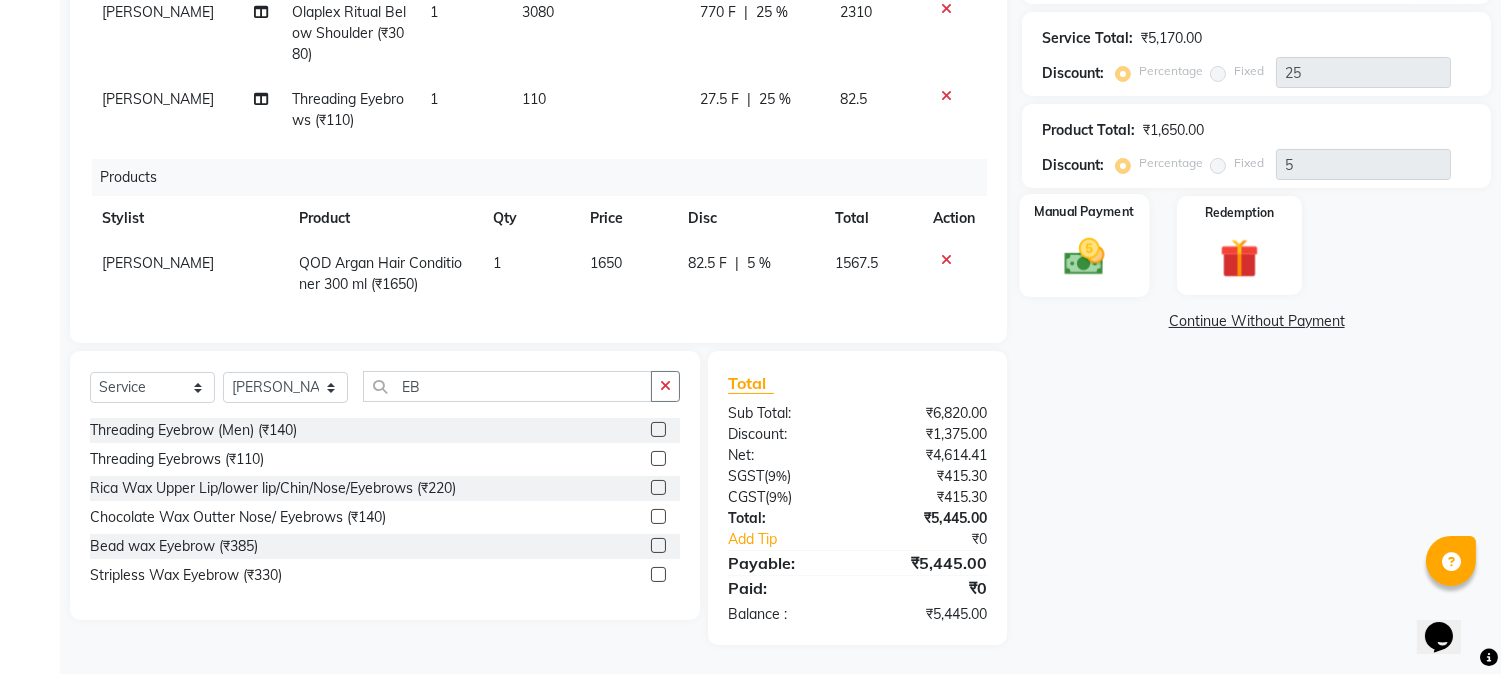 click 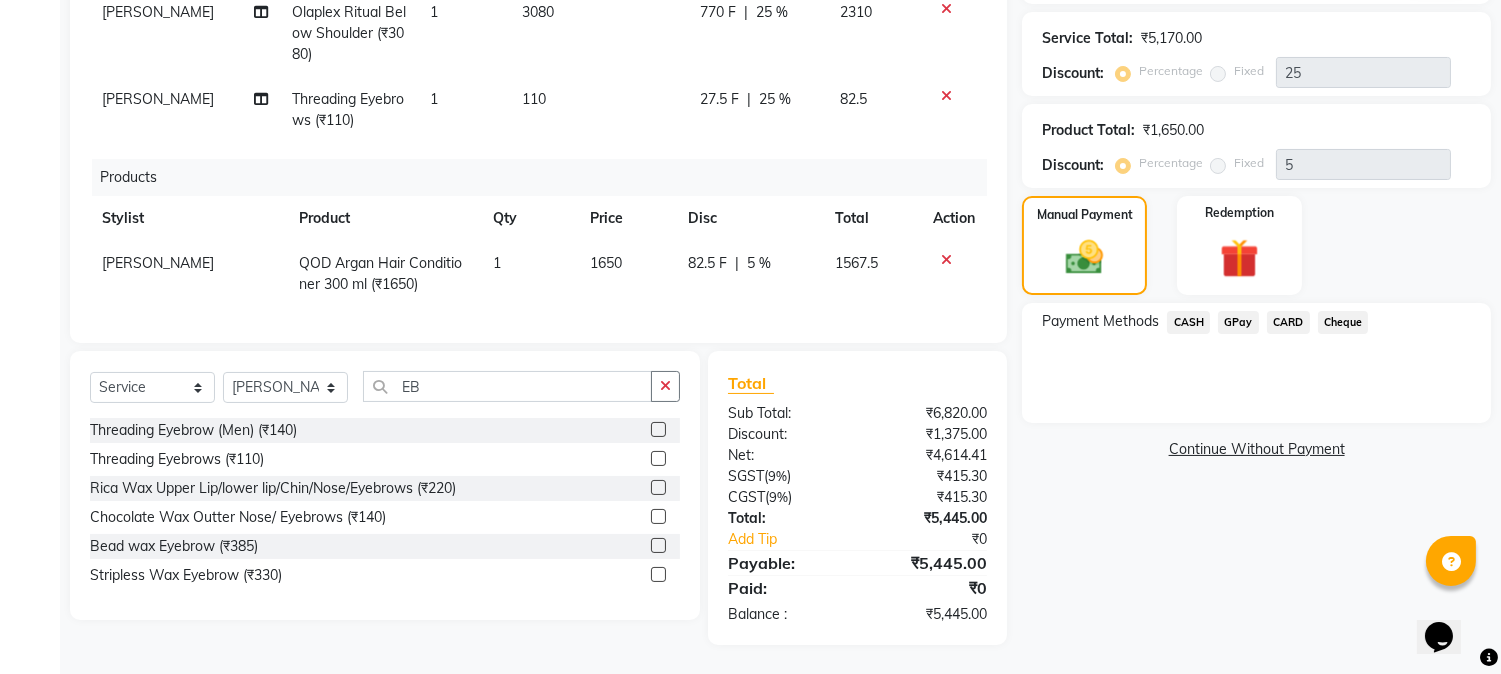 click on "CASH" 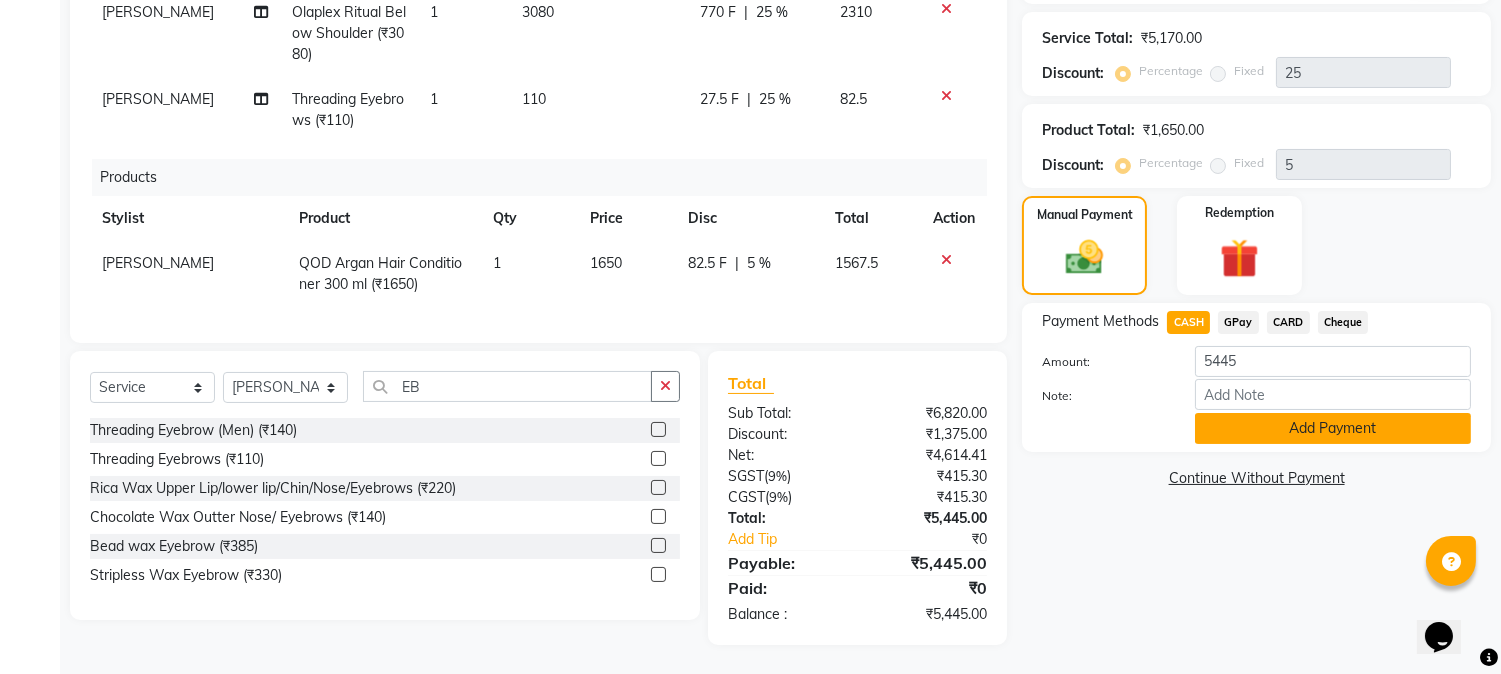 click on "Add Payment" 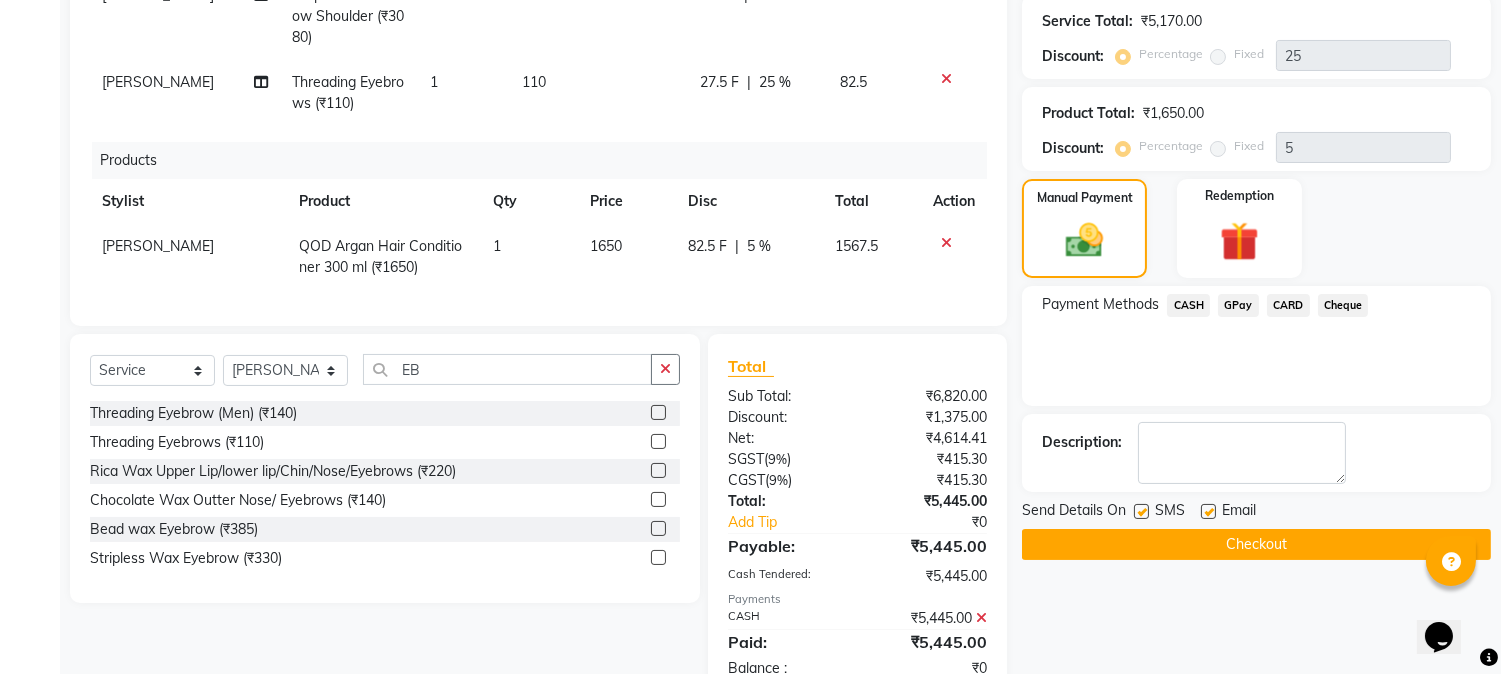 scroll, scrollTop: 496, scrollLeft: 0, axis: vertical 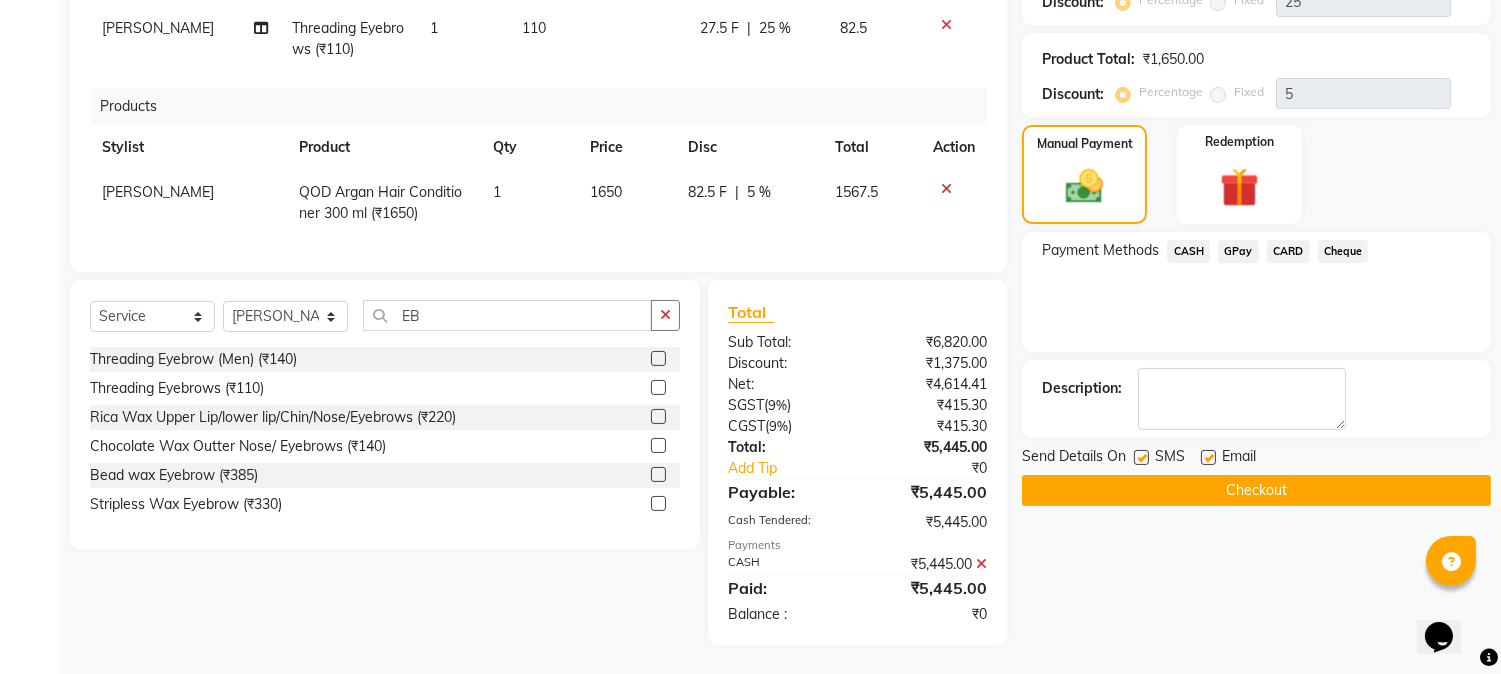 click 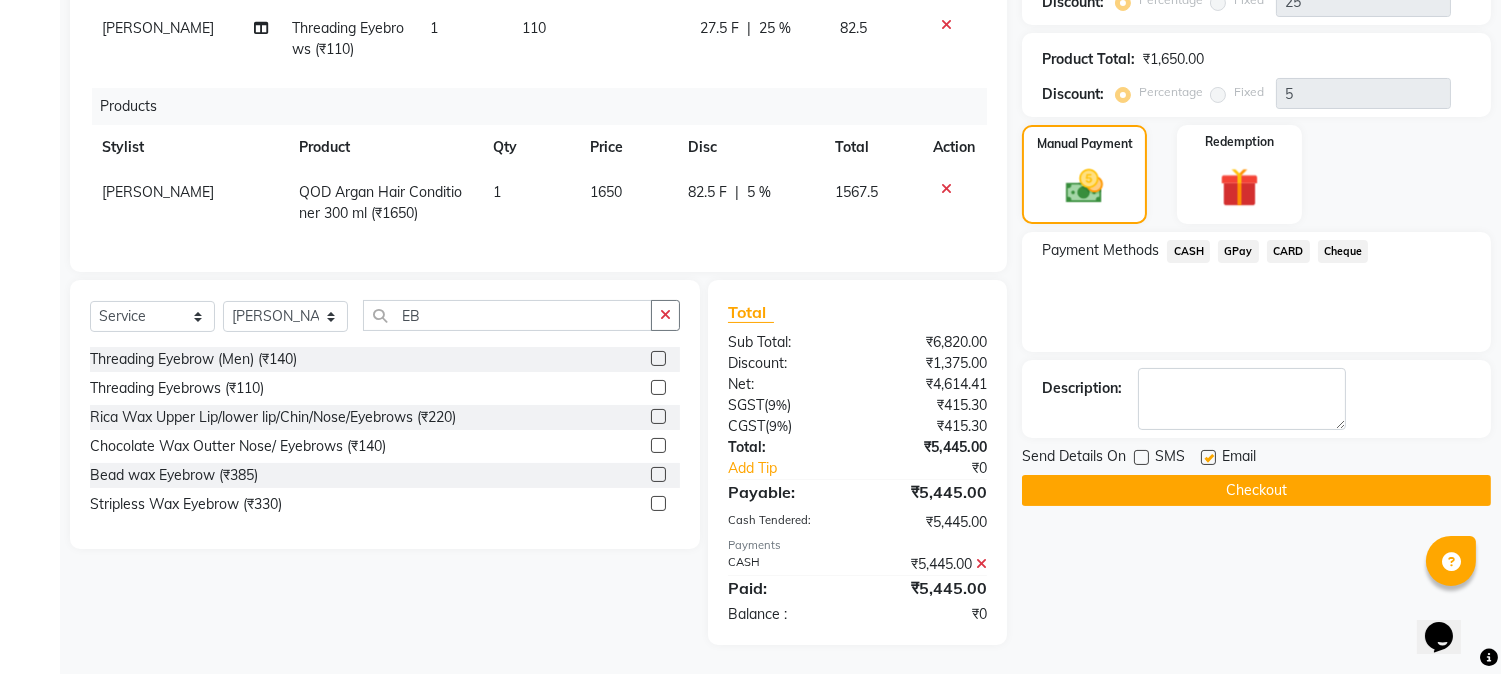 click 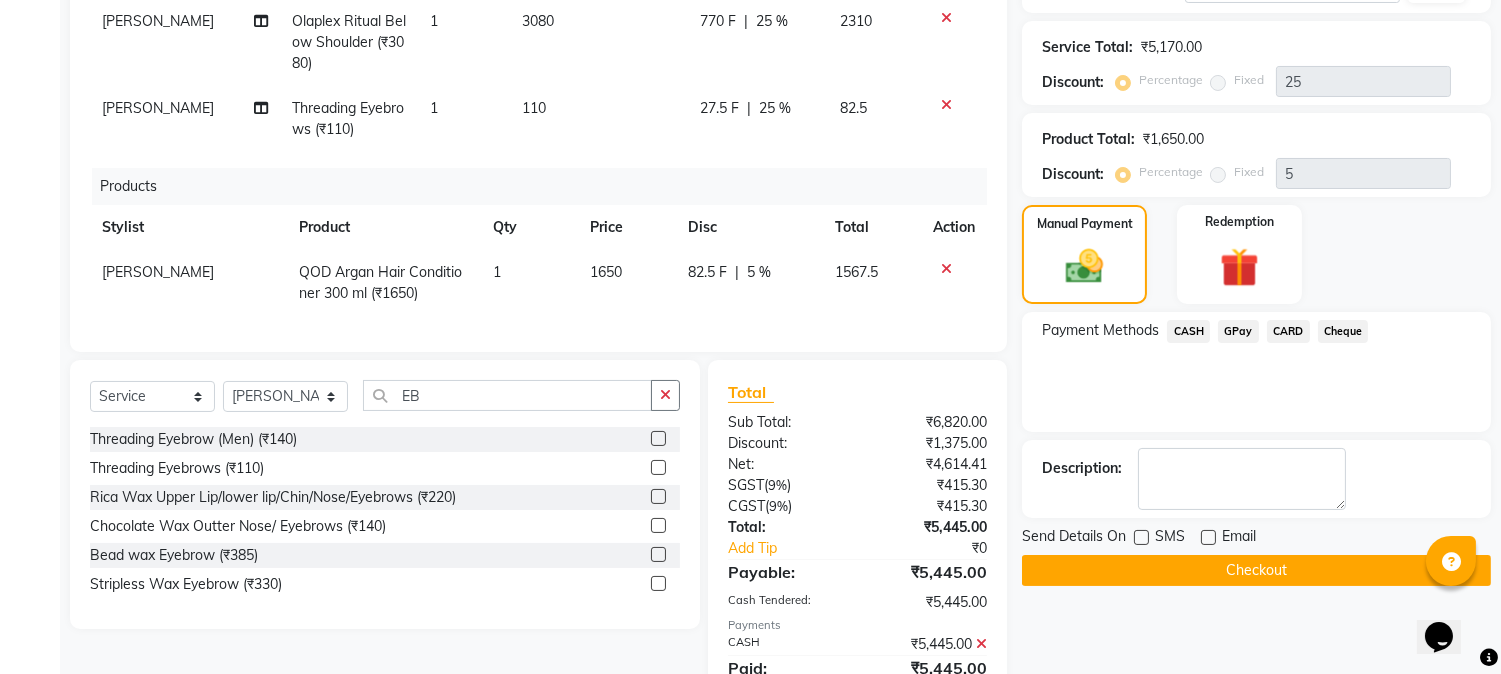 scroll, scrollTop: 496, scrollLeft: 0, axis: vertical 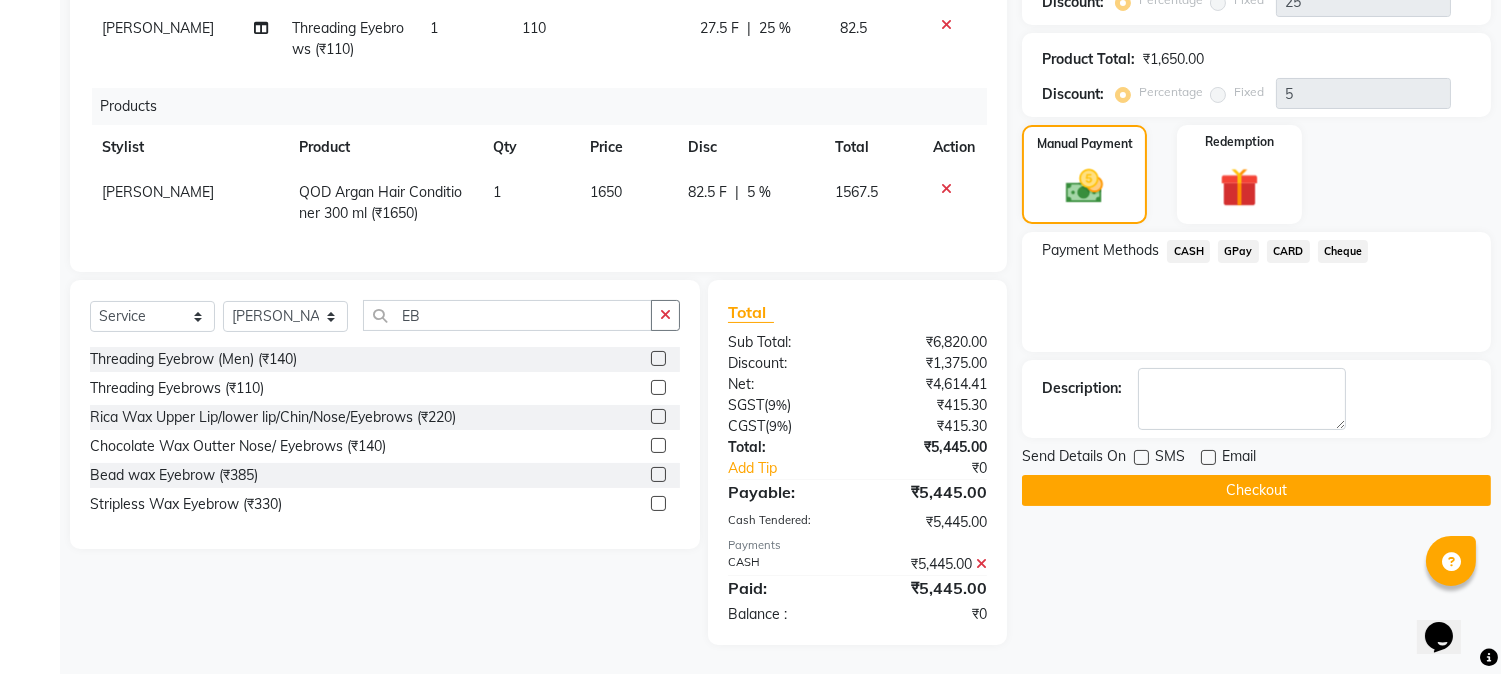 click on "Checkout" 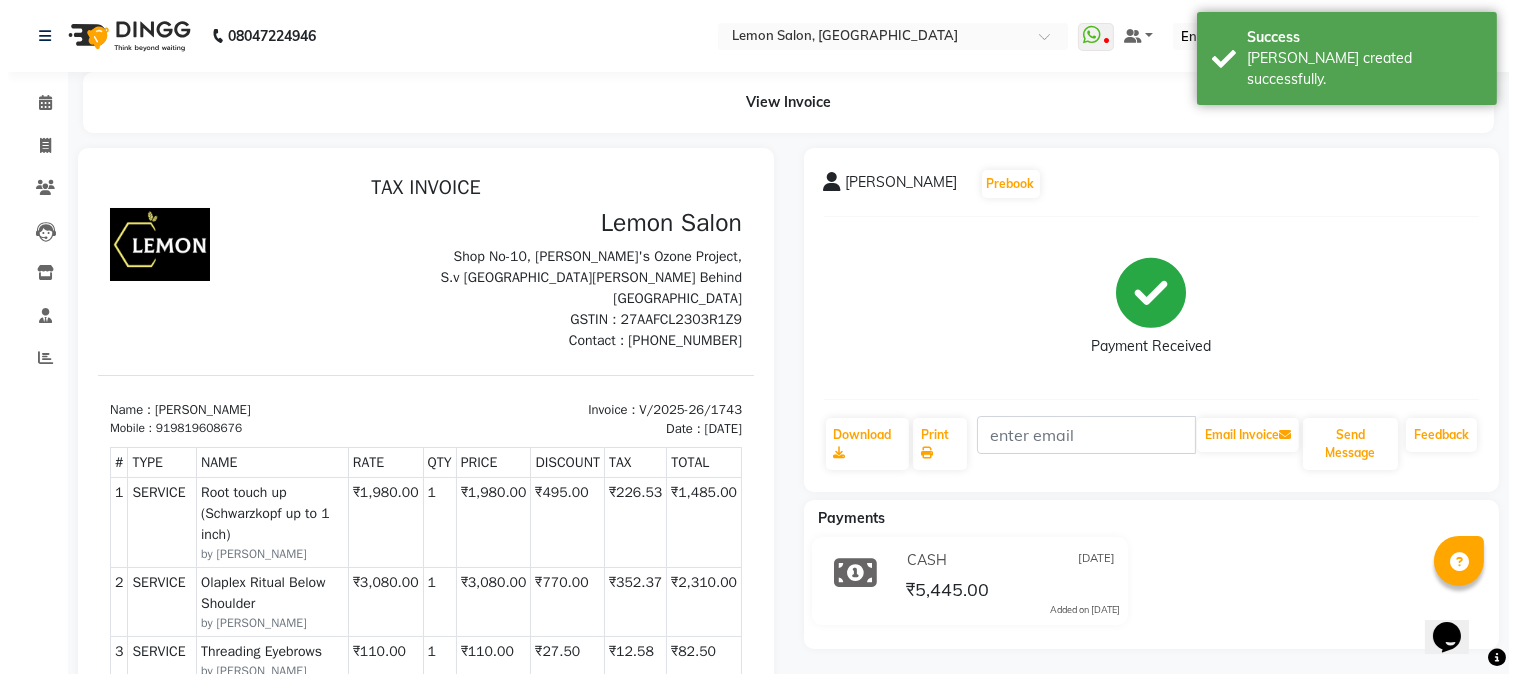 scroll, scrollTop: 0, scrollLeft: 0, axis: both 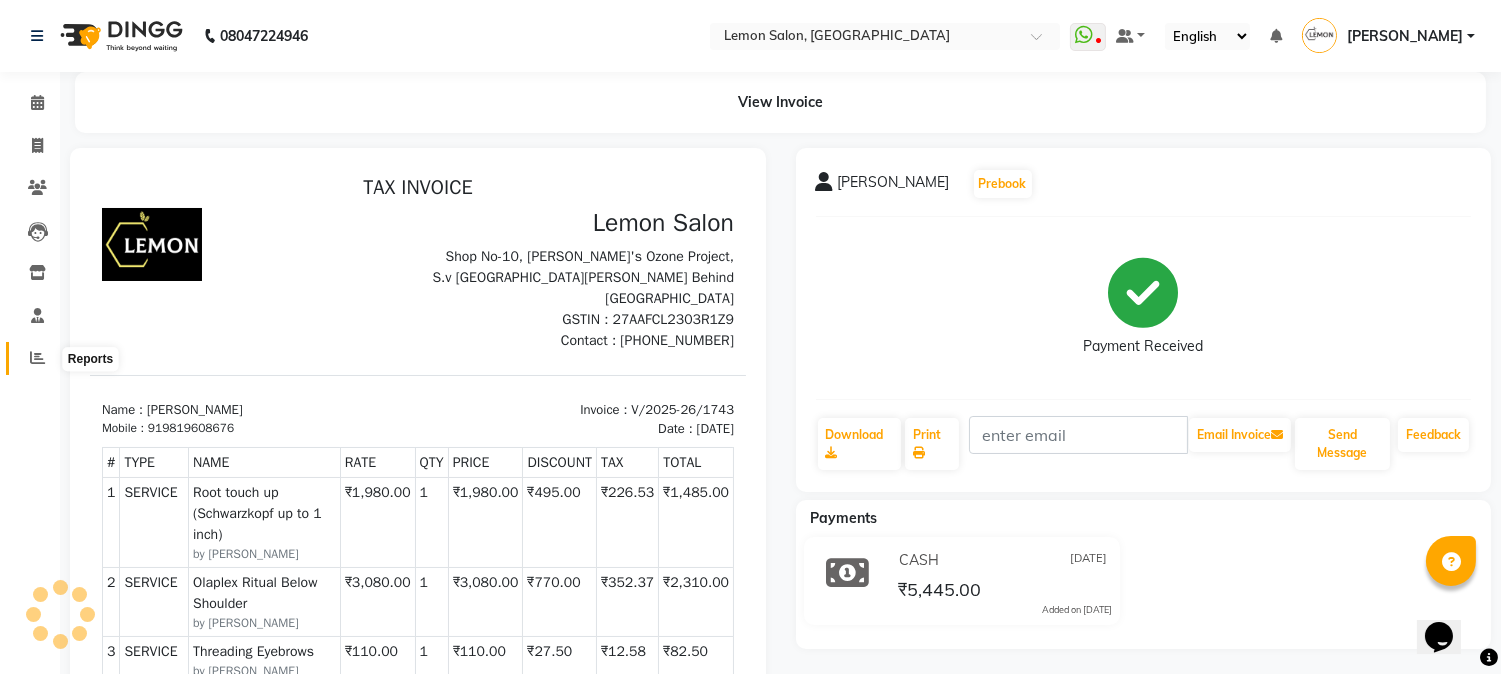 click 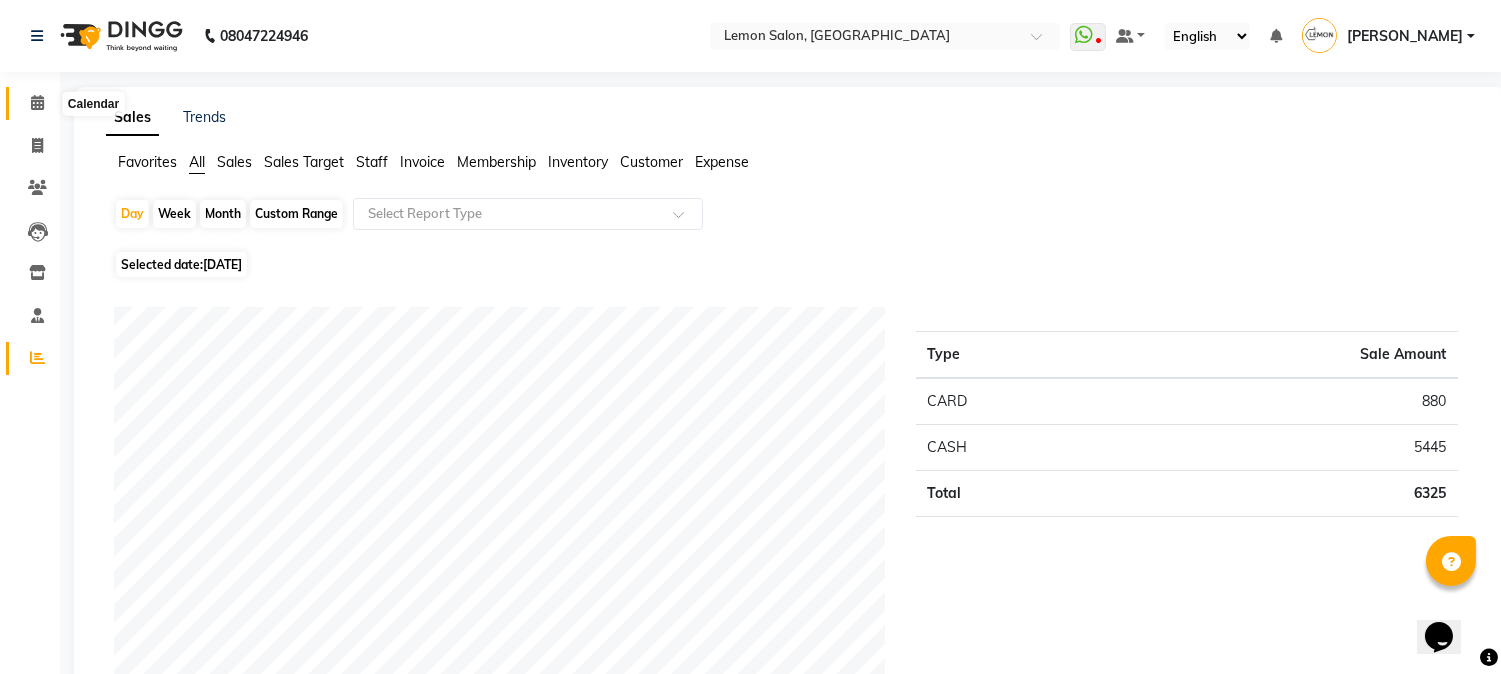 click 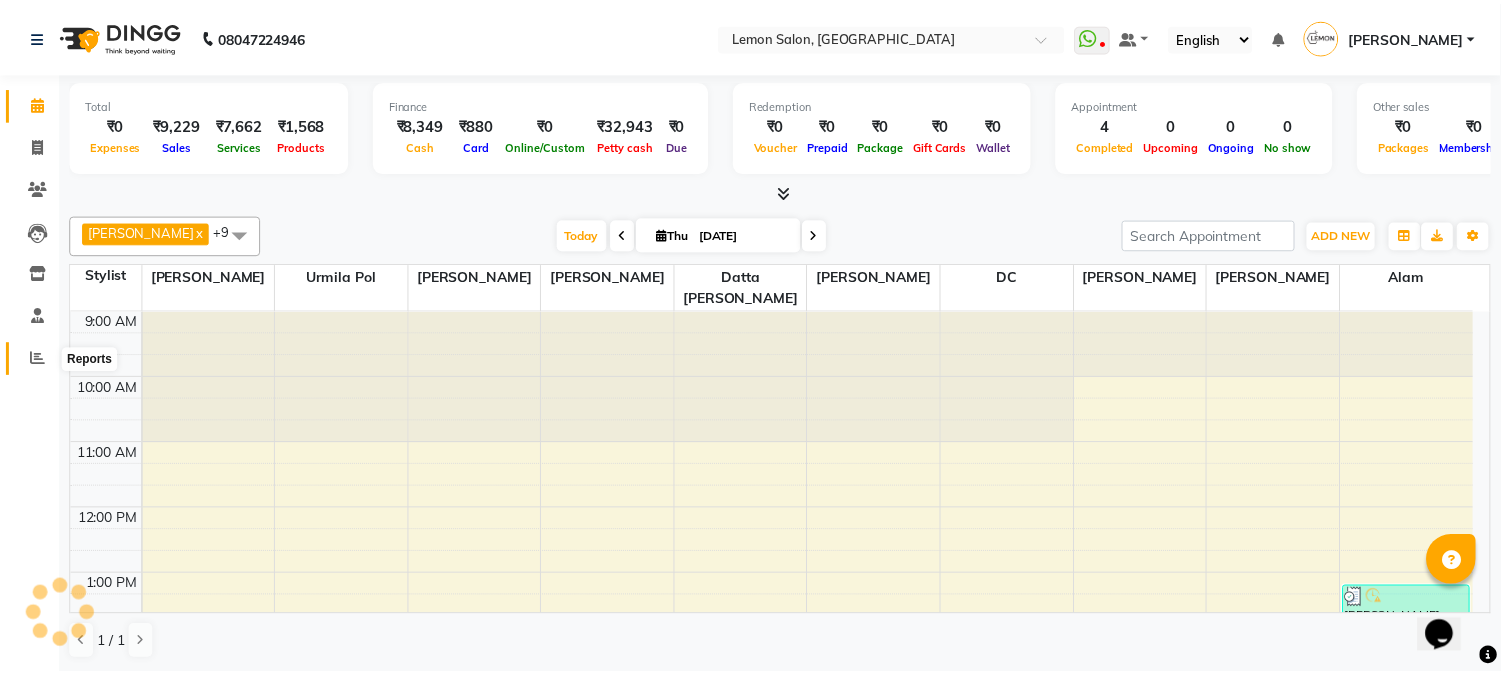 scroll, scrollTop: 0, scrollLeft: 0, axis: both 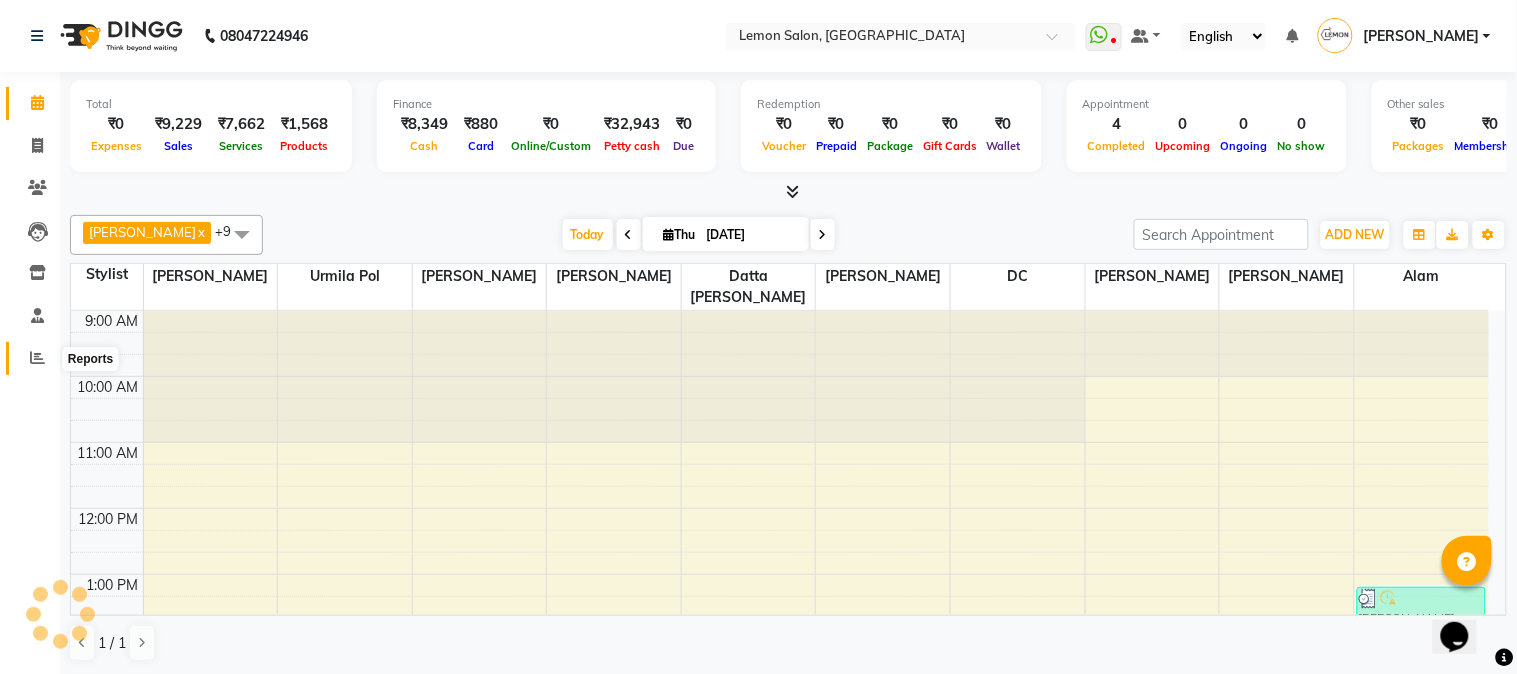 click 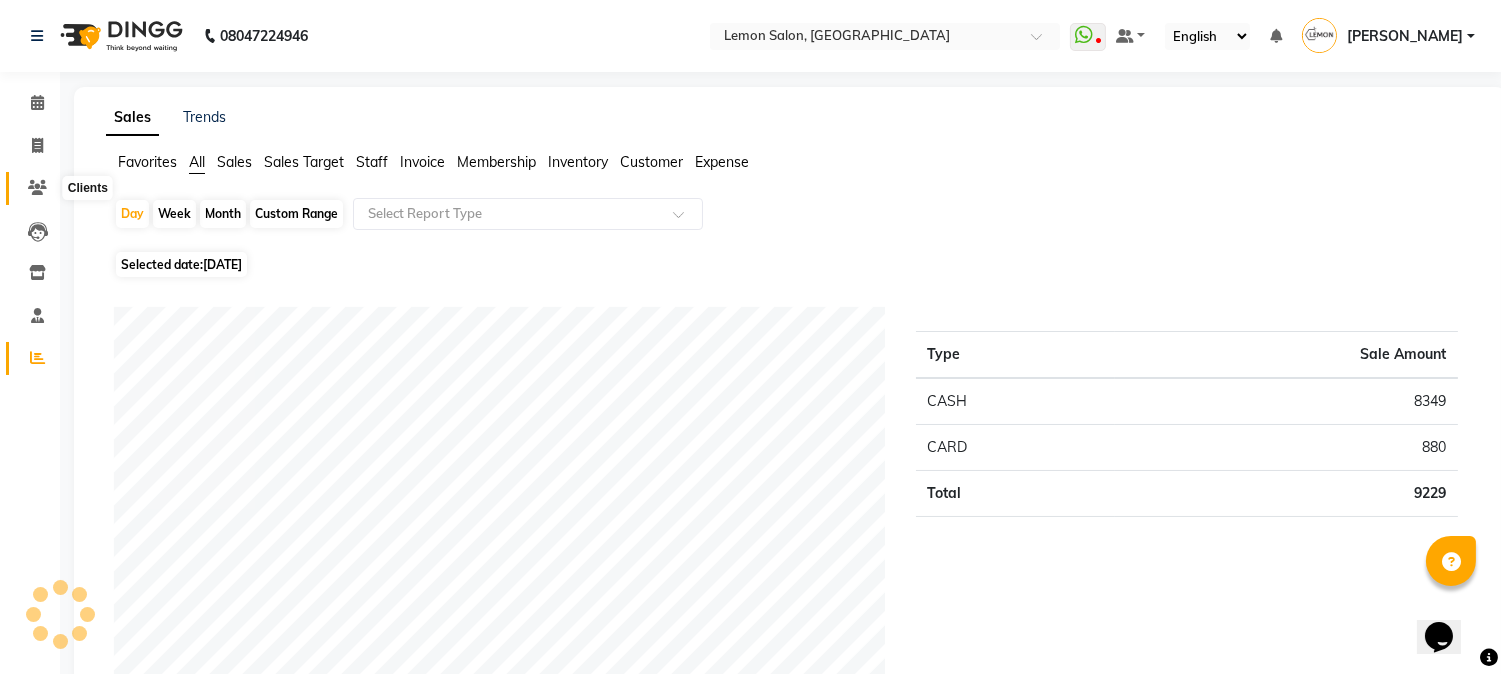 click 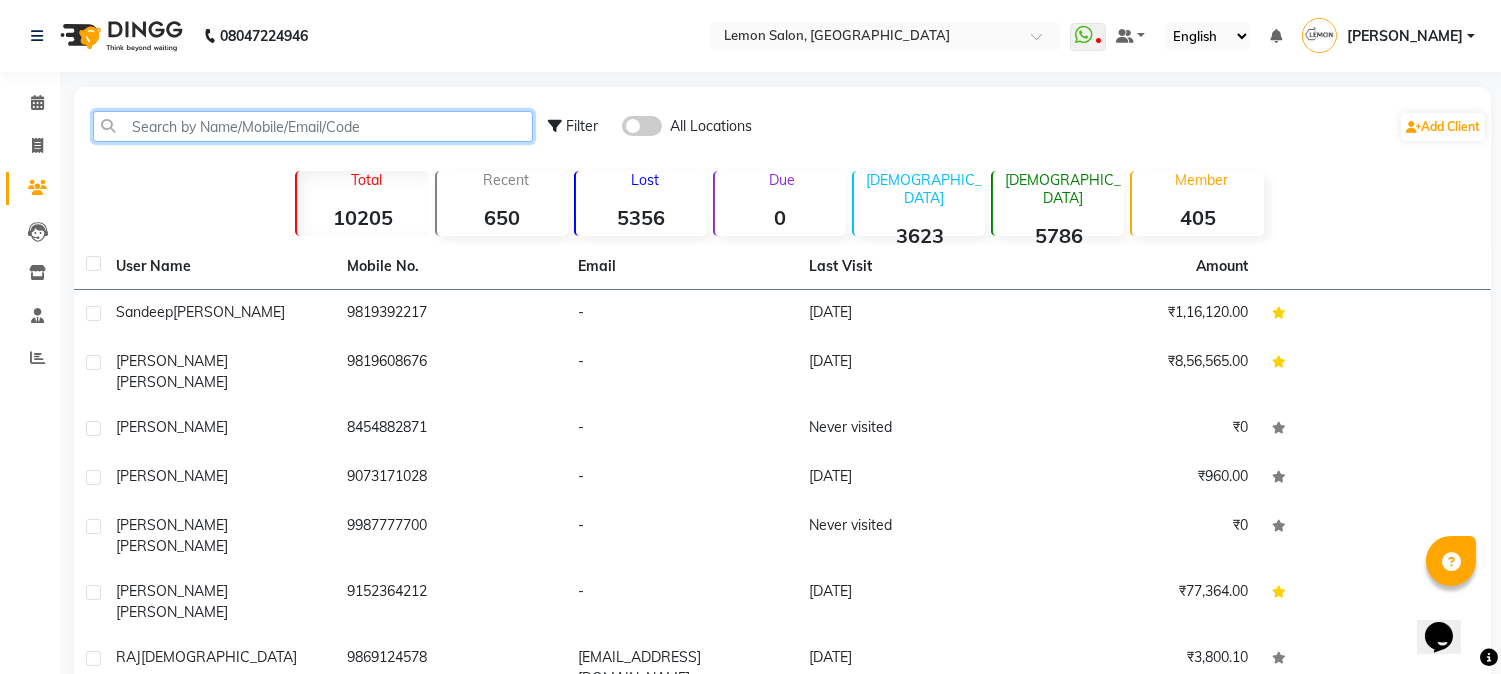 click 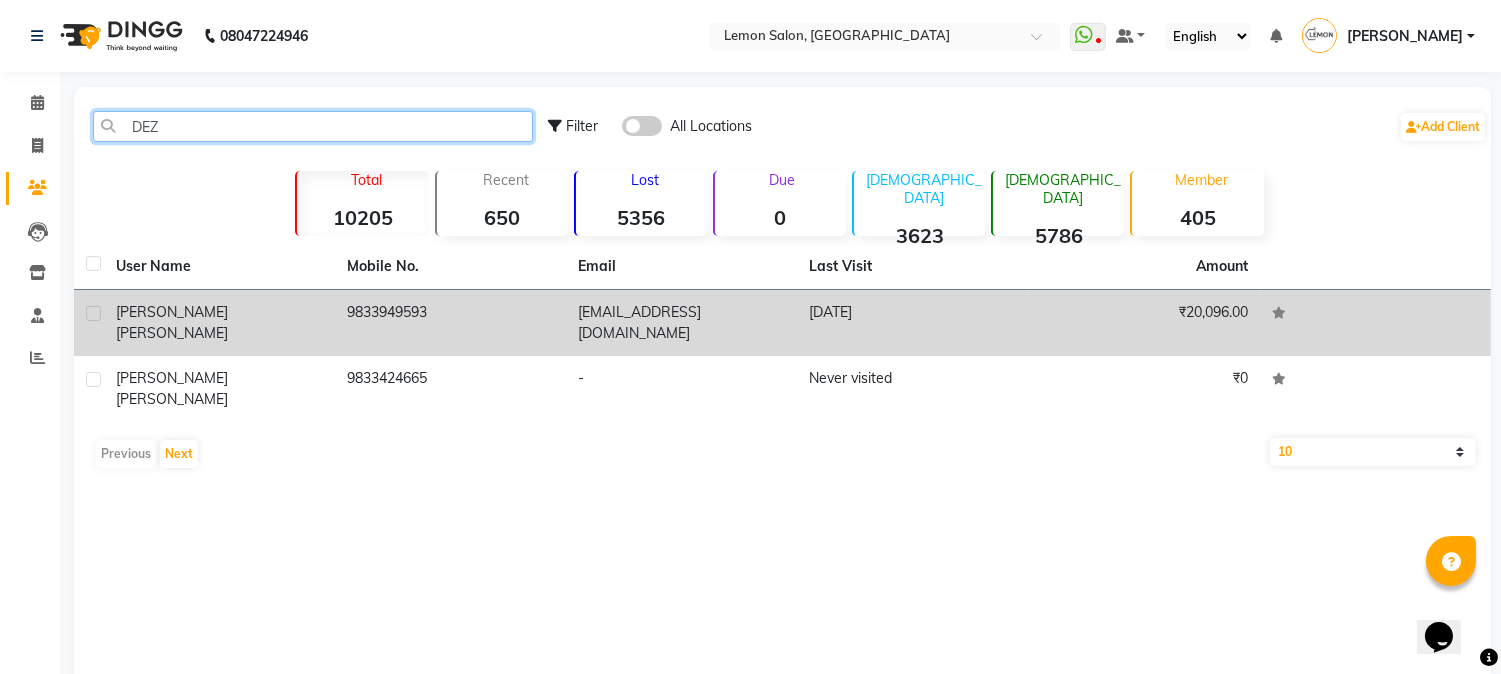 type on "DEZ" 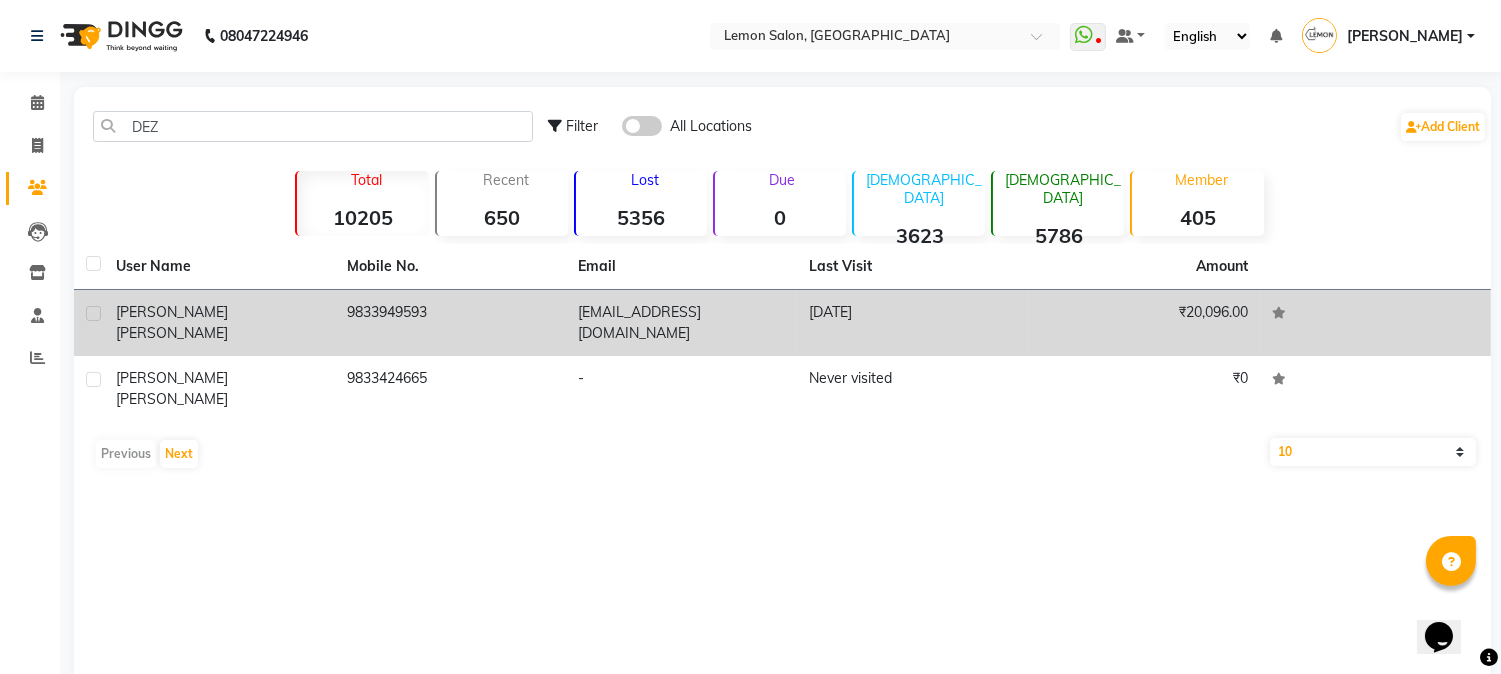 click on "9833949593" 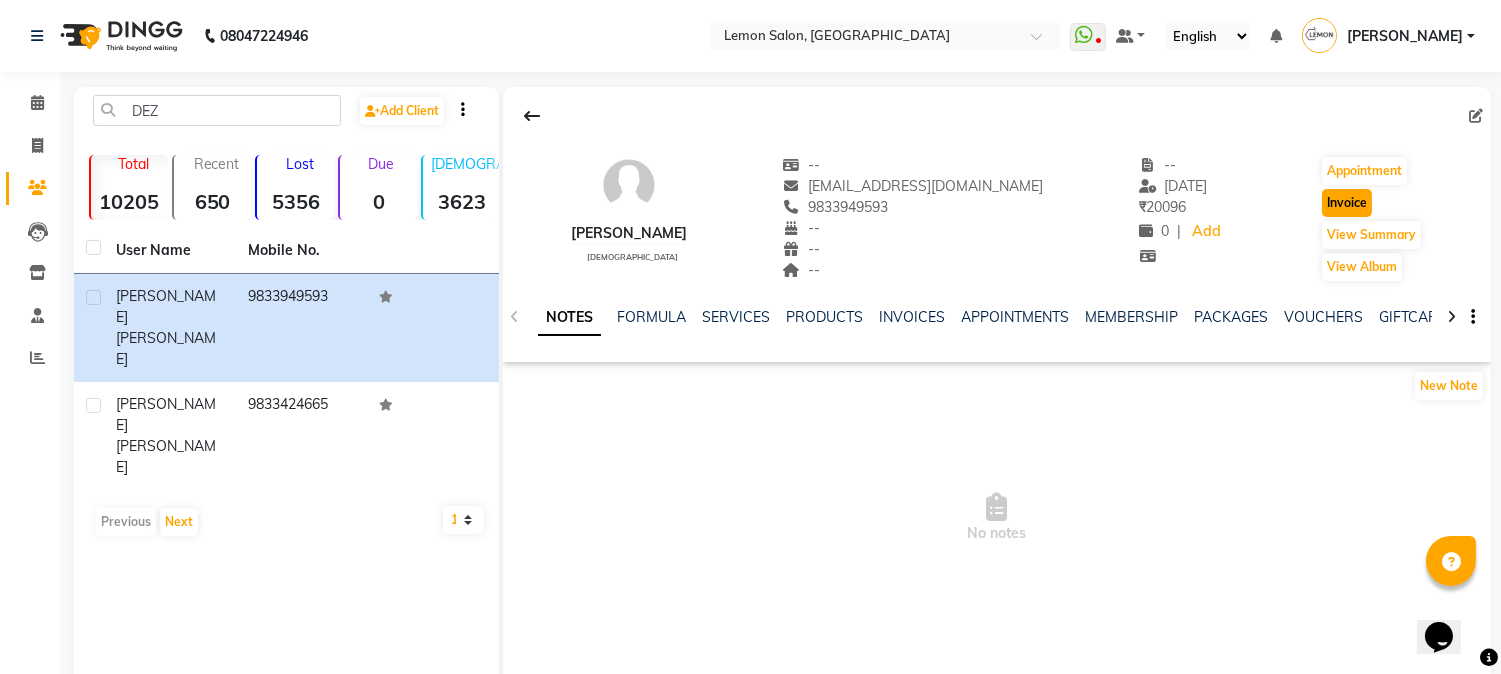 click on "Invoice" 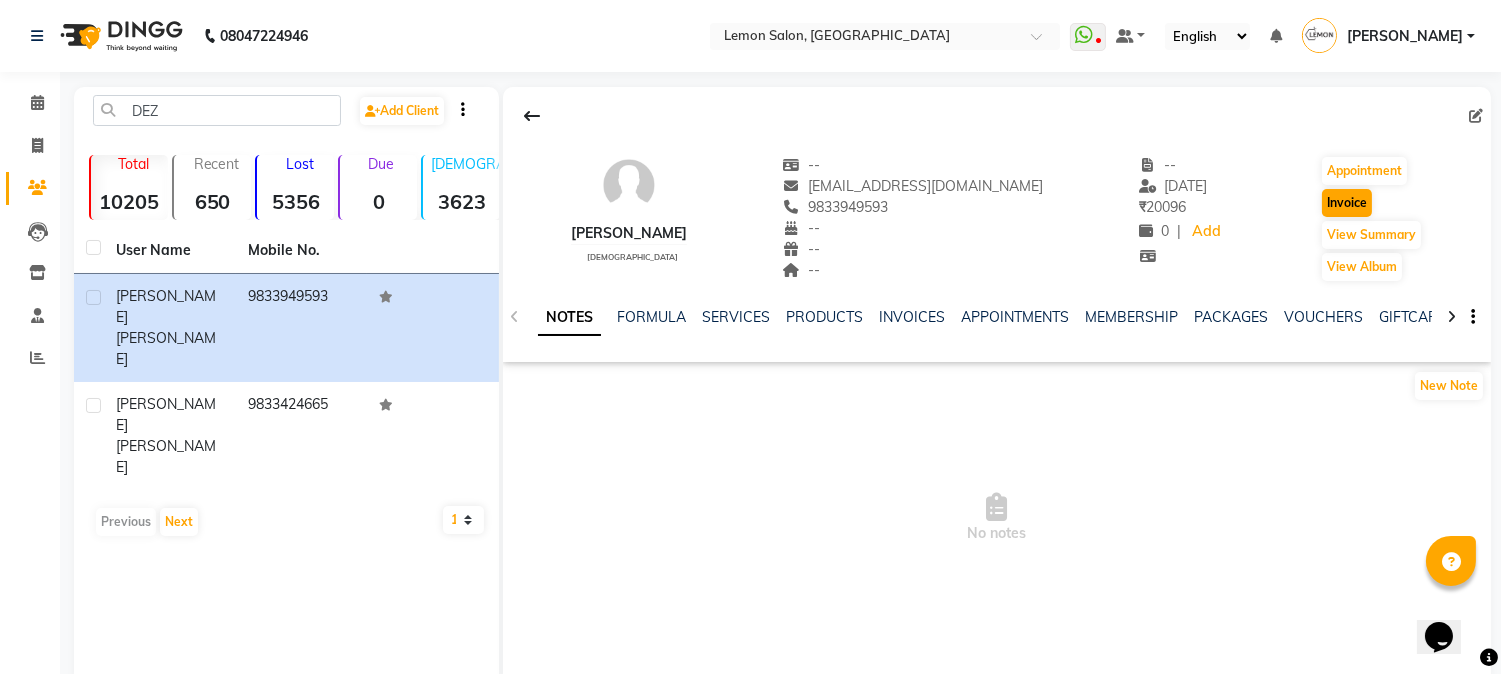 select on "service" 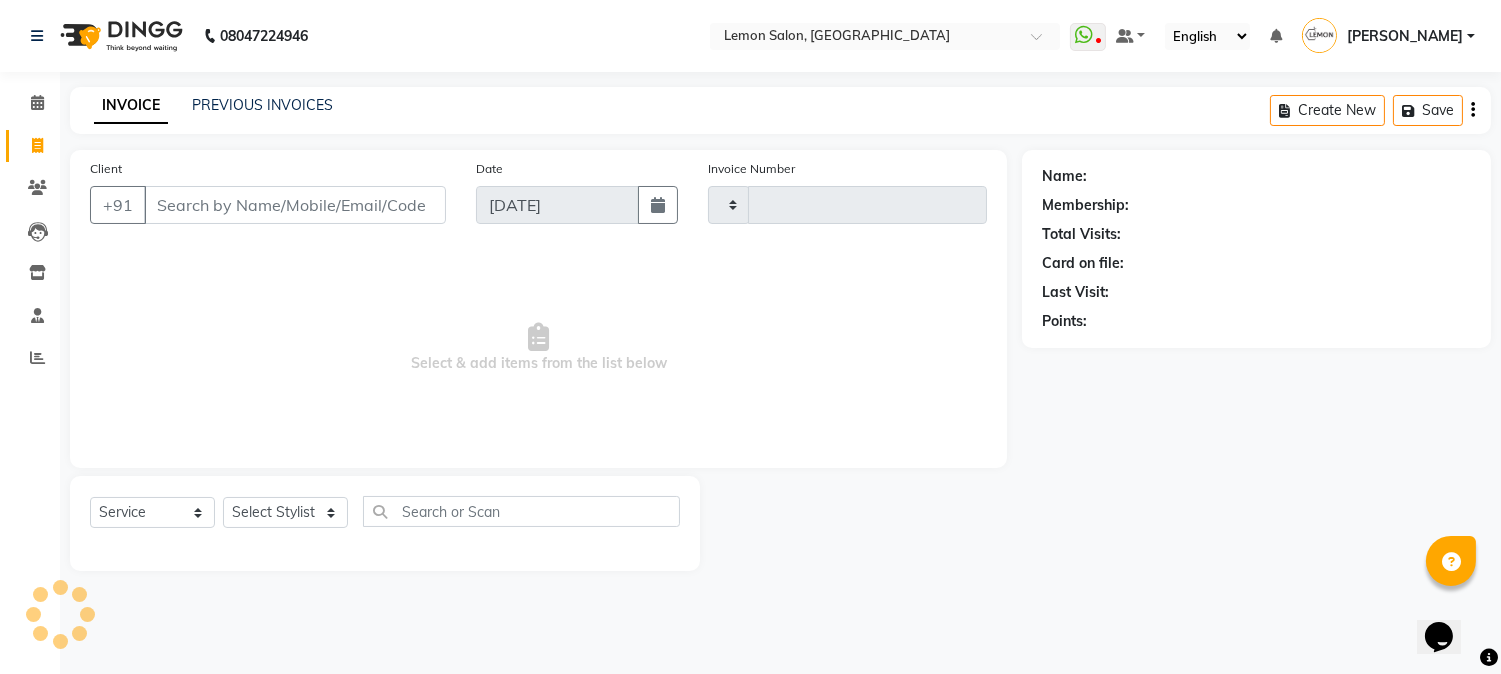 type on "1745" 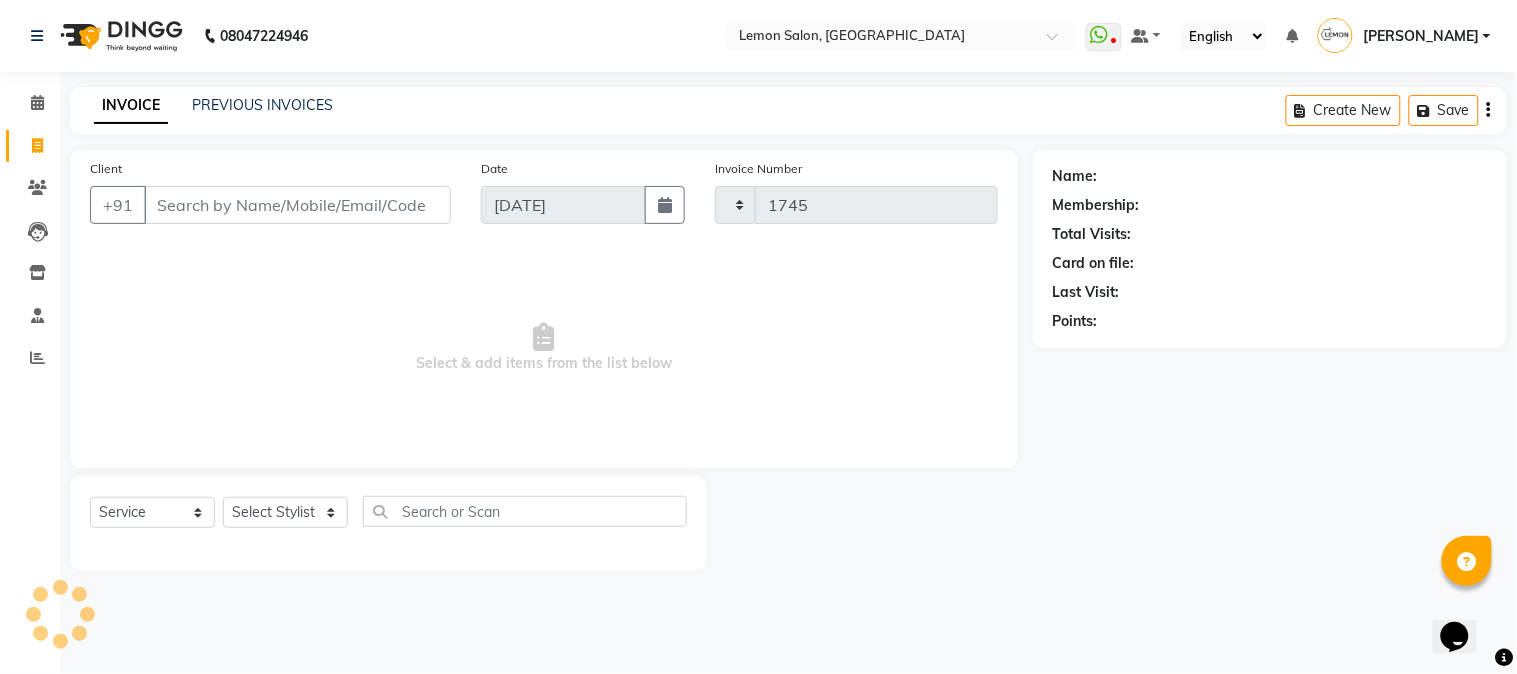 select on "565" 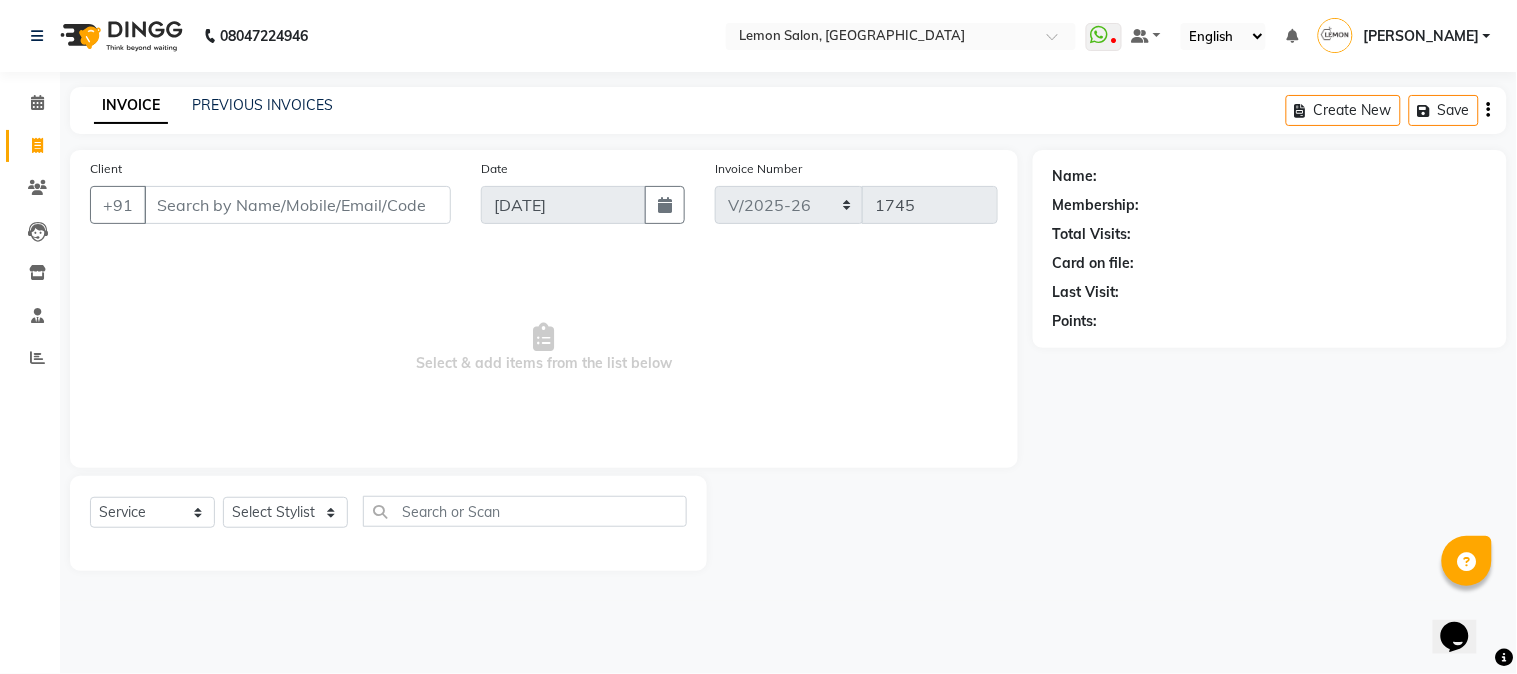 type on "9833949593" 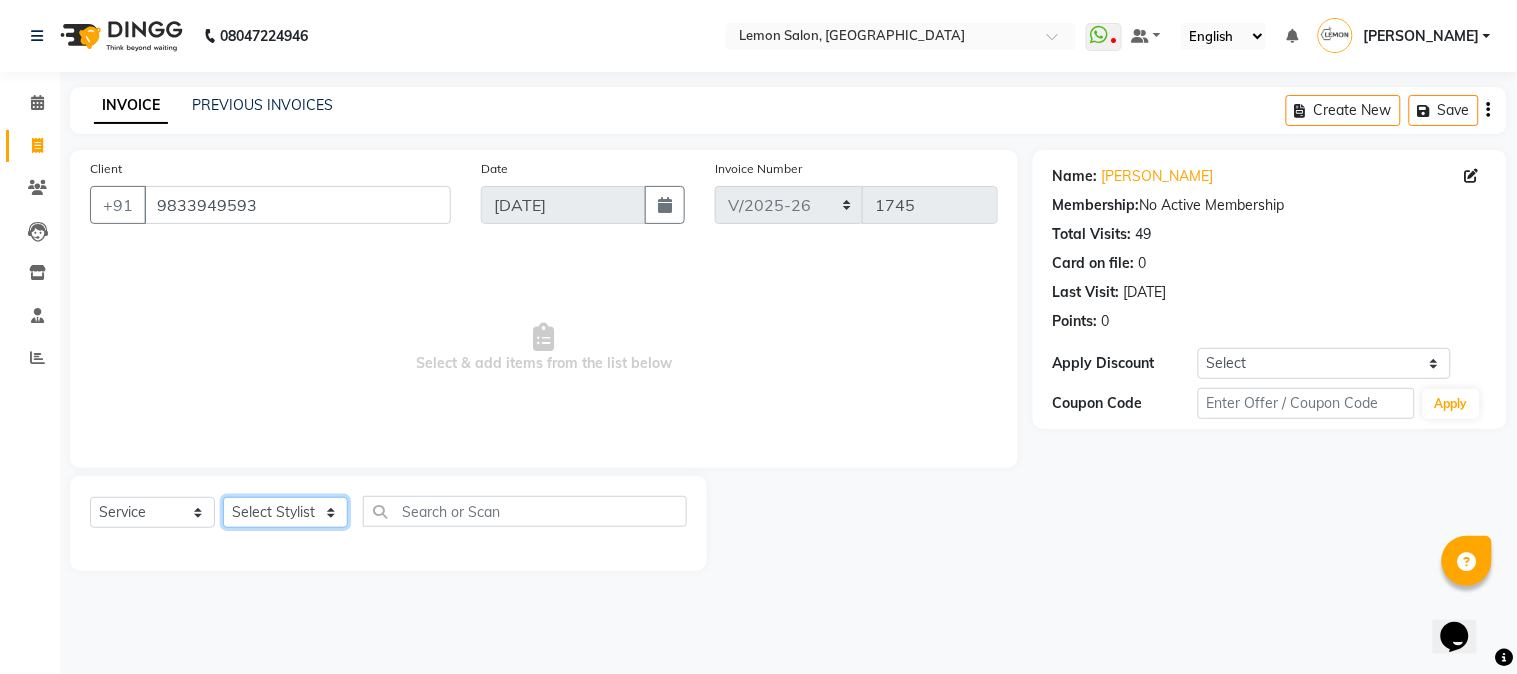 click on "Select Stylist Abhay  Akansha Sadafule Alam Asma Dshpande Datta Kawar DC Furkan Mansoori kavita Kelatkar  Manisha Mohammed Mohsin  Mohammed Nawab  Mukaddar Shaikh Sana Mansoori Sandhya Tabrez Shah  Urmila Pol" 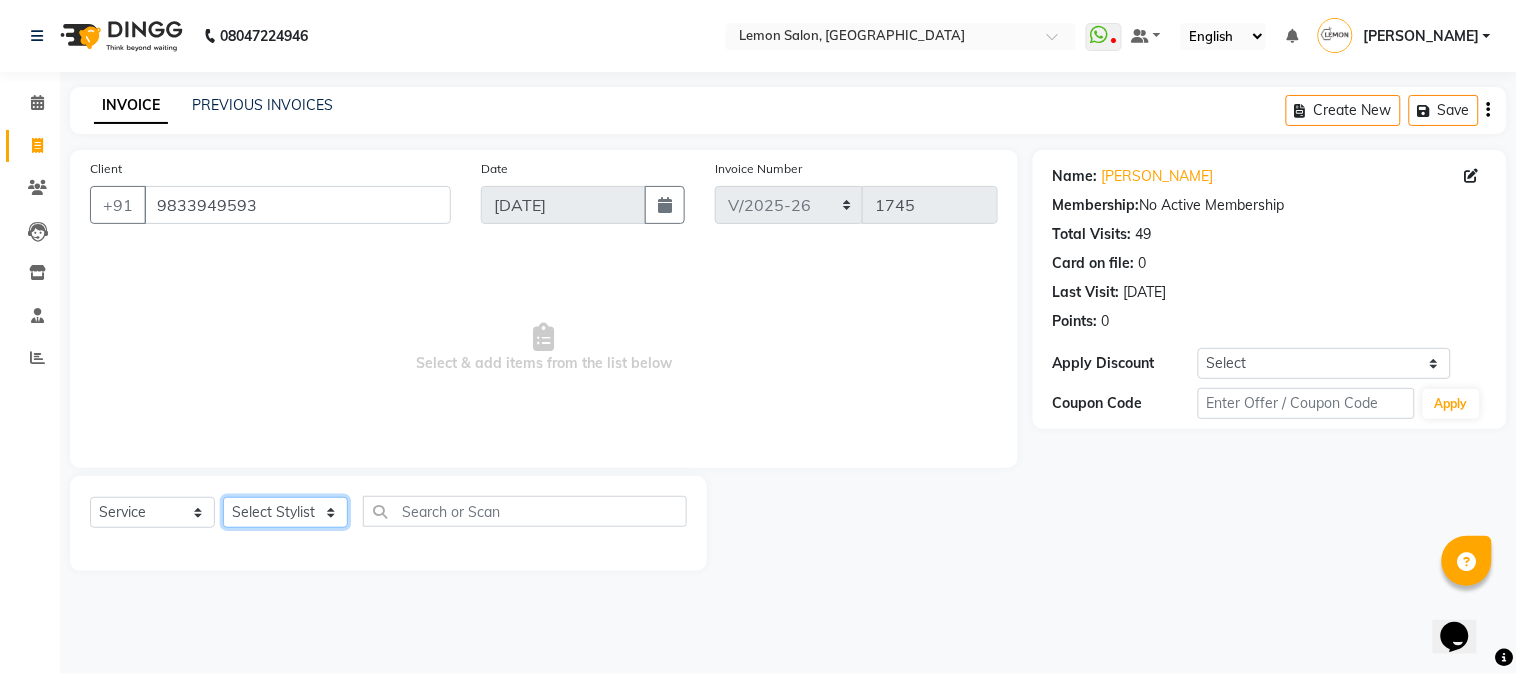 select on "7423" 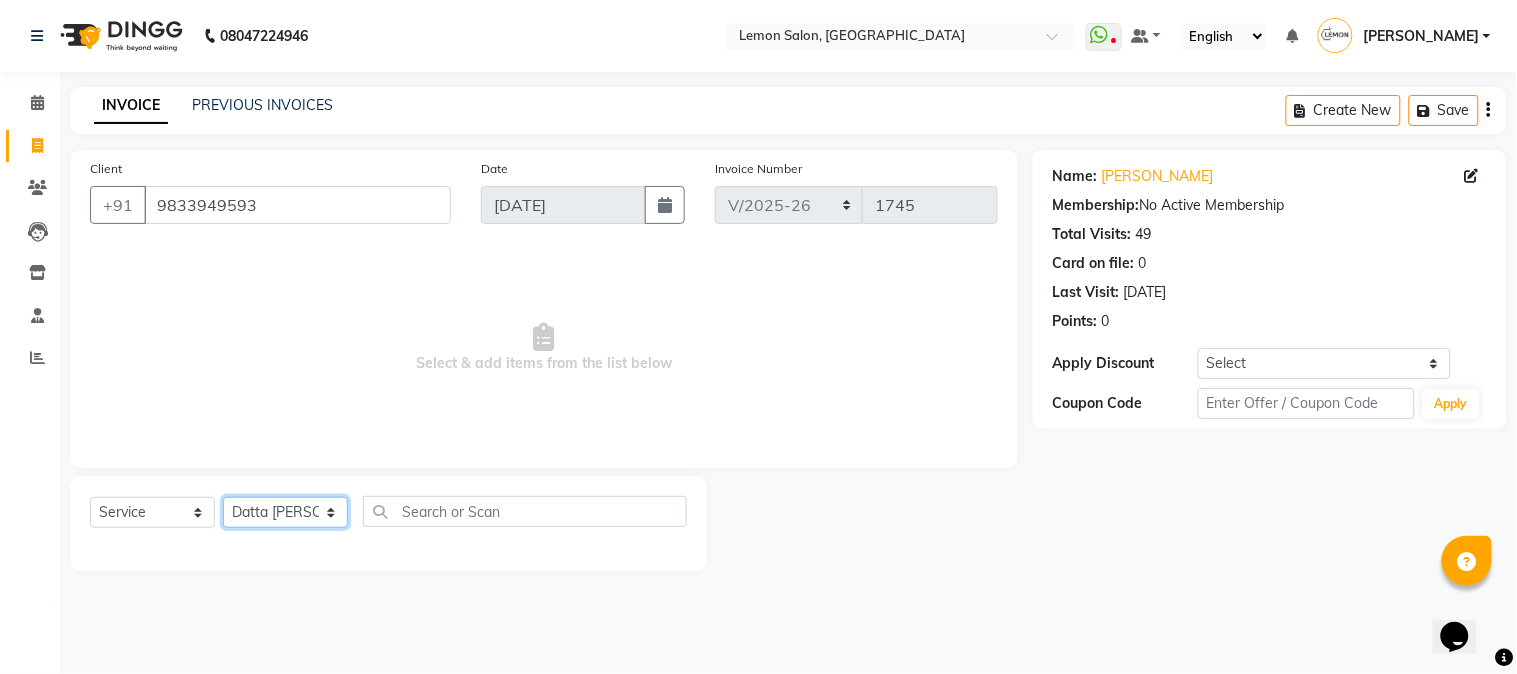 click on "Select Stylist Abhay  Akansha Sadafule Alam Asma Dshpande Datta Kawar DC Furkan Mansoori kavita Kelatkar  Manisha Mohammed Mohsin  Mohammed Nawab  Mukaddar Shaikh Sana Mansoori Sandhya Tabrez Shah  Urmila Pol" 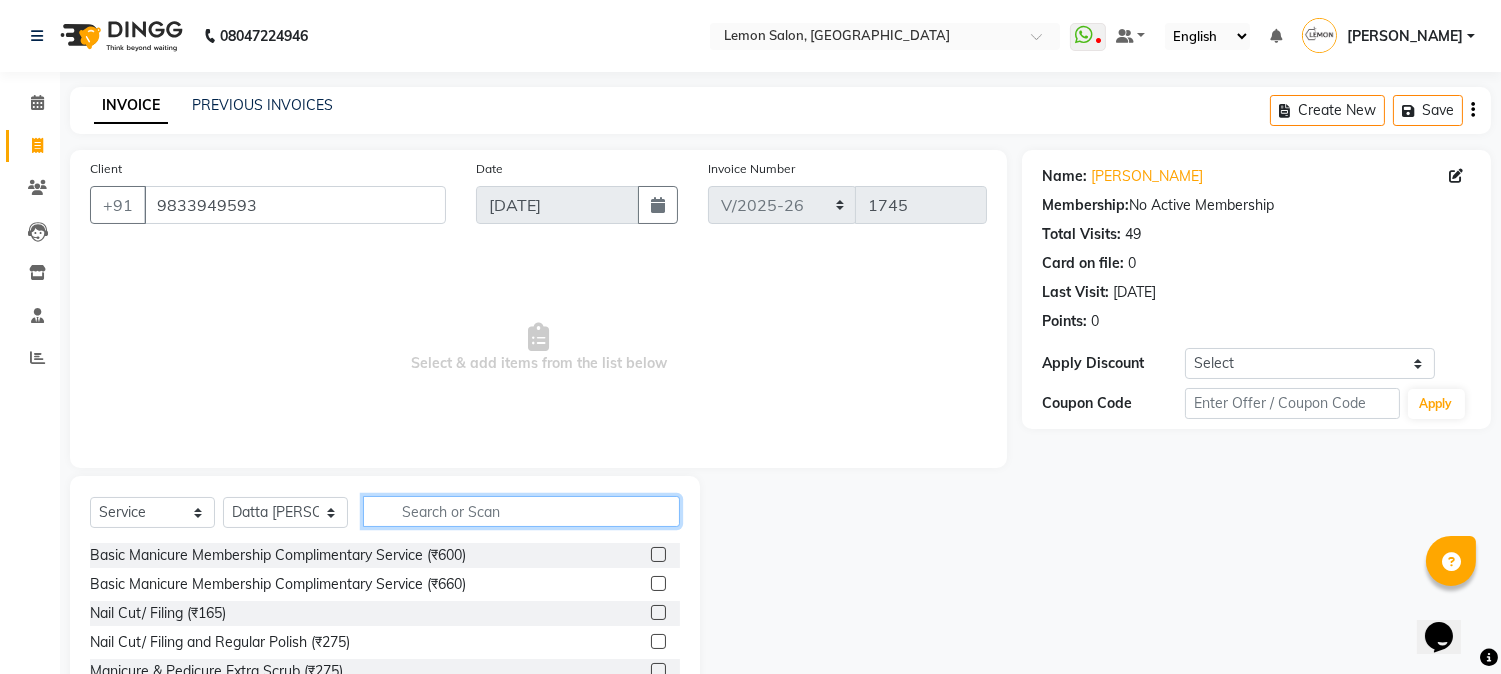 click 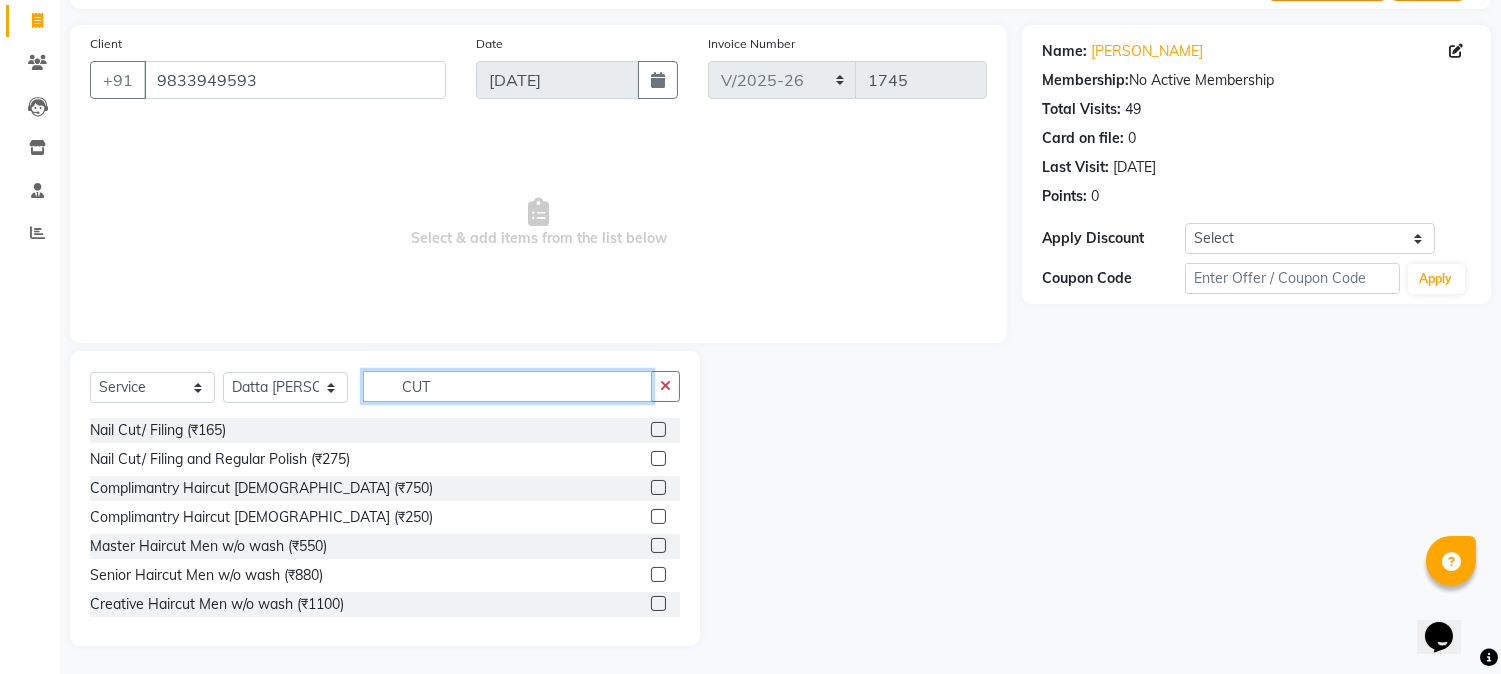 scroll, scrollTop: 126, scrollLeft: 0, axis: vertical 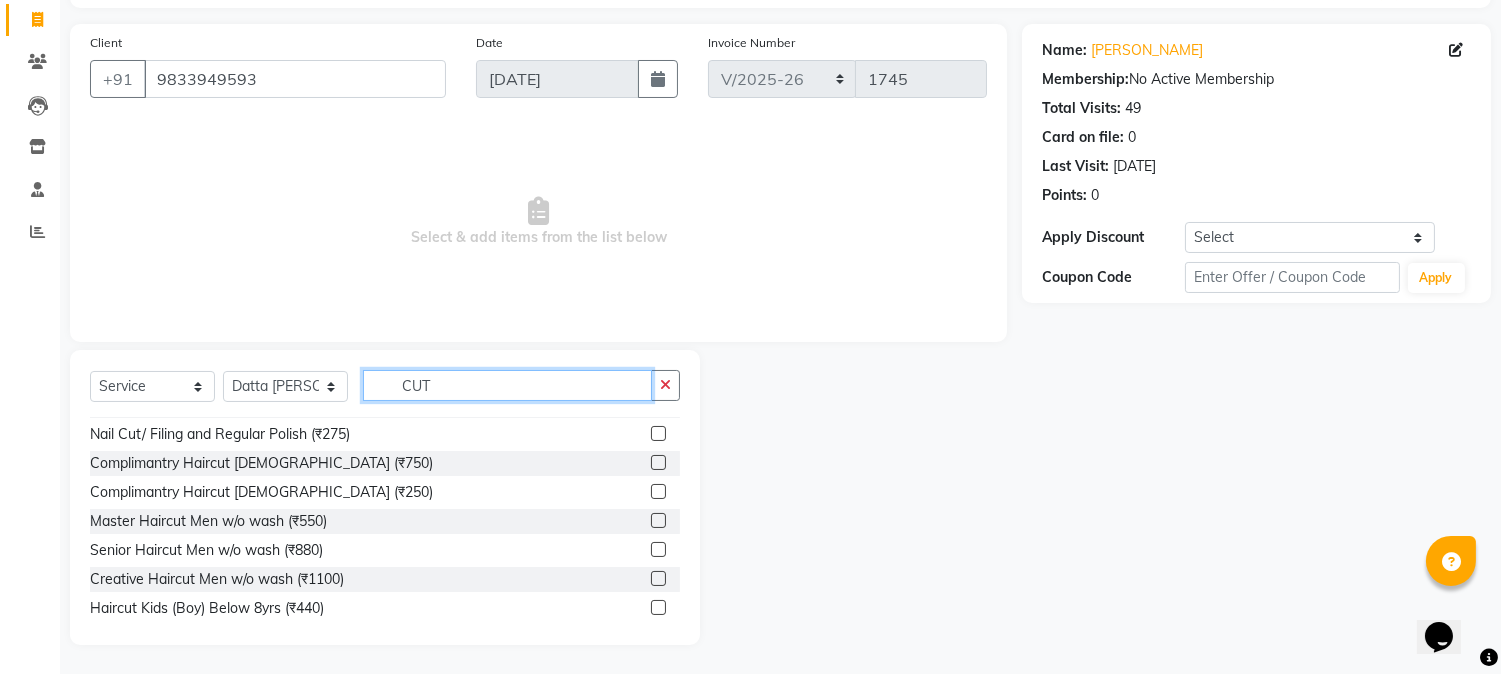 type on "CUT" 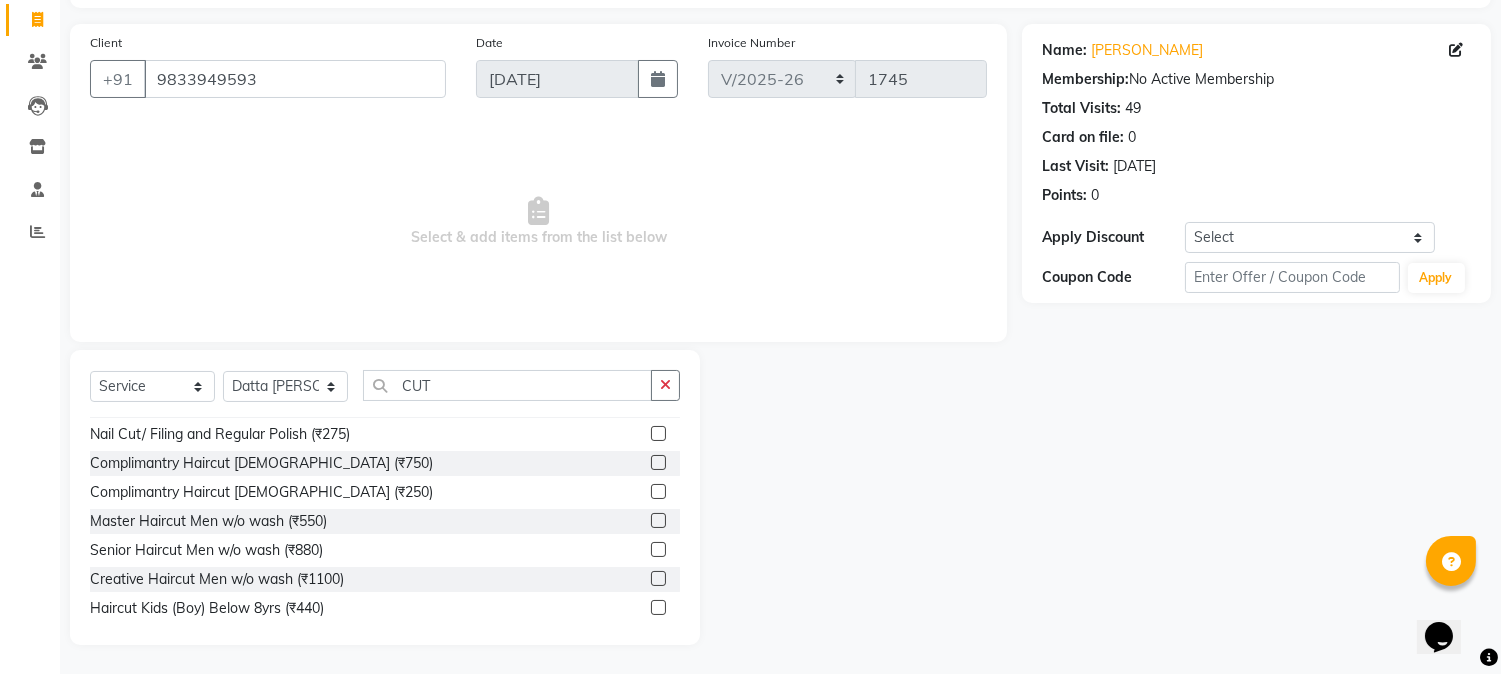 click 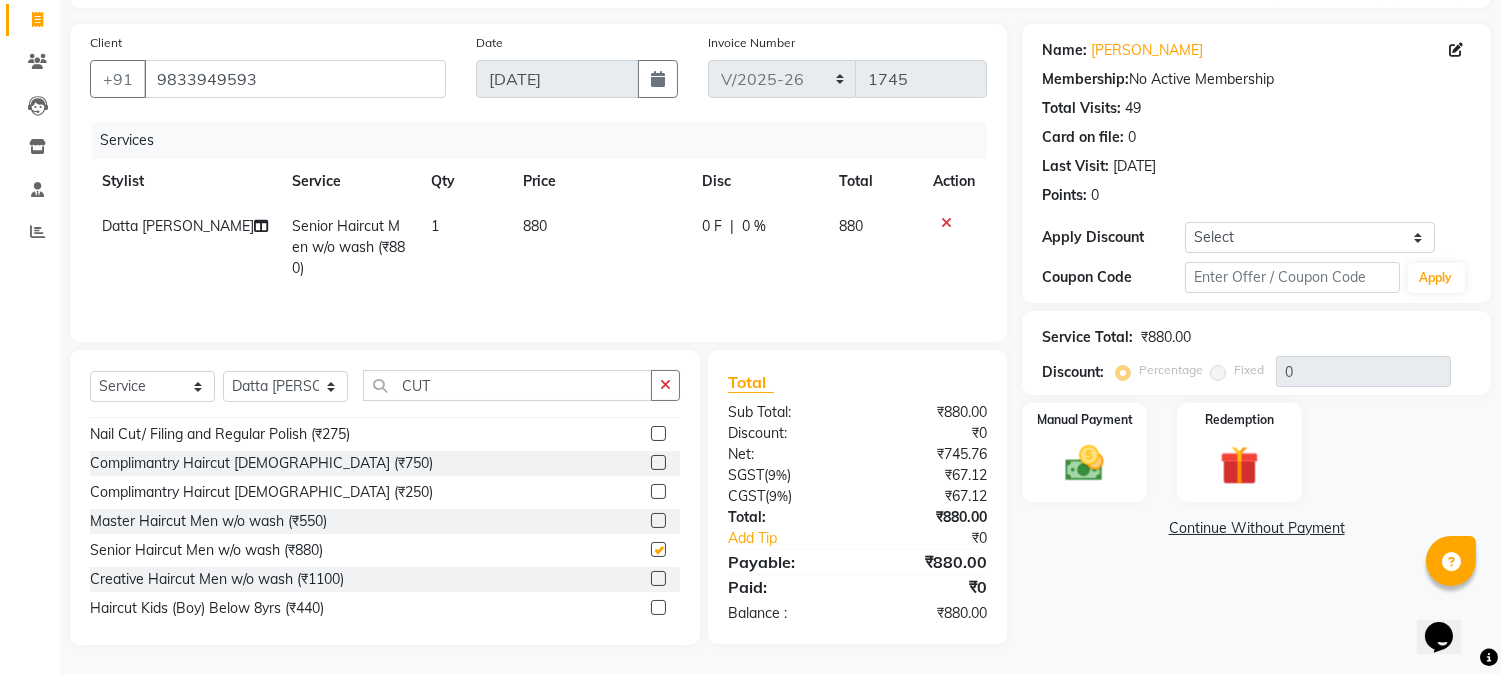 checkbox on "false" 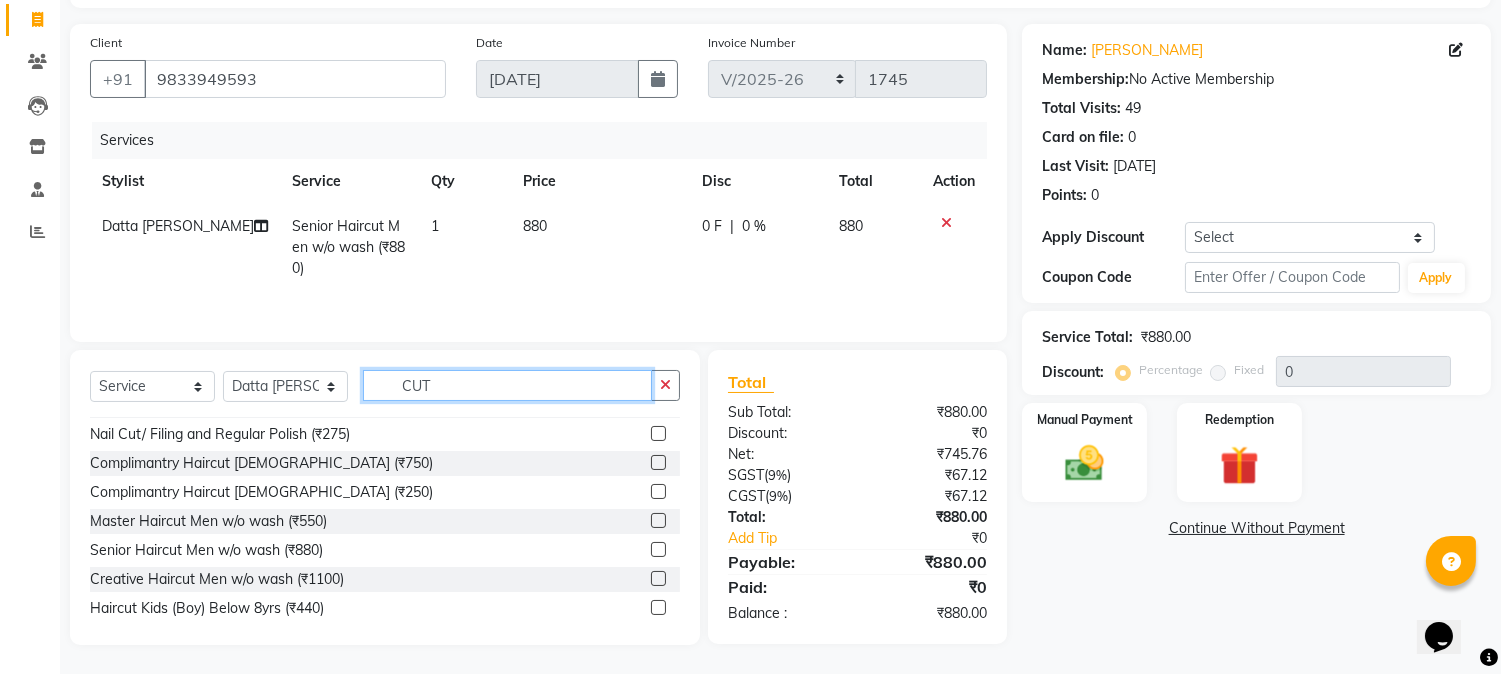 click on "CUT" 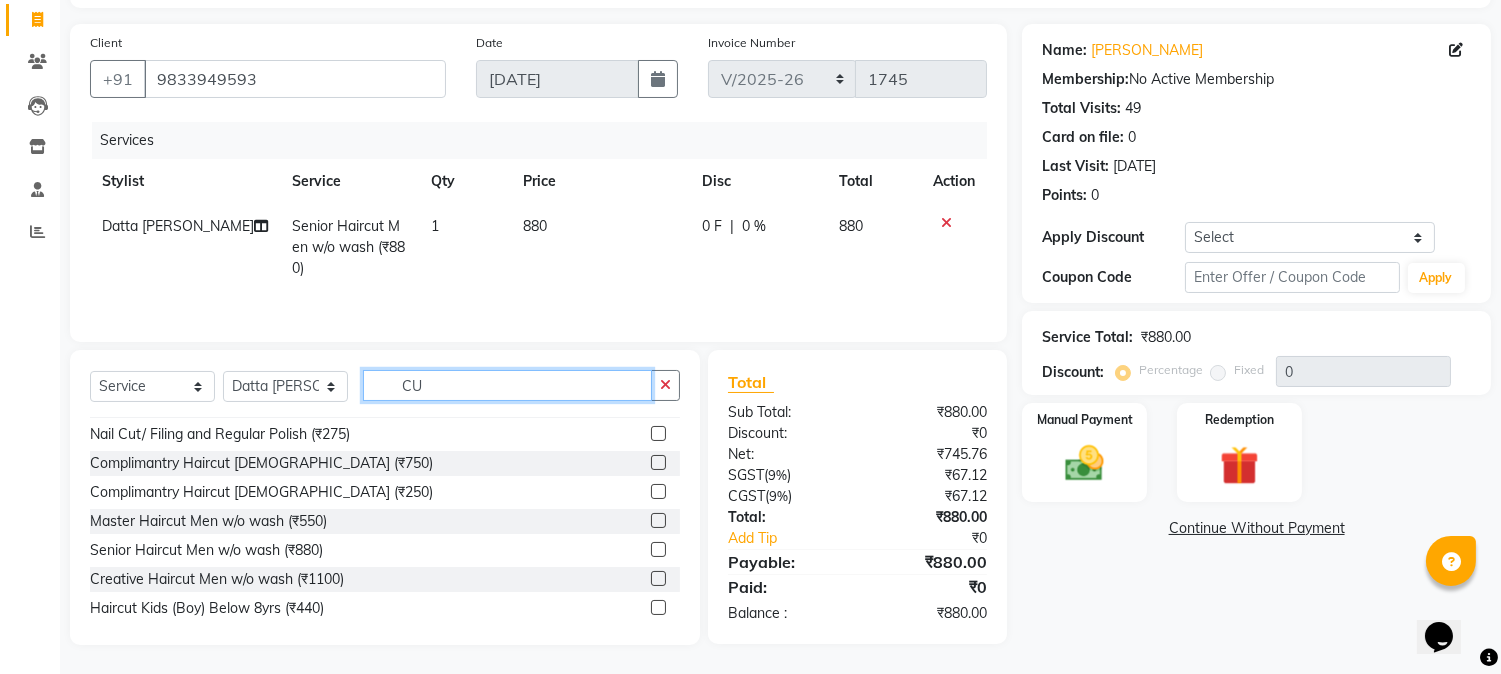 type on "C" 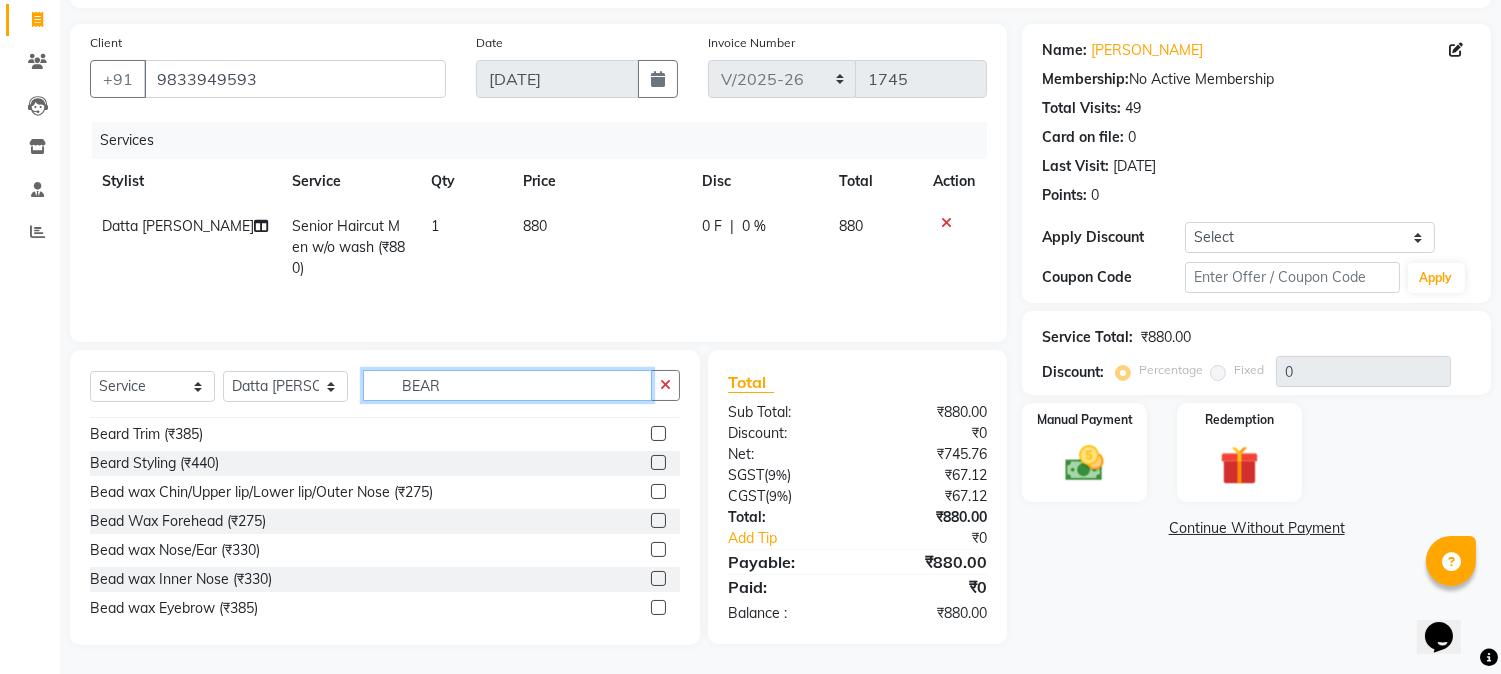 scroll, scrollTop: 0, scrollLeft: 0, axis: both 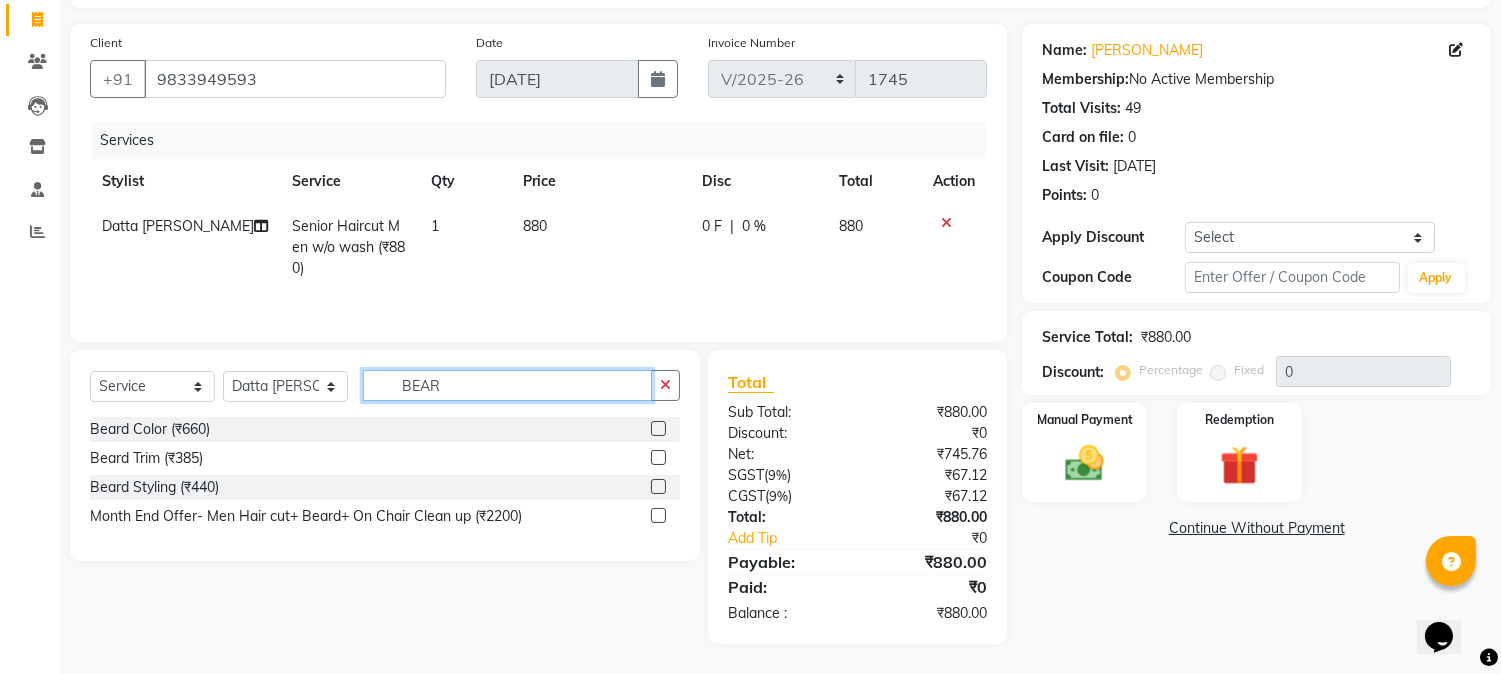 type on "BEAR" 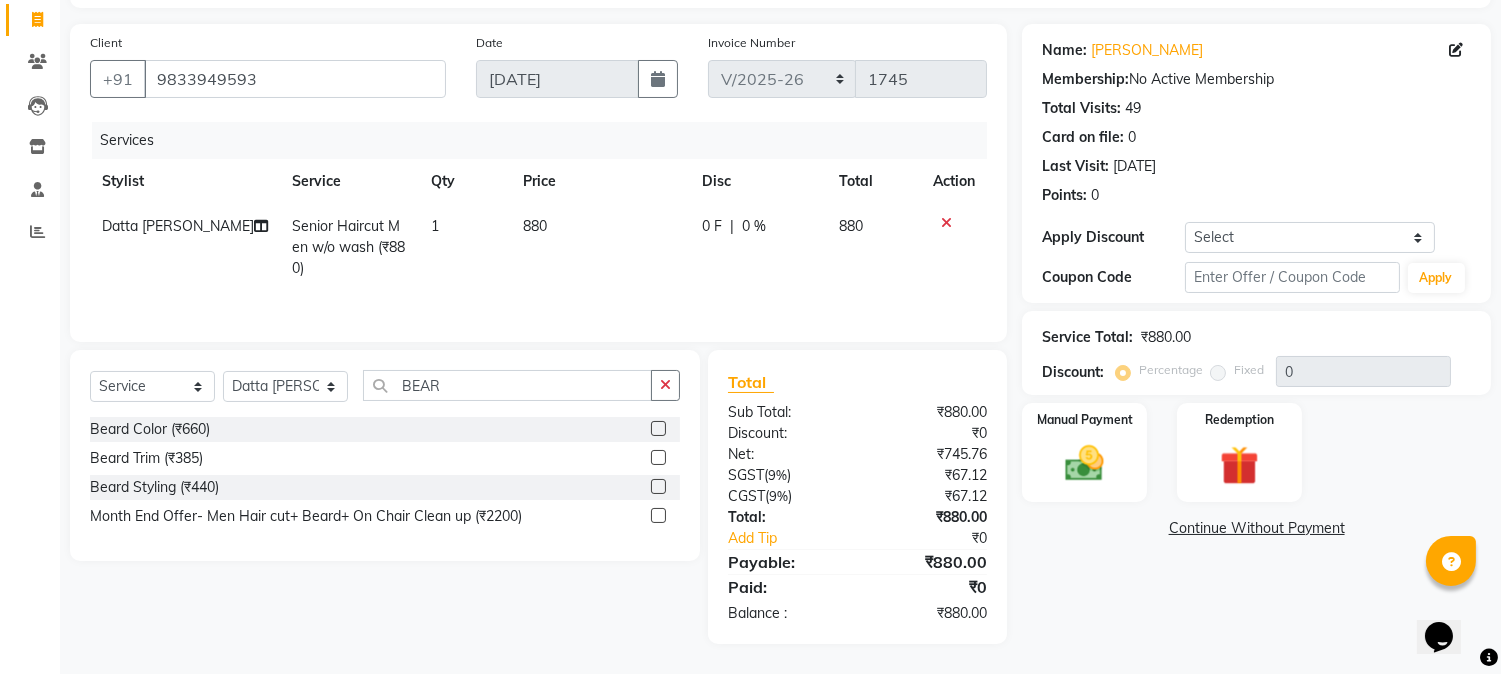 click 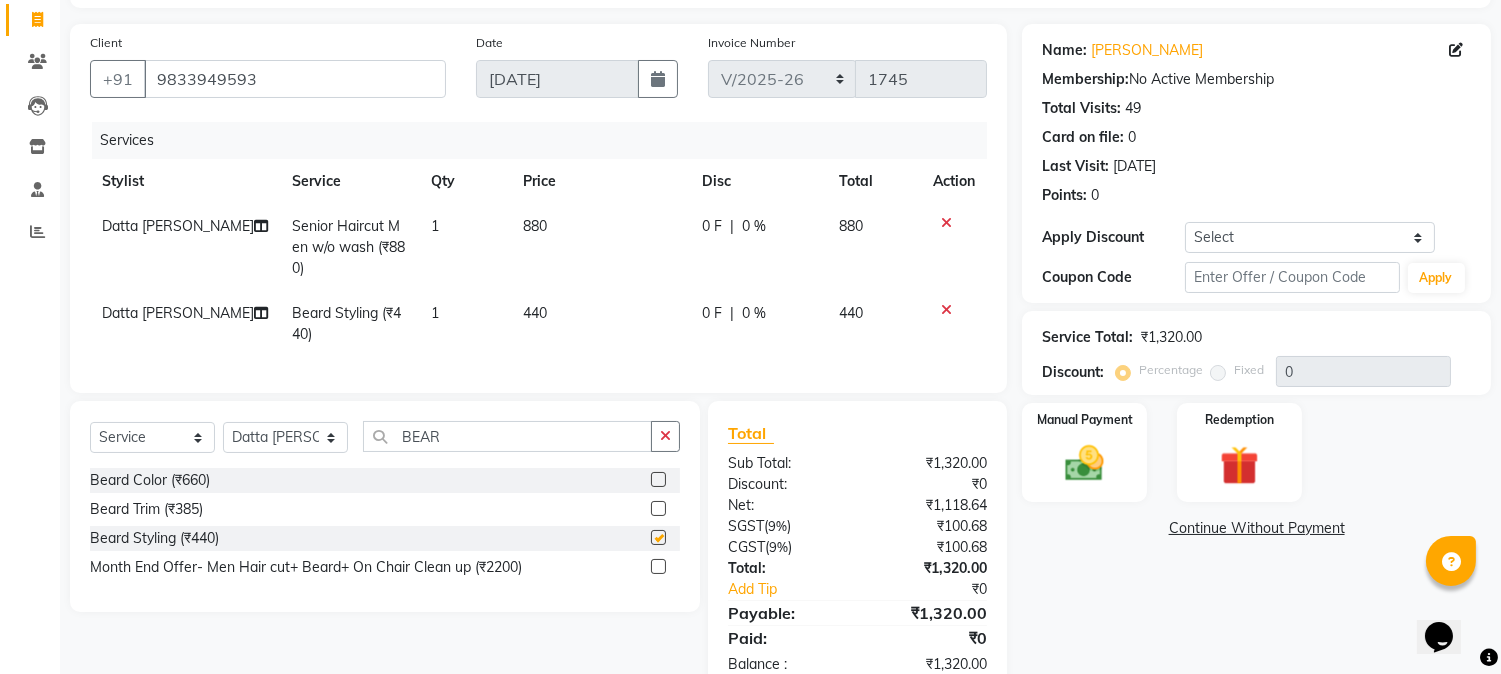 checkbox on "false" 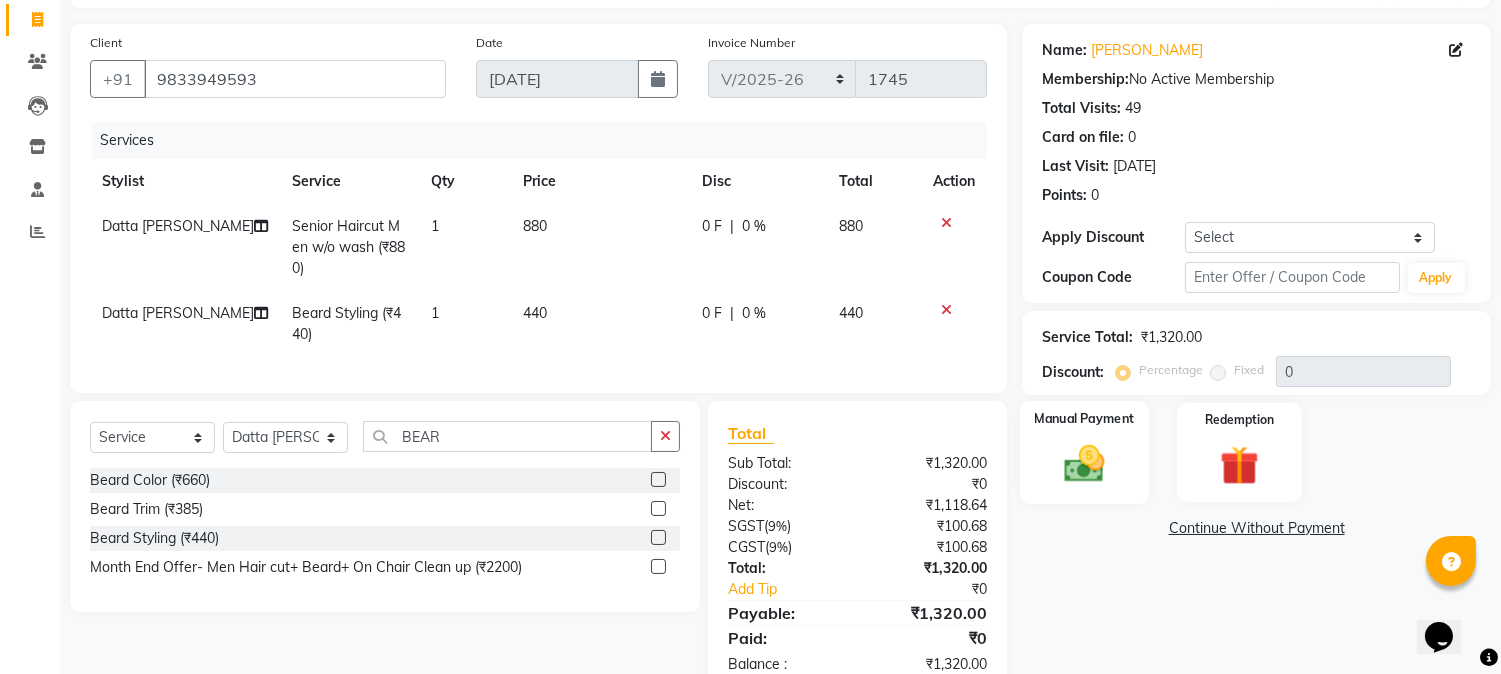 click 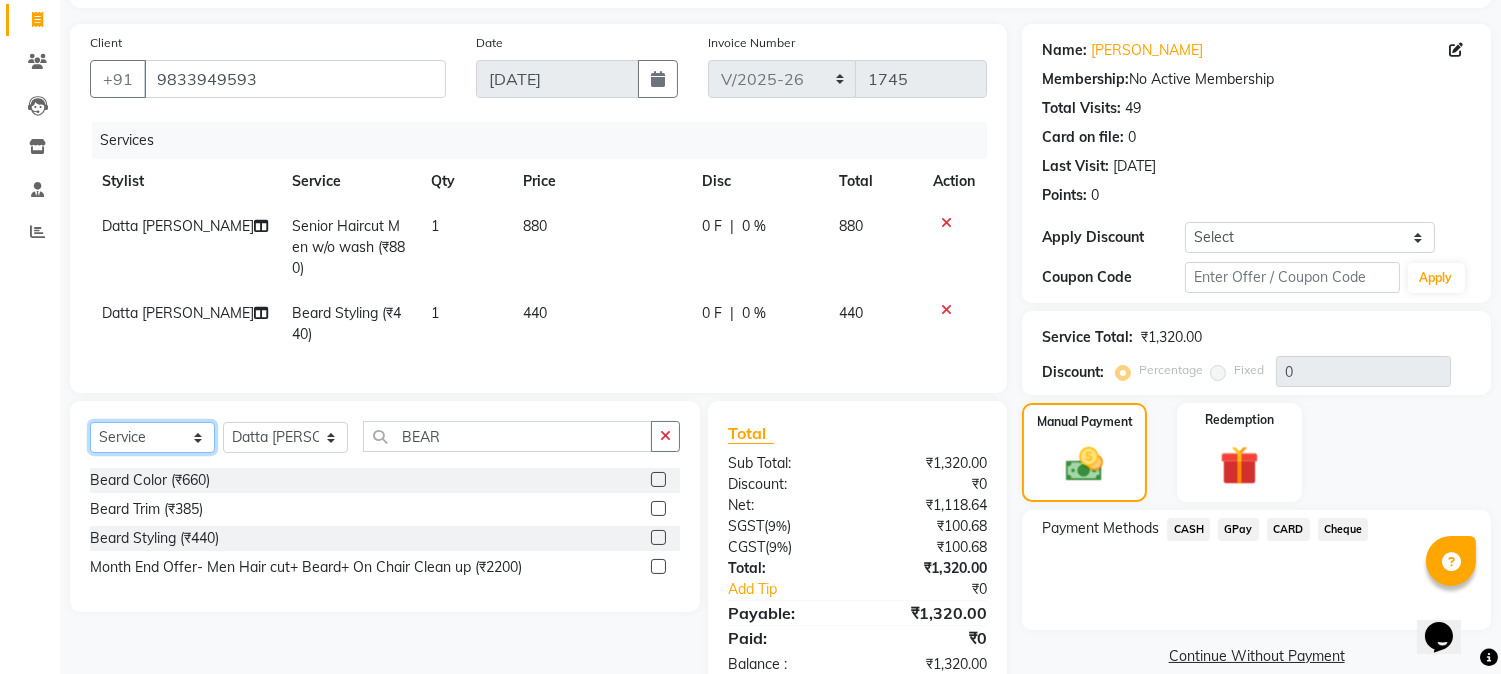 click on "Select  Service  Product  Membership  Package Voucher Prepaid Gift Card" 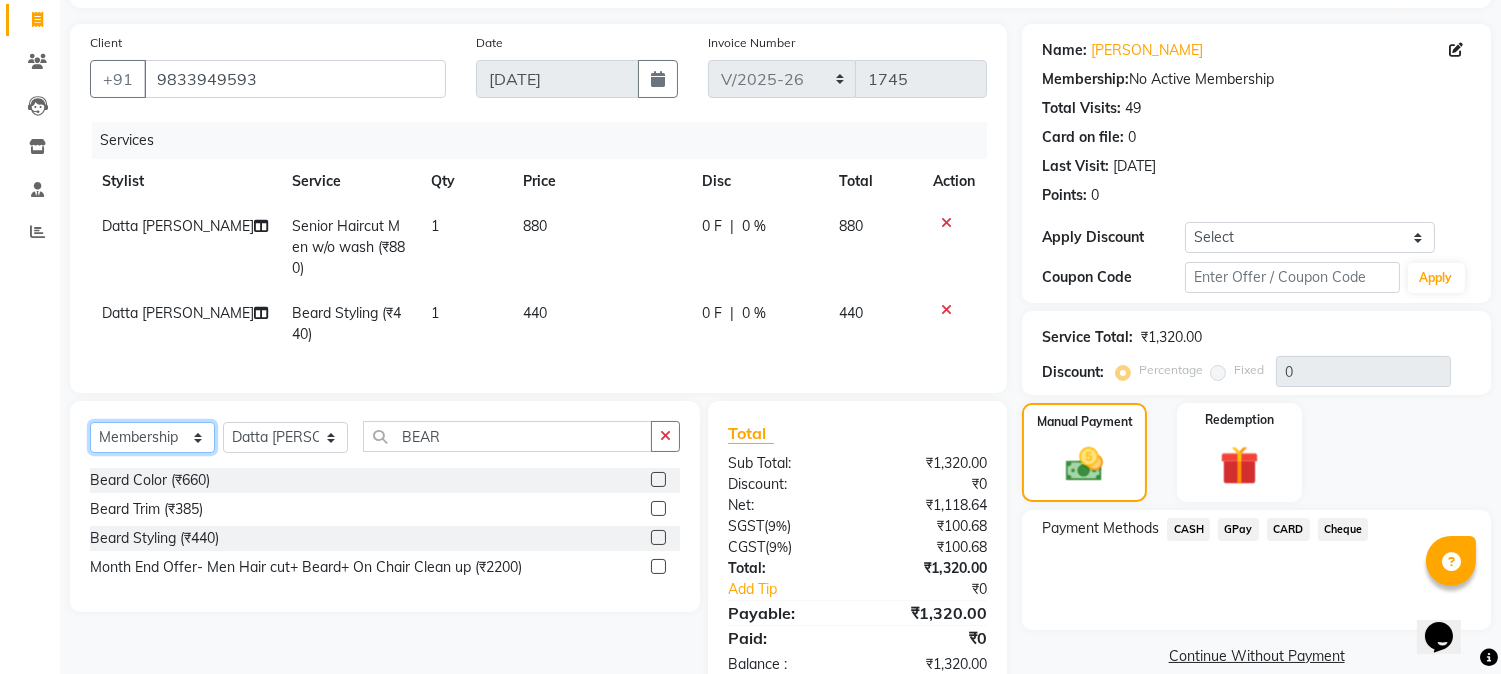 click on "Select  Service  Product  Membership  Package Voucher Prepaid Gift Card" 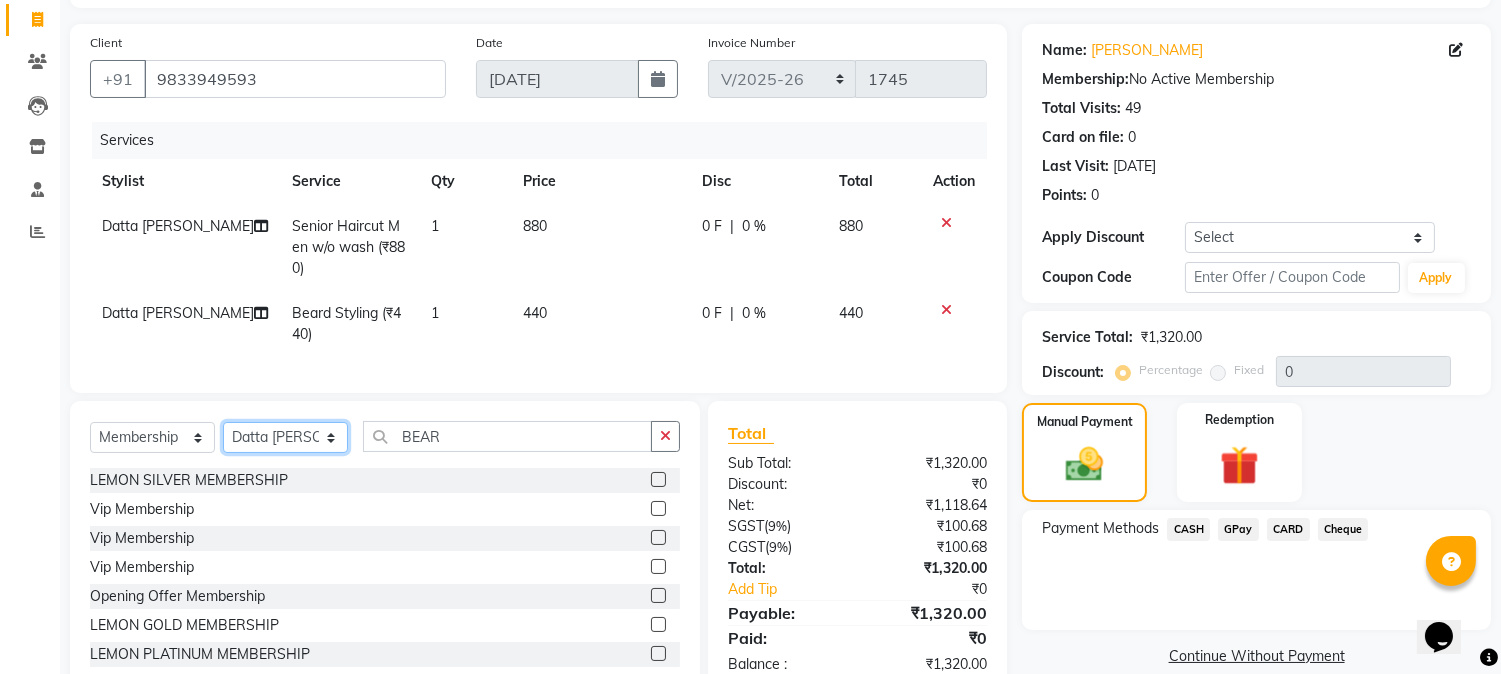 click on "Select Stylist Abhay  Akansha Sadafule Alam Asma Dshpande Datta Kawar DC Furkan Mansoori kavita Kelatkar  Manisha Mohammed Mohsin  Mohammed Nawab  Mukaddar Shaikh Sana Mansoori Sandhya Tabrez Shah  Urmila Pol" 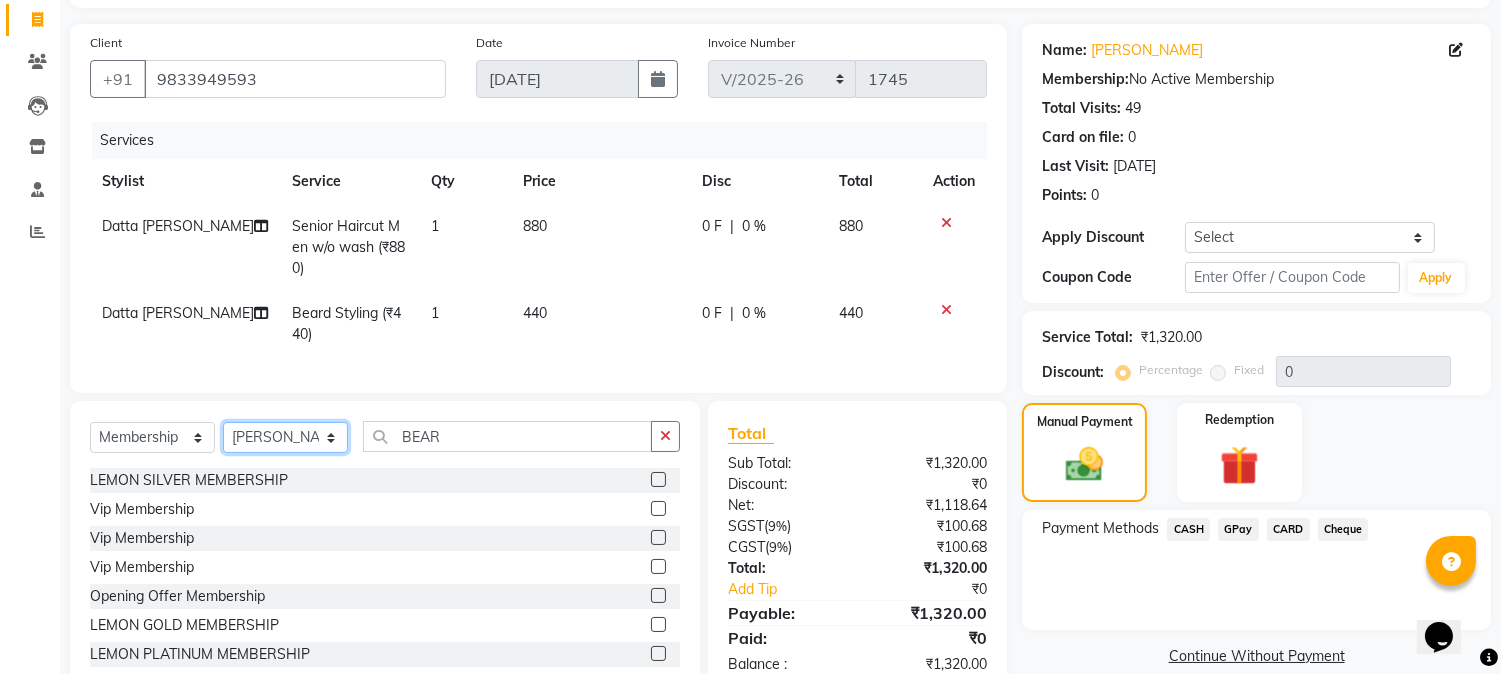 click on "Select Stylist Abhay  Akansha Sadafule Alam Asma Dshpande Datta Kawar DC Furkan Mansoori kavita Kelatkar  Manisha Mohammed Mohsin  Mohammed Nawab  Mukaddar Shaikh Sana Mansoori Sandhya Tabrez Shah  Urmila Pol" 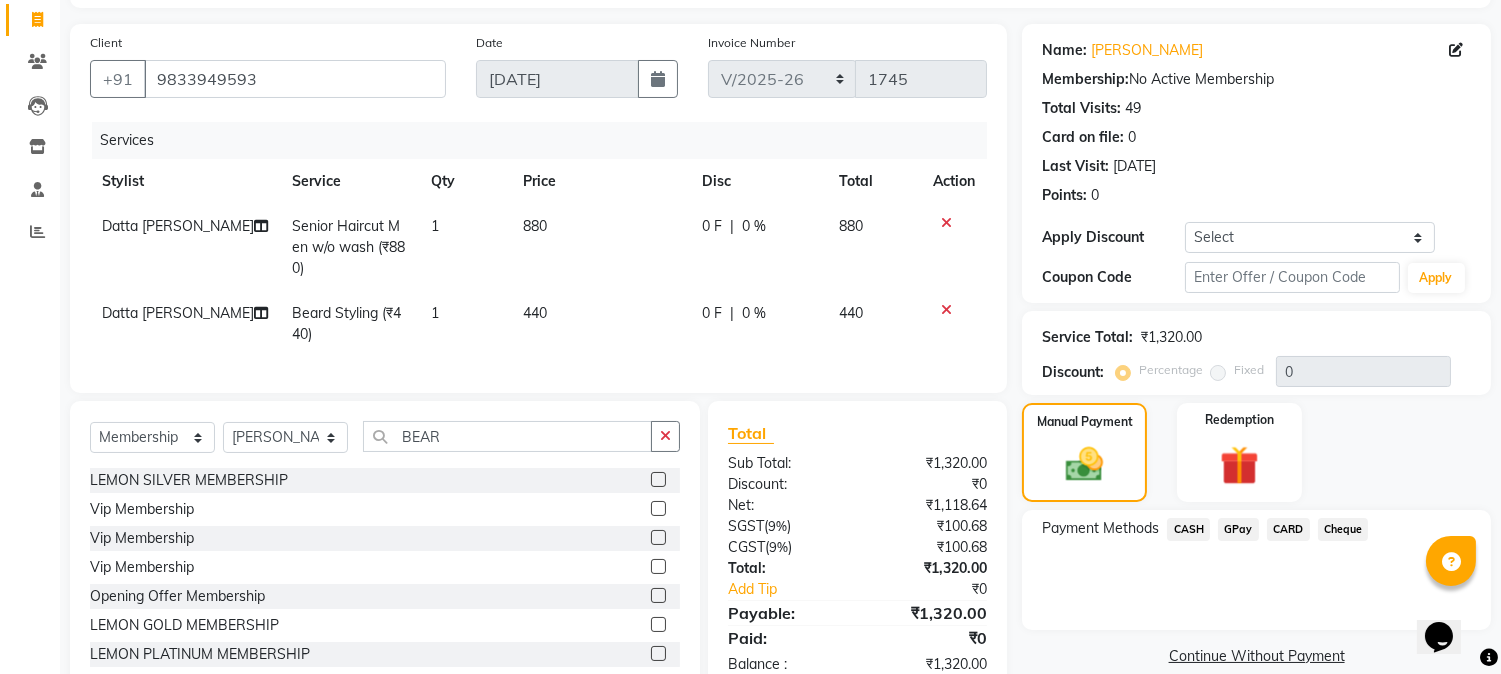 click 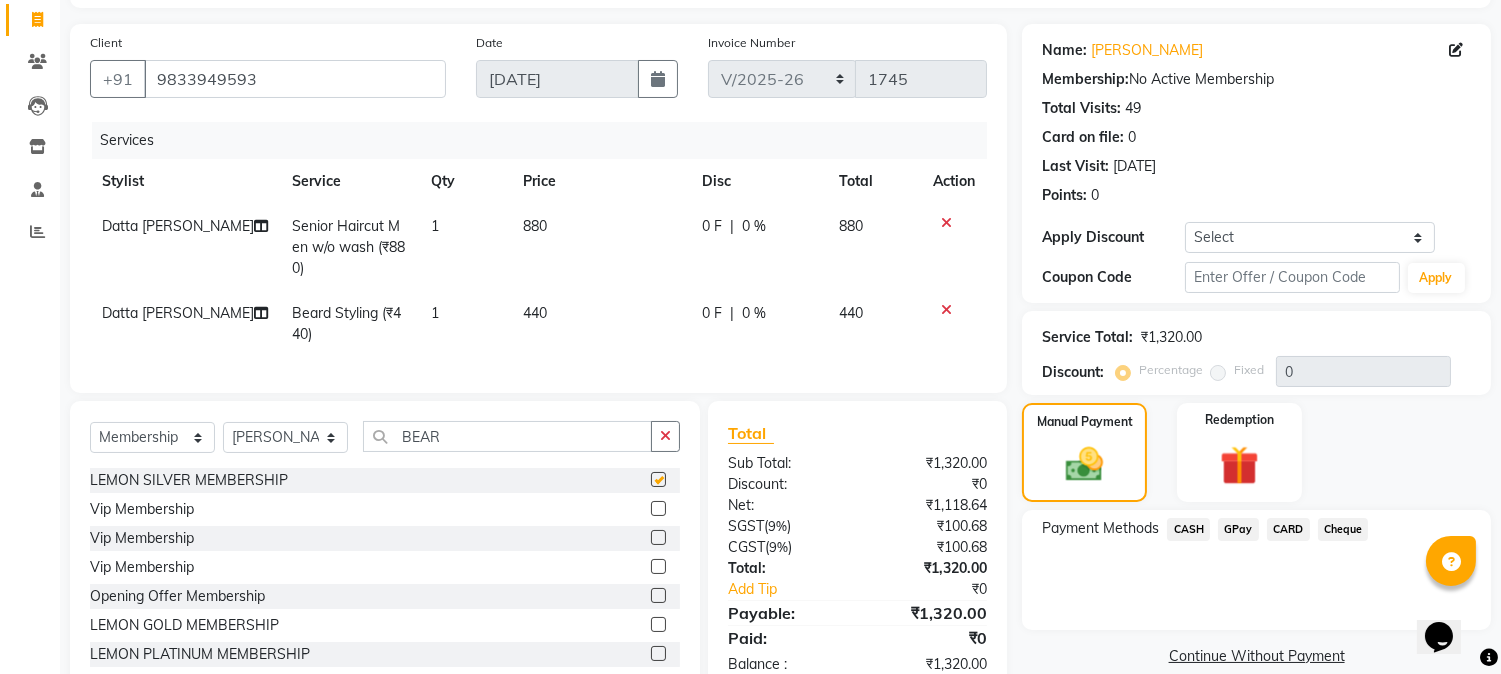 select on "select" 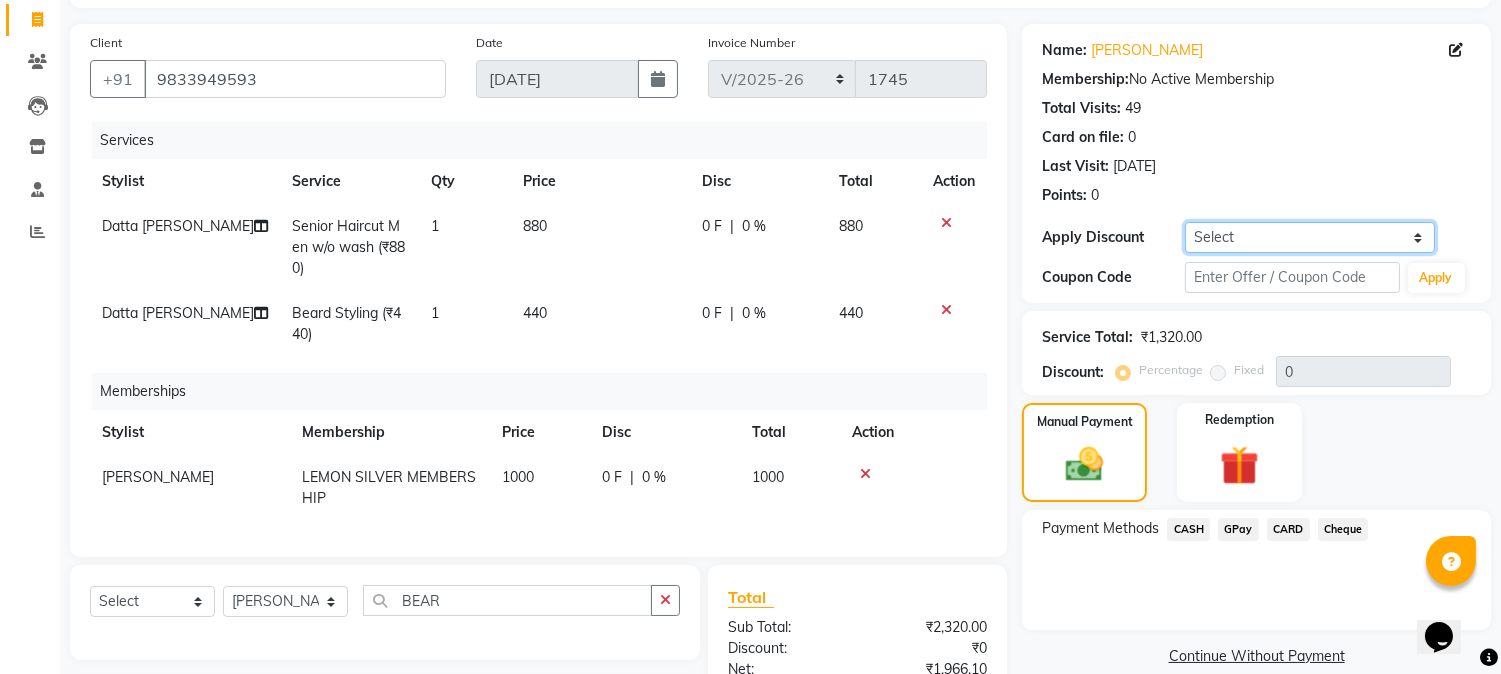click on "Select Coupon → Abc" 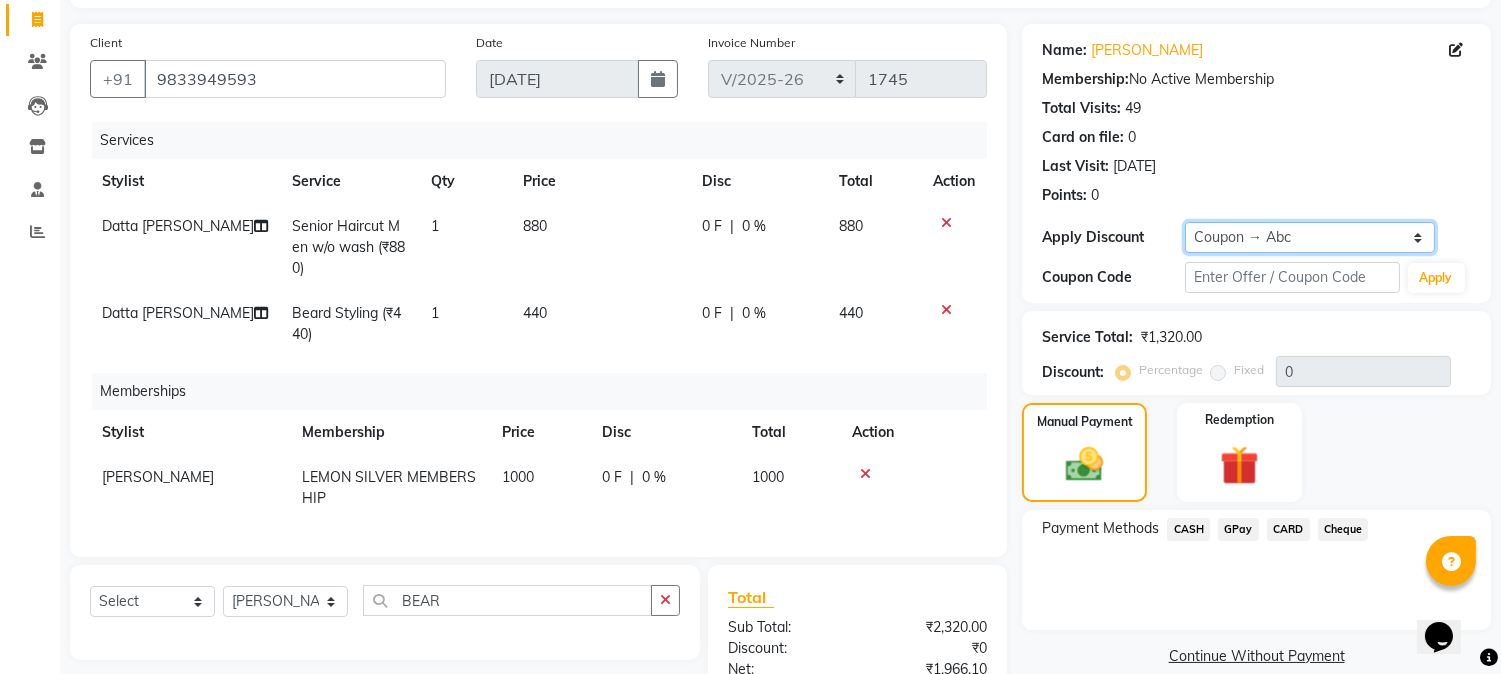 click on "Select Coupon → Abc" 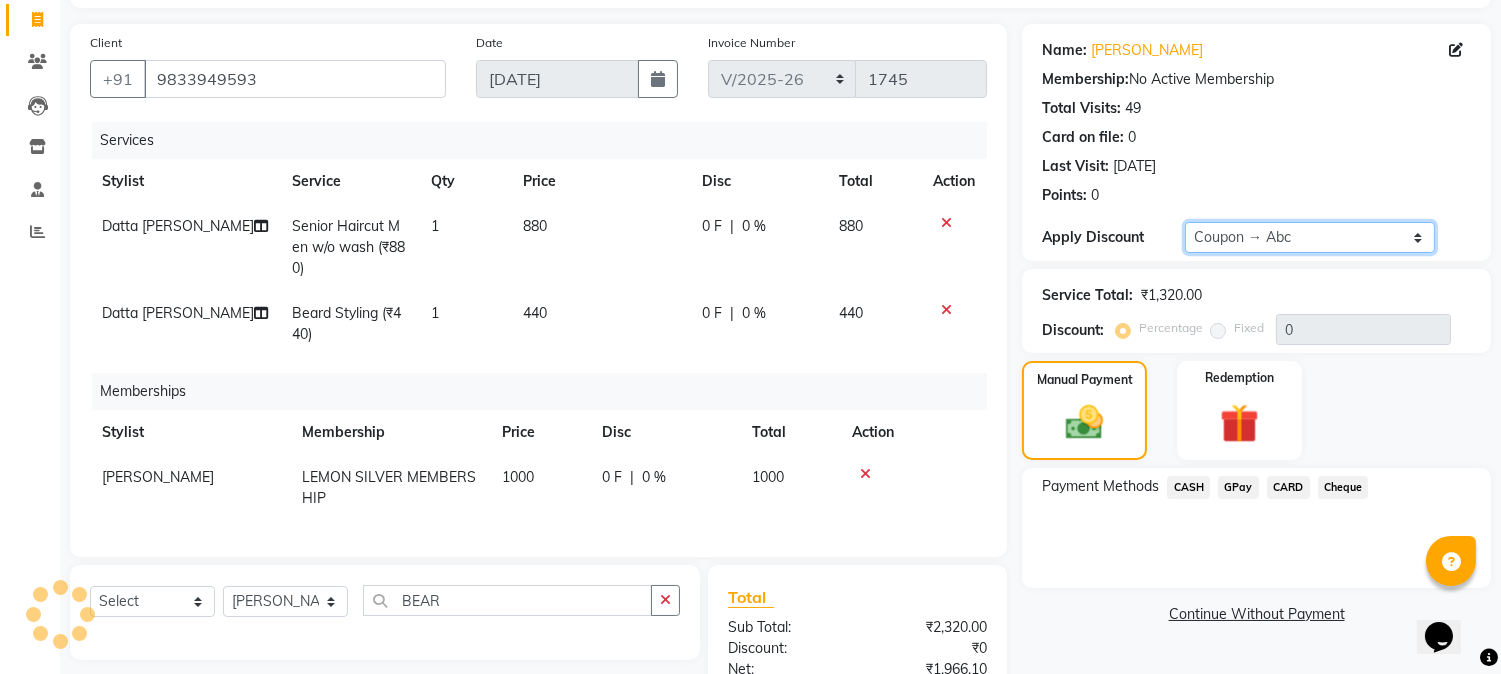 type on "20" 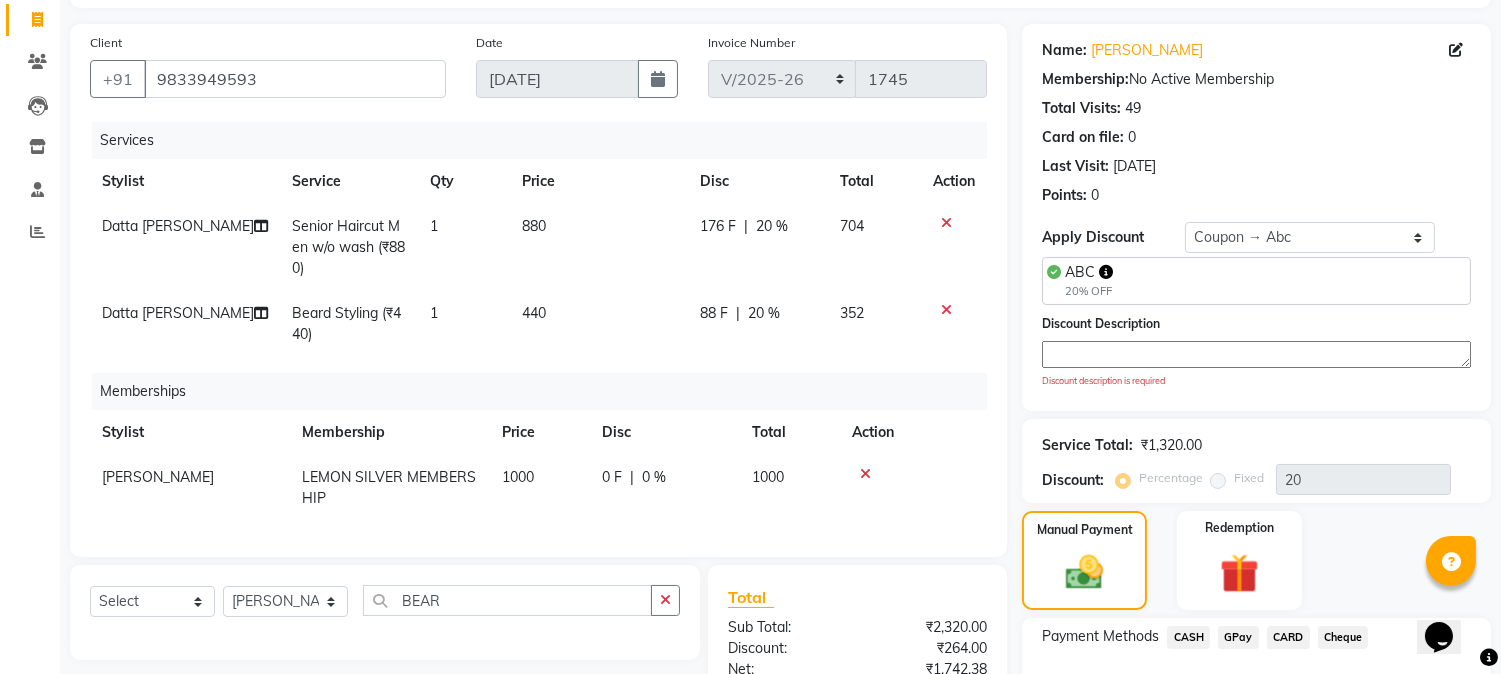 click 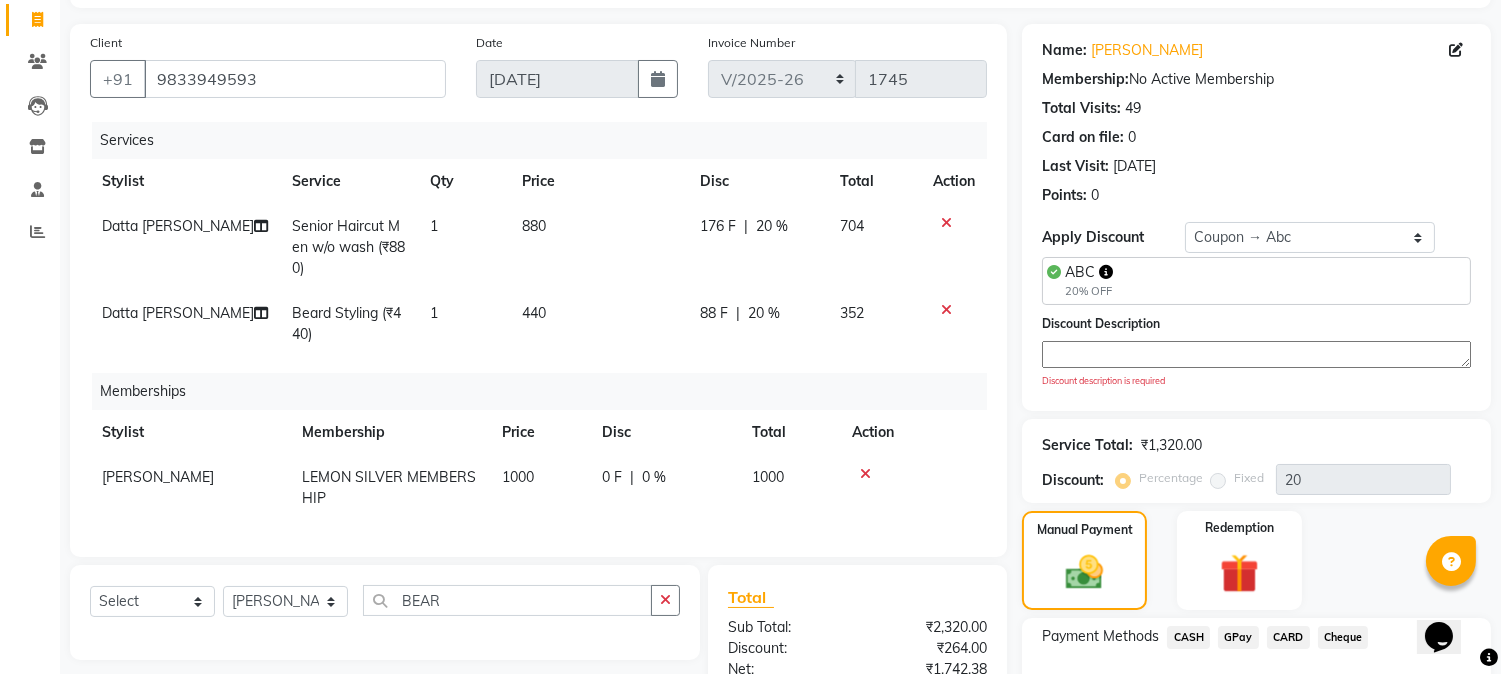 scroll, scrollTop: 357, scrollLeft: 0, axis: vertical 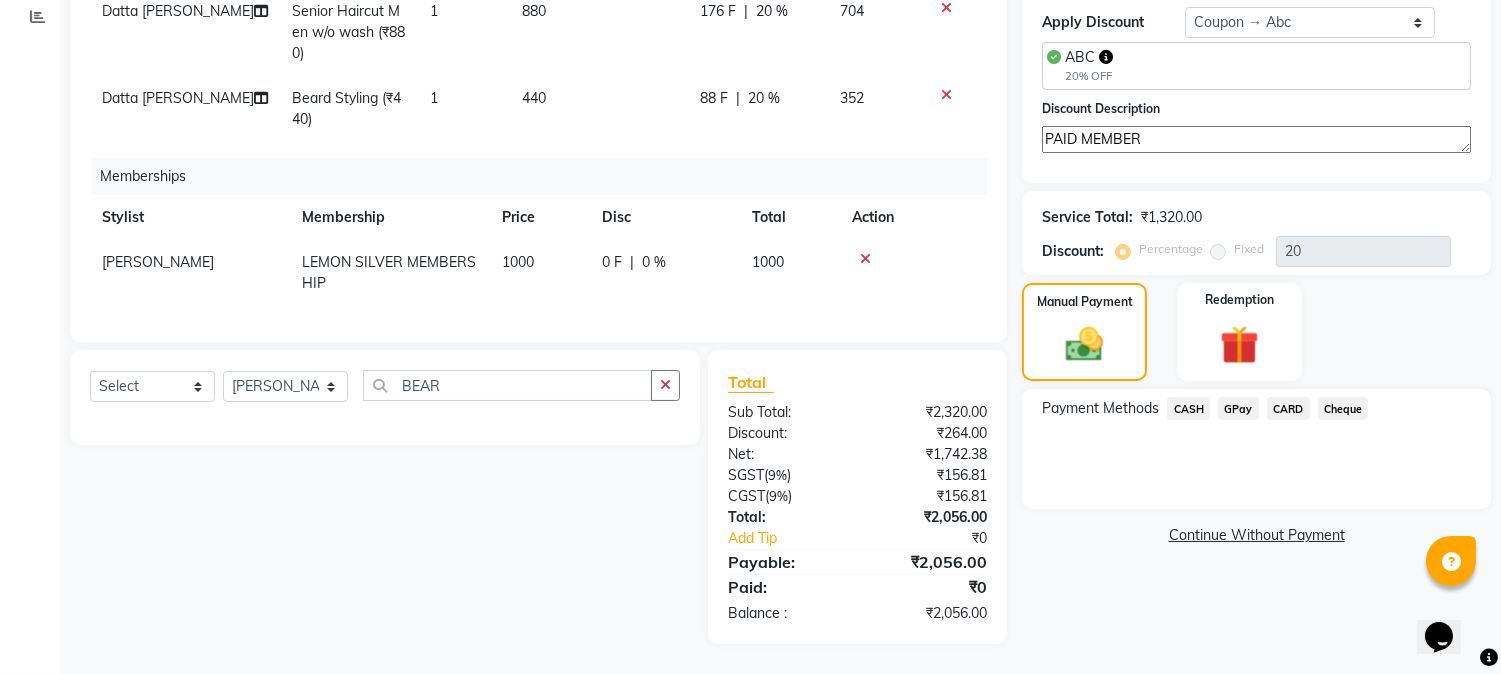 type on "PAID MEMBER" 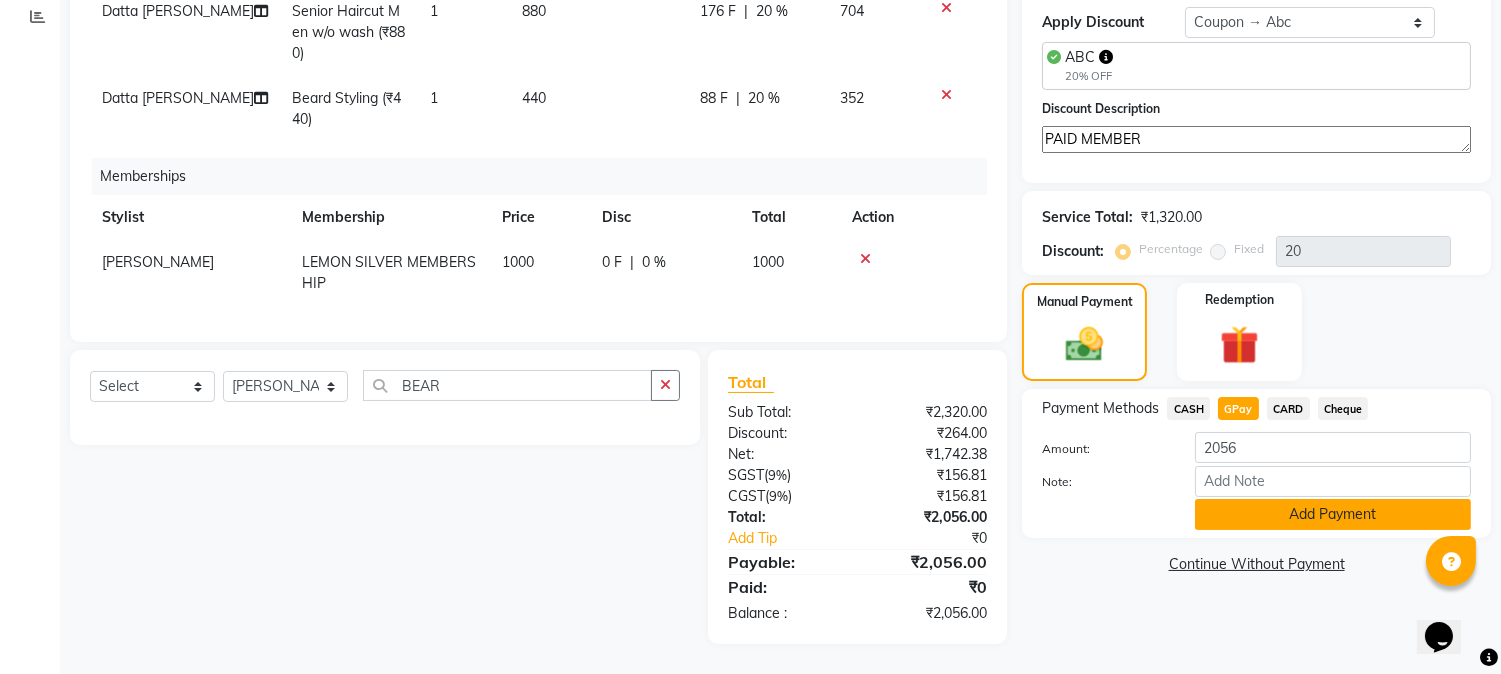 click on "Add Payment" 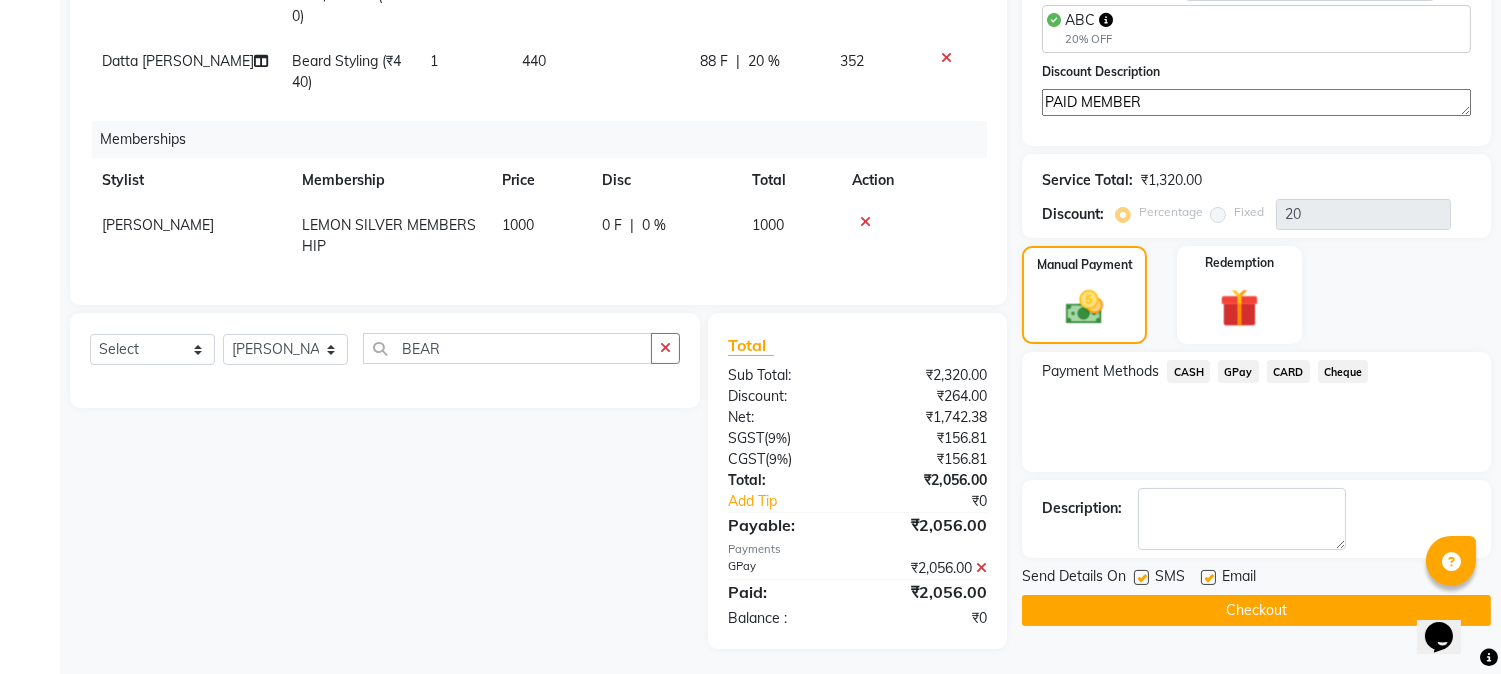 scroll, scrollTop: 398, scrollLeft: 0, axis: vertical 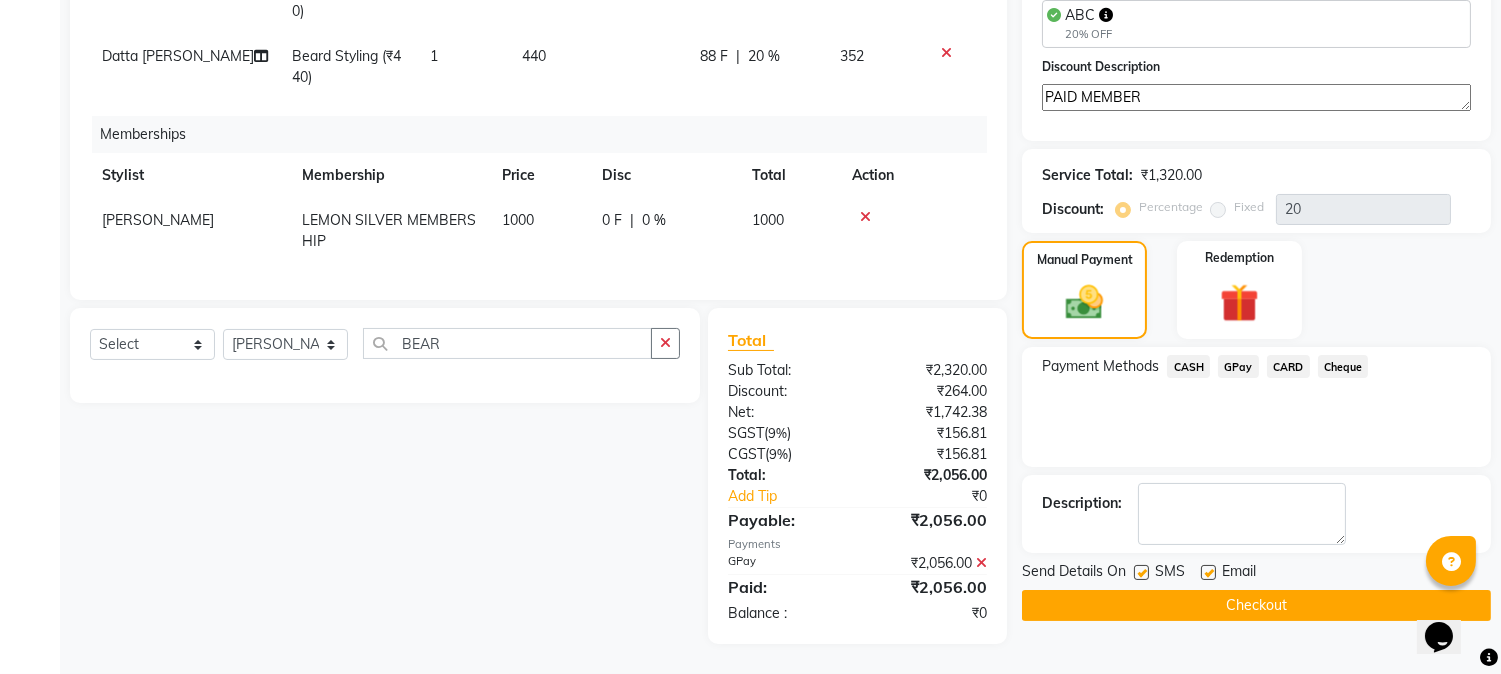 click 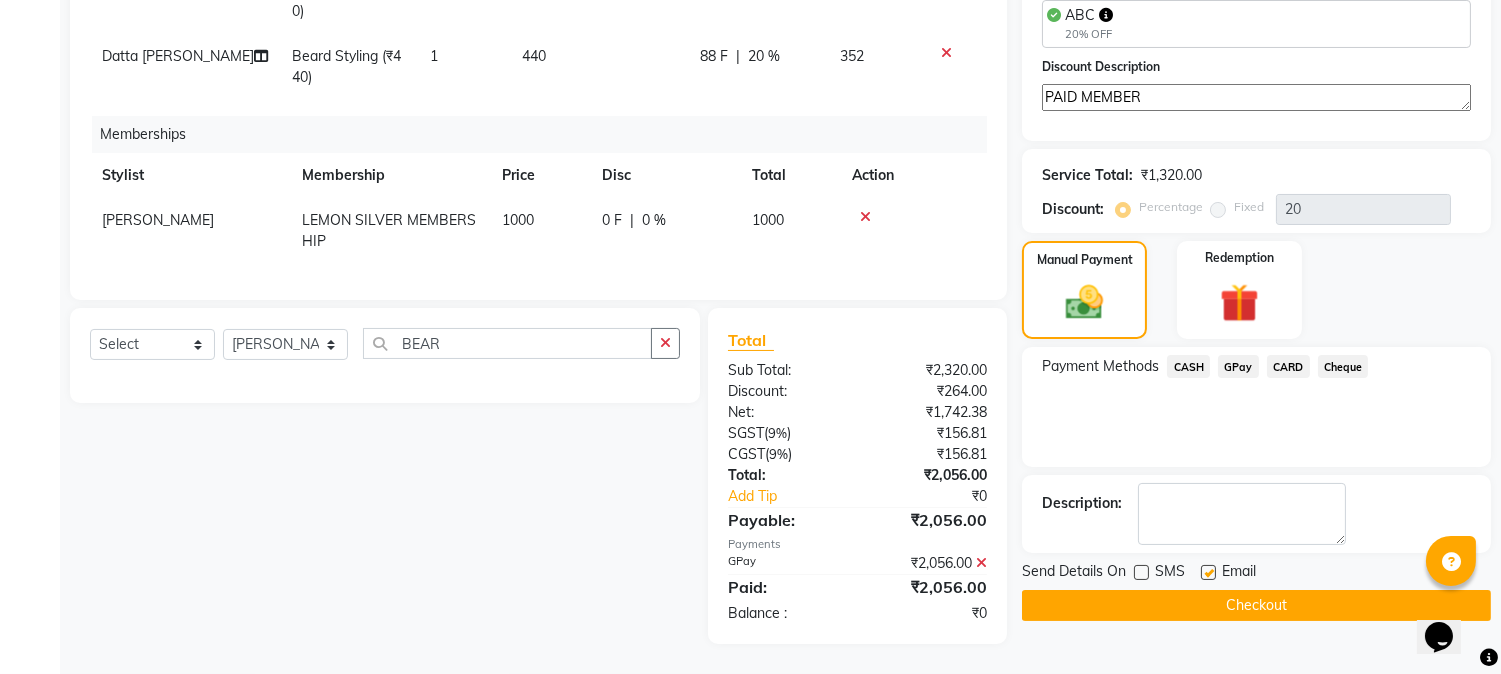 click 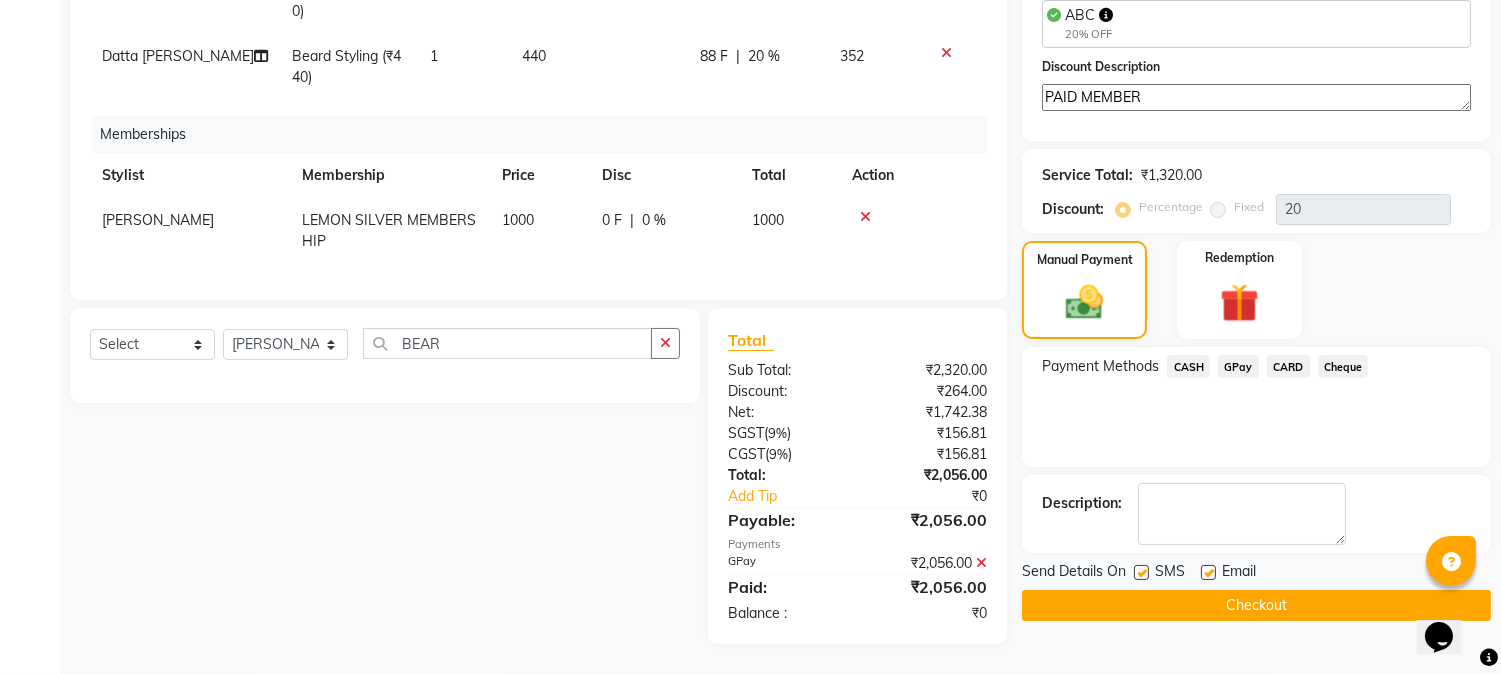 click on "Checkout" 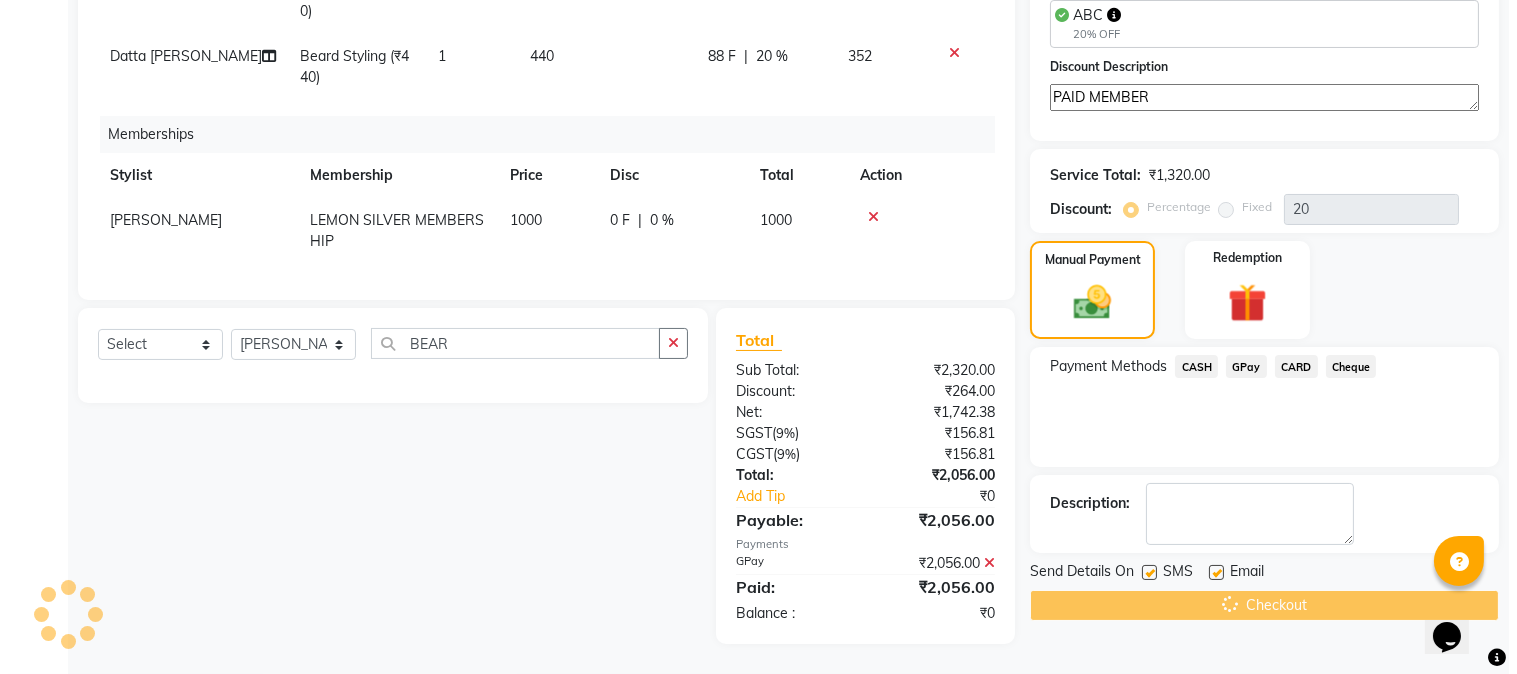 scroll, scrollTop: 0, scrollLeft: 0, axis: both 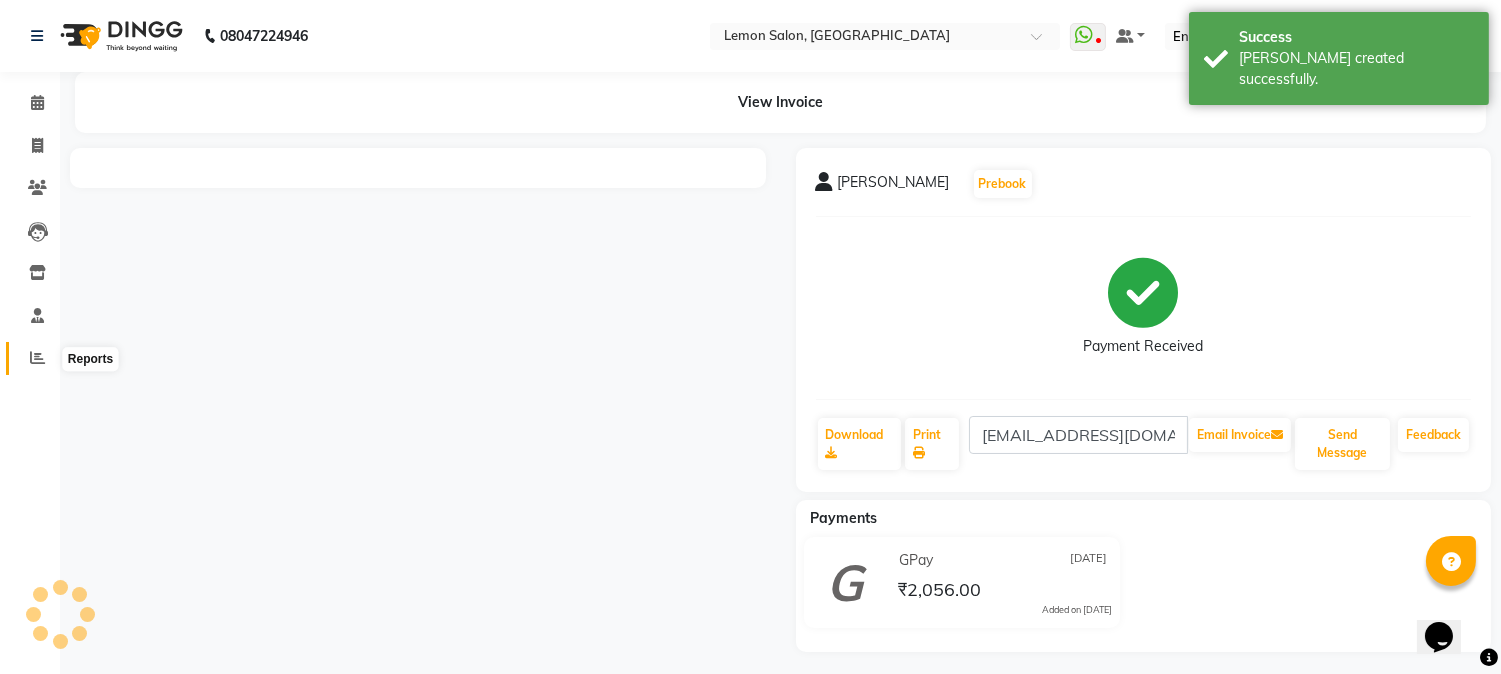 click 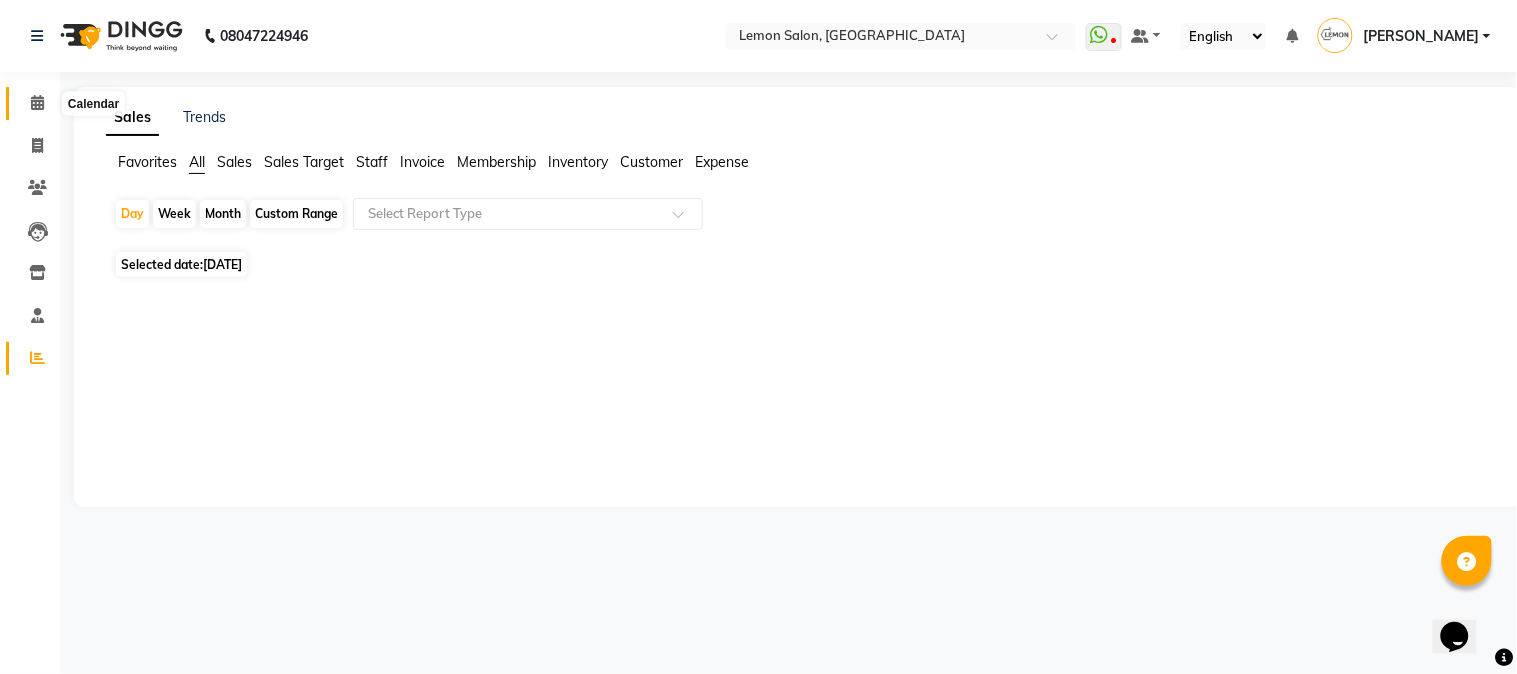 click 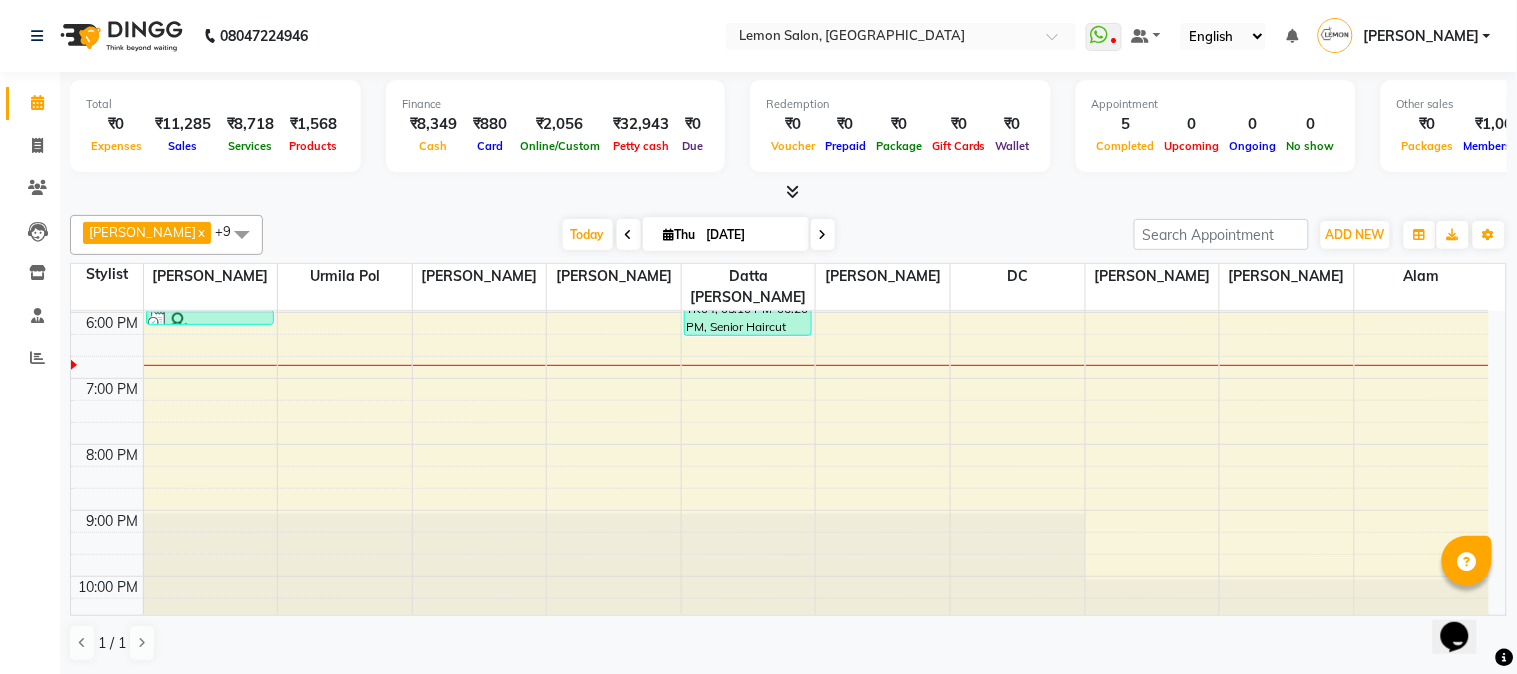 scroll, scrollTop: 296, scrollLeft: 0, axis: vertical 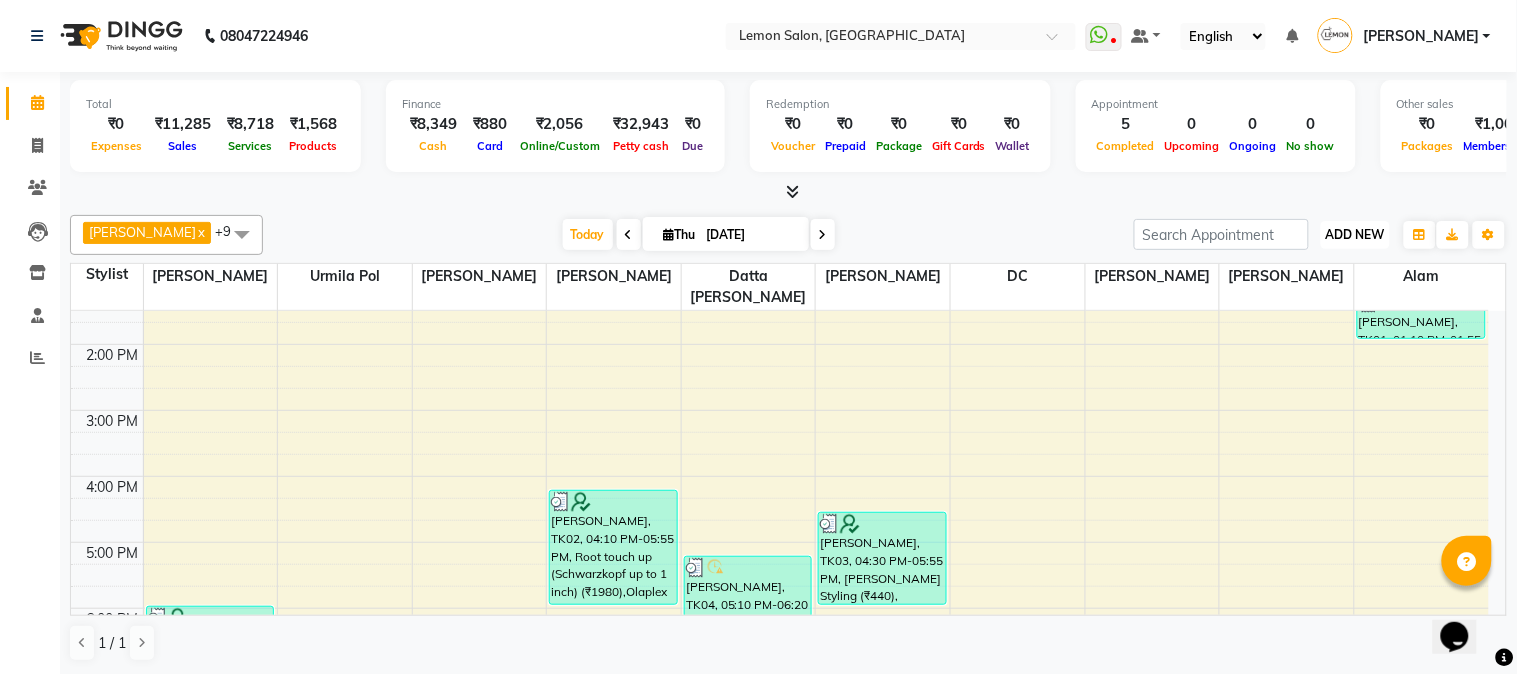 click on "ADD NEW" at bounding box center (1355, 234) 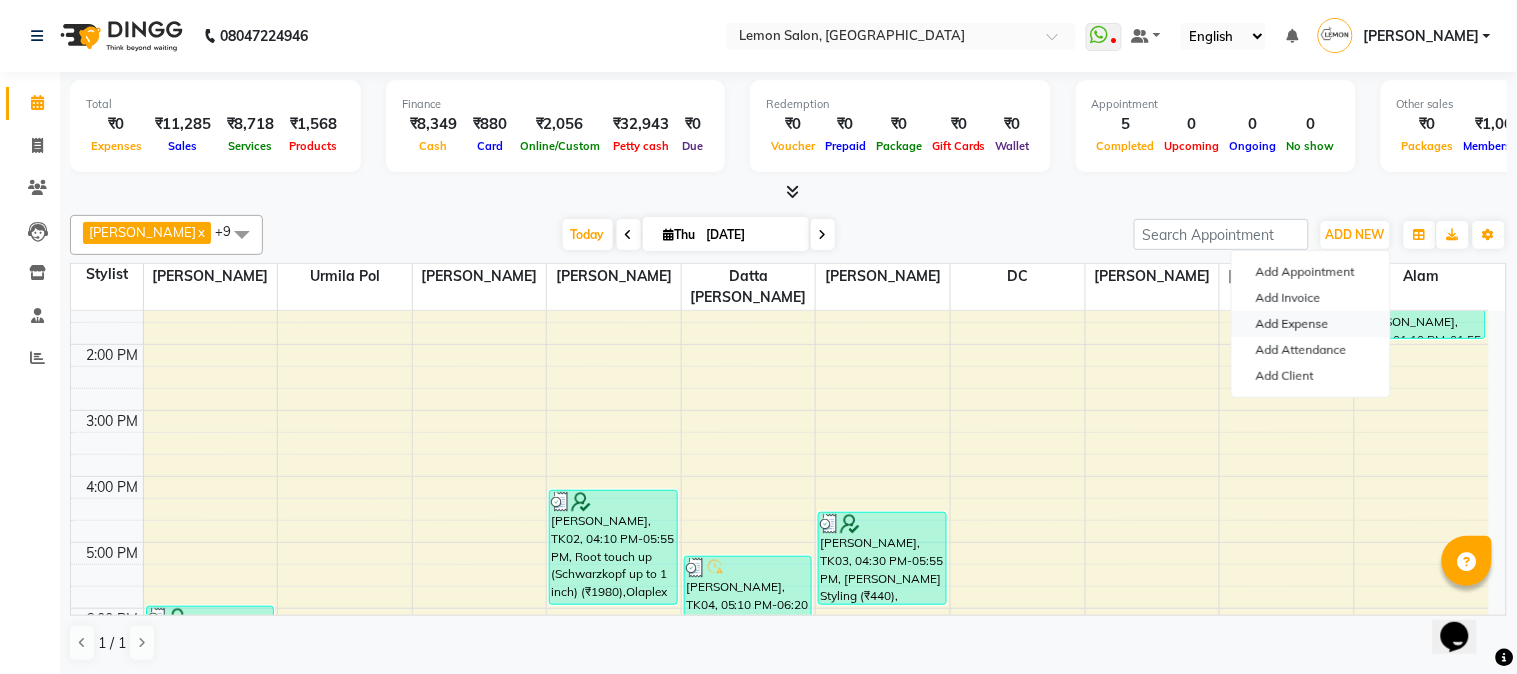 click on "Add Expense" at bounding box center [1311, 324] 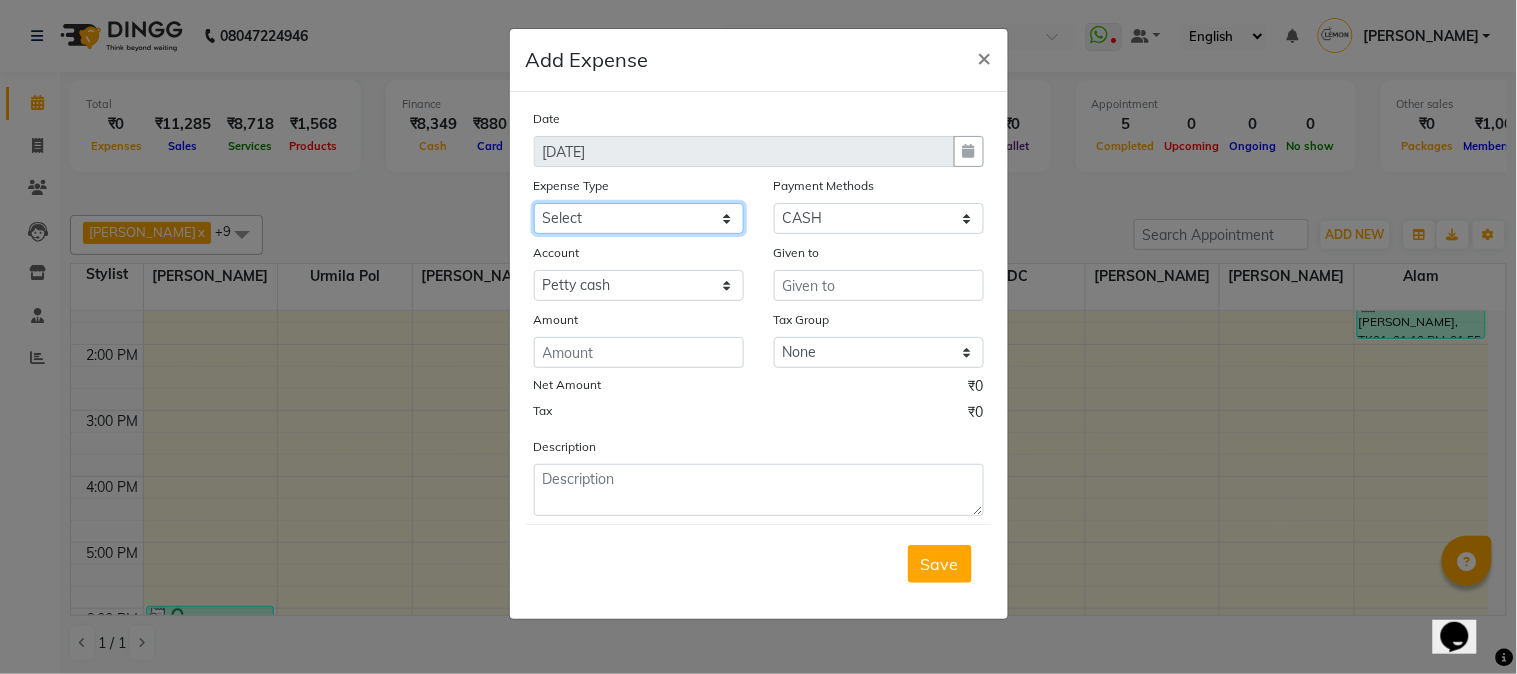 click on "Select Advance Cash transfer to hub Laundry Loan Membership Milk Miscellaneous MONTHLY GROCERY Prepaid Product Tip" 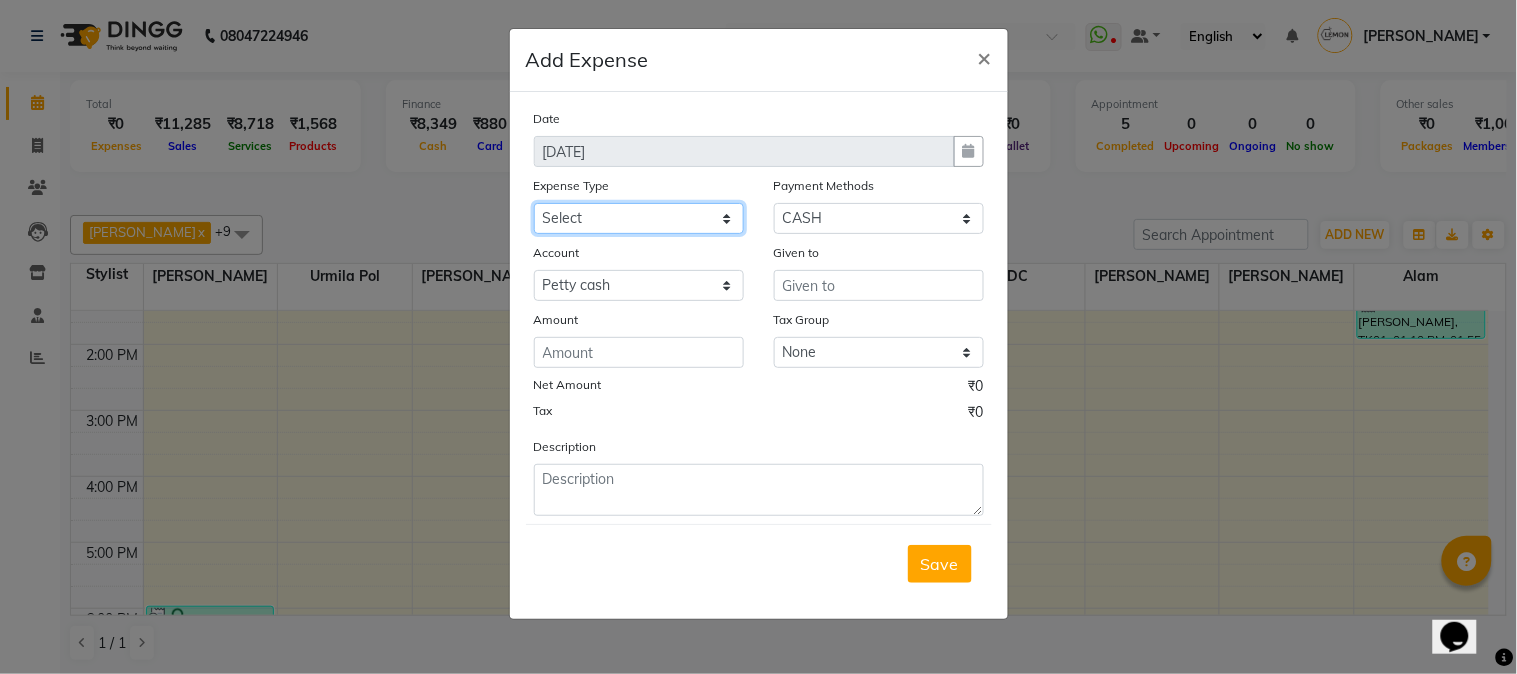 select on "2690" 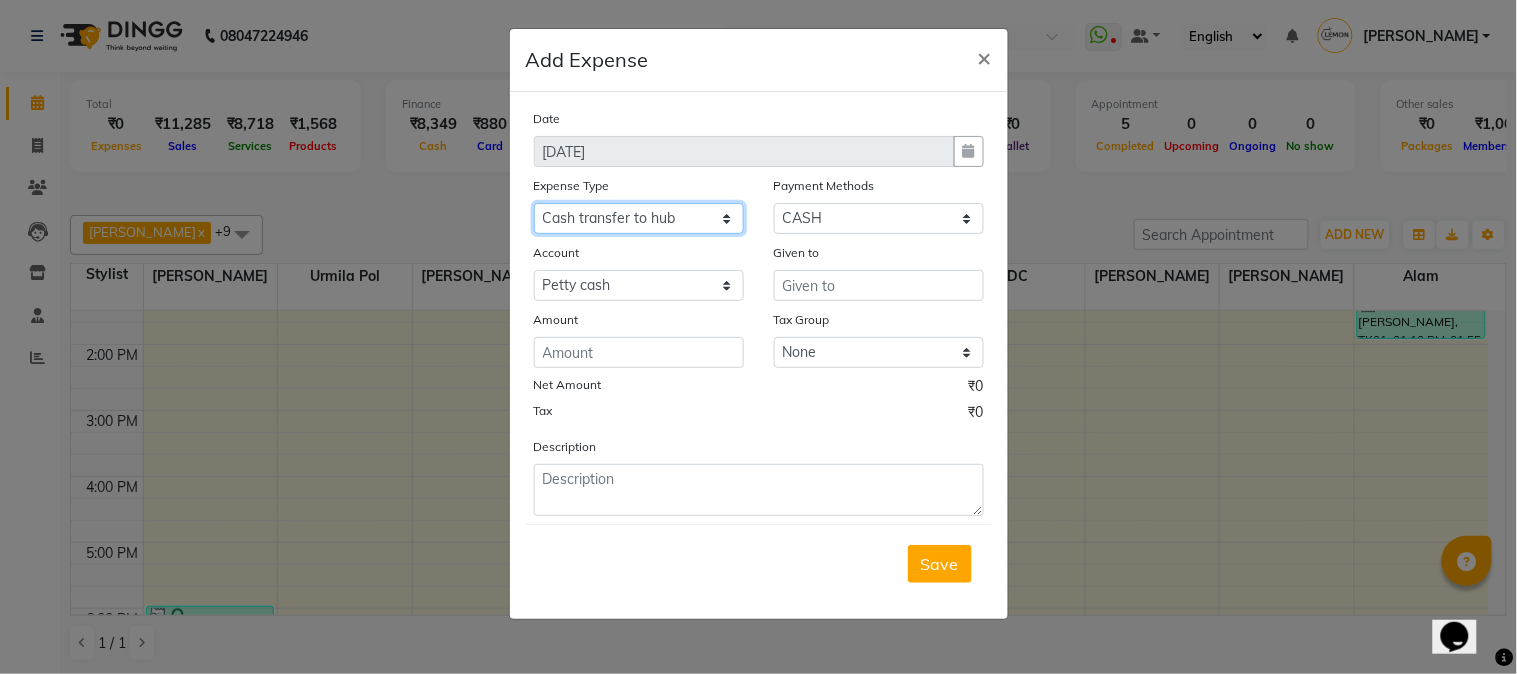 click on "Select Advance Cash transfer to hub Laundry Loan Membership Milk Miscellaneous MONTHLY GROCERY Prepaid Product Tip" 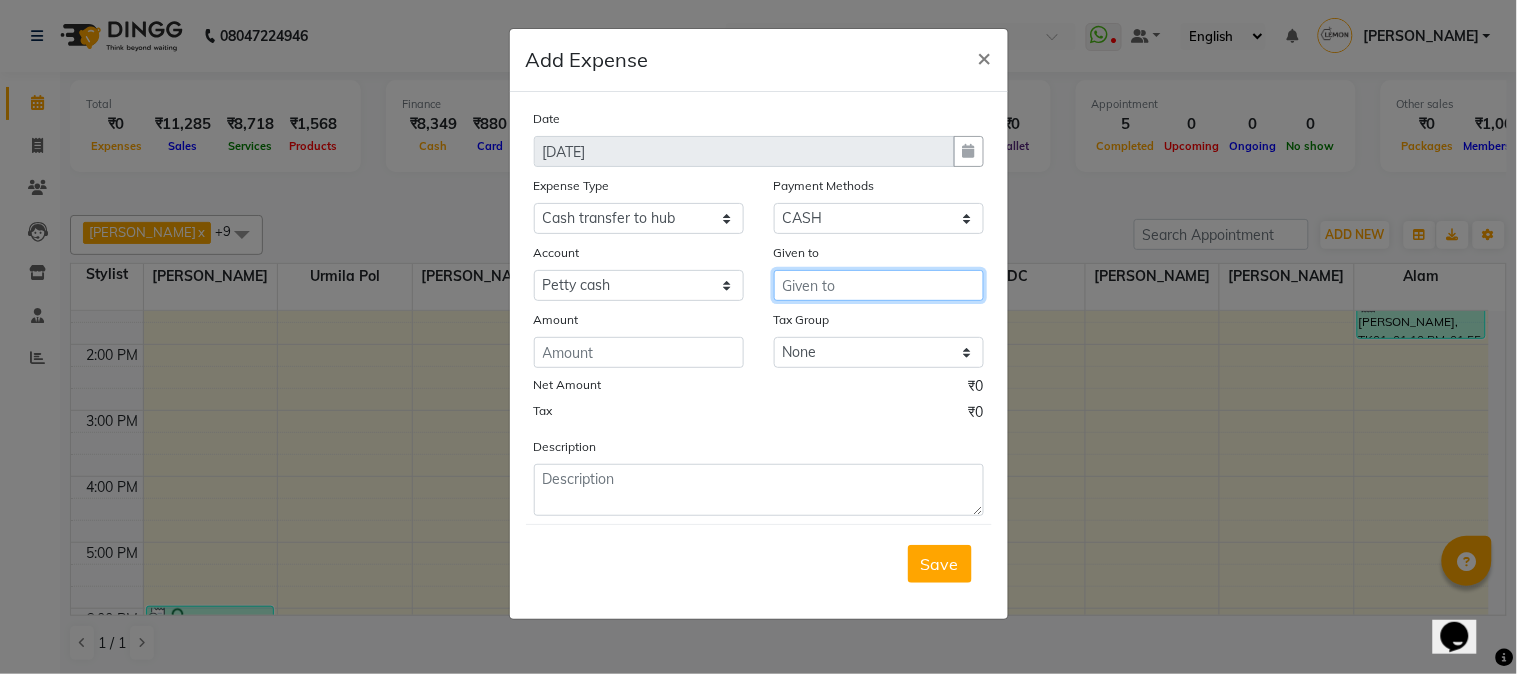 click at bounding box center [879, 285] 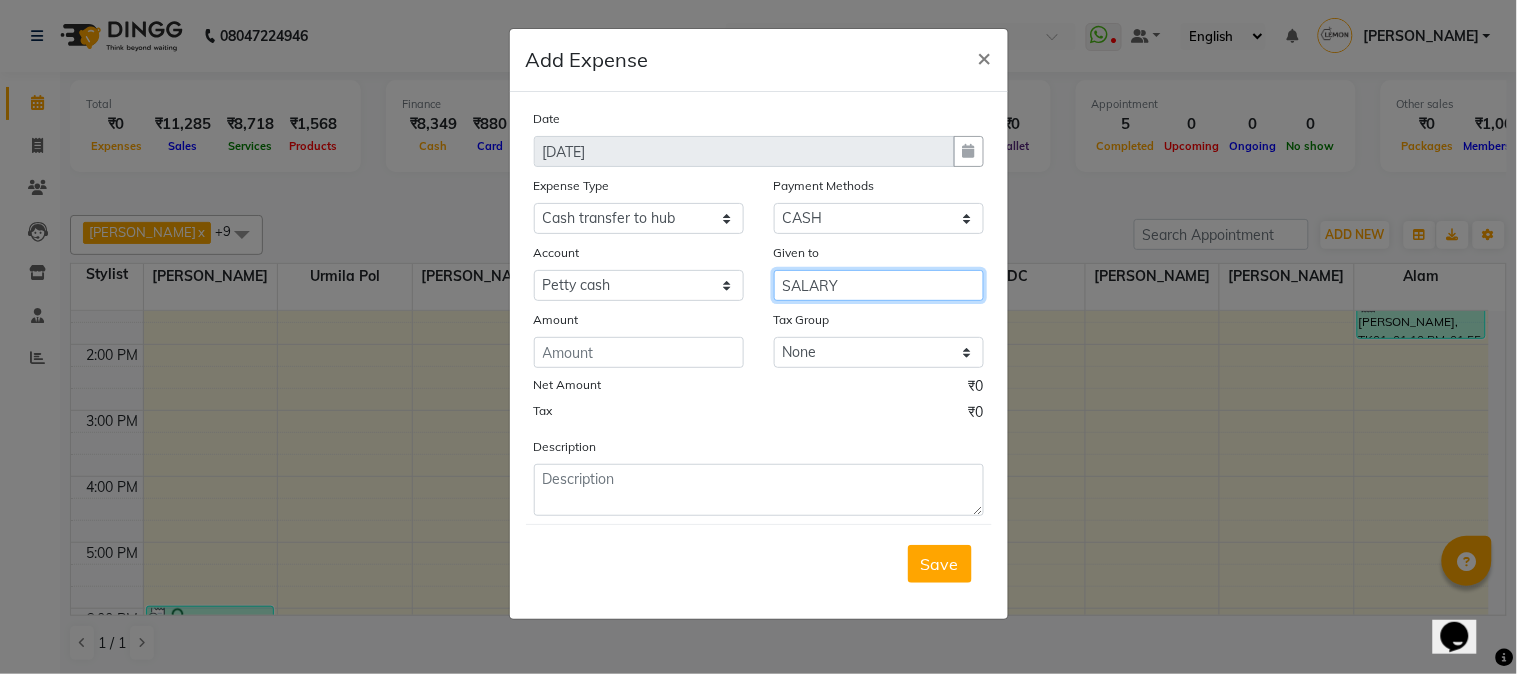 type on "SALARY" 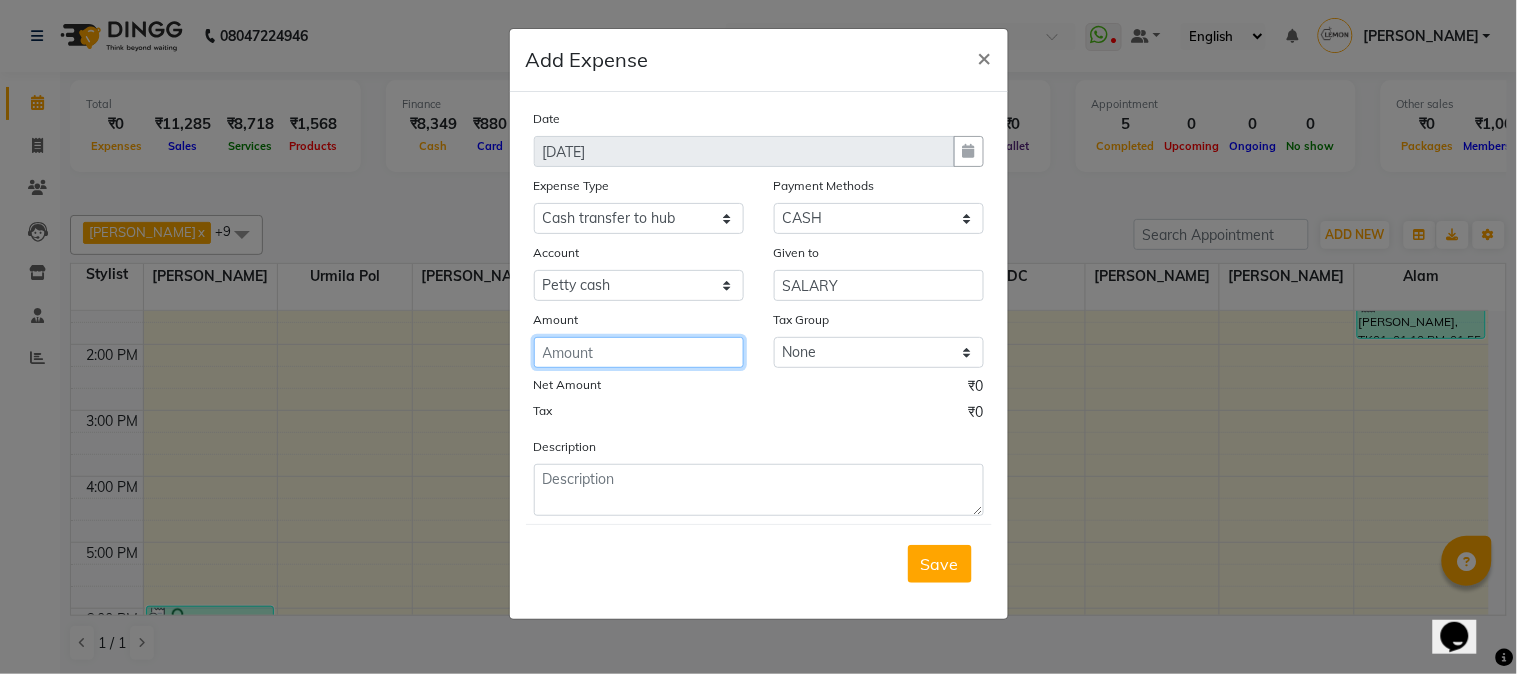 click 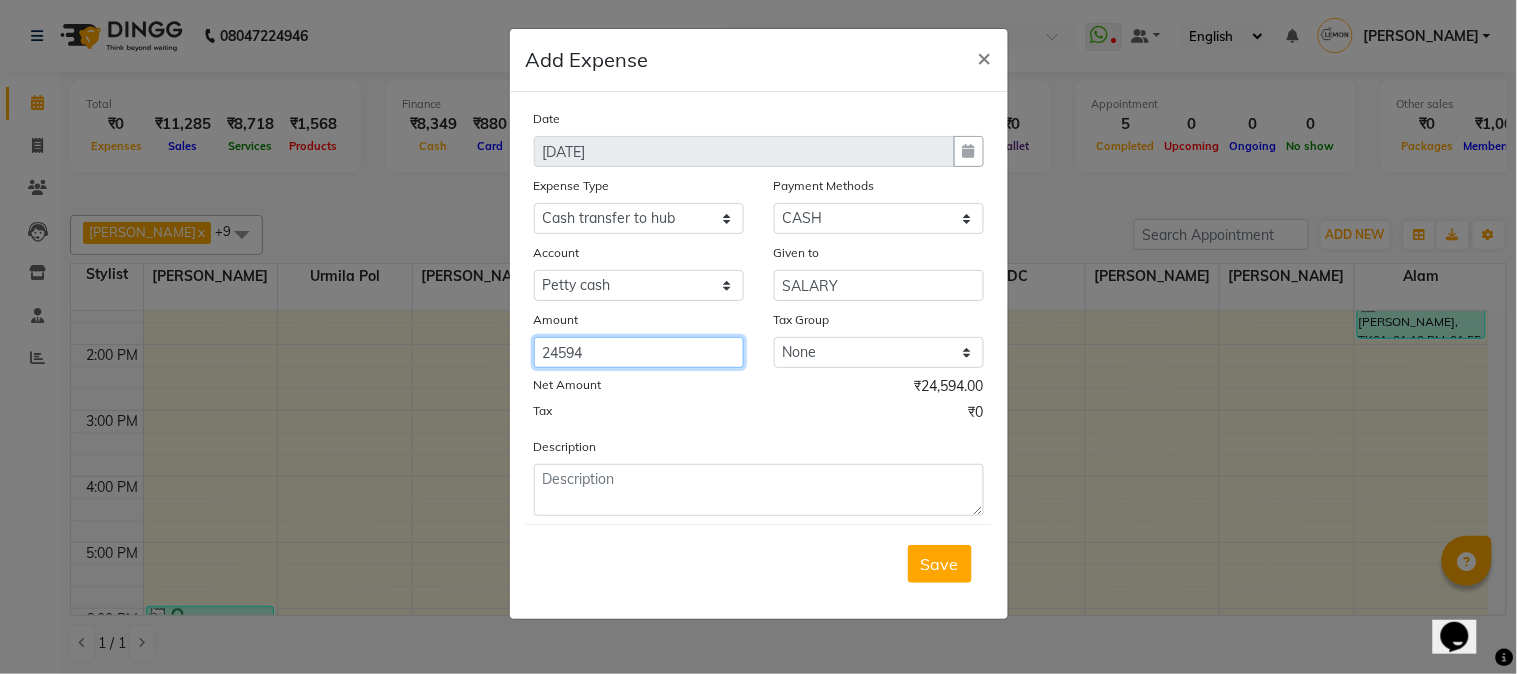 type on "24594" 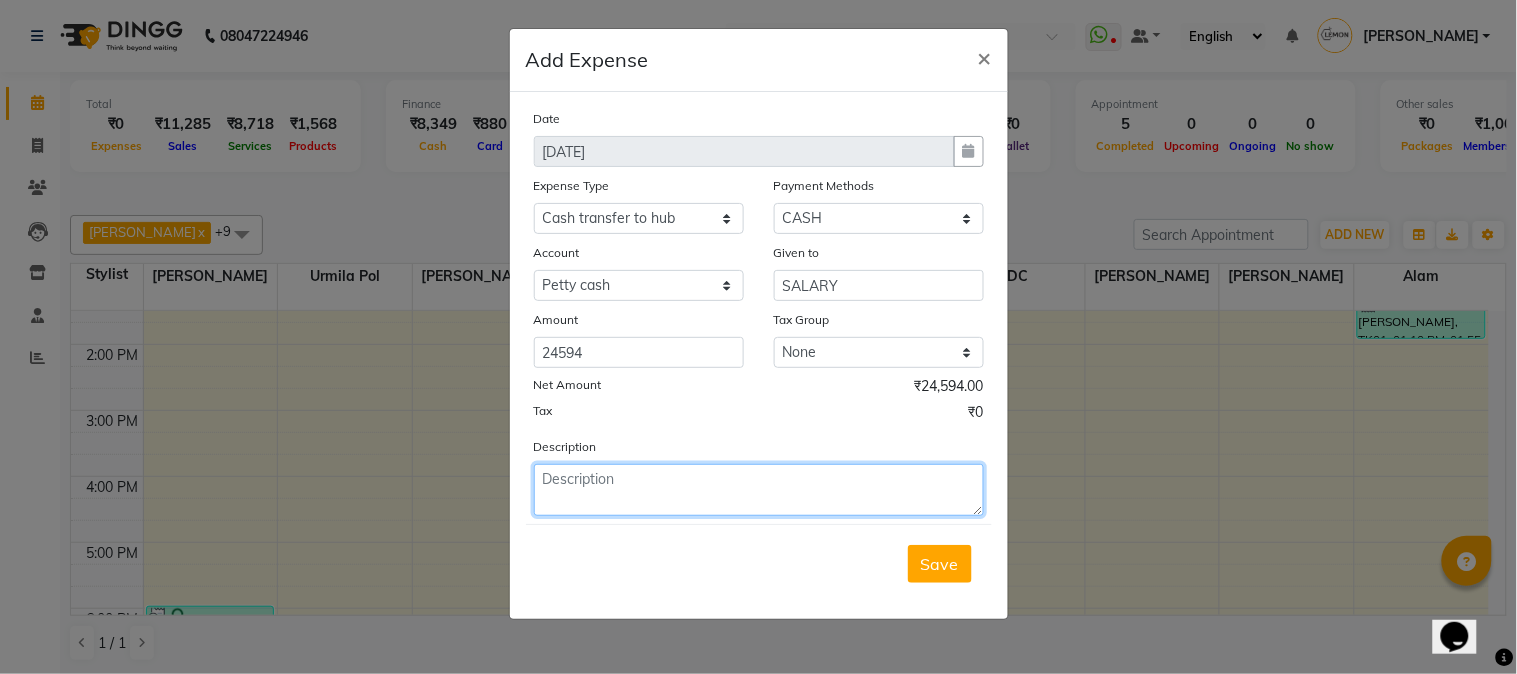 click 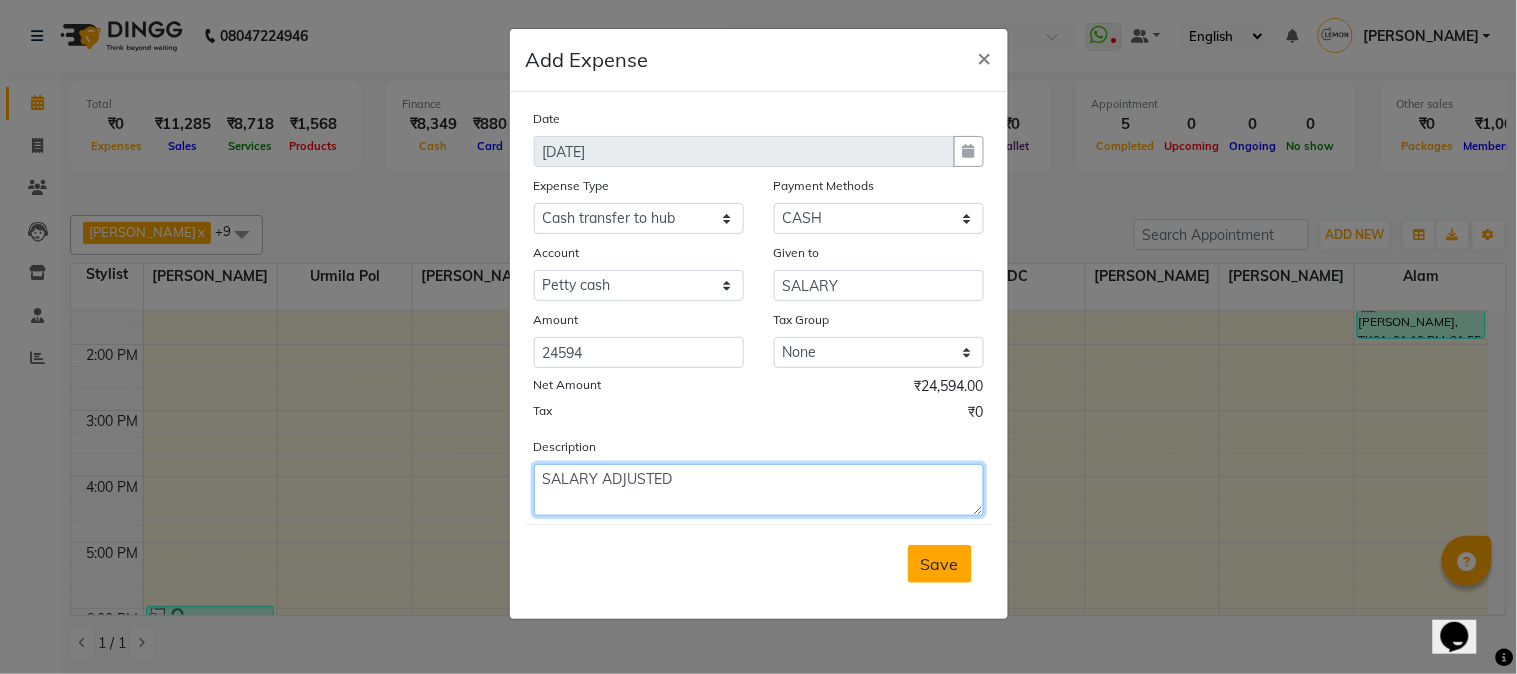 type on "SALARY ADJUSTED" 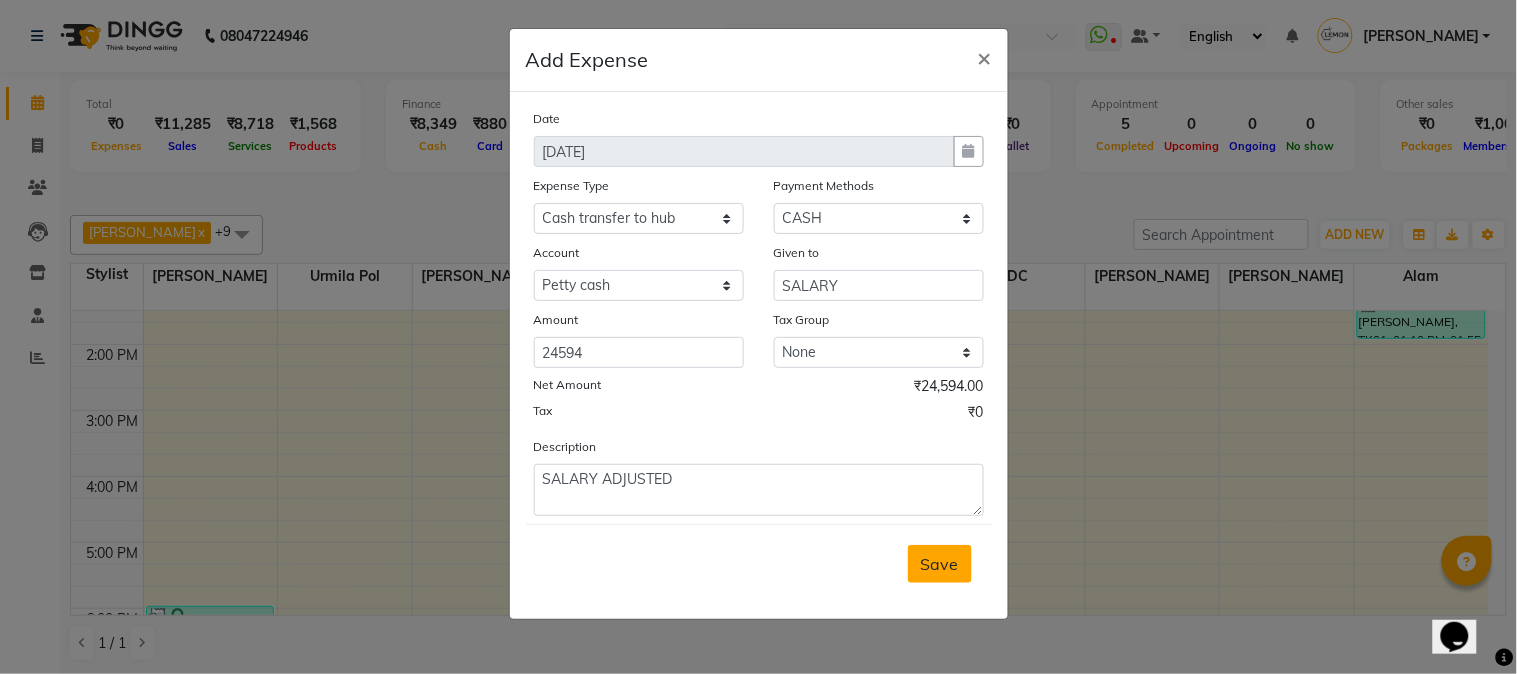 click on "Save" at bounding box center (940, 564) 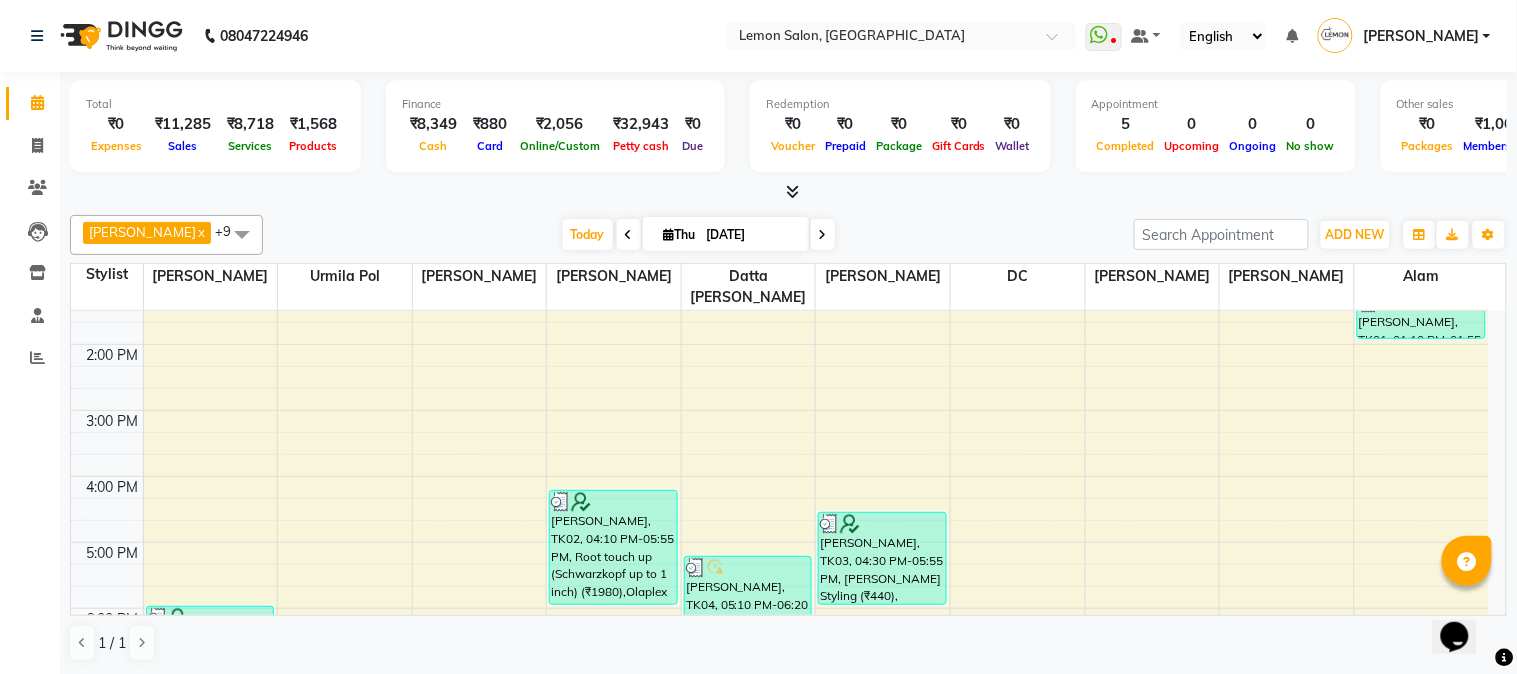 click at bounding box center [788, 192] 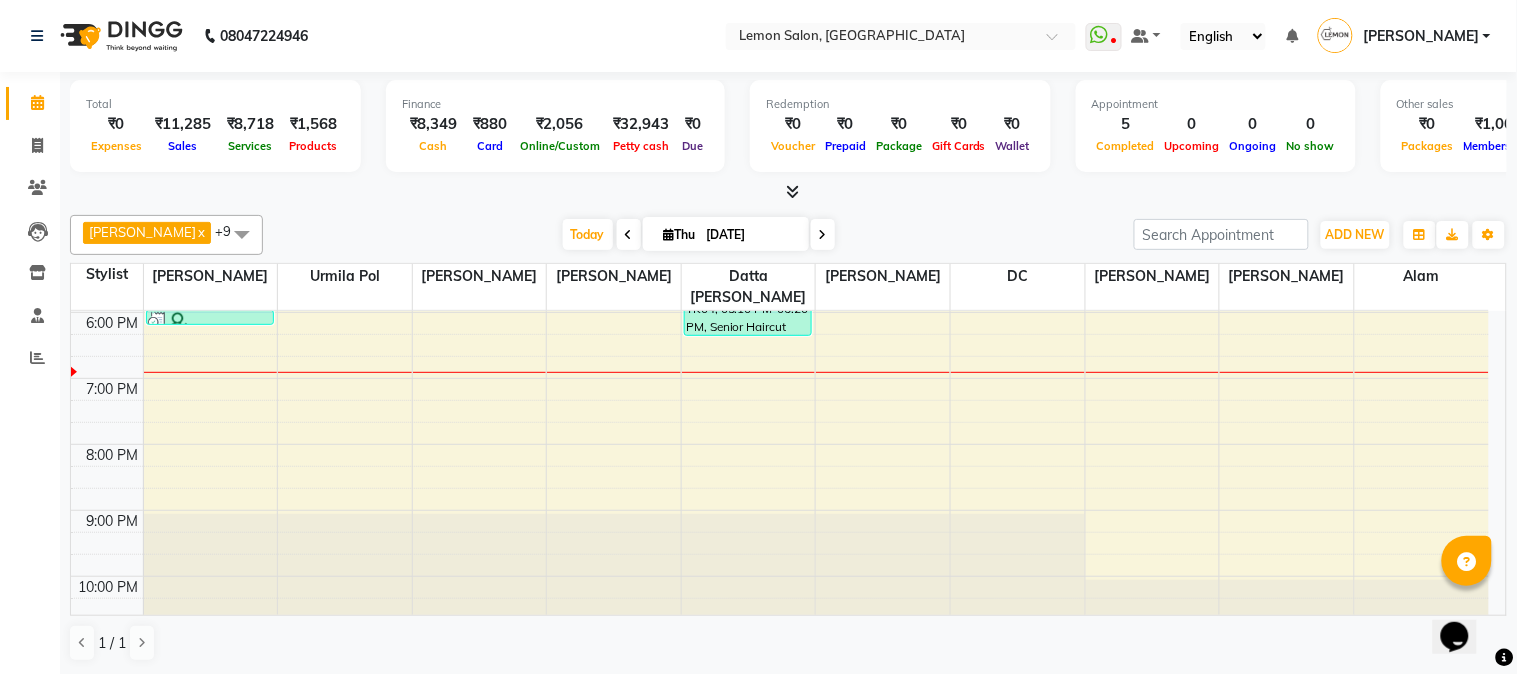 scroll, scrollTop: 296, scrollLeft: 0, axis: vertical 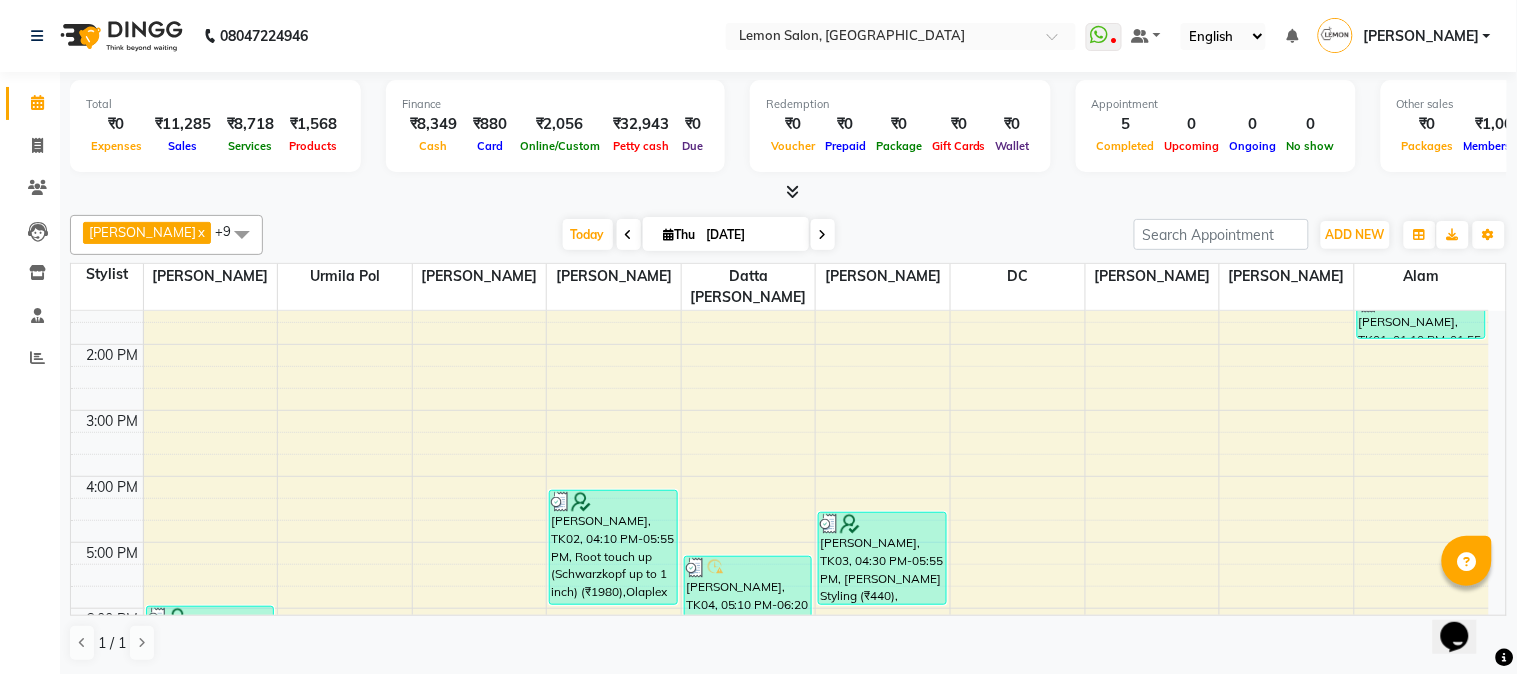 click on "Akansha Sadafule  x Datta Kawar  x DC  x Mohammed Mohsin   x Tabrez Shah   x Urmila Pol  x Mukaddar Shaikh  x Furkan Mansoori  x kavita Kelatkar   x Alam  x +9 Select All Abhay  Akansha Sadafule Alam Asma Dshpande Datta Kawar DC Furkan Mansoori kavita Kelatkar  Manisha Mohammed Mohsin  Mohammed Nawab  Mukaddar Shaikh Sana Mansoori Sandhya Tabrez Shah  Urmila Pol Today  Thu 10-07-2025 Toggle Dropdown Add Appointment Add Invoice Add Expense Add Attendance Add Client Toggle Dropdown Add Appointment Add Invoice Add Expense Add Attendance Add Client ADD NEW Toggle Dropdown Add Appointment Add Invoice Add Expense Add Attendance Add Client Akansha Sadafule  x Datta Kawar  x DC  x Mohammed Mohsin   x Tabrez Shah   x Urmila Pol  x Mukaddar Shaikh  x Furkan Mansoori  x kavita Kelatkar   x Alam  x +9 Select All Abhay  Akansha Sadafule Alam Asma Dshpande Datta Kawar DC Furkan Mansoori kavita Kelatkar  Manisha Mohammed Mohsin  Mohammed Nawab  Mukaddar Shaikh Sana Mansoori Sandhya Tabrez Shah  Group By" at bounding box center [788, 235] 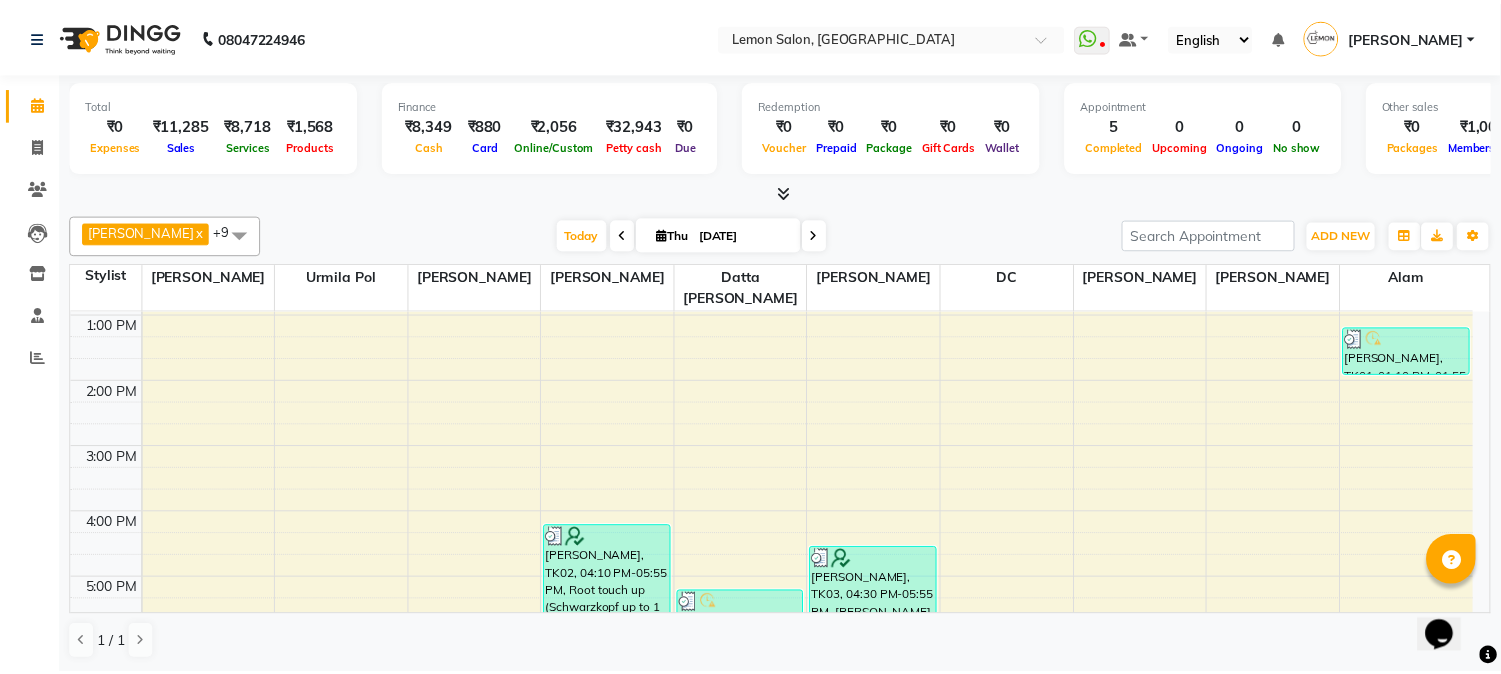 scroll, scrollTop: 296, scrollLeft: 0, axis: vertical 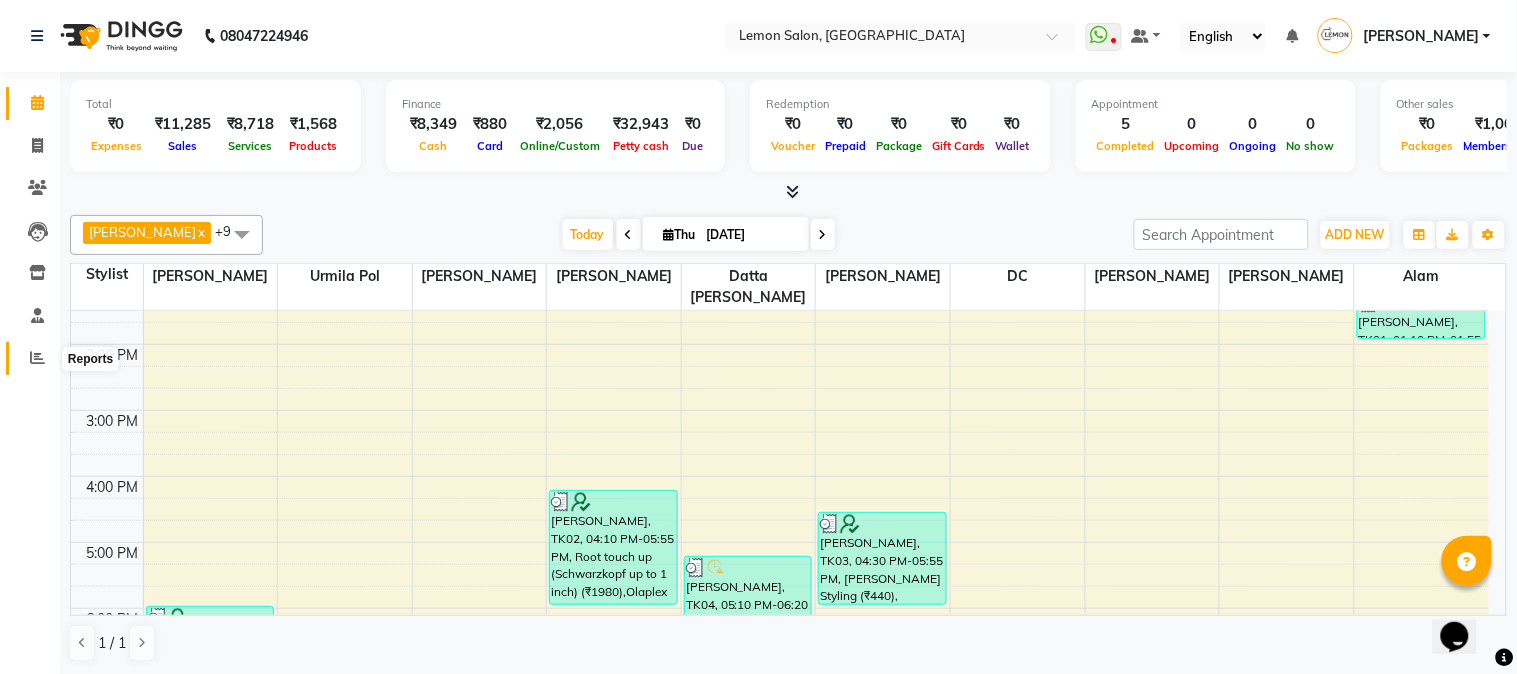 click 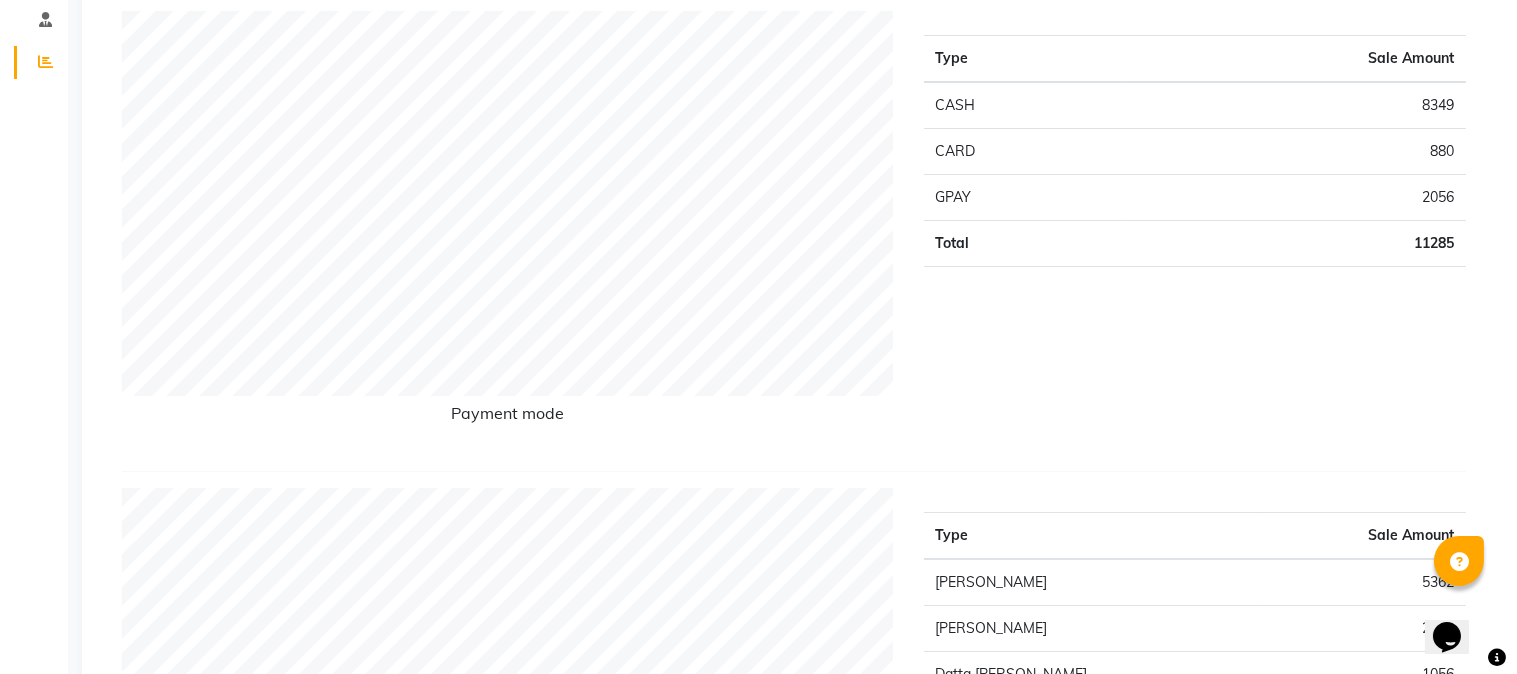 scroll, scrollTop: 0, scrollLeft: 0, axis: both 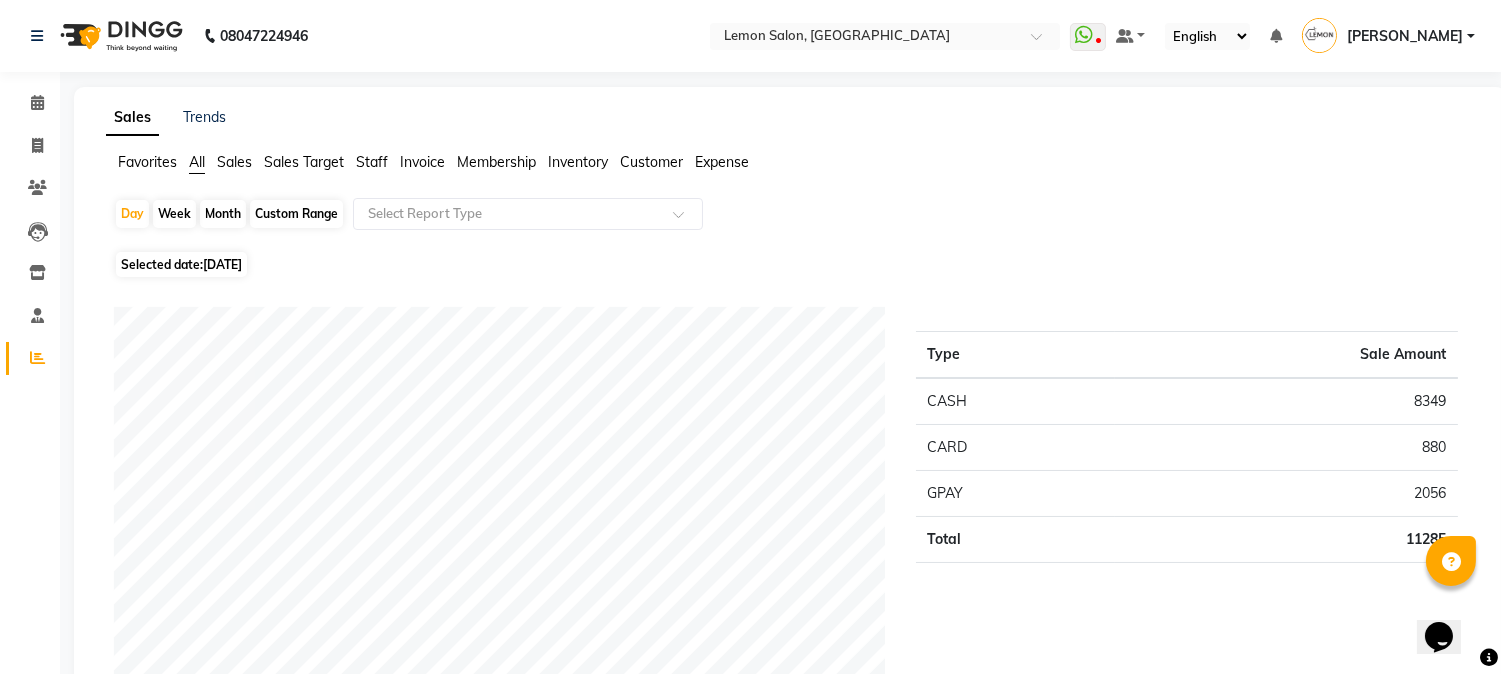 click on "Favorites All Sales Sales Target Staff Invoice Membership Inventory Customer Expense  Day   Week   Month   Custom Range  Select Report Type Selected date:  10-07-2025  Payment mode Type Sale Amount CASH 8349 CARD 880 GPAY 2056 Total 11285 Staff summary Type Sale Amount Tabrez Shah  5362 Mukaddar Shaikh 2904 Datta Kawar 1056 Sana Mansoori 1000 Alam 880 Kavita Kelatkar  82 Total 11284 Sales summary Type Sale Amount Gift card 0 Packages 0 Tips 0 Prepaid 0 Vouchers 0 Services 8717 Products 1567 Memberships 1000 Fee 0 Total 11284 Expense by type Type Sale Amount Cash transfer to hub 24594 Total 24594 Service sales Type Sale Amount Olaplex Ritual Below Shoulder 2310 Kerastase Fusio Dose with Layering Male 2024 Senior Haircut Men w/o wash 1584 Root touch up (Schwarzkopf up to 1 inch) 1485 Beard Styling 704 Beard Color 528 Threading Eyebrows 82 Total 8717 ★ Mark as Favorite  Choose how you'd like to save "" report to favorites  Save to Personal Favorites:   Only you can see this report in your favorites tab." 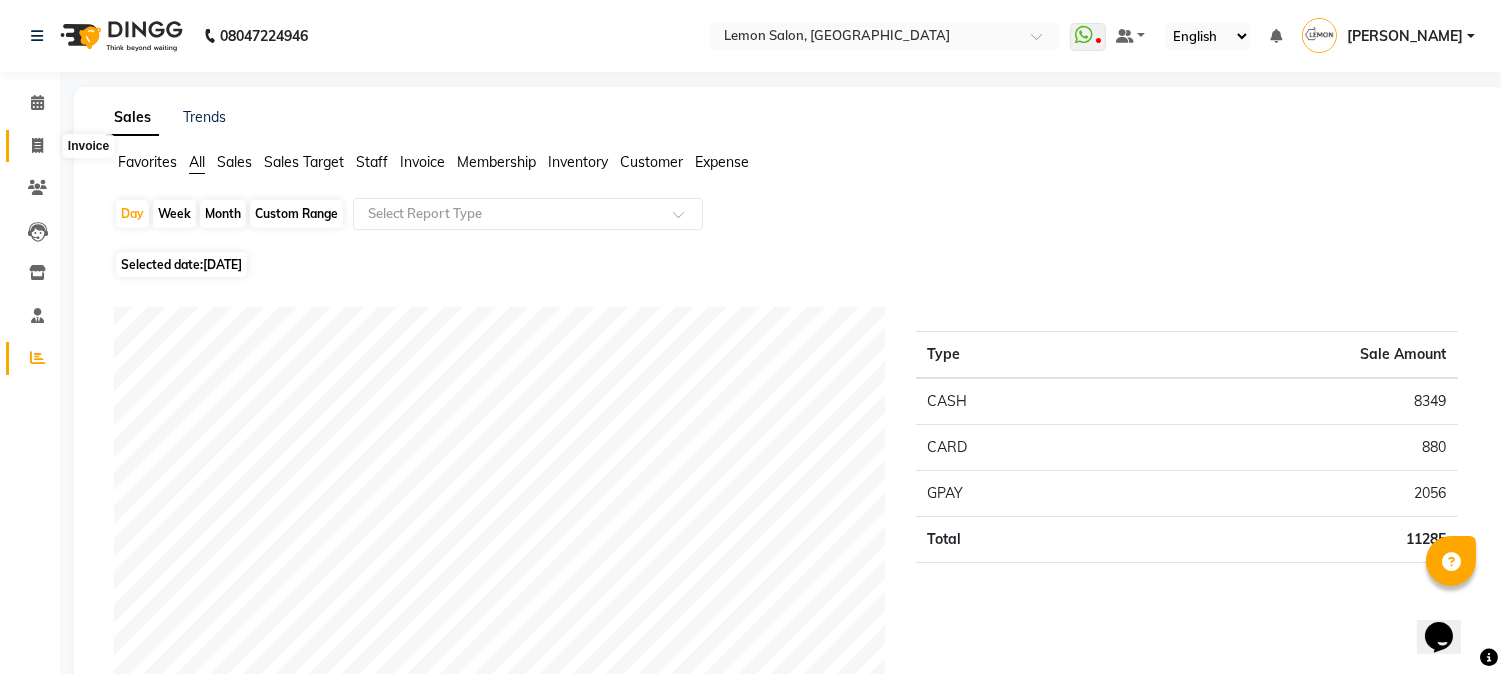 click 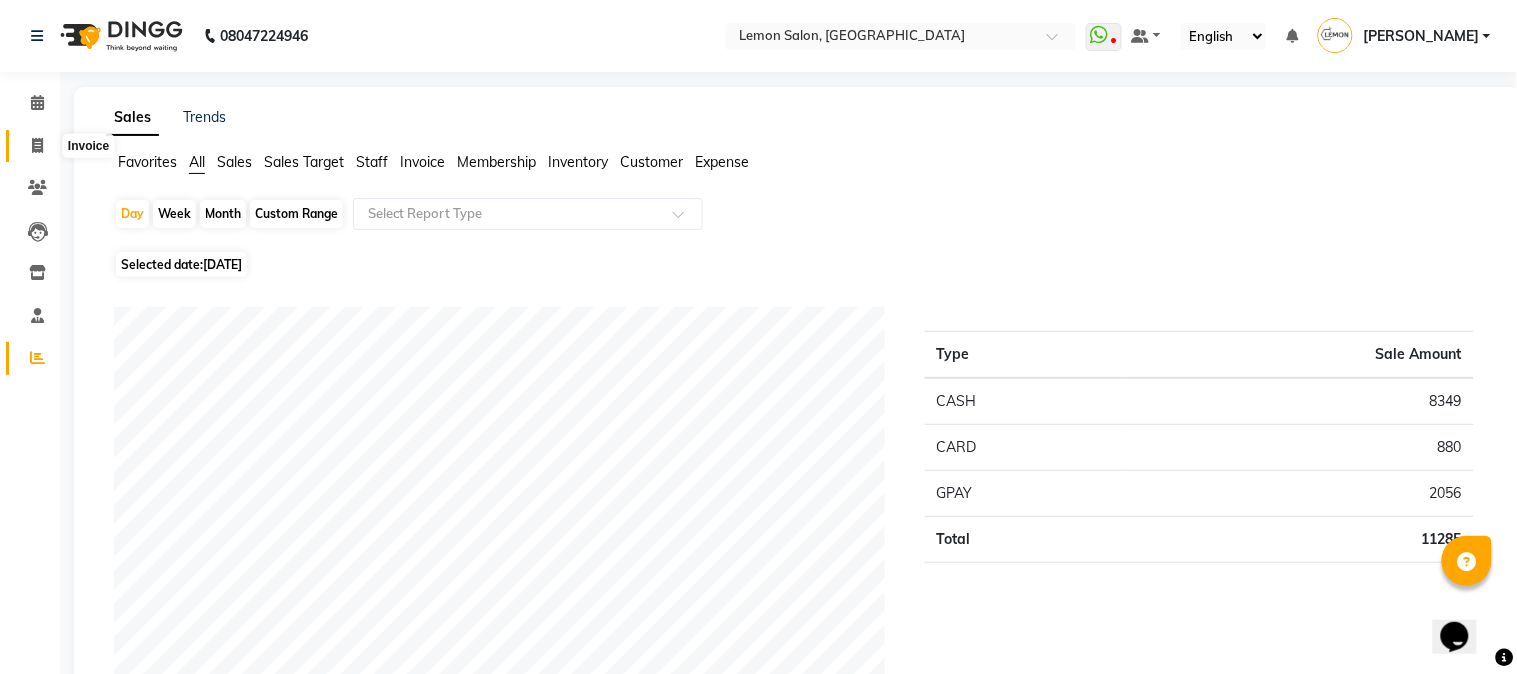 select on "565" 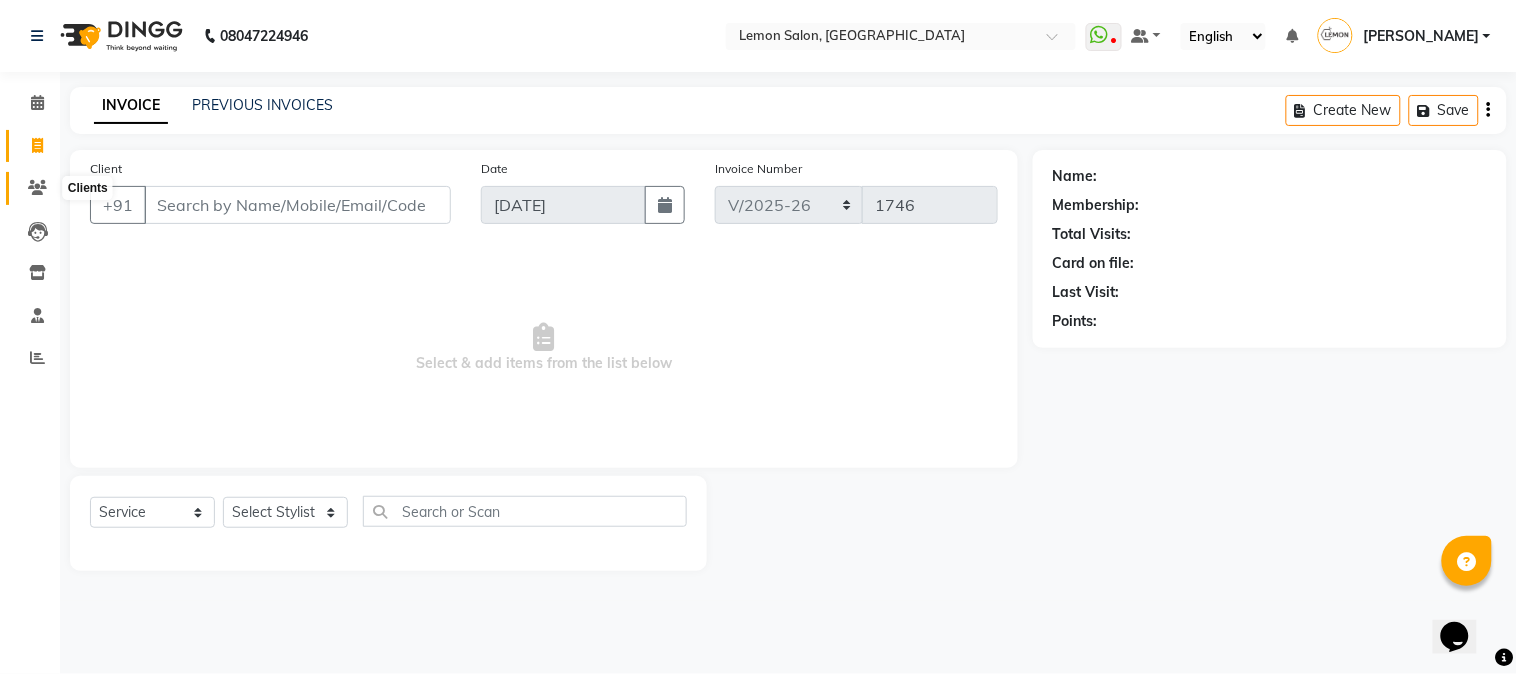 click 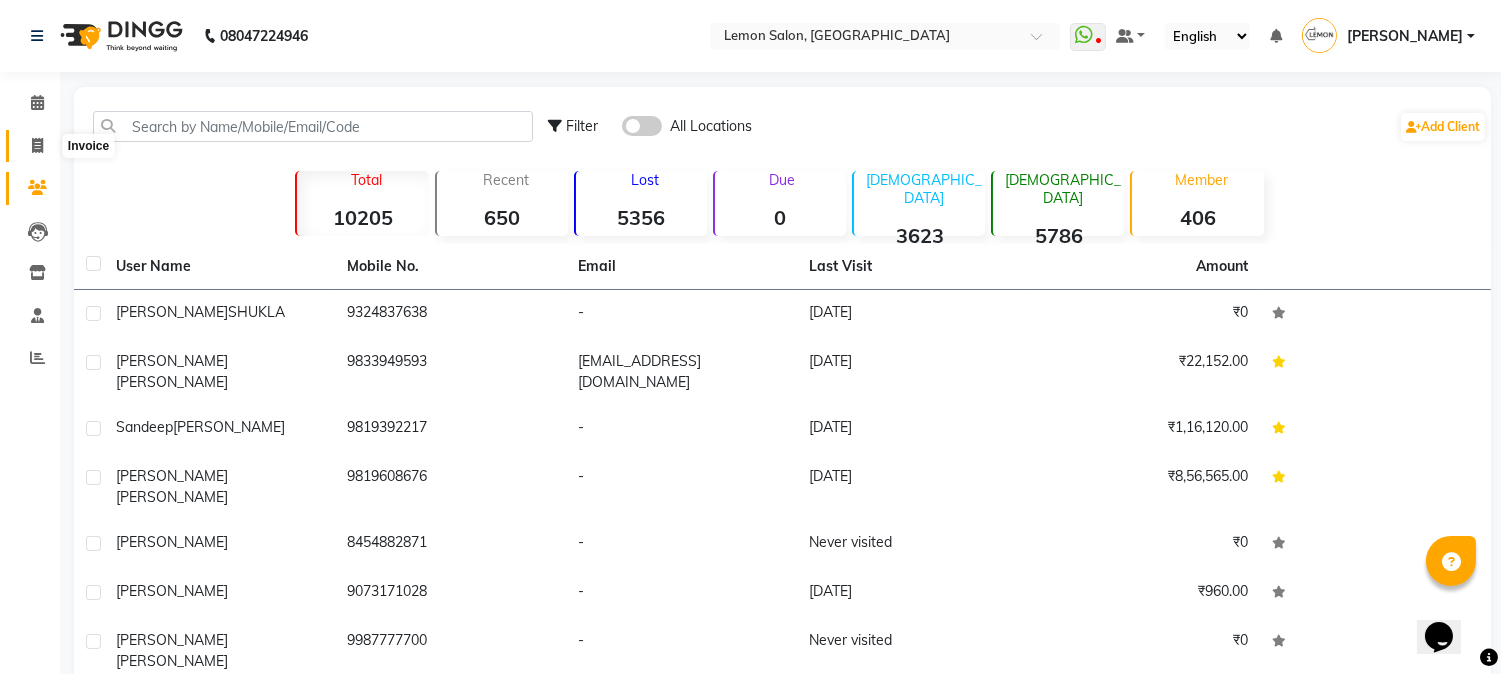 click 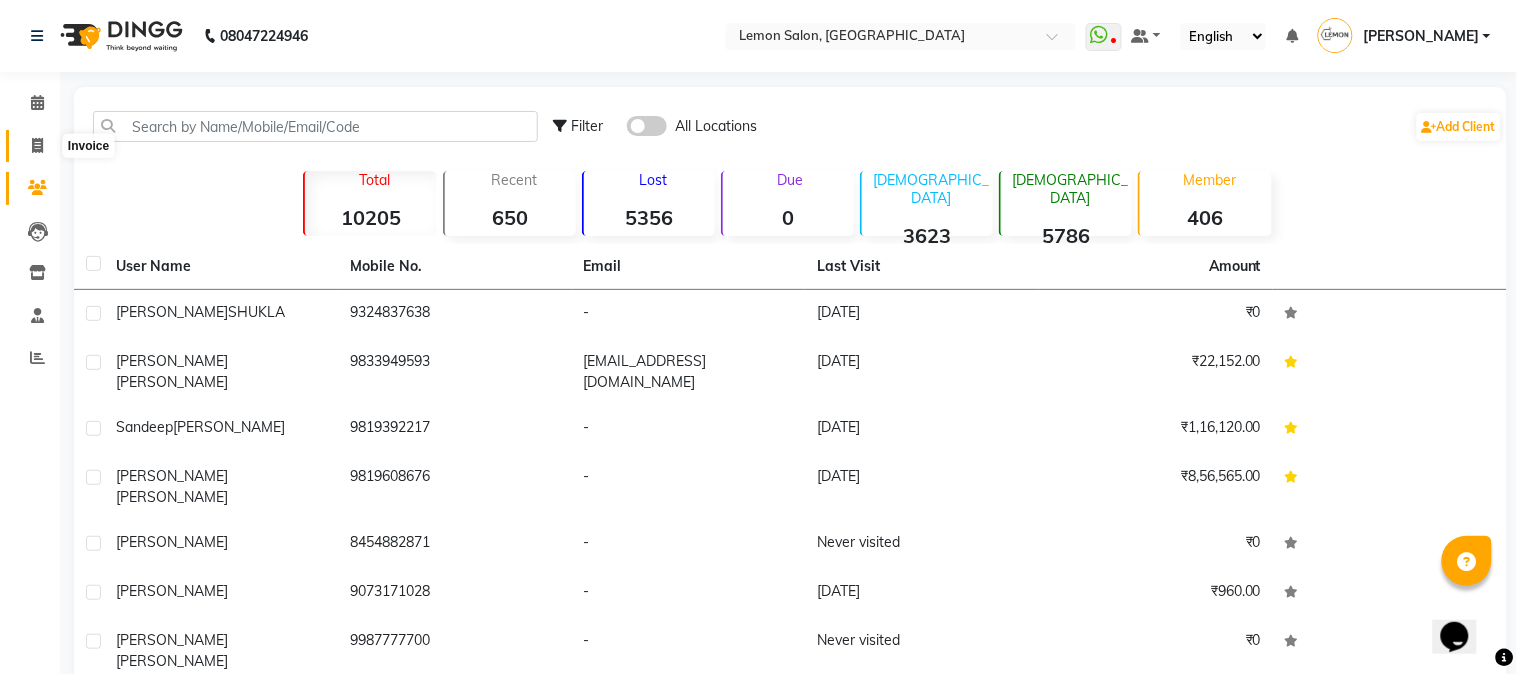 select on "565" 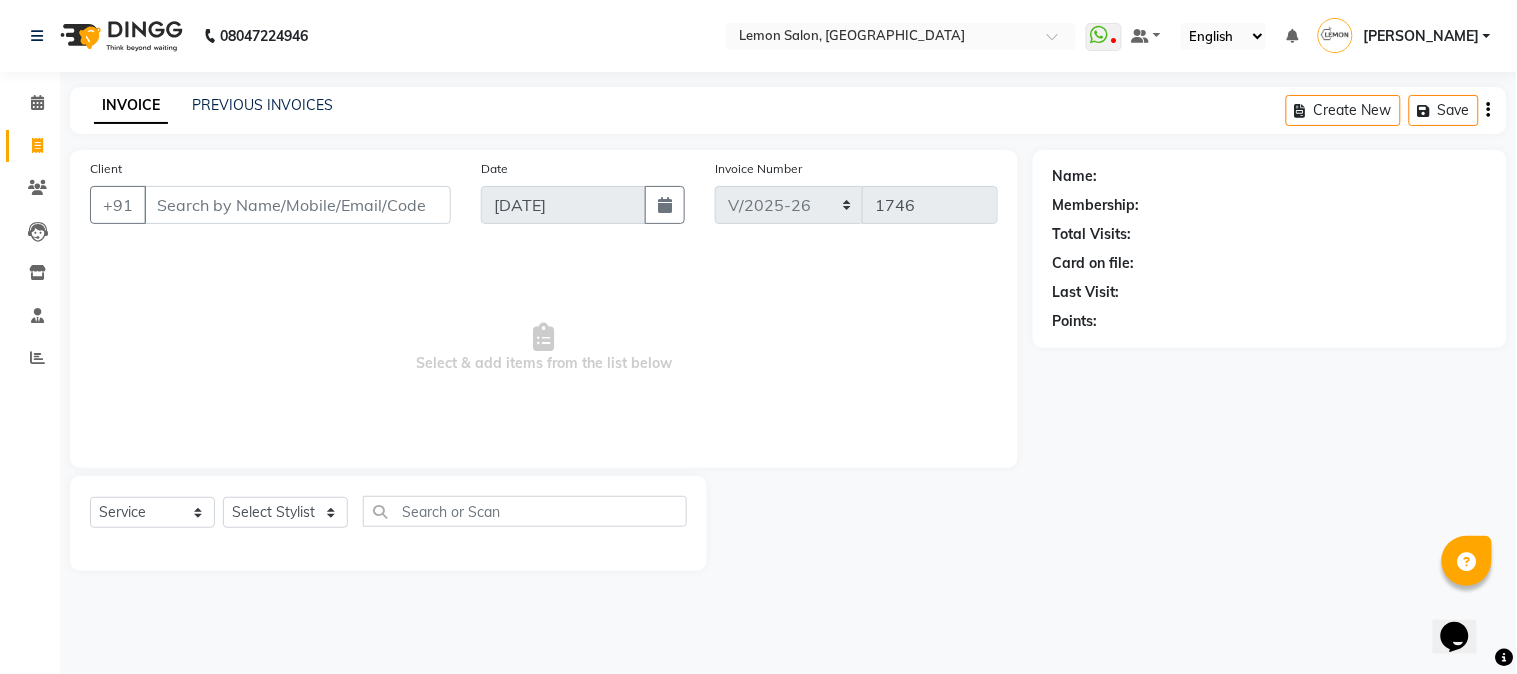 click on "Client" at bounding box center [297, 205] 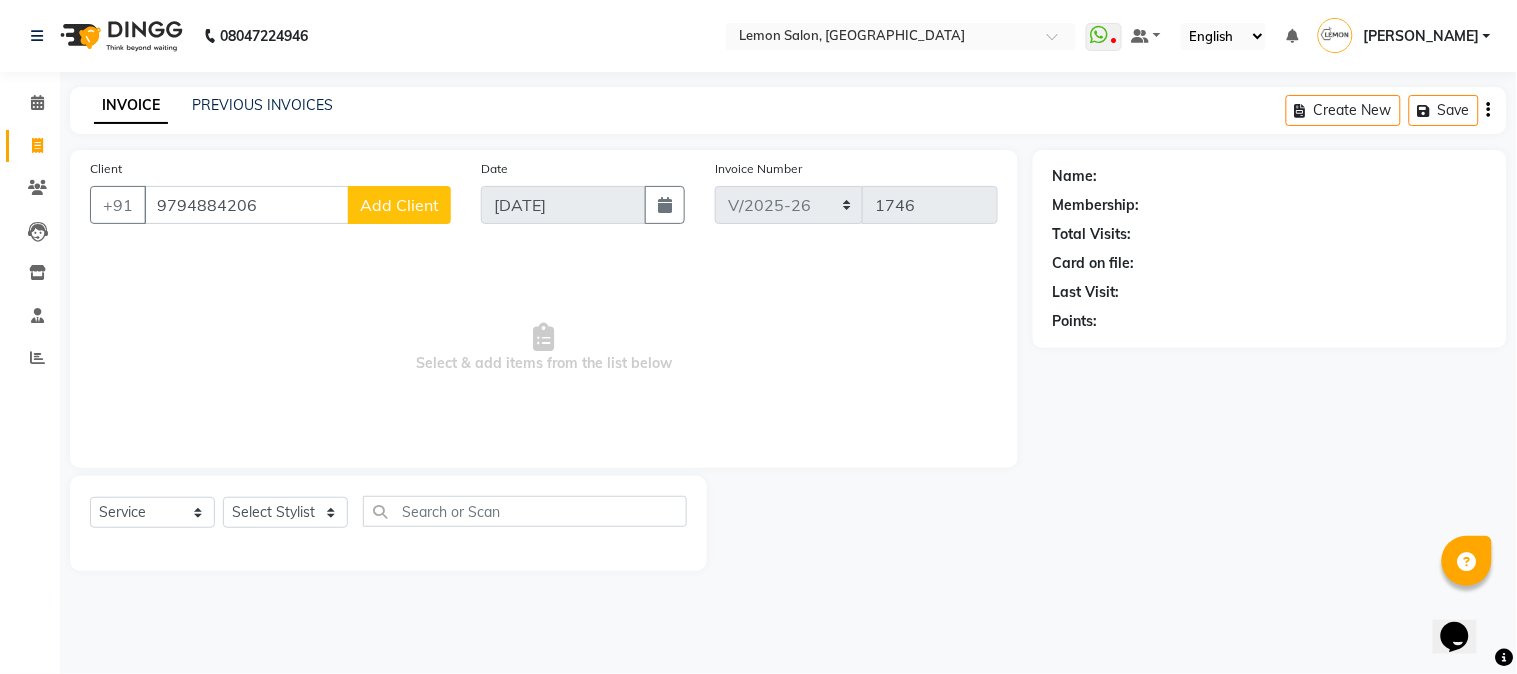 type on "9794884206" 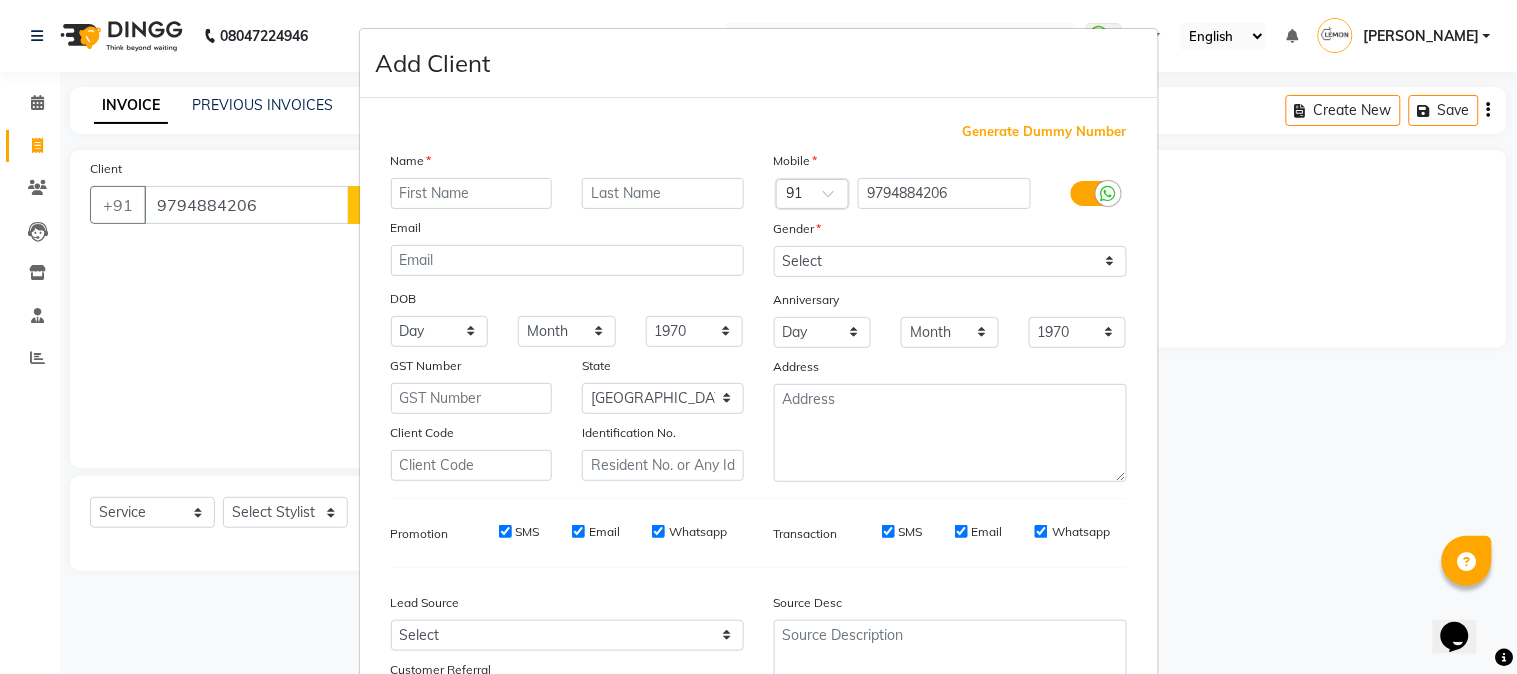 click at bounding box center (472, 193) 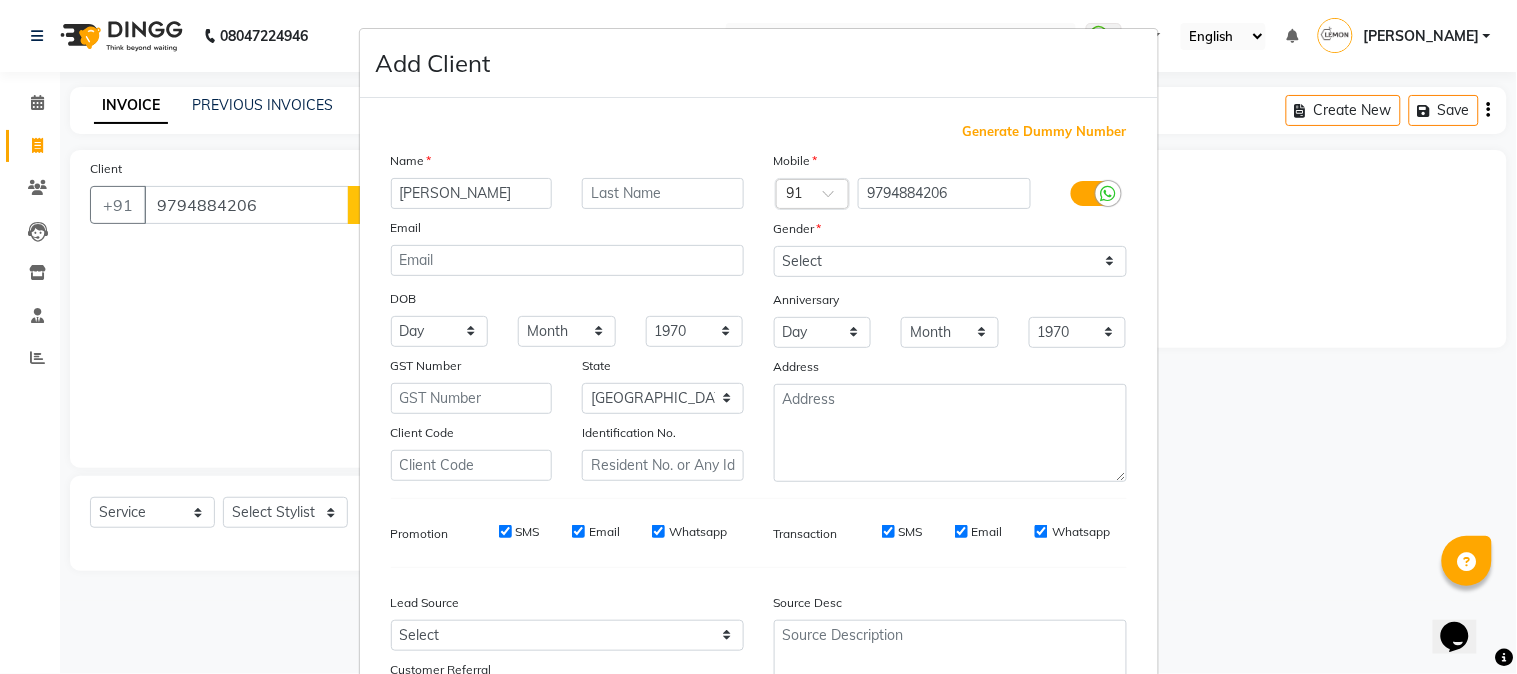 type on "KRISH" 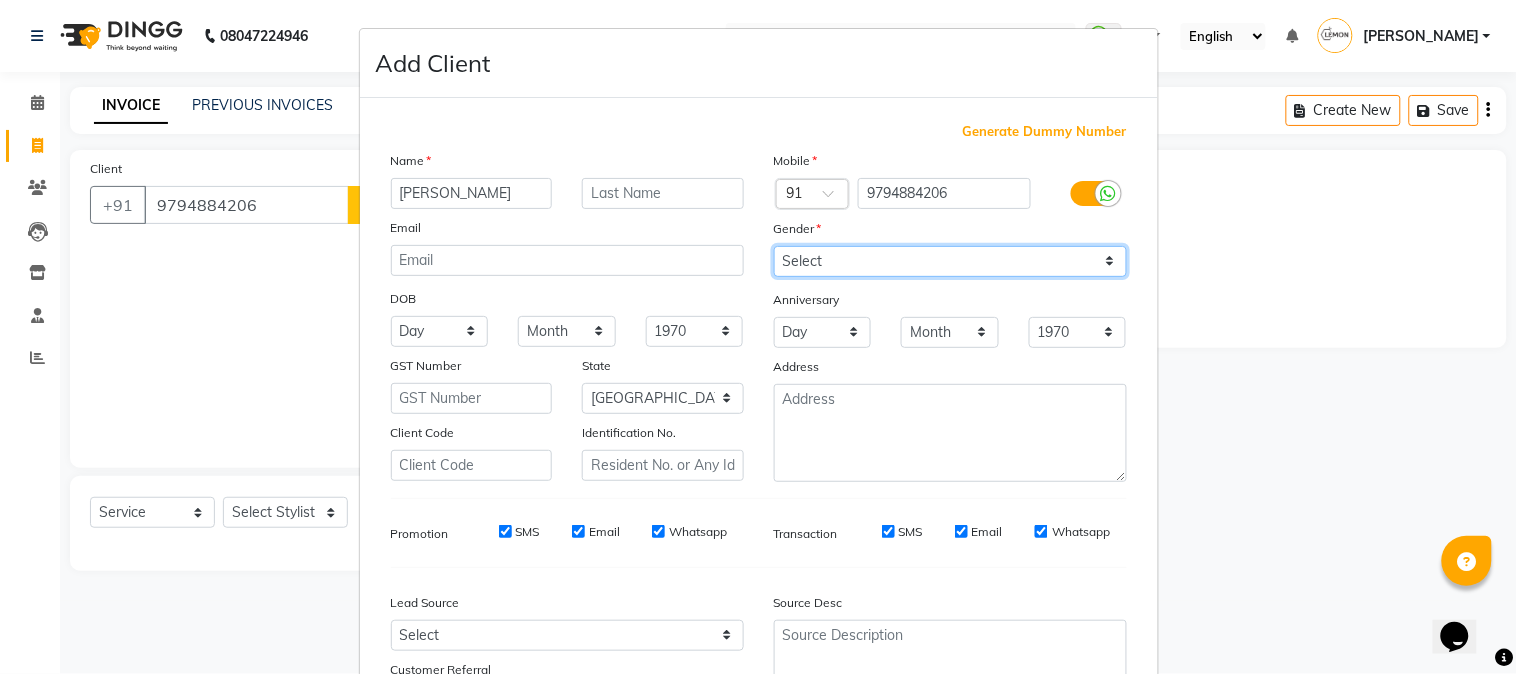 click on "Select Male Female Other Prefer Not To Say" at bounding box center (950, 261) 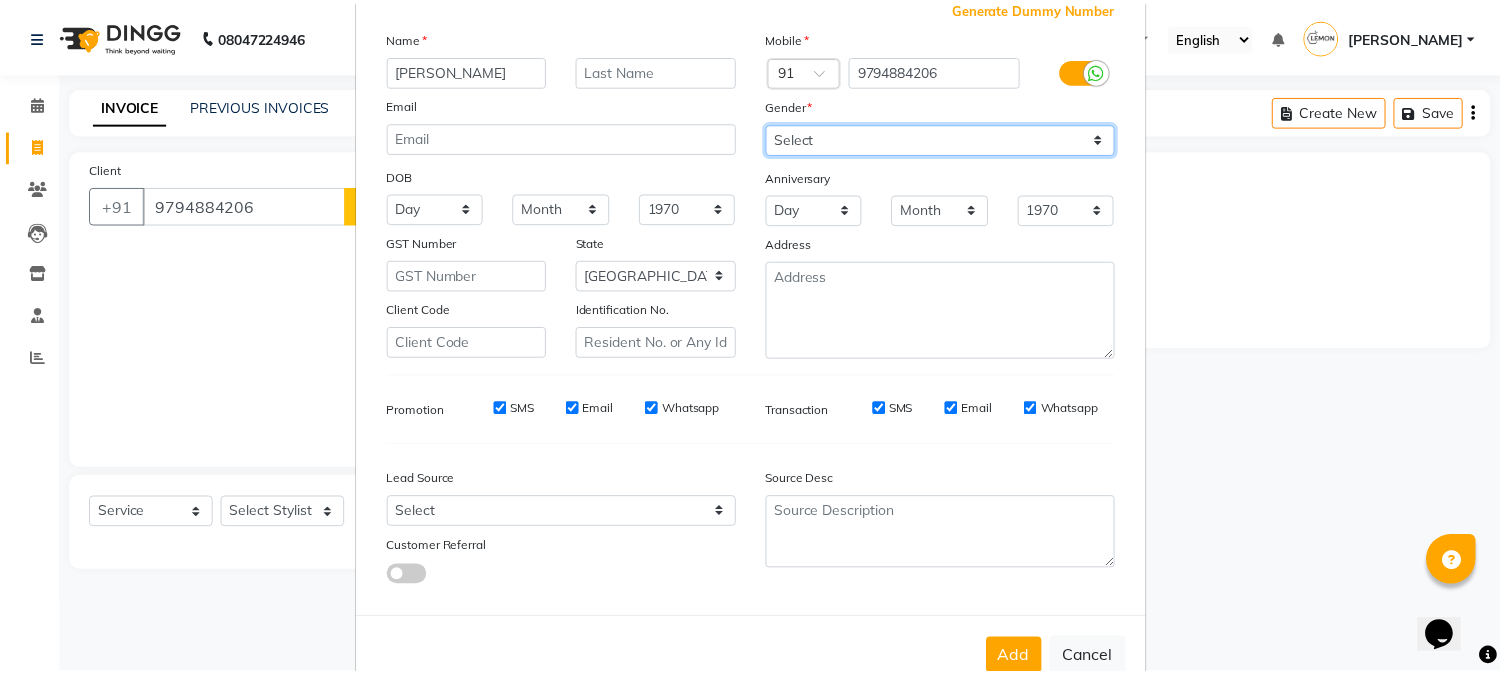 scroll, scrollTop: 176, scrollLeft: 0, axis: vertical 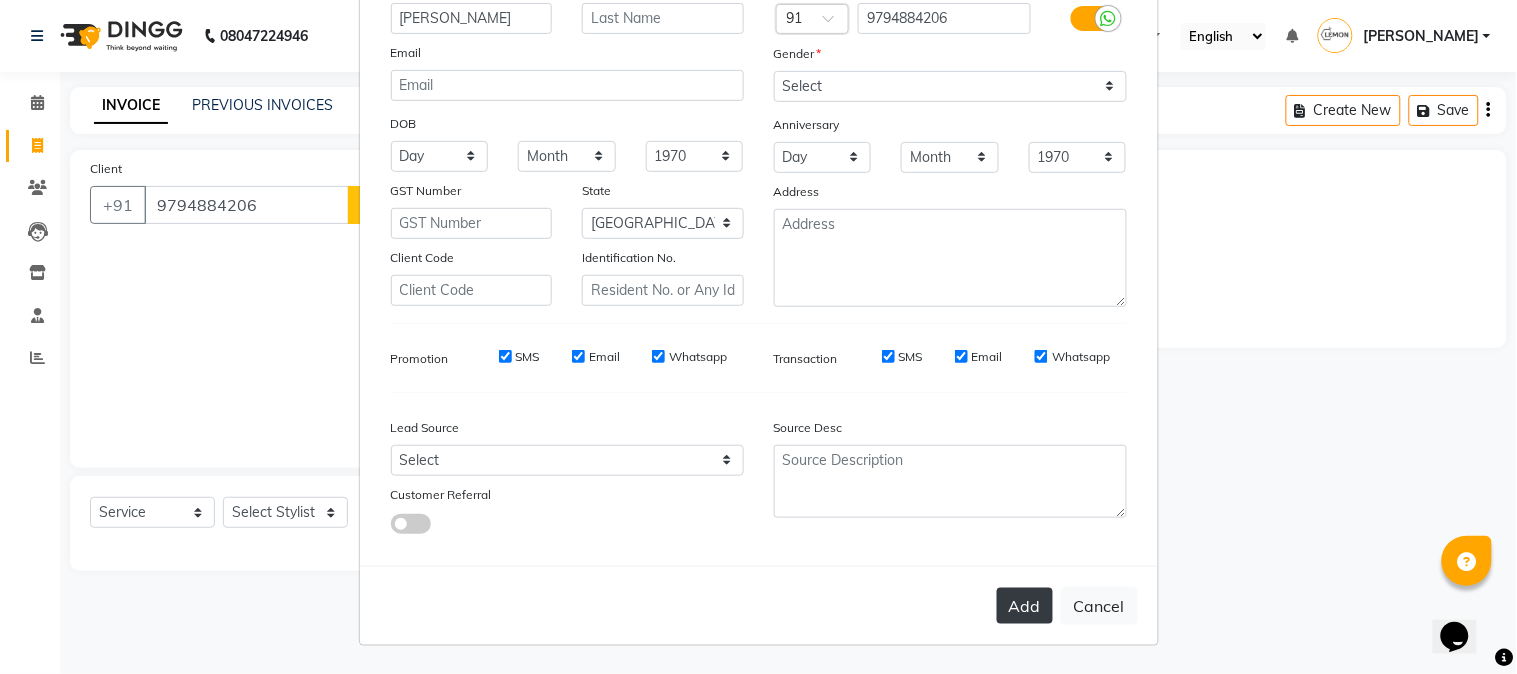 click on "Add" at bounding box center [1025, 606] 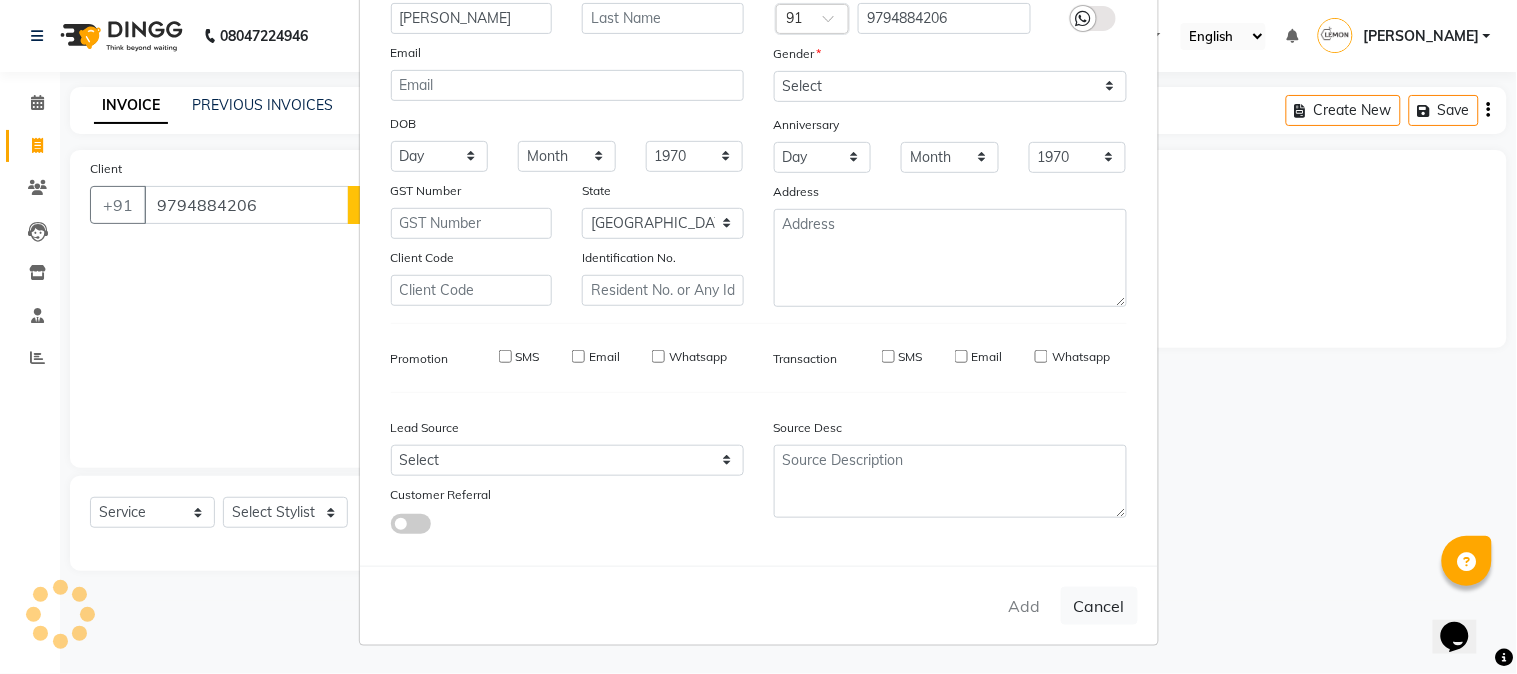 type 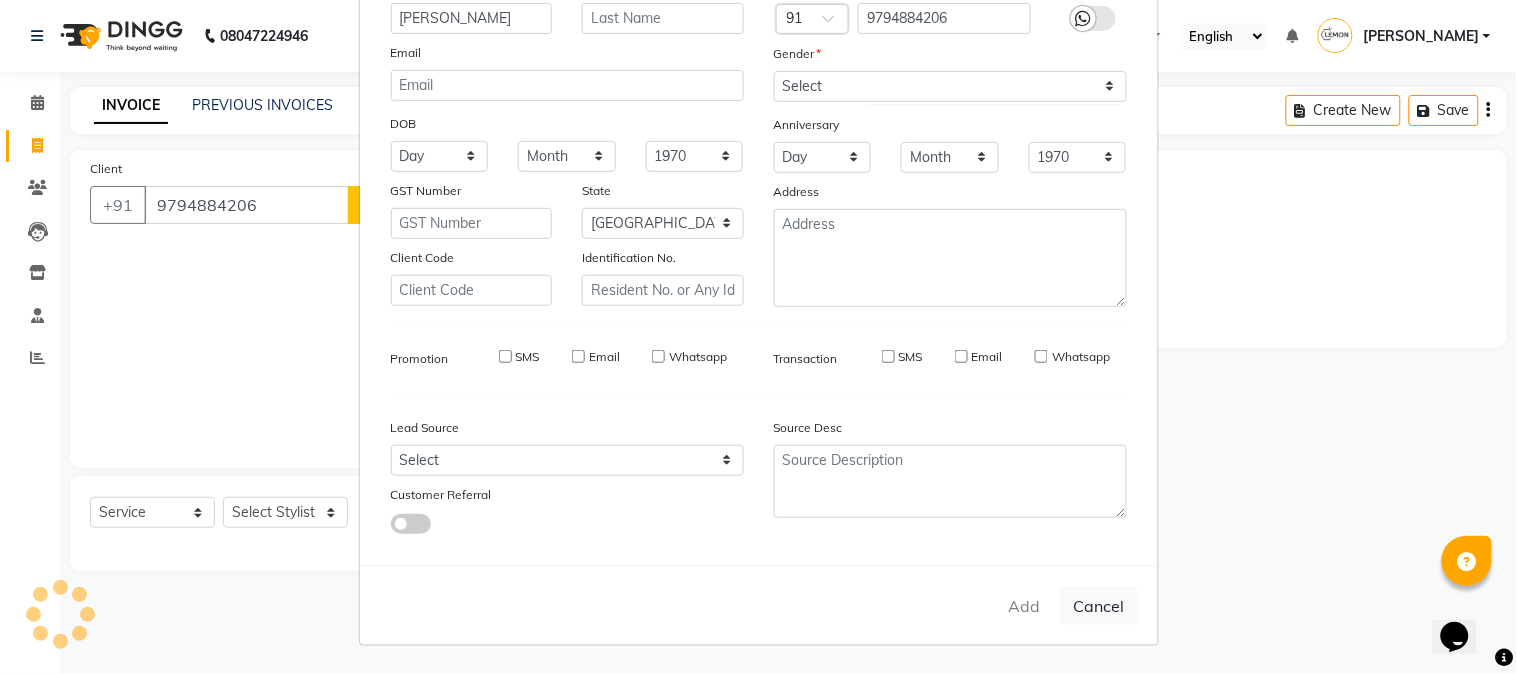 select 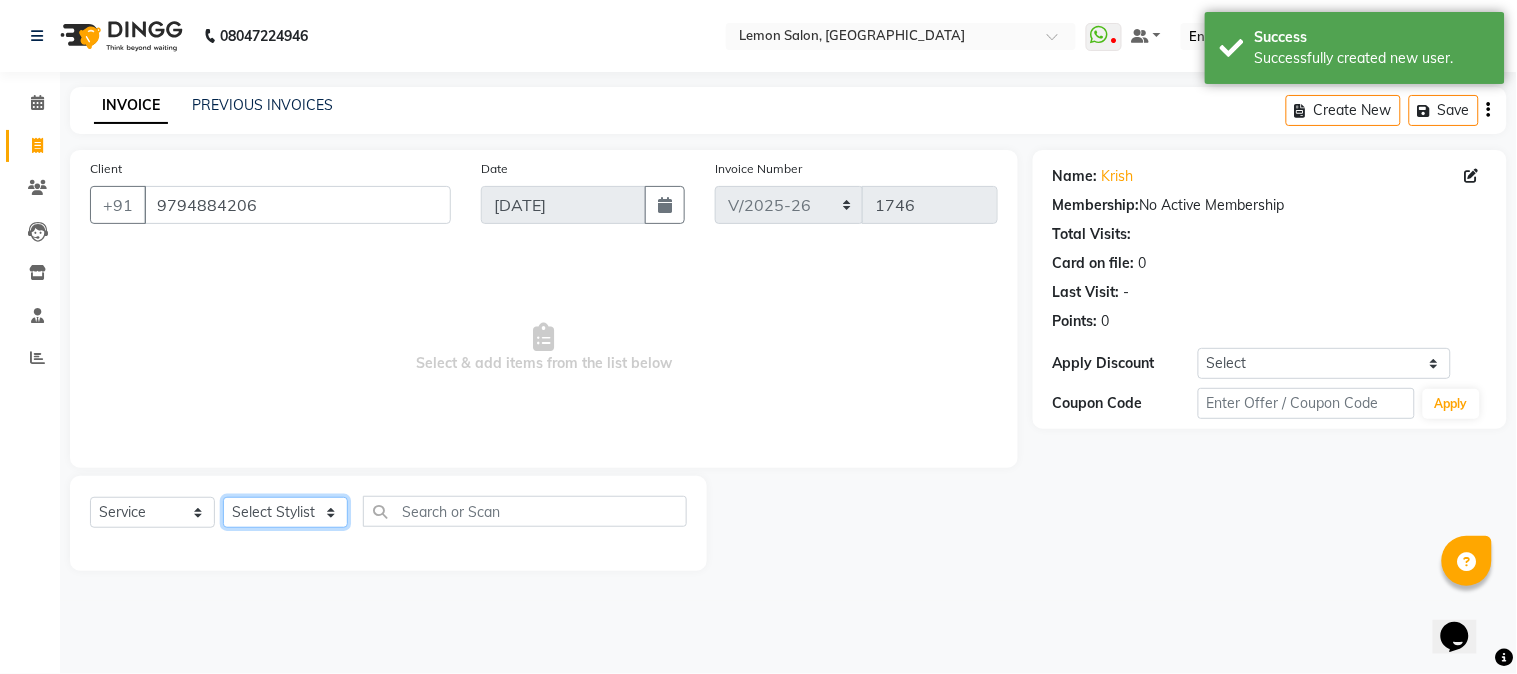 click on "Select Stylist Abhay  Akansha Sadafule Alam Asma Dshpande Datta Kawar DC Furkan Mansoori kavita Kelatkar  Manisha Mohammed Mohsin  Mohammed Nawab  Mukaddar Shaikh Sana Mansoori Sandhya Tabrez Shah  Urmila Pol" 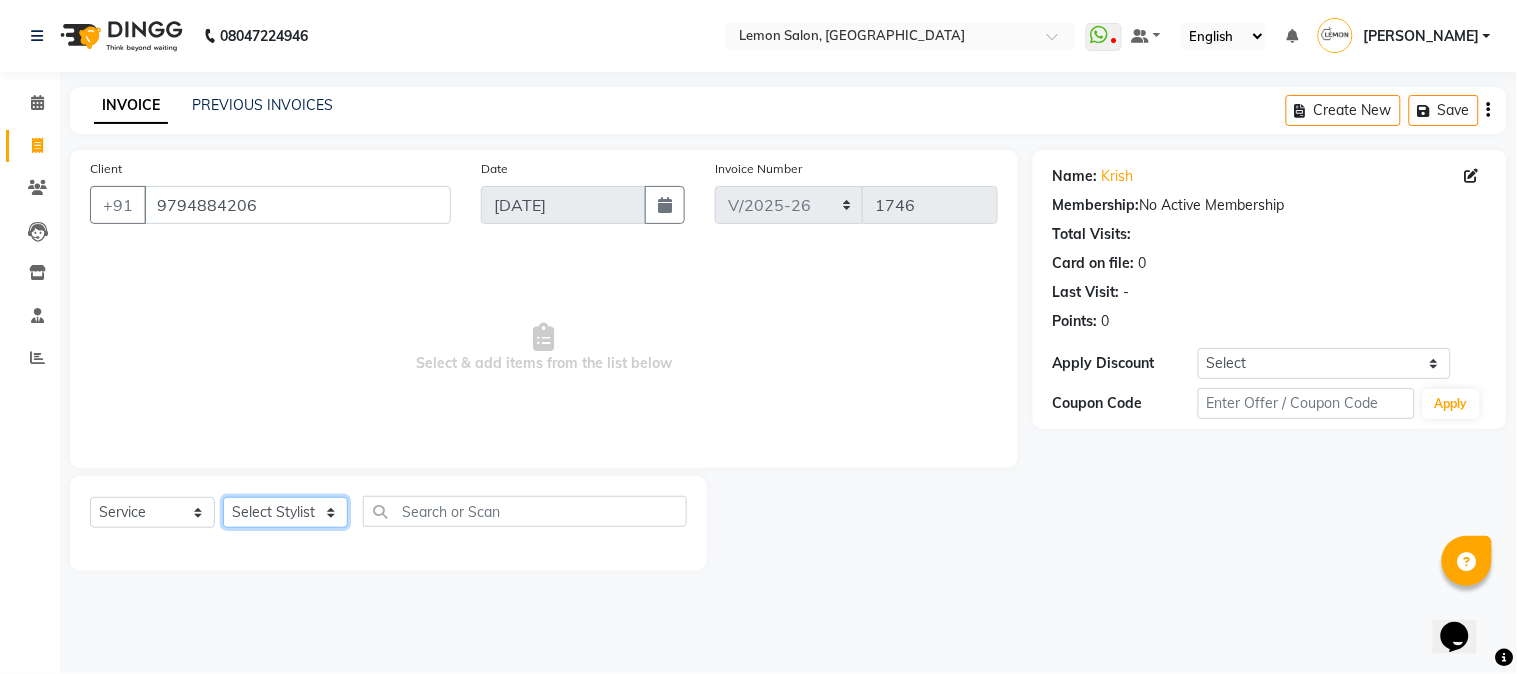 select on "61677" 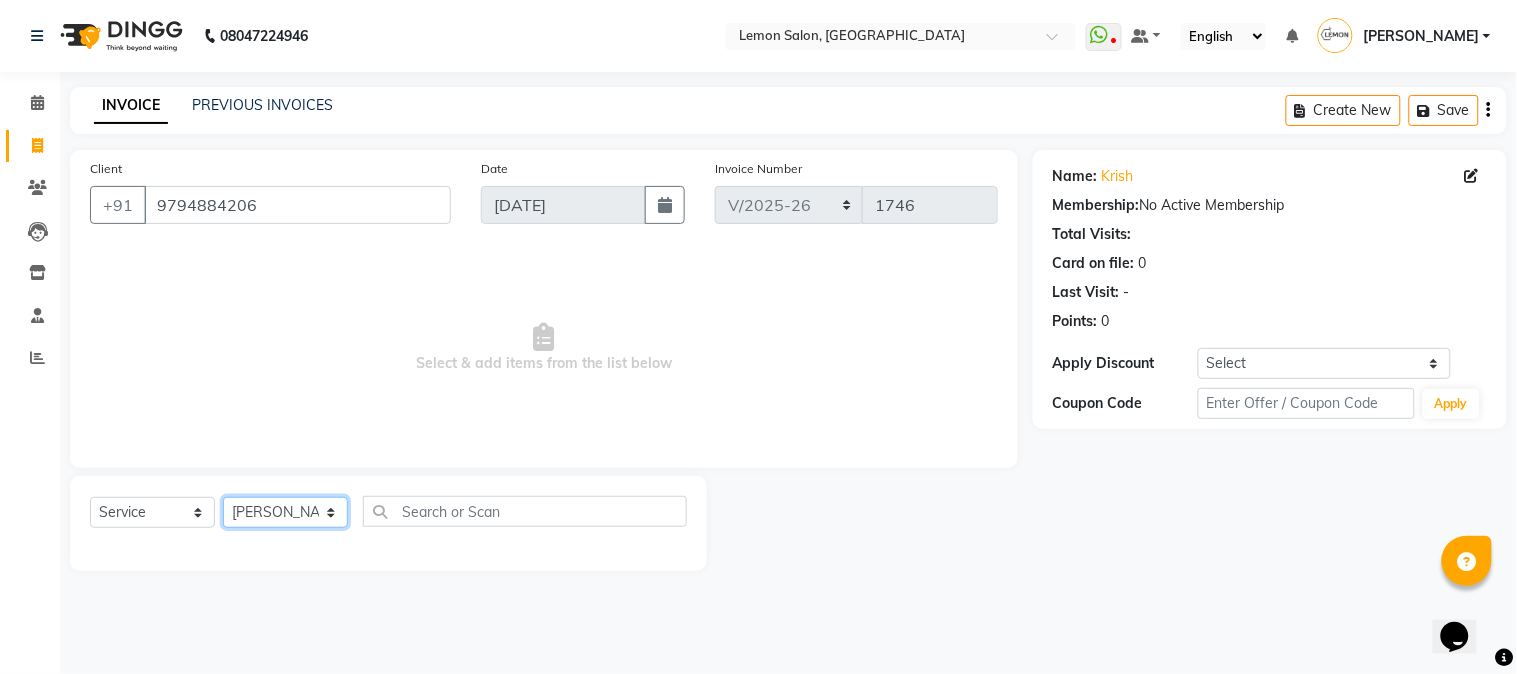 click on "Select Stylist Abhay  Akansha Sadafule Alam Asma Dshpande Datta Kawar DC Furkan Mansoori kavita Kelatkar  Manisha Mohammed Mohsin  Mohammed Nawab  Mukaddar Shaikh Sana Mansoori Sandhya Tabrez Shah  Urmila Pol" 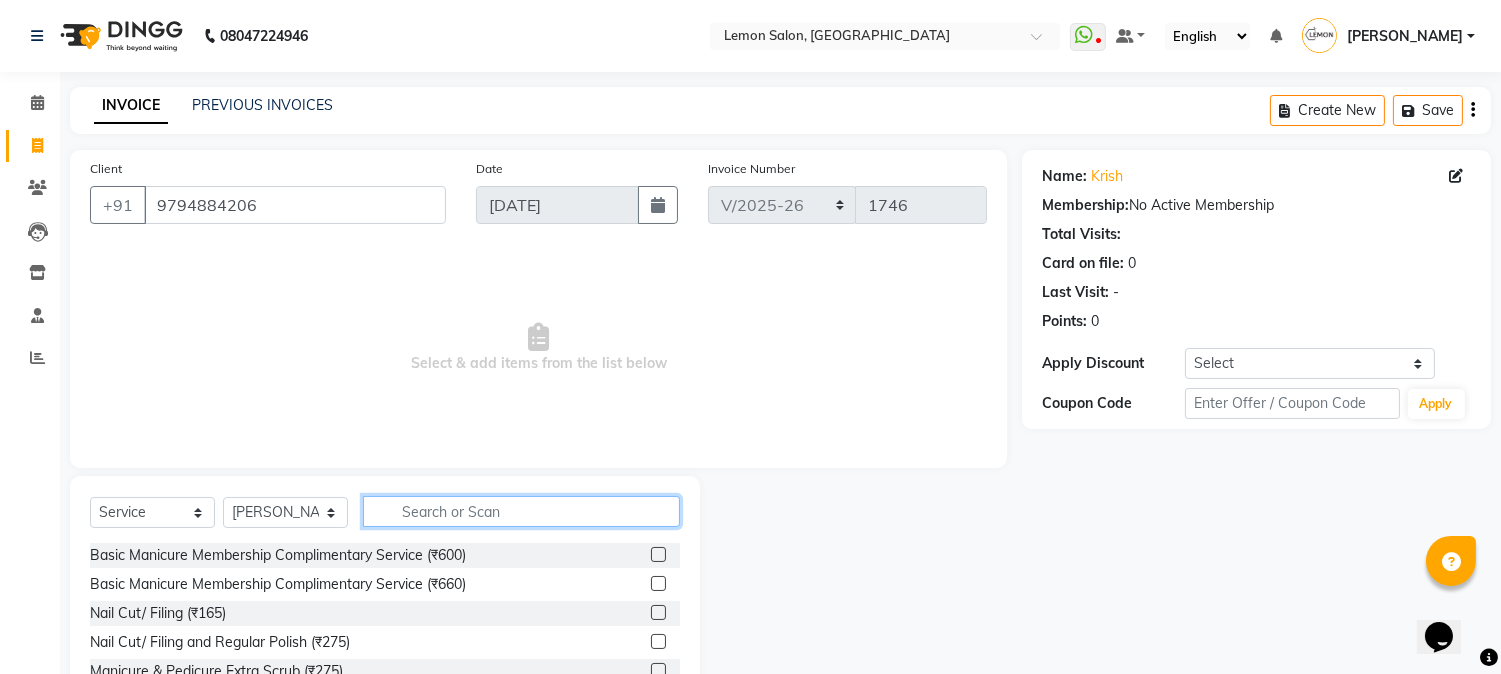 click 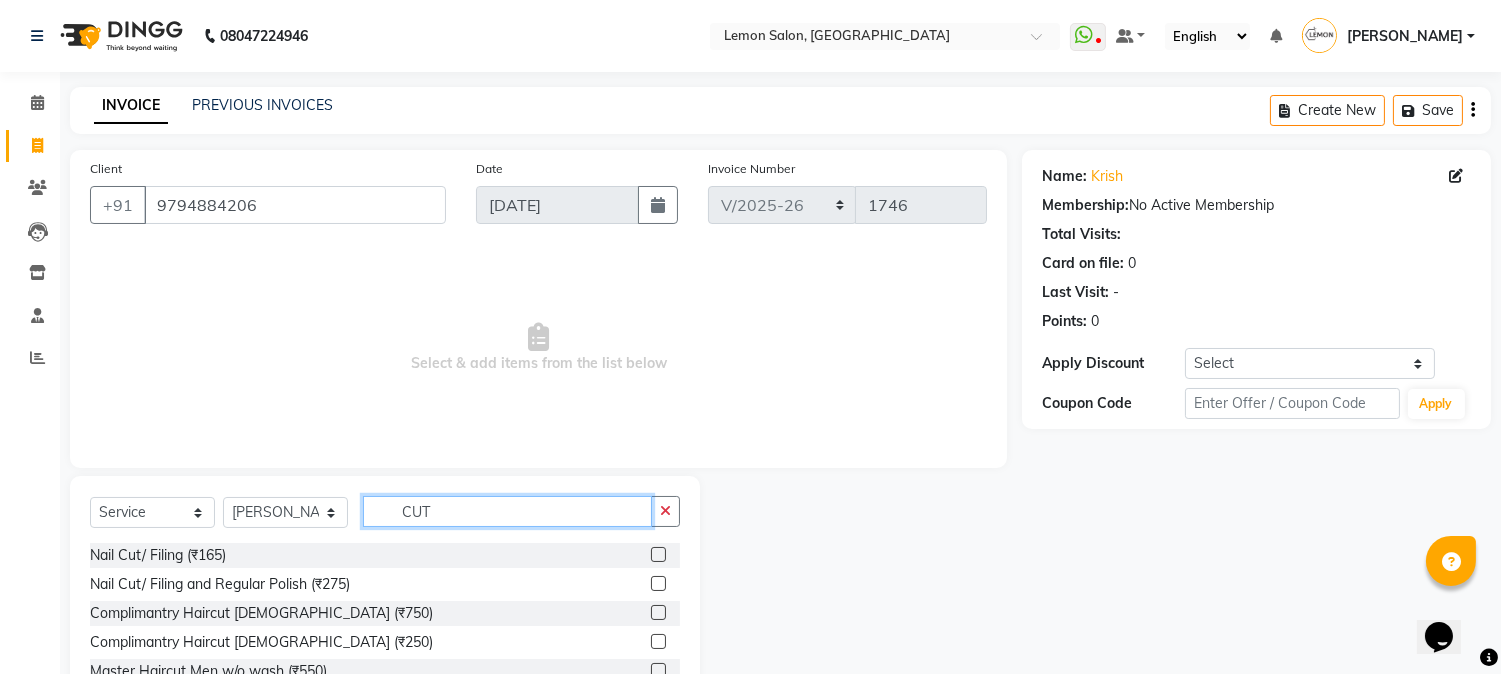 scroll, scrollTop: 126, scrollLeft: 0, axis: vertical 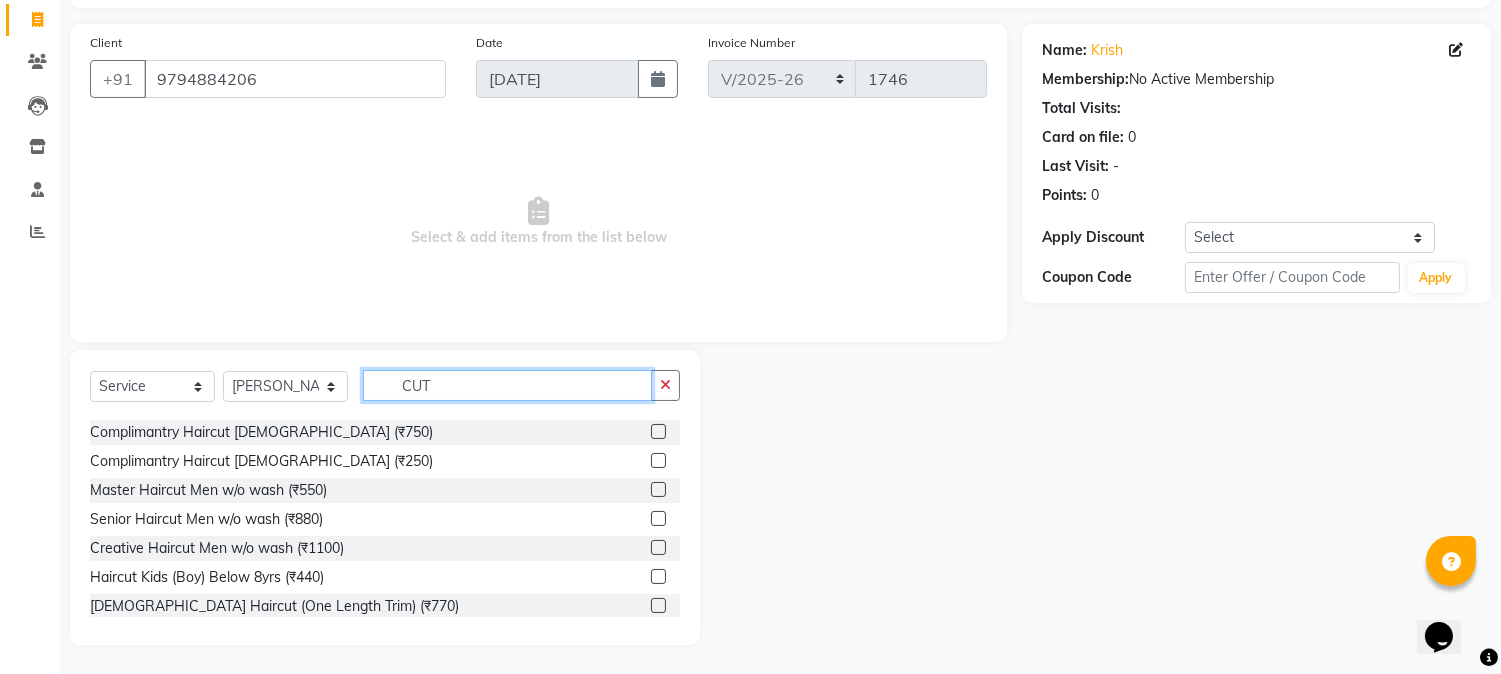 type on "CUT" 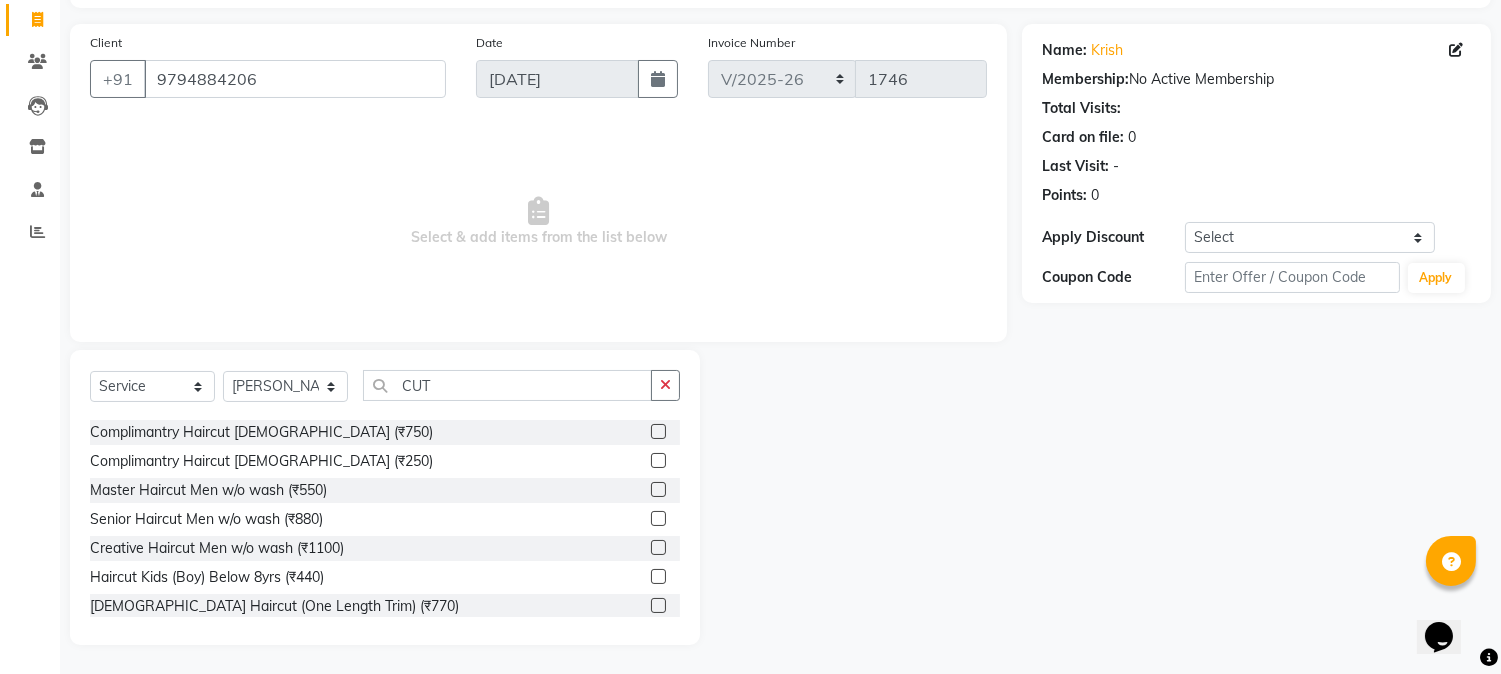 click 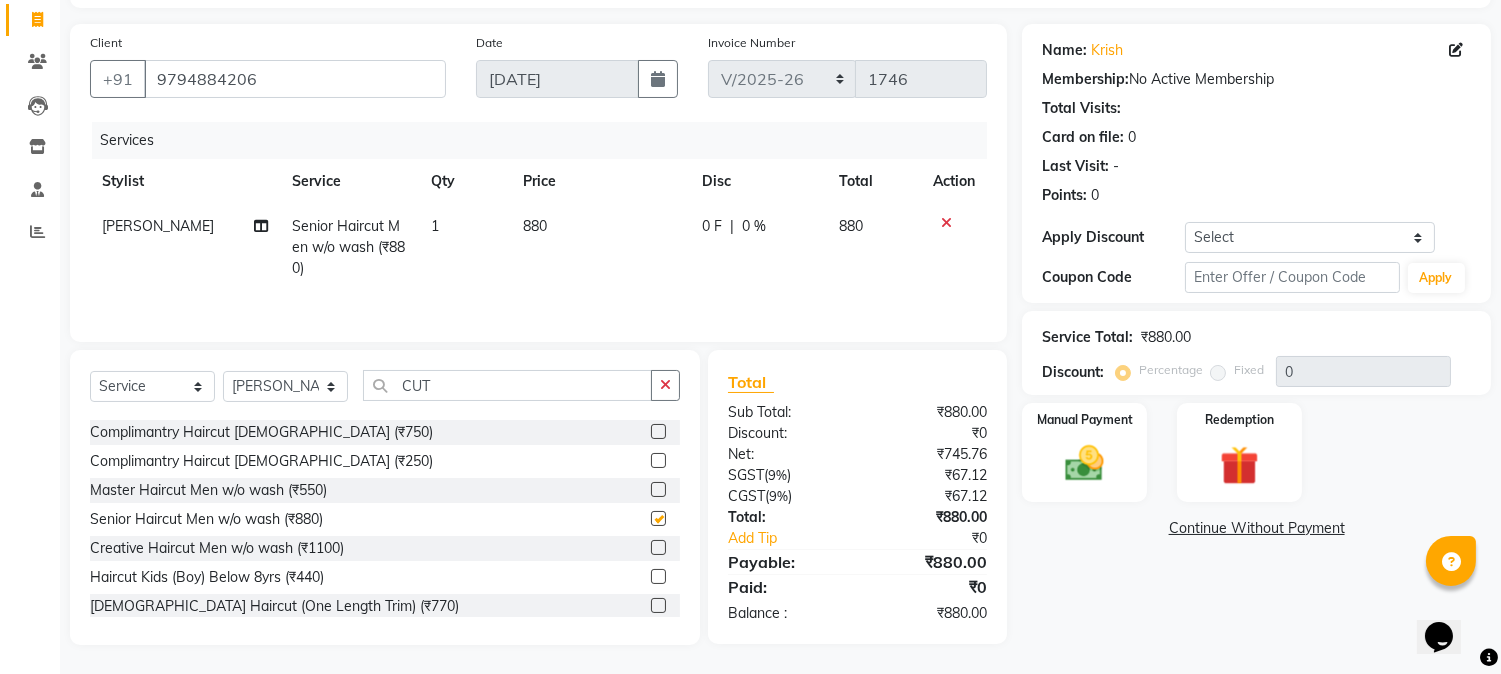 checkbox on "false" 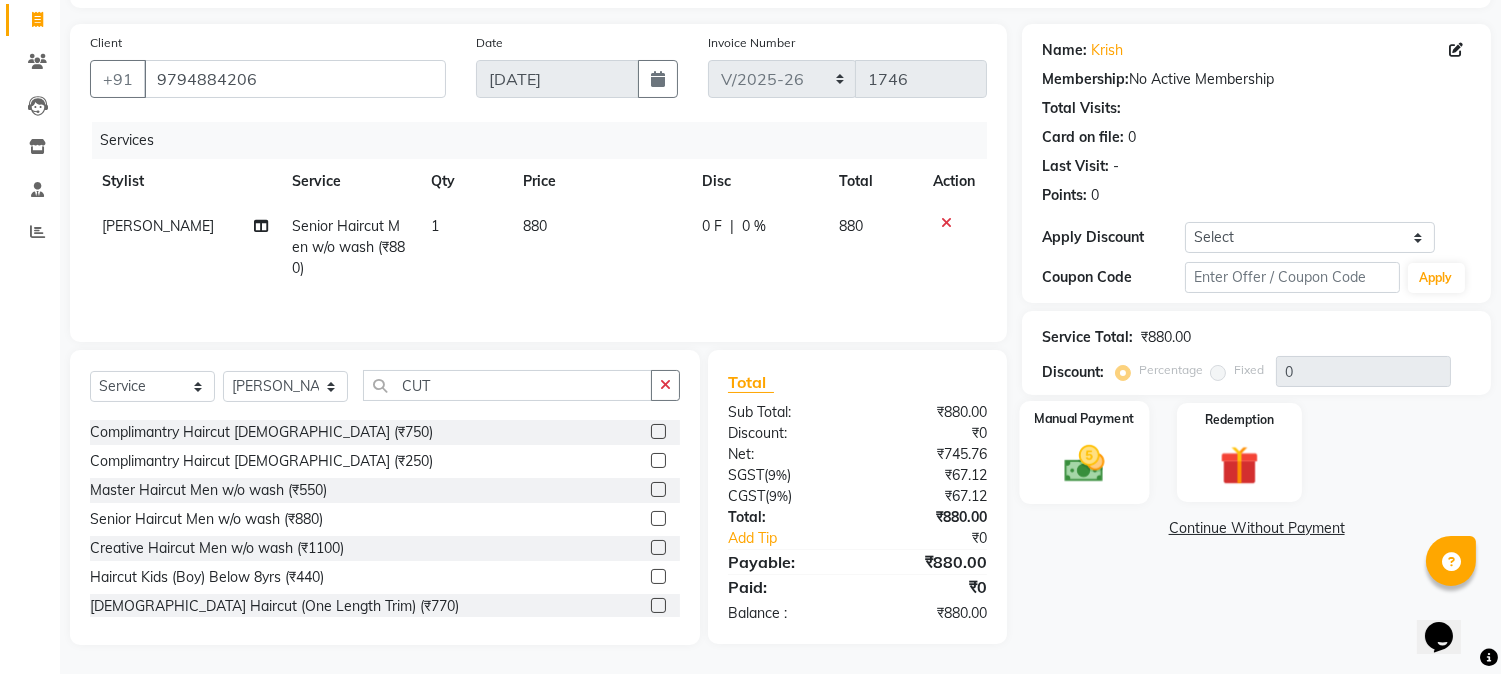 click 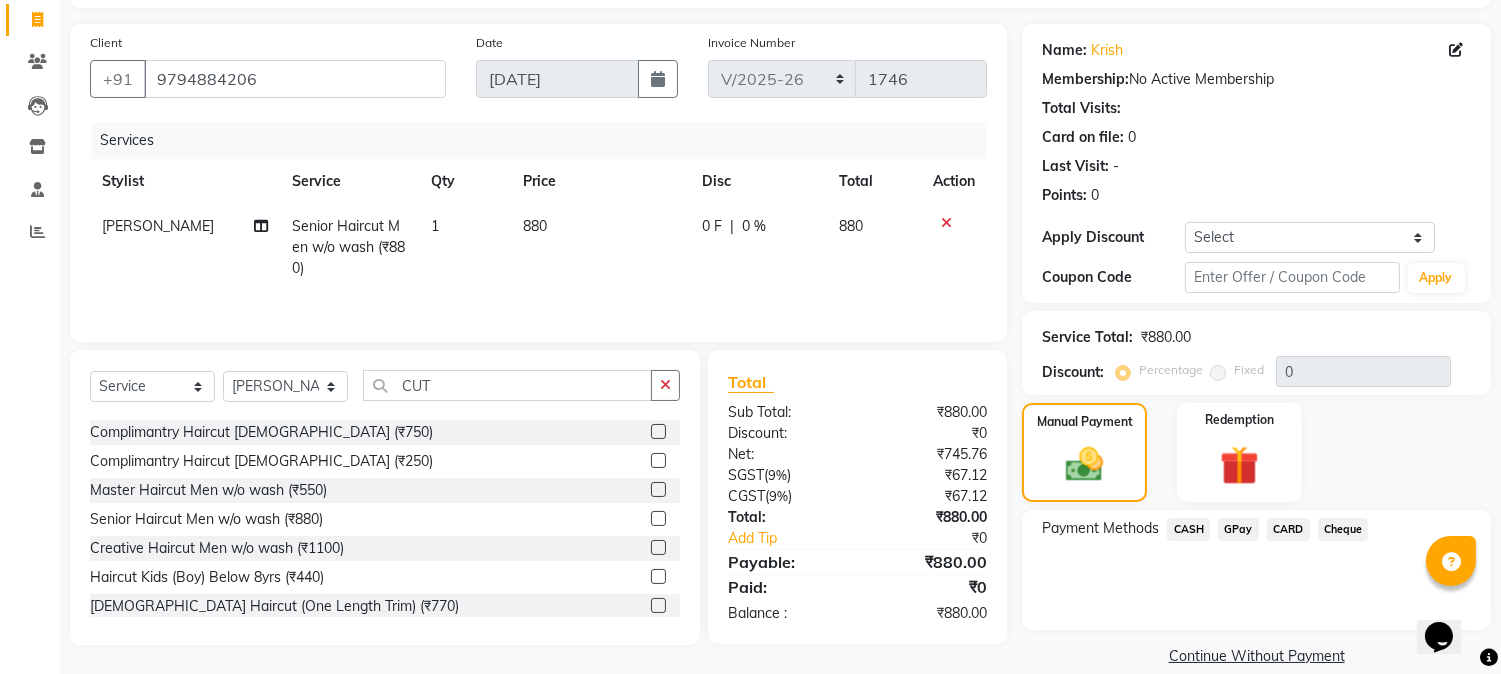 scroll, scrollTop: 152, scrollLeft: 0, axis: vertical 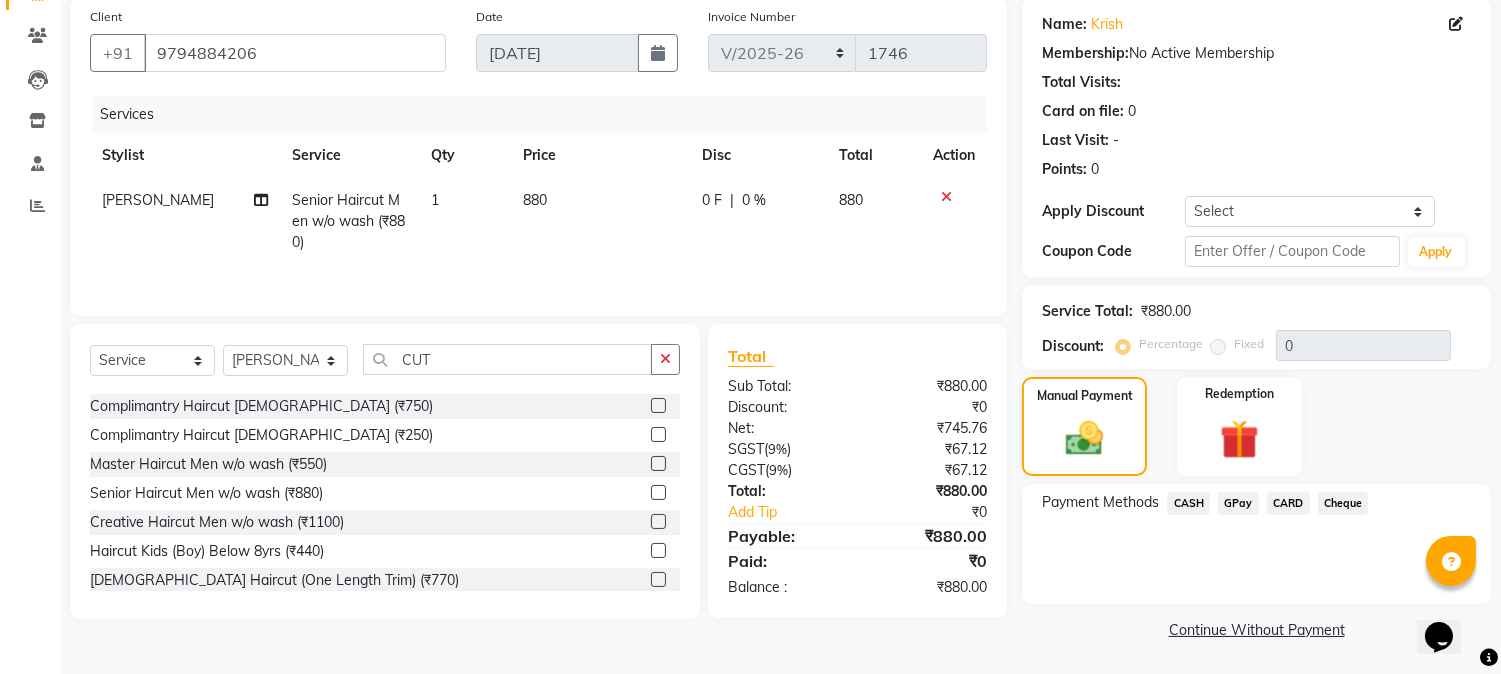 click on "GPay" 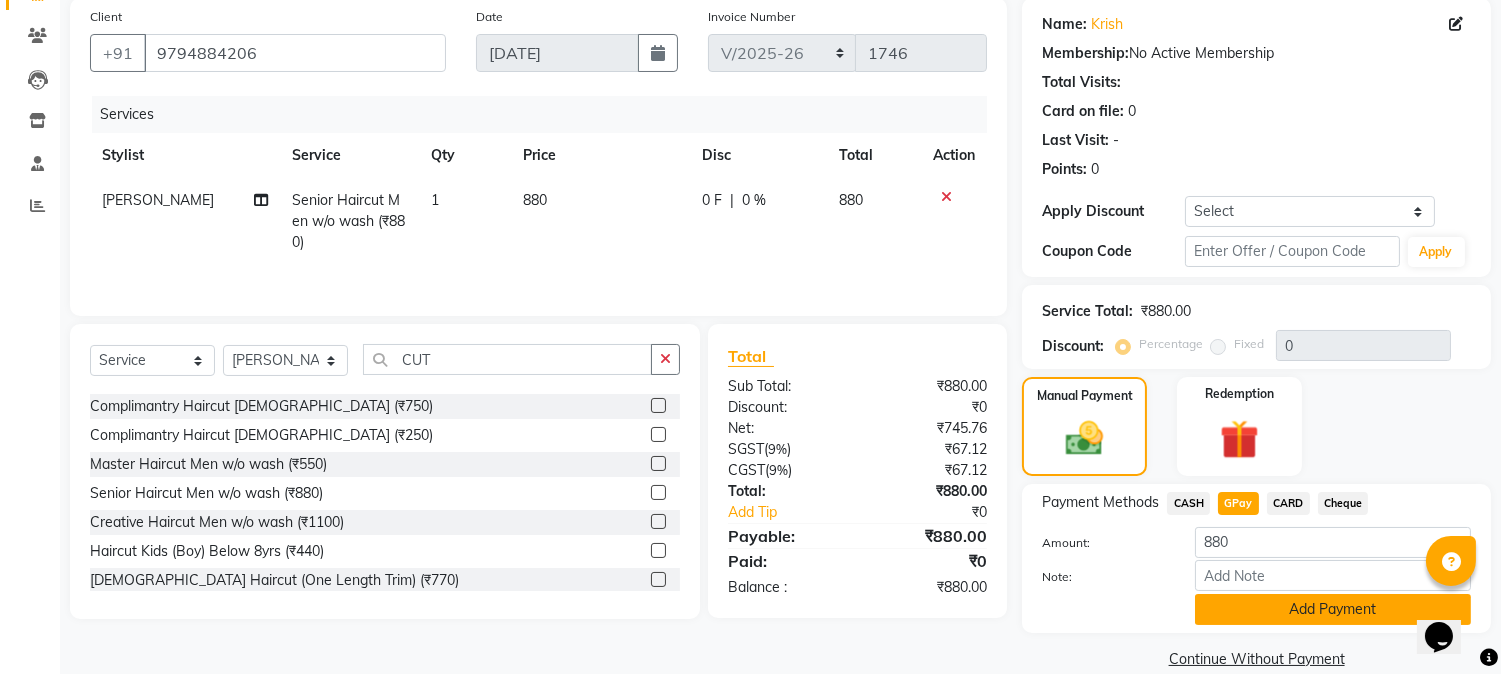 click on "Add Payment" 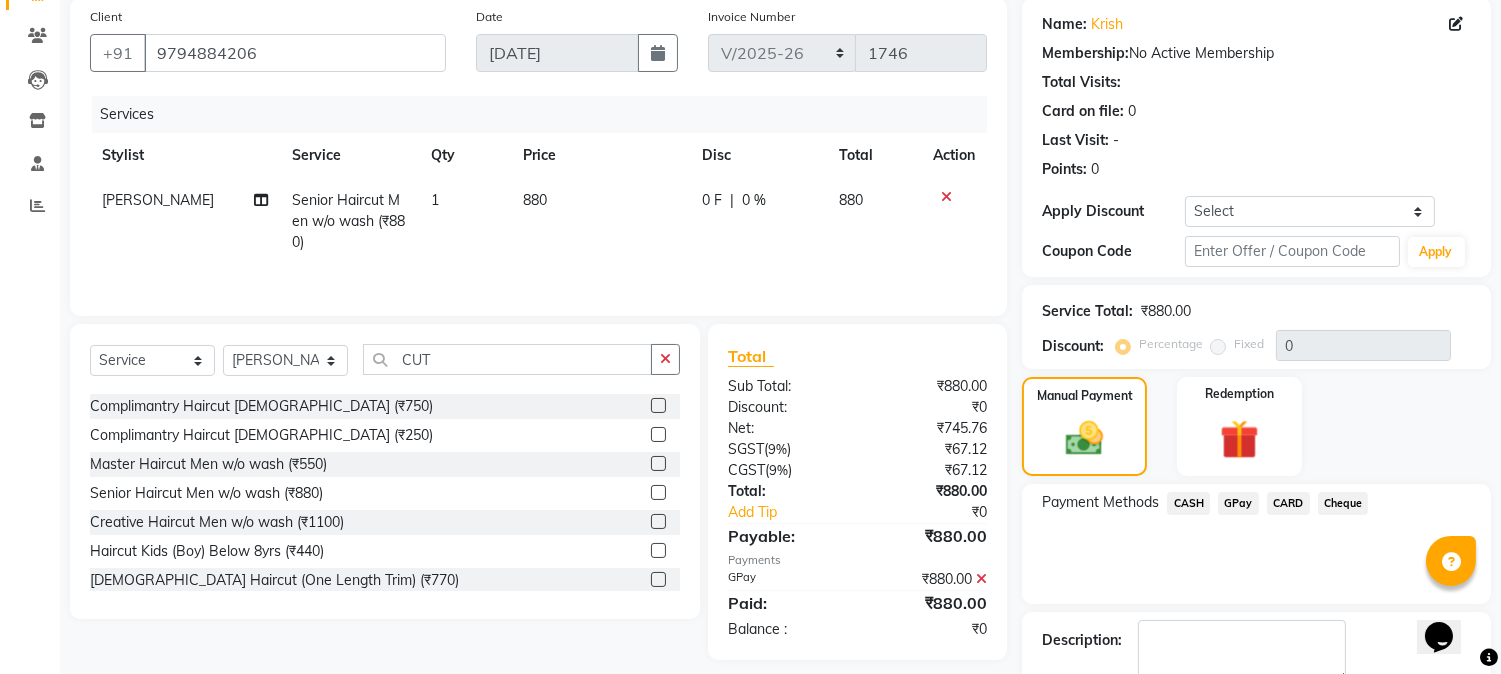 scroll, scrollTop: 265, scrollLeft: 0, axis: vertical 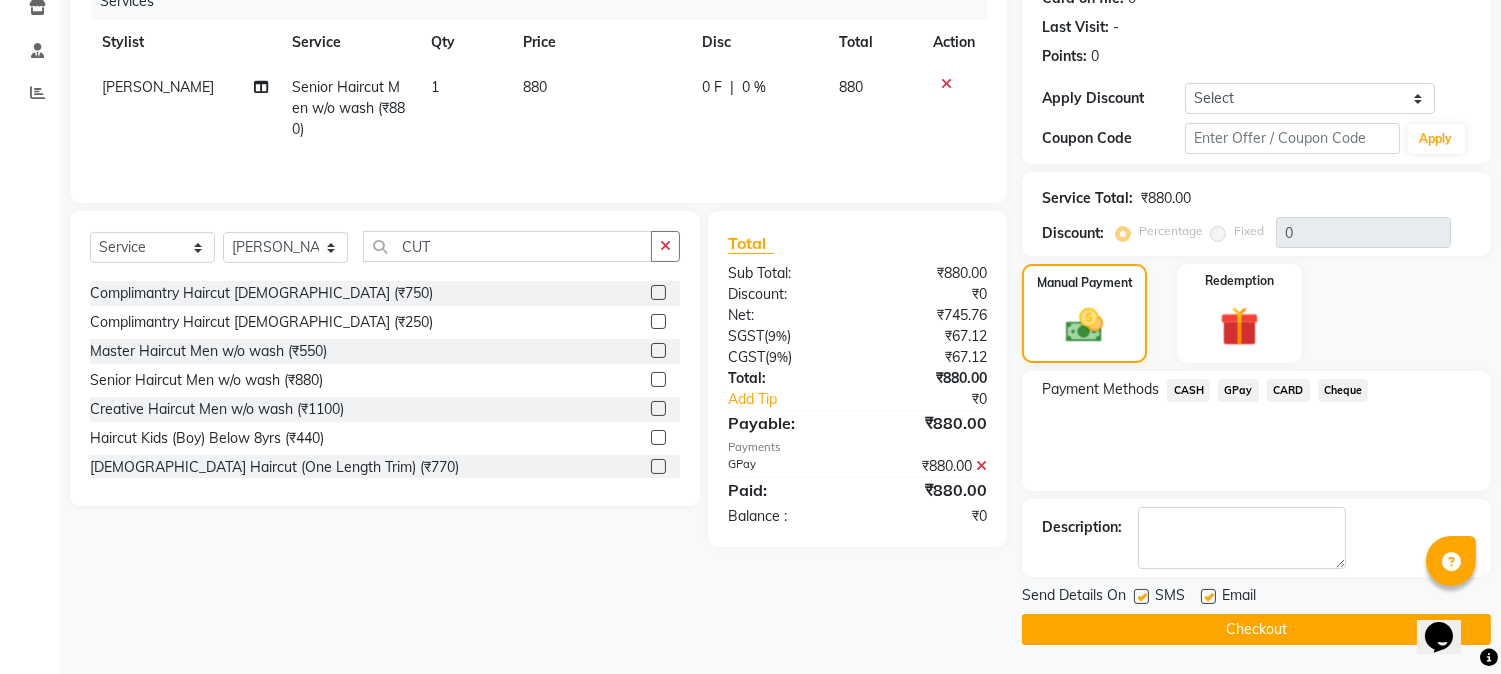 click on "Checkout" 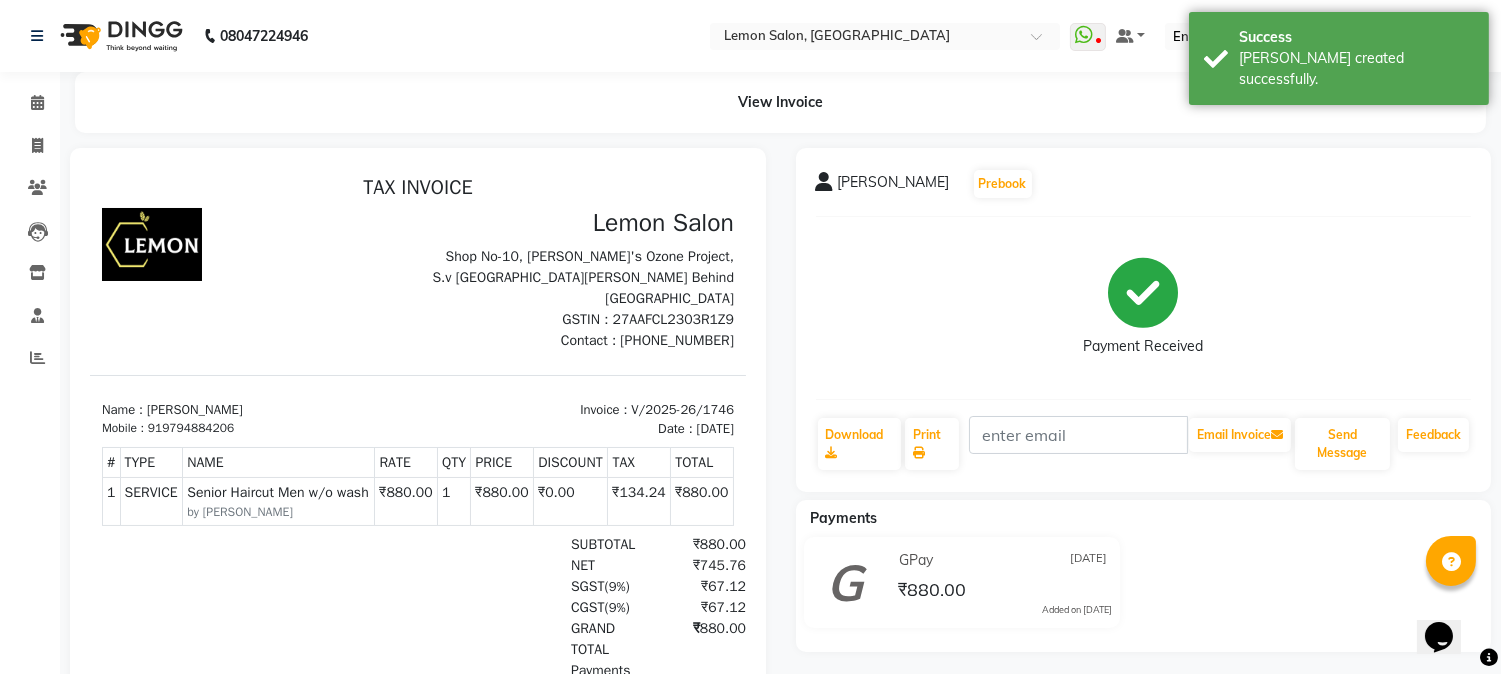 scroll, scrollTop: 0, scrollLeft: 0, axis: both 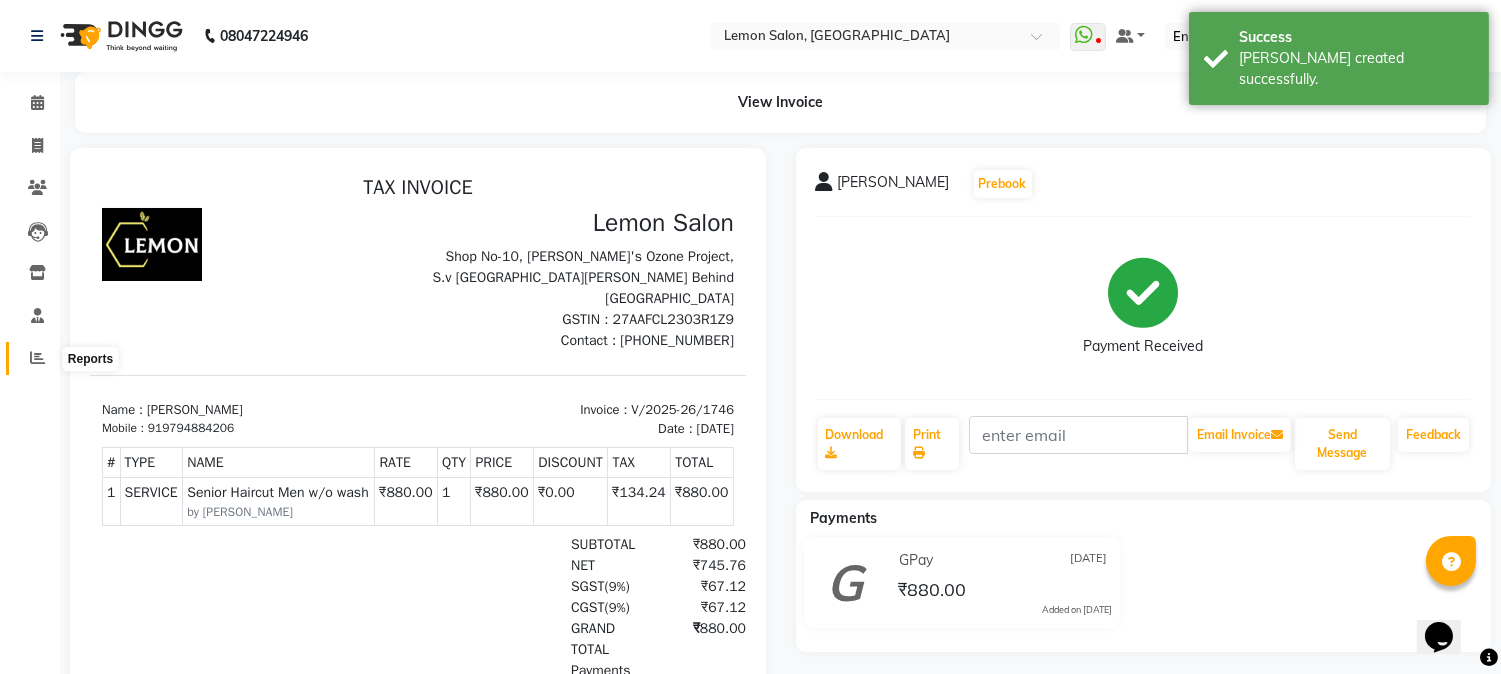 click 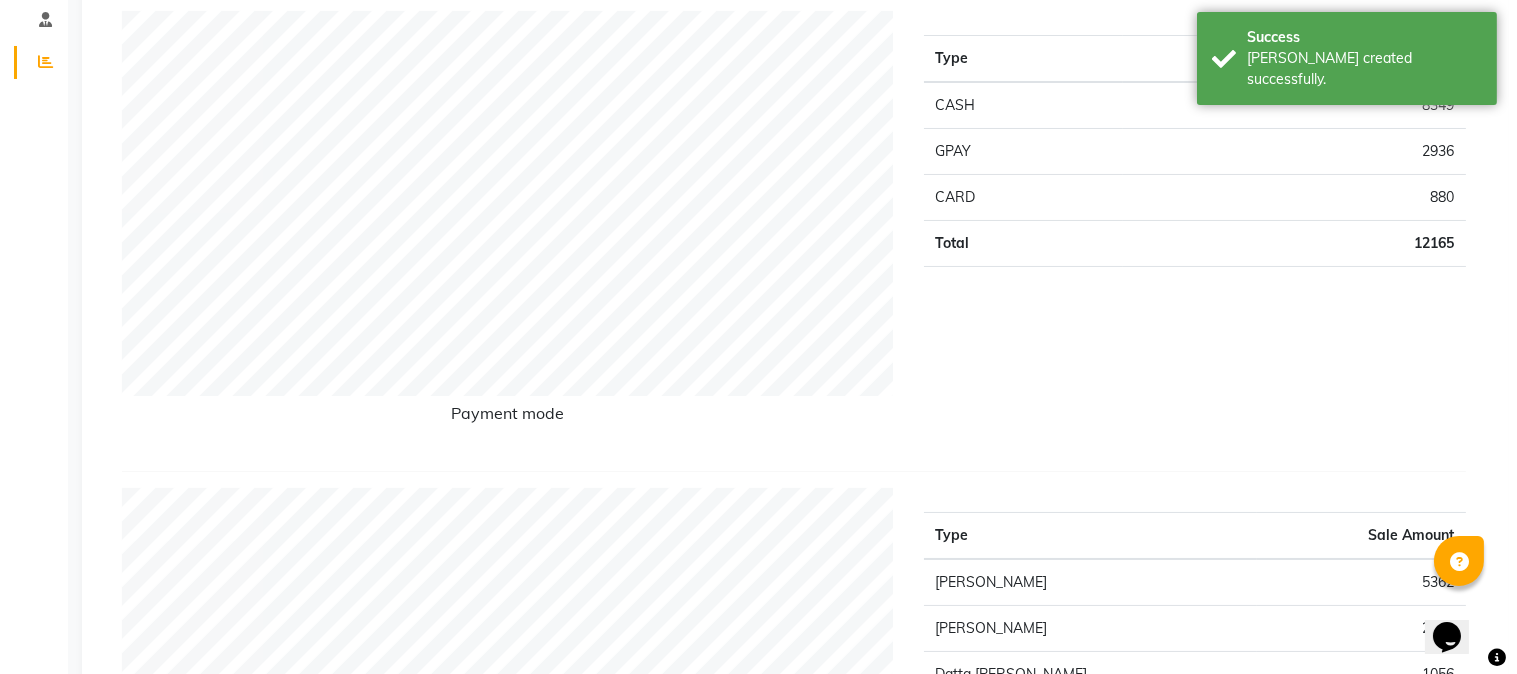 scroll, scrollTop: 0, scrollLeft: 0, axis: both 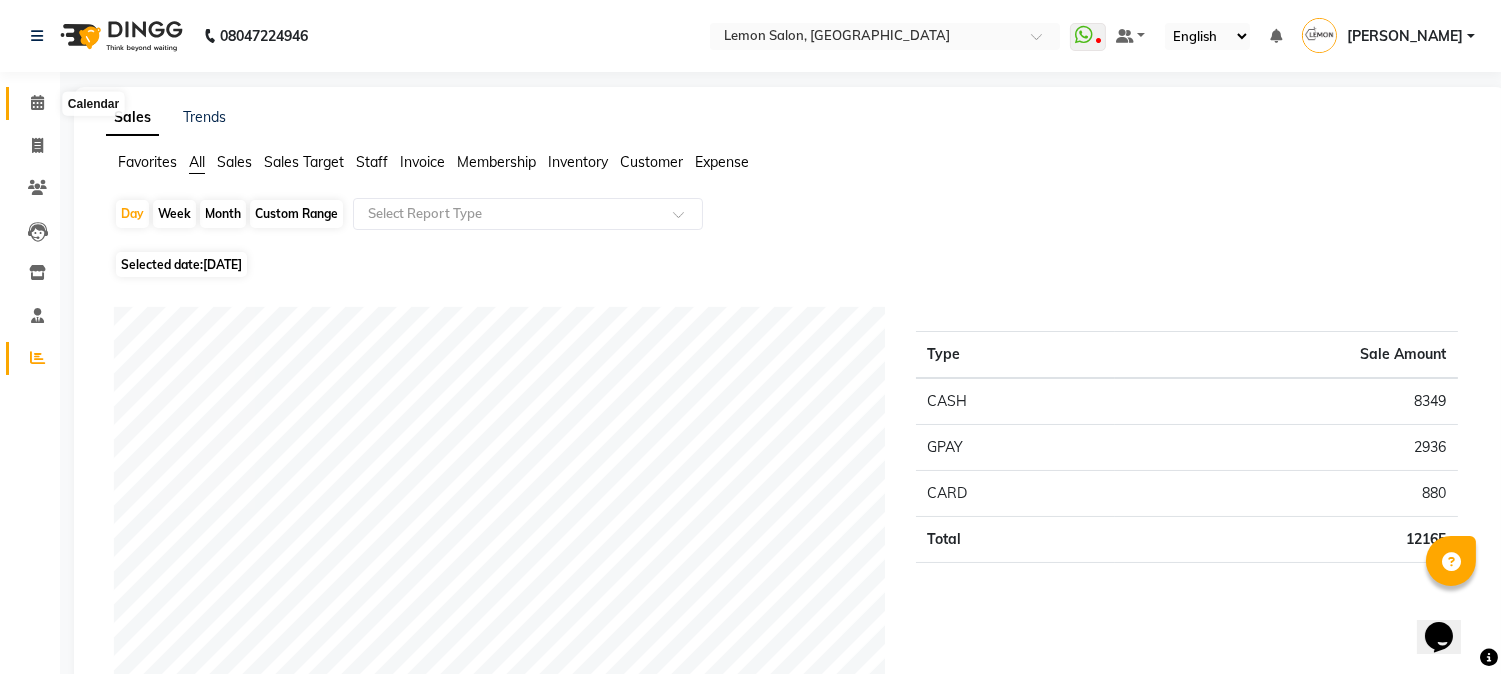 click 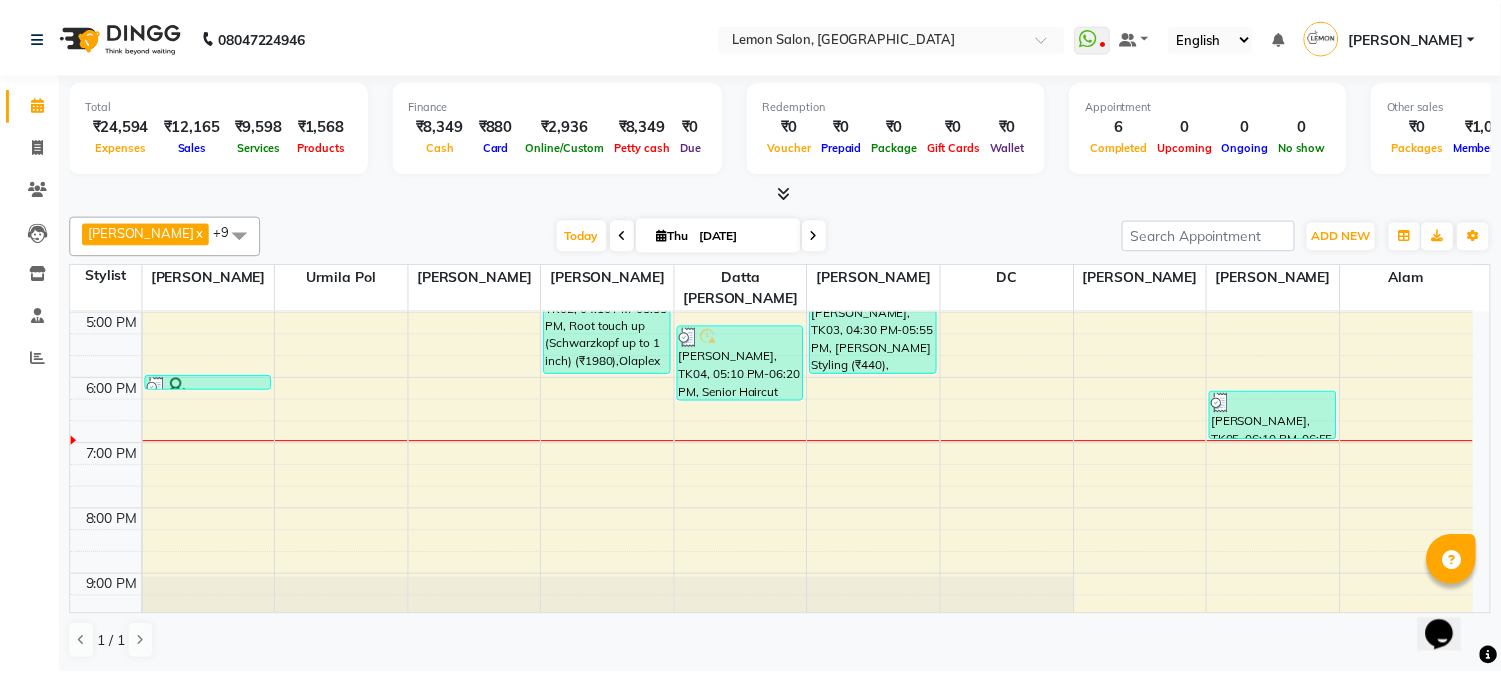 scroll, scrollTop: 592, scrollLeft: 0, axis: vertical 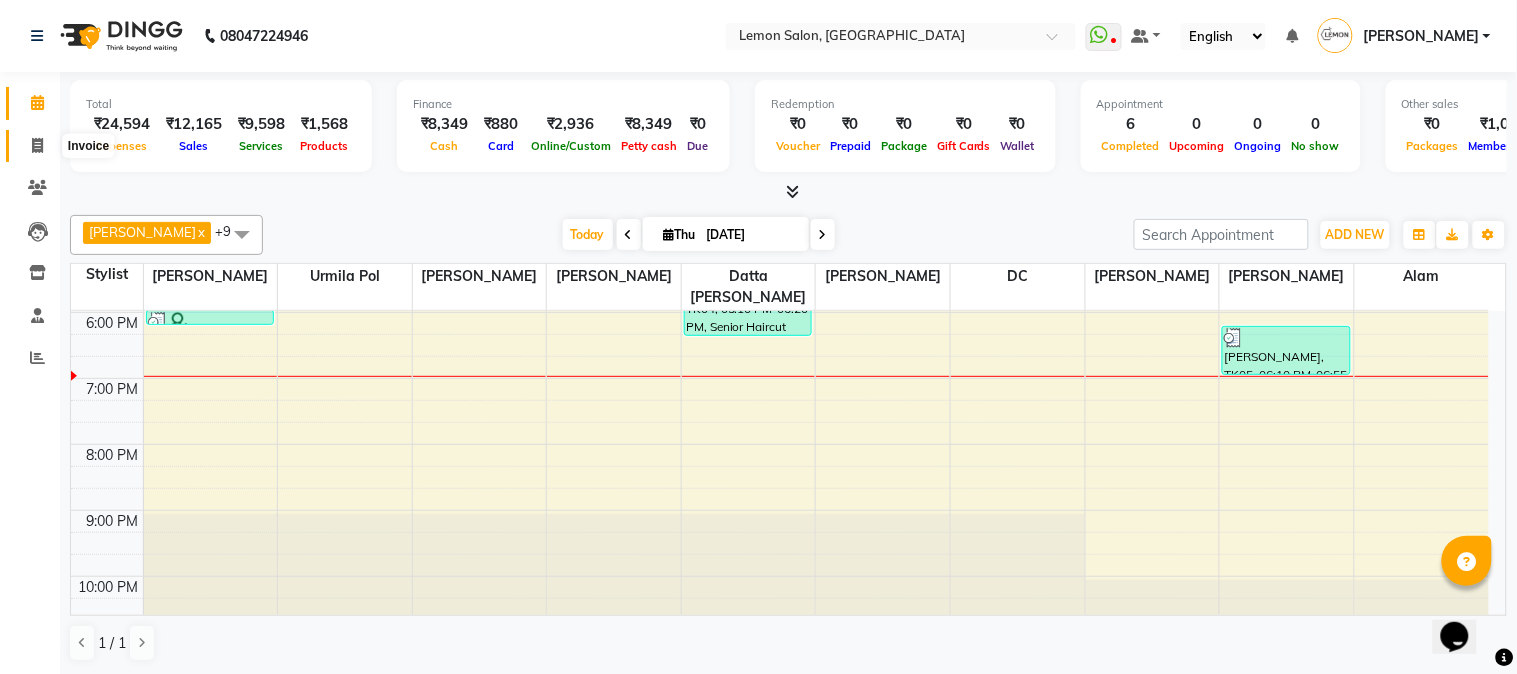 click 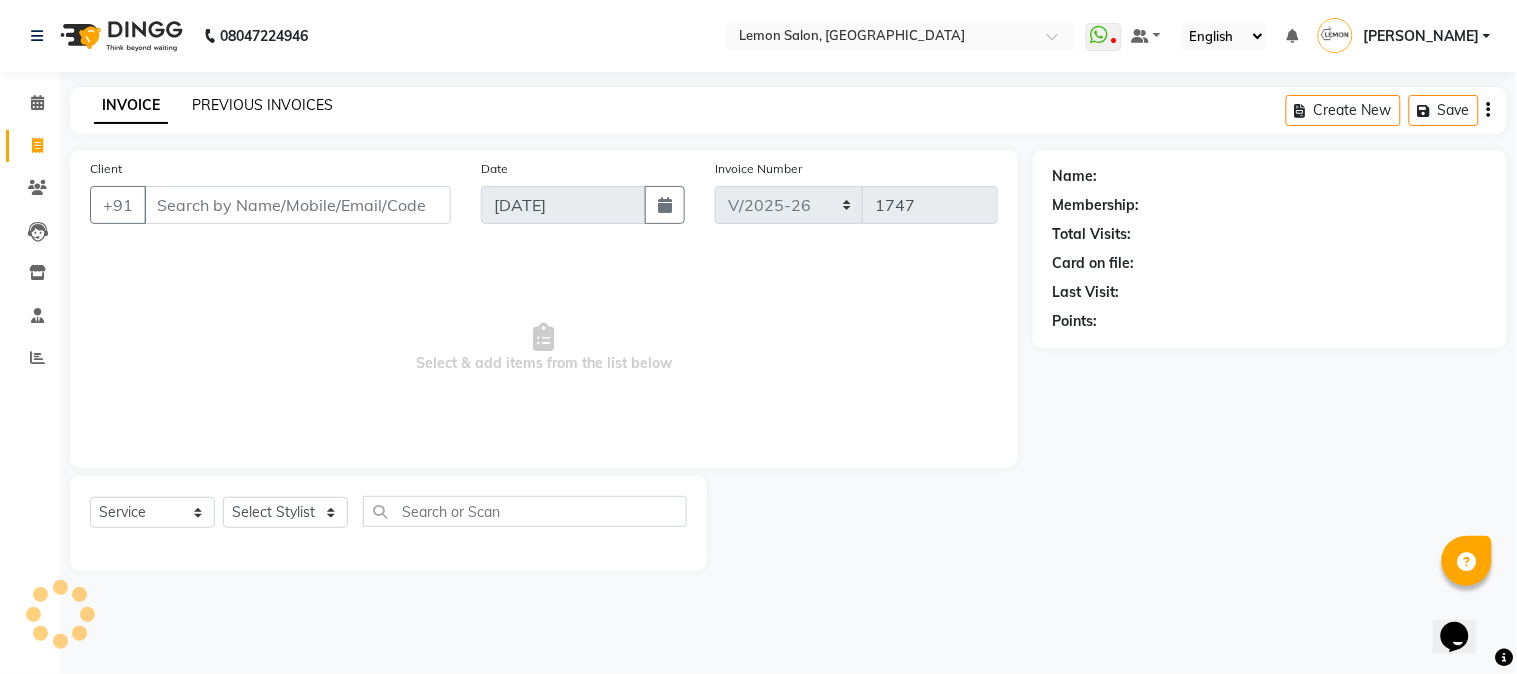 click on "PREVIOUS INVOICES" 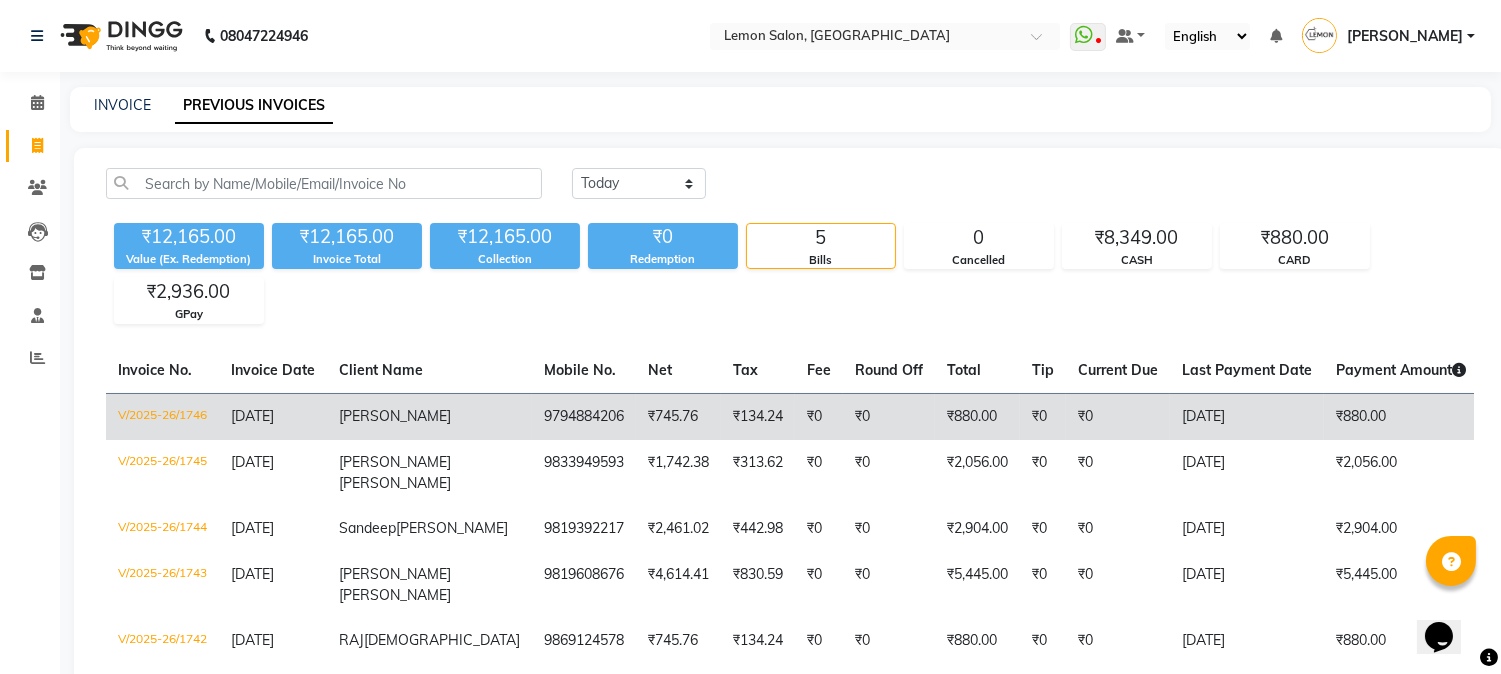 click on "[DATE]" 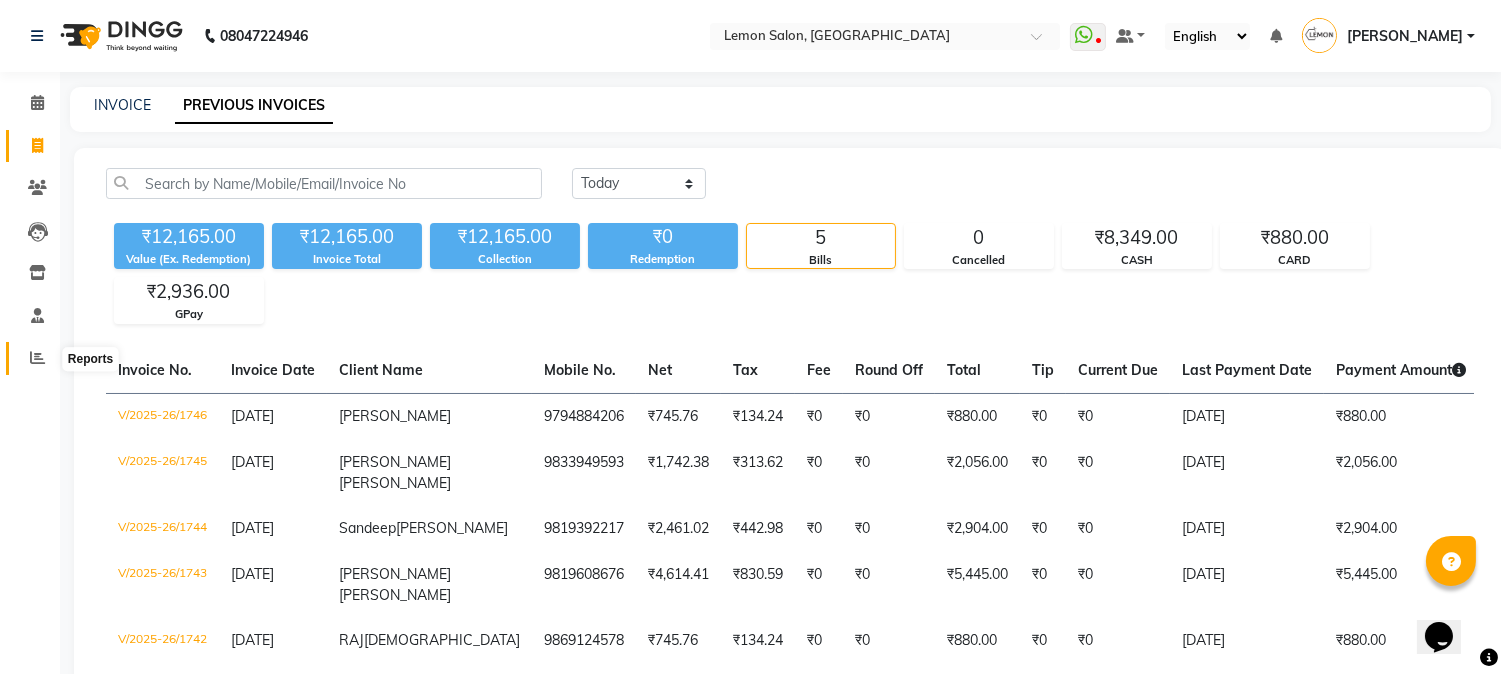 click 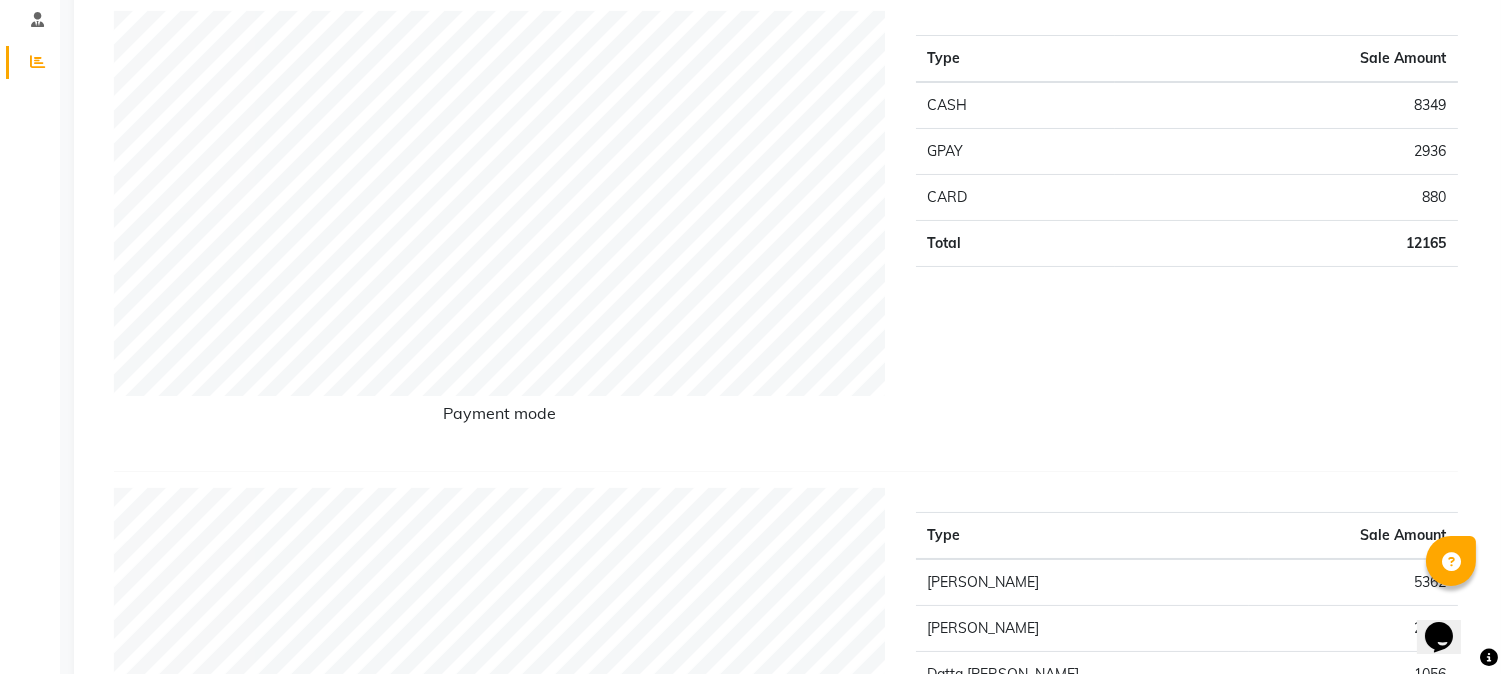 scroll, scrollTop: 0, scrollLeft: 0, axis: both 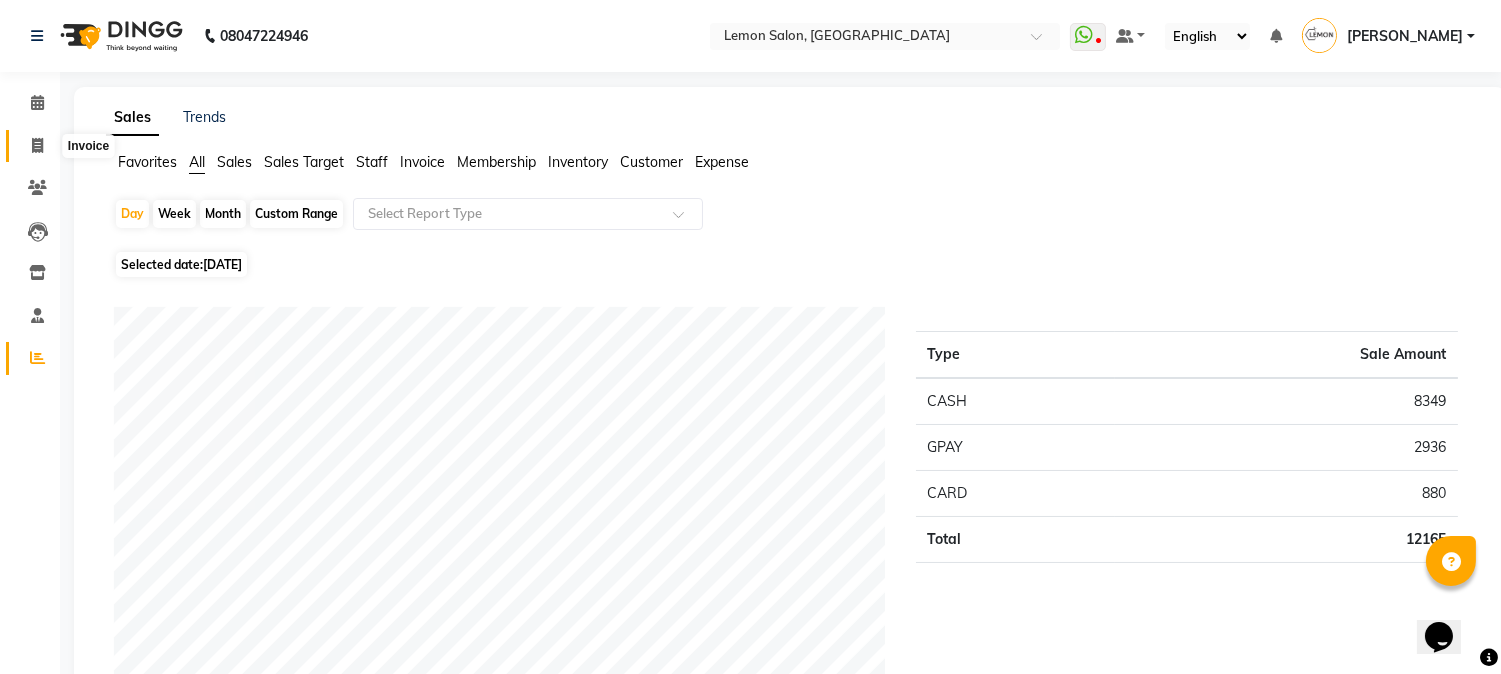 click 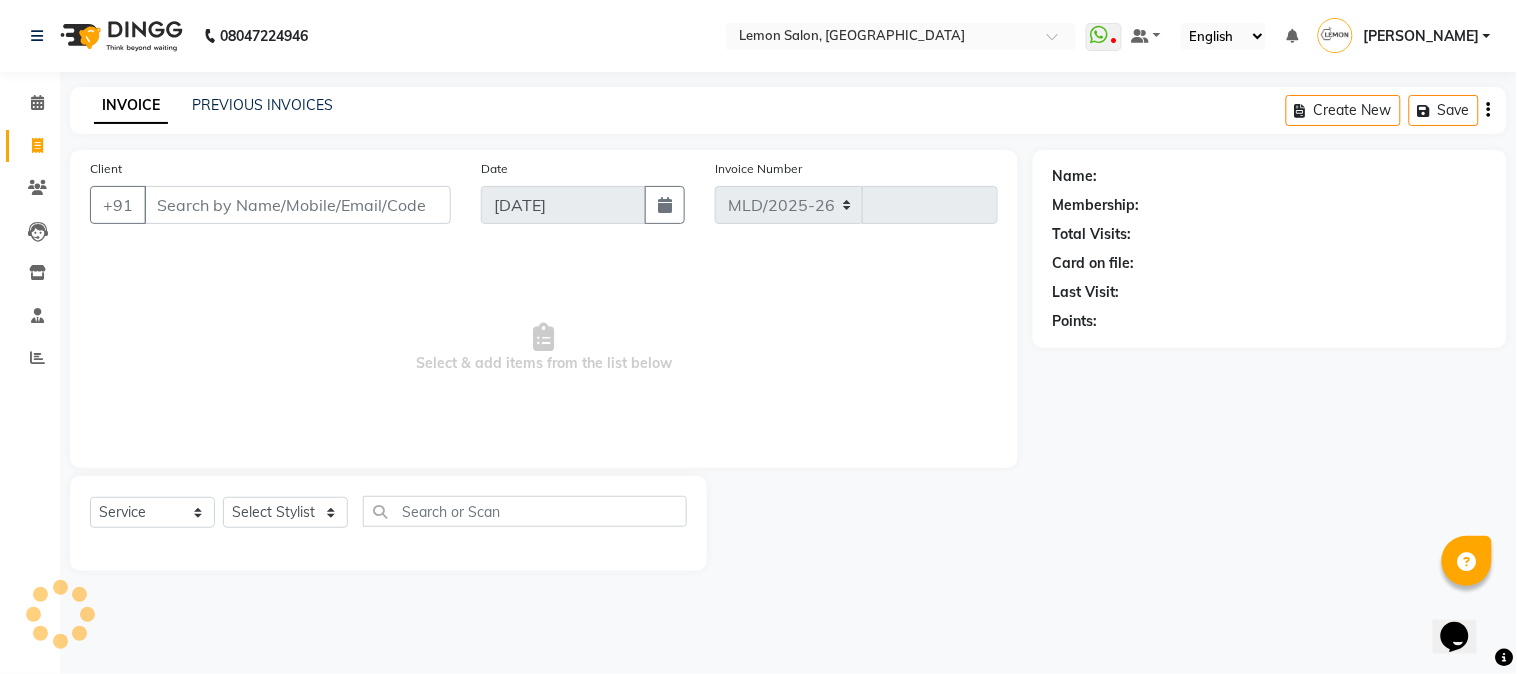 select on "565" 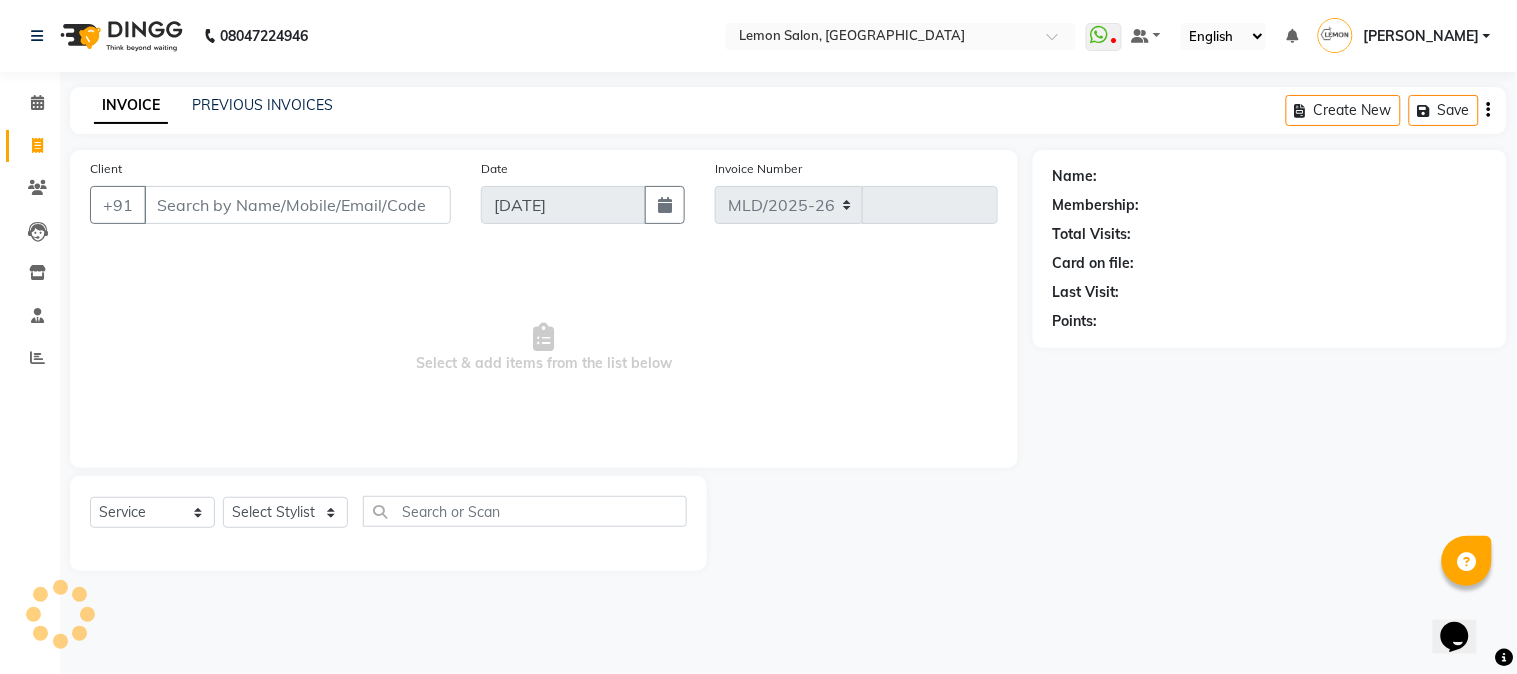 type on "1747" 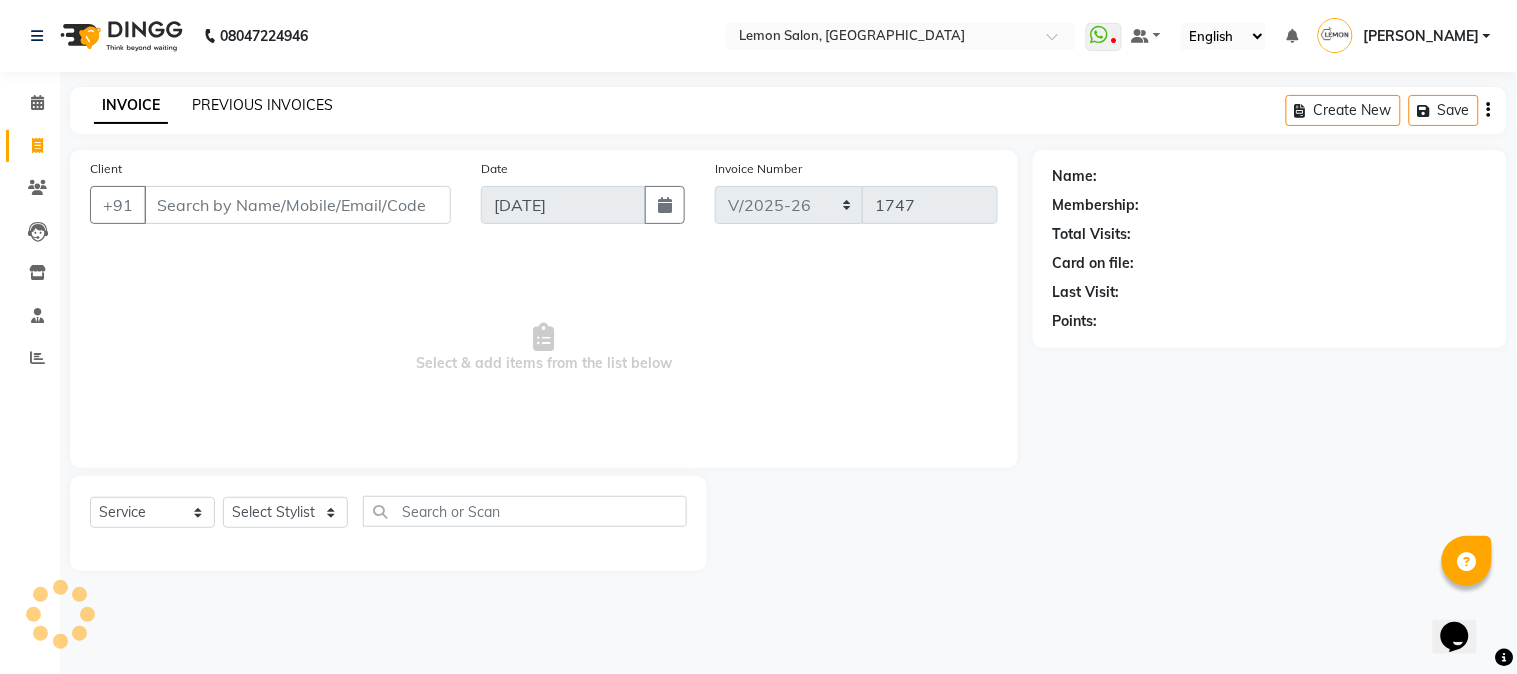 click on "PREVIOUS INVOICES" 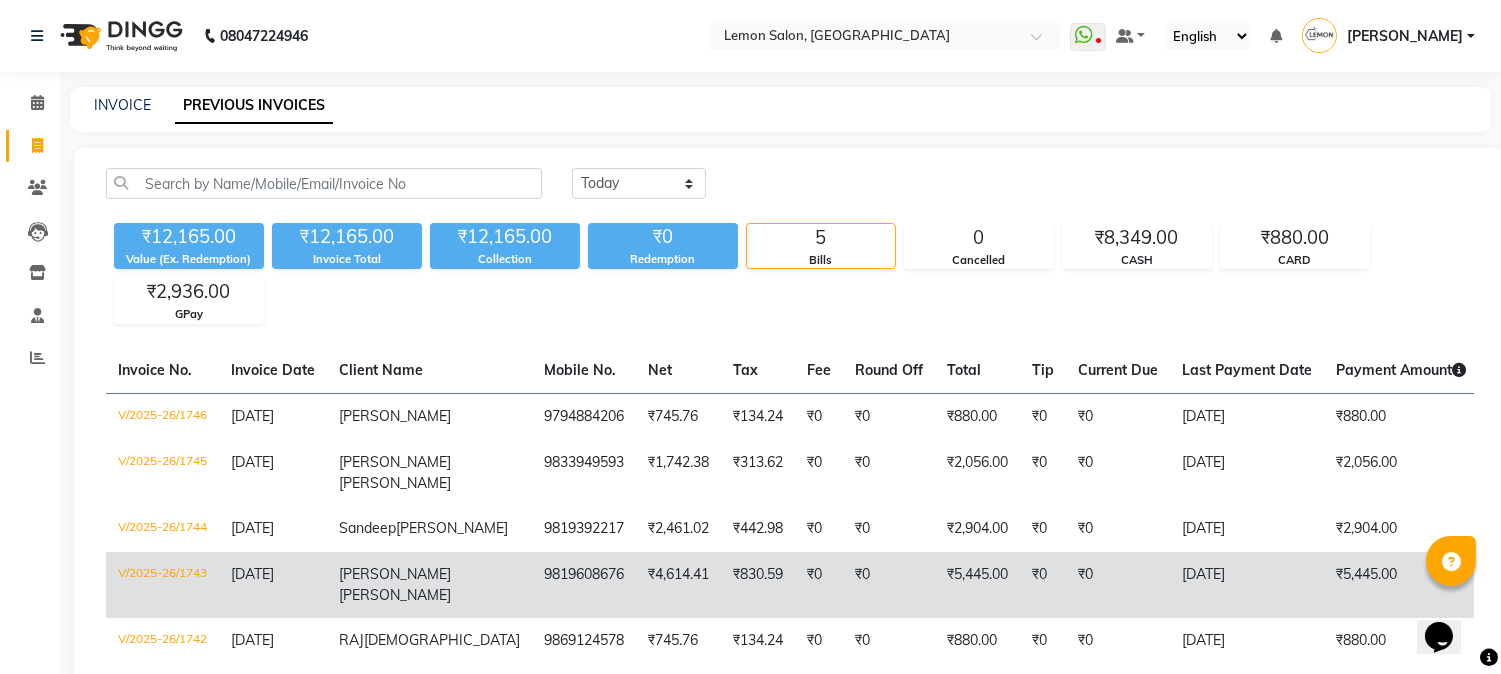 scroll, scrollTop: 134, scrollLeft: 0, axis: vertical 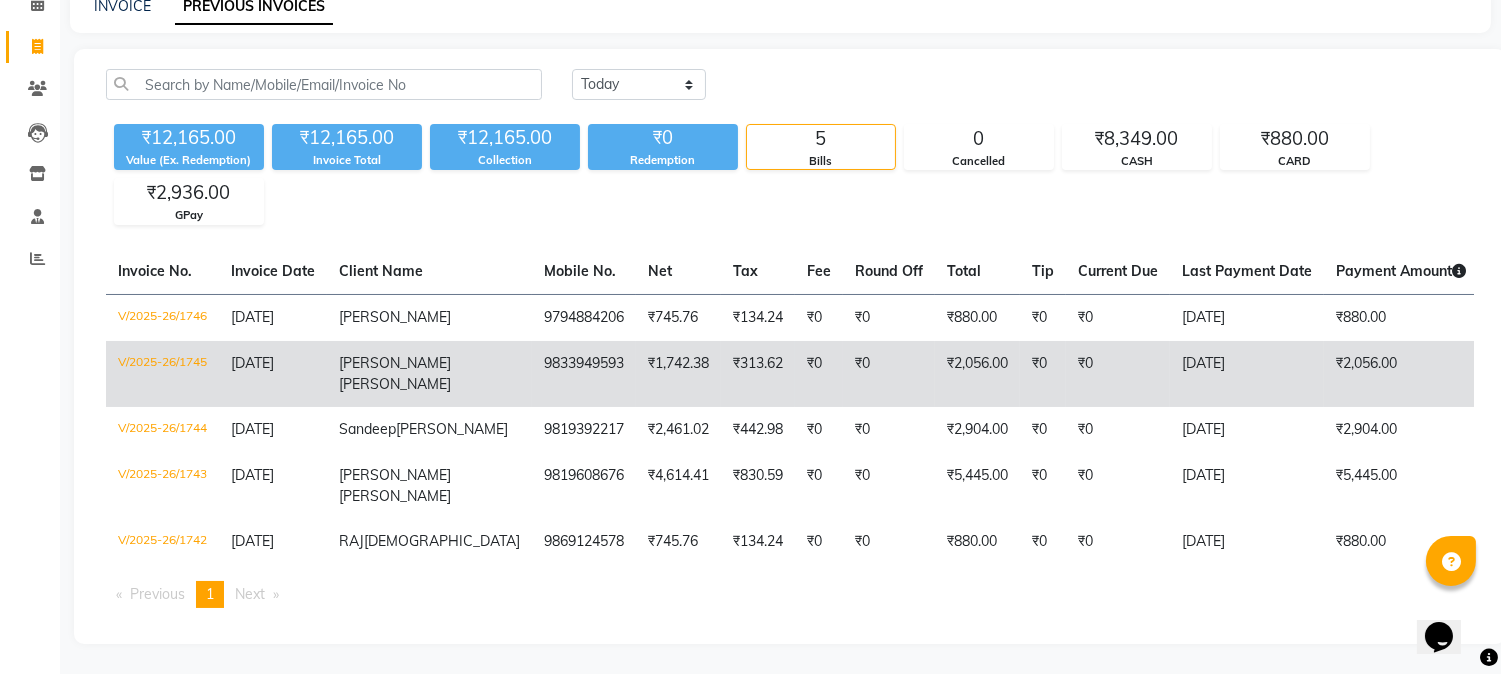 click on "₹2,056.00" 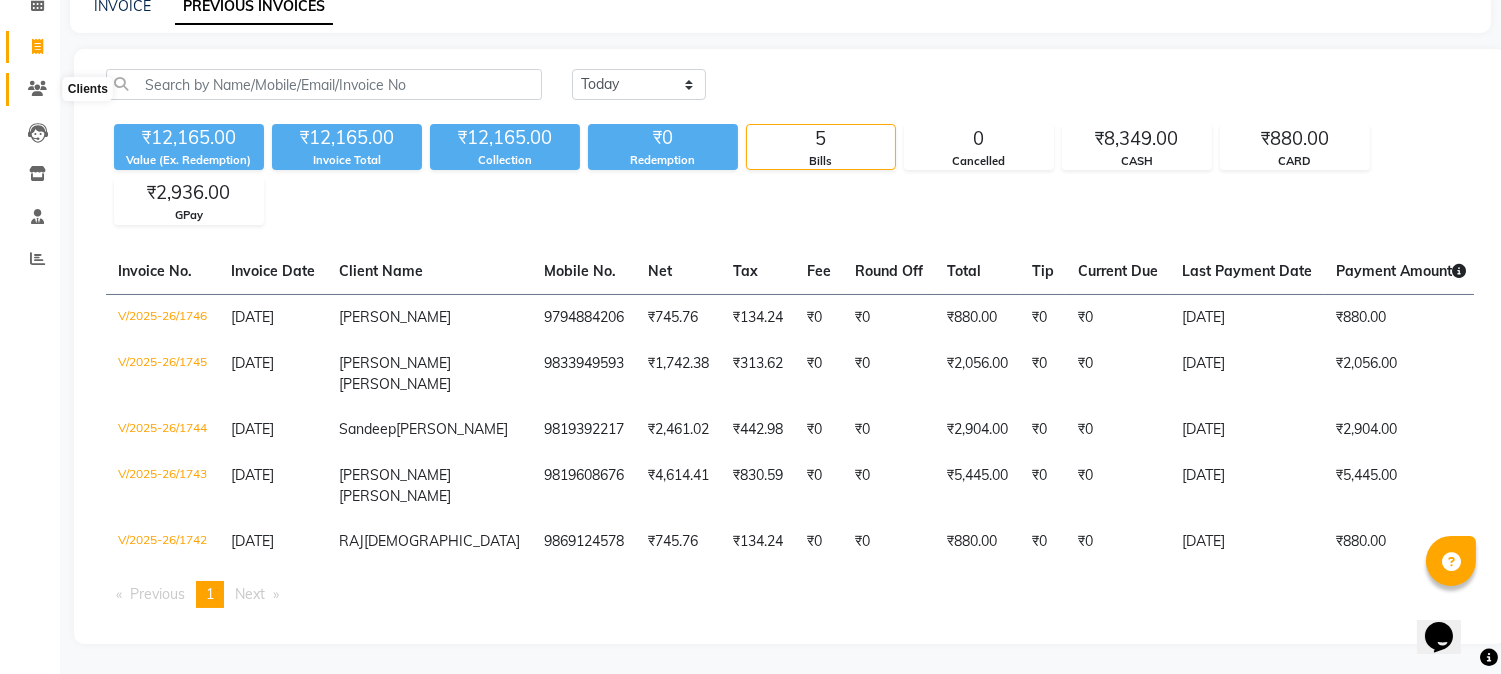 click 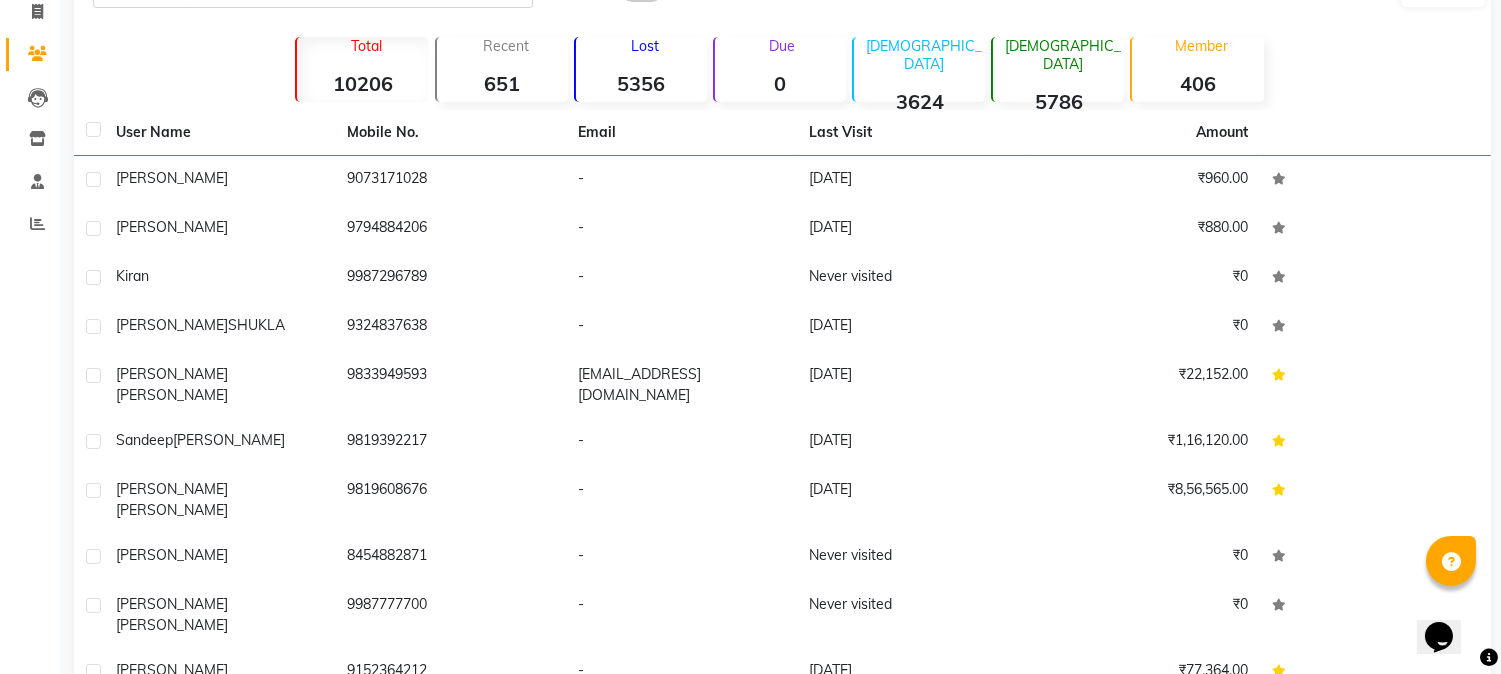 click on "Filter All Locations  Add Client   Total  10206  Recent  651  Lost  5356  Due  0  Male  3624  Female  5786  Member  406 User Name Mobile No. Email Last Visit Amount Tina     9073171028   -   14-02-2025   ₹960.00  KRISH     9794884206   -   10-07-2025   ₹880.00  kiran     9987296789   -   Never visited   ₹0  NEELAM  SHUKLA   9324837638   -   20-09-2020   ₹0  DEZVYN  TINWALA   9833949593   dezvyn@gmail.com   10-07-2025   ₹22,152.00  Sandeep  Beriwal   9819392217   -   10-07-2025   ₹1,16,120.00  DIPAL  PARIKH   9819608676   -   10-07-2025   ₹8,56,565.00  NIKHAT     8454882871   -   Never visited   ₹0  Ayesha  KHATRI   9987777700   -   Never visited   ₹0  SAPNA  SATAM   9152364212   -   30-05-2025   ₹77,364.00   Previous   Next   10   50   100" 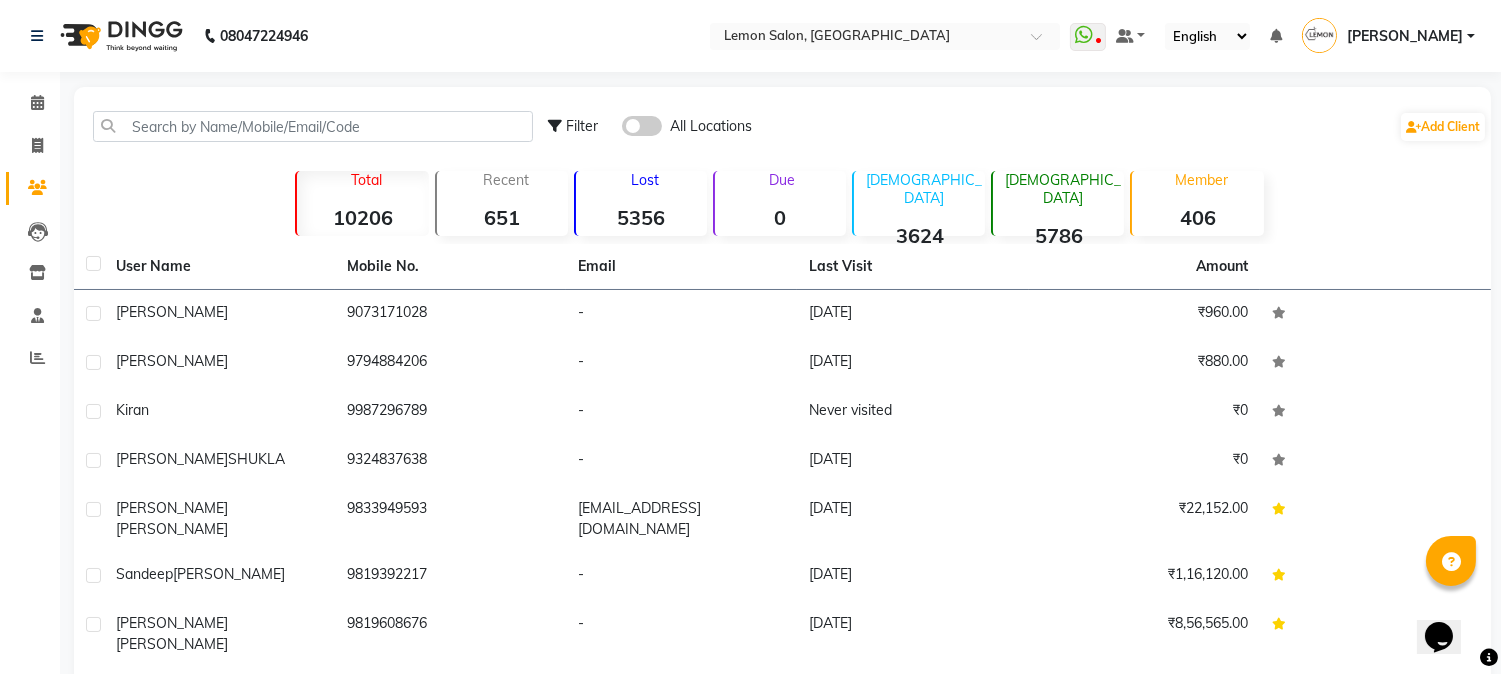 click on "Filter All Locations  Add Client" 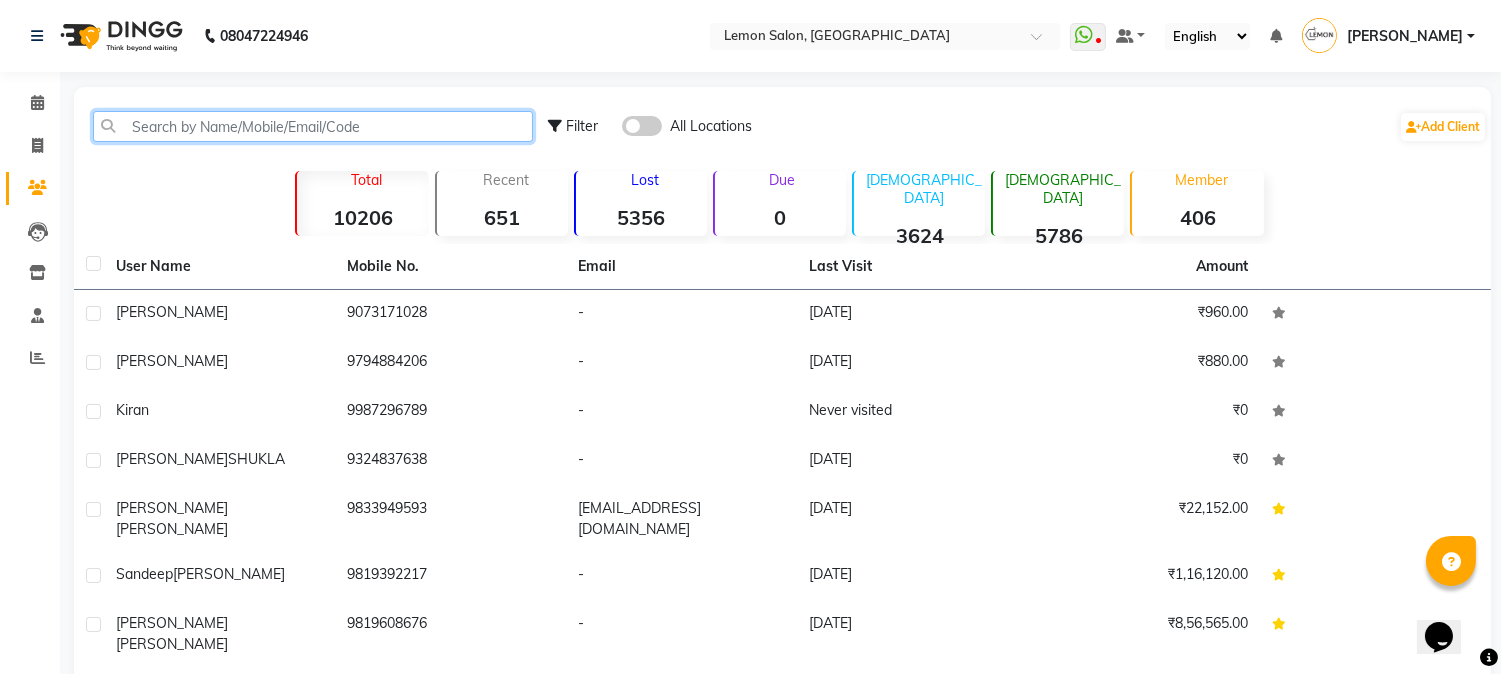 click 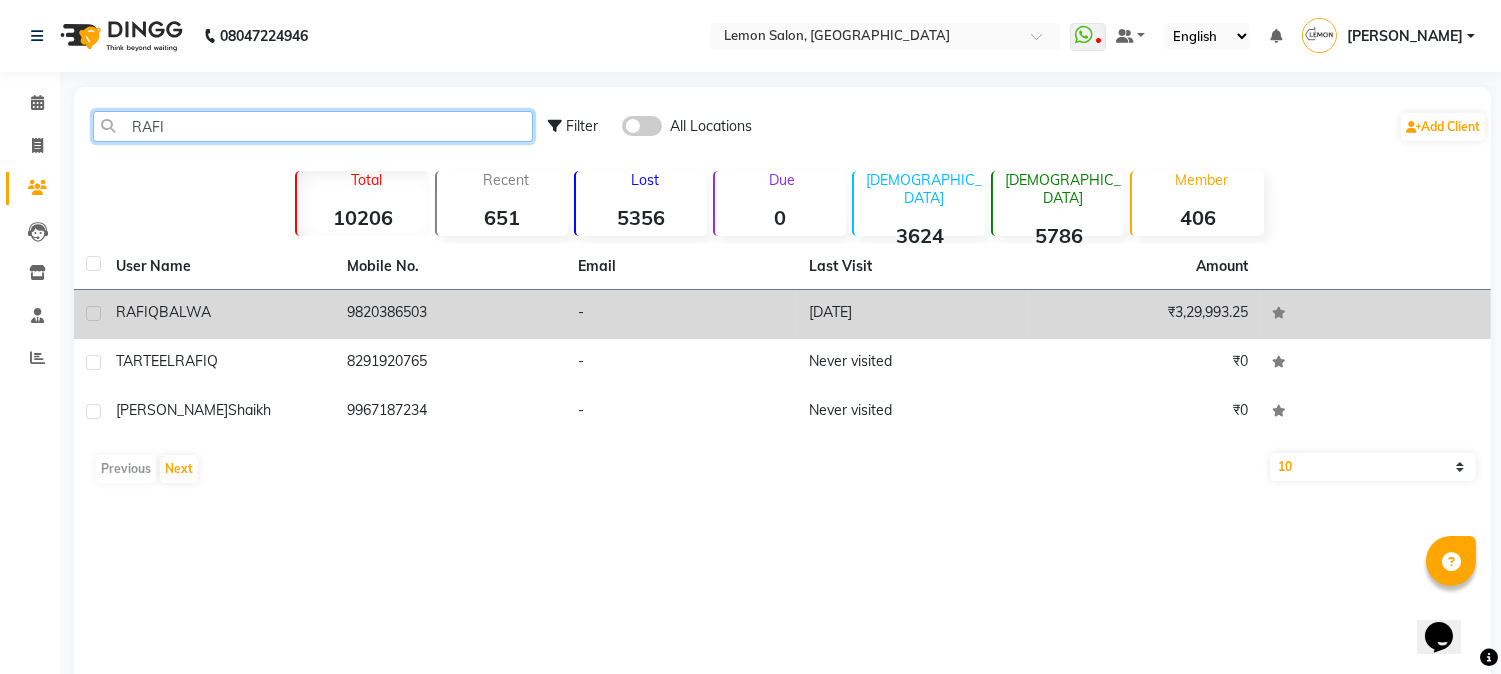type on "RAFI" 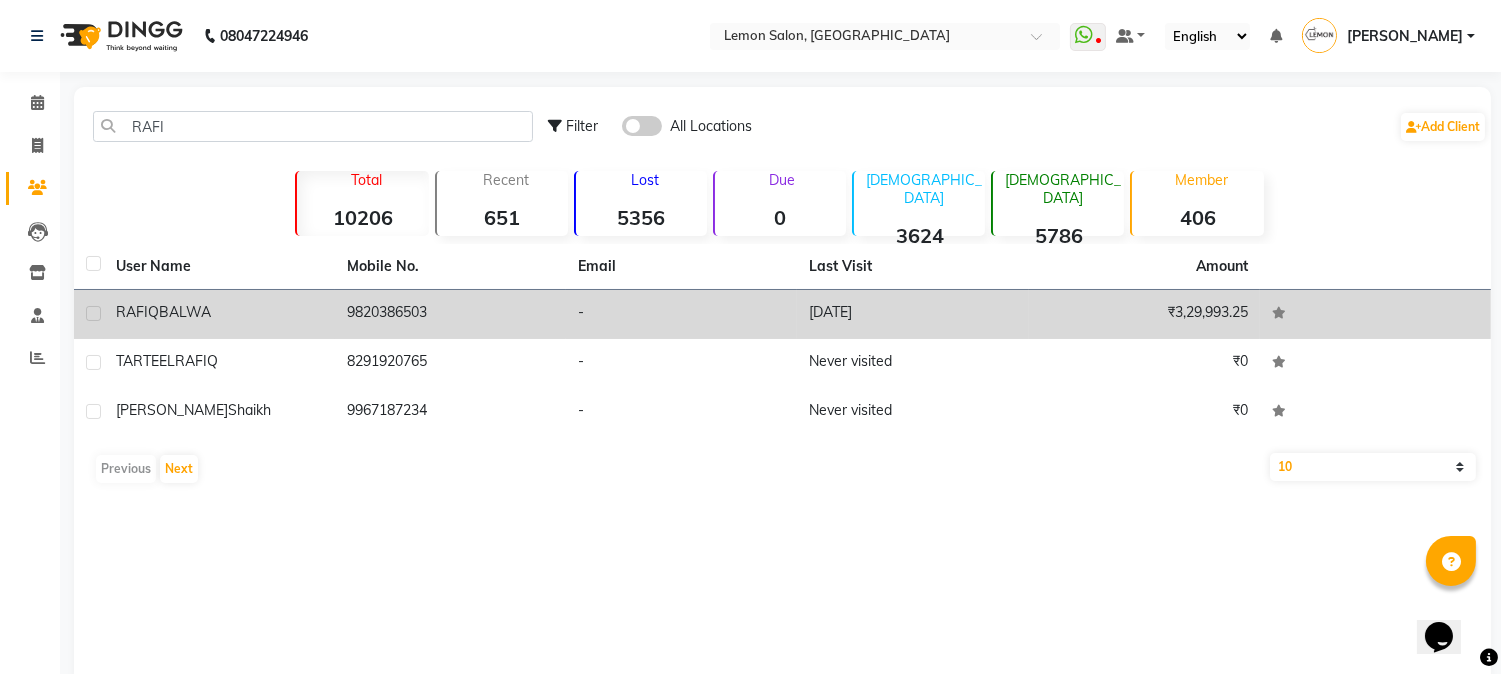 click on "RAFIQ  BALWA" 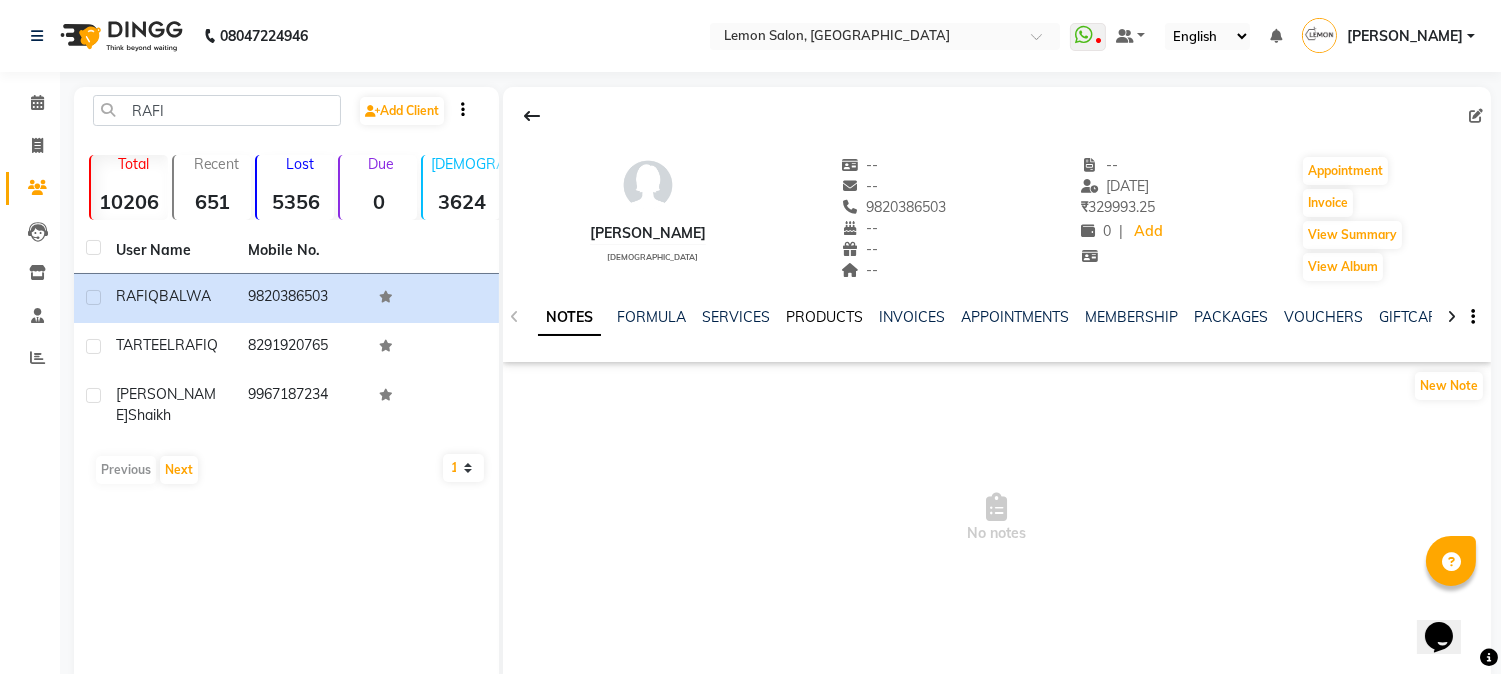 click on "PRODUCTS" 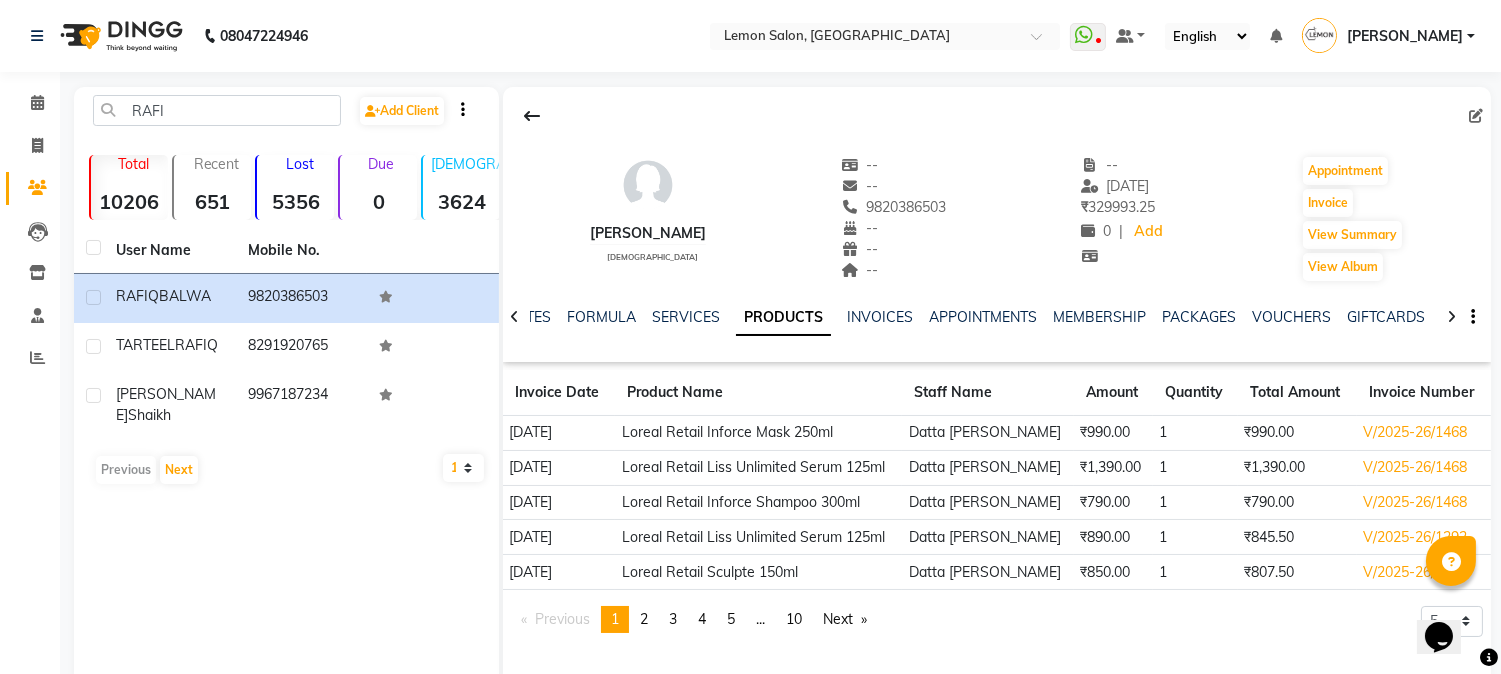 scroll, scrollTop: 42, scrollLeft: 0, axis: vertical 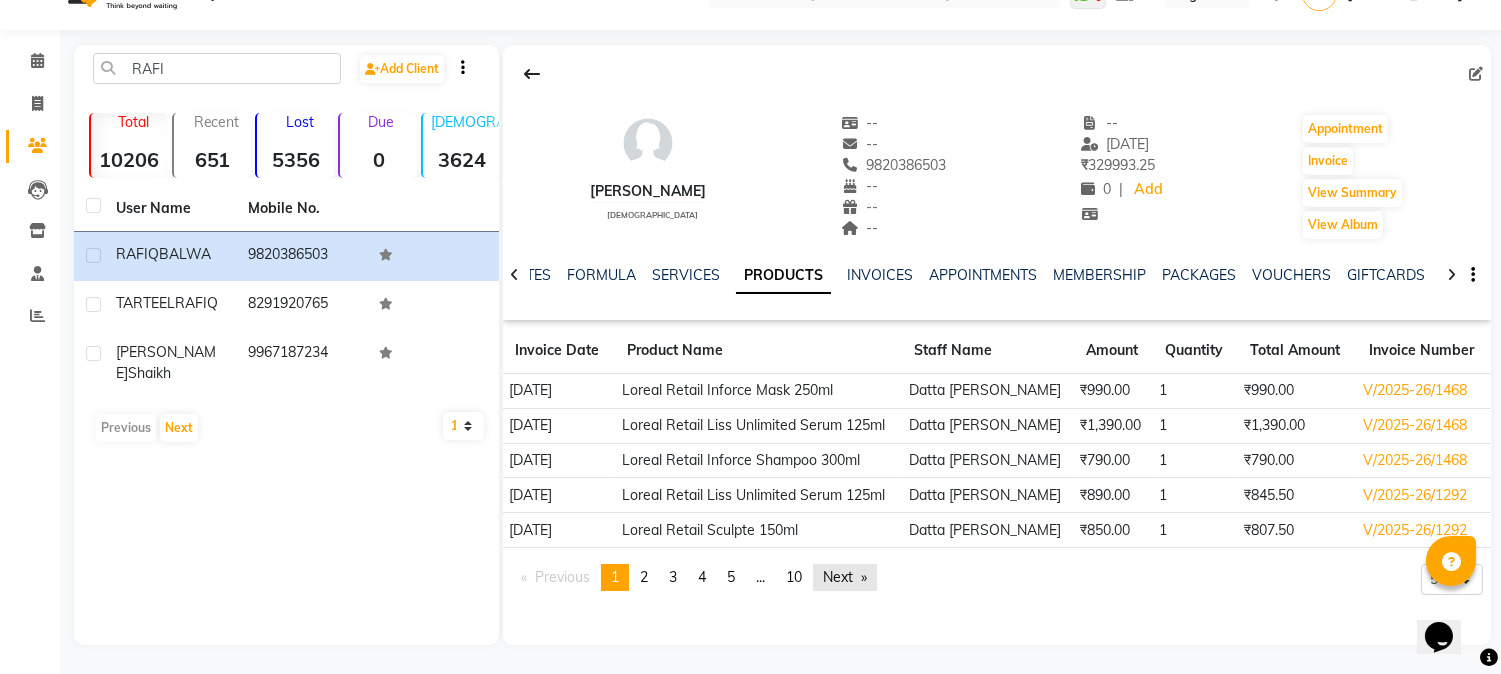 click on "Next  page" 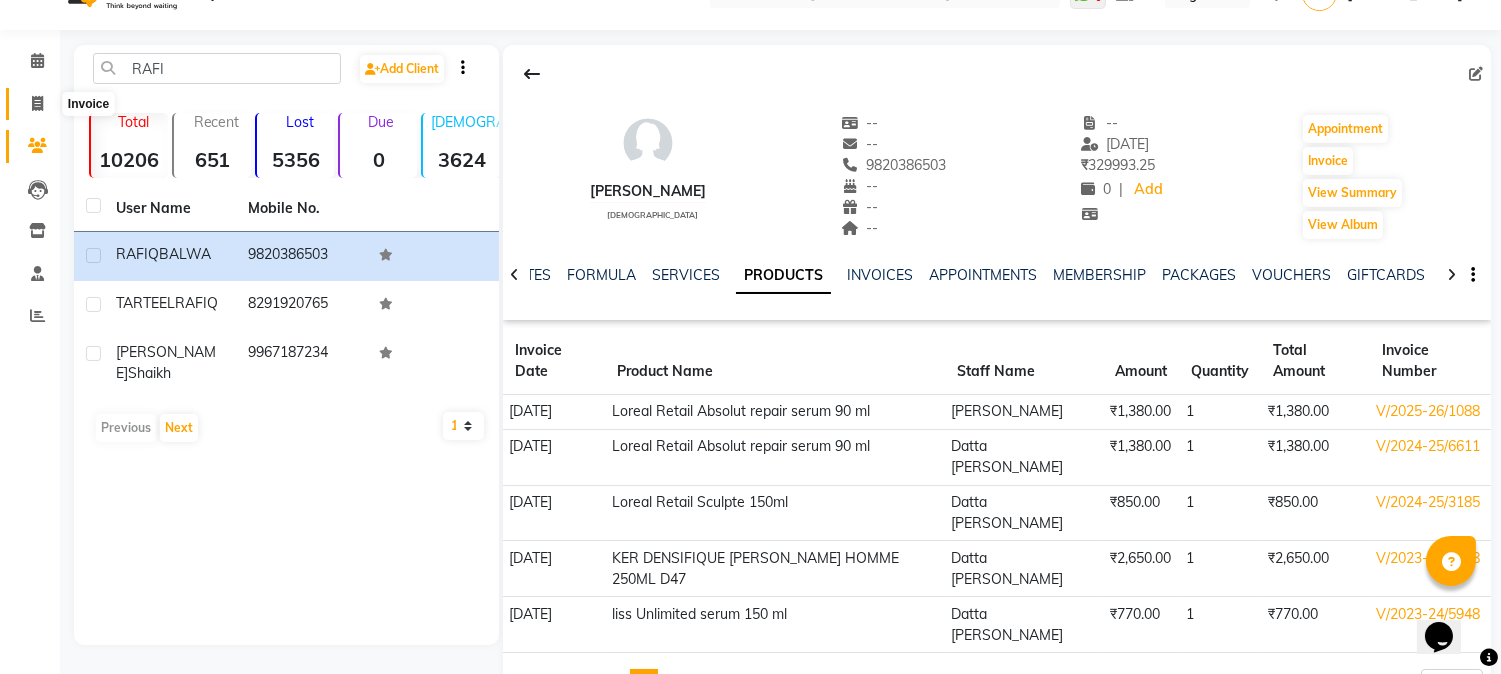 click 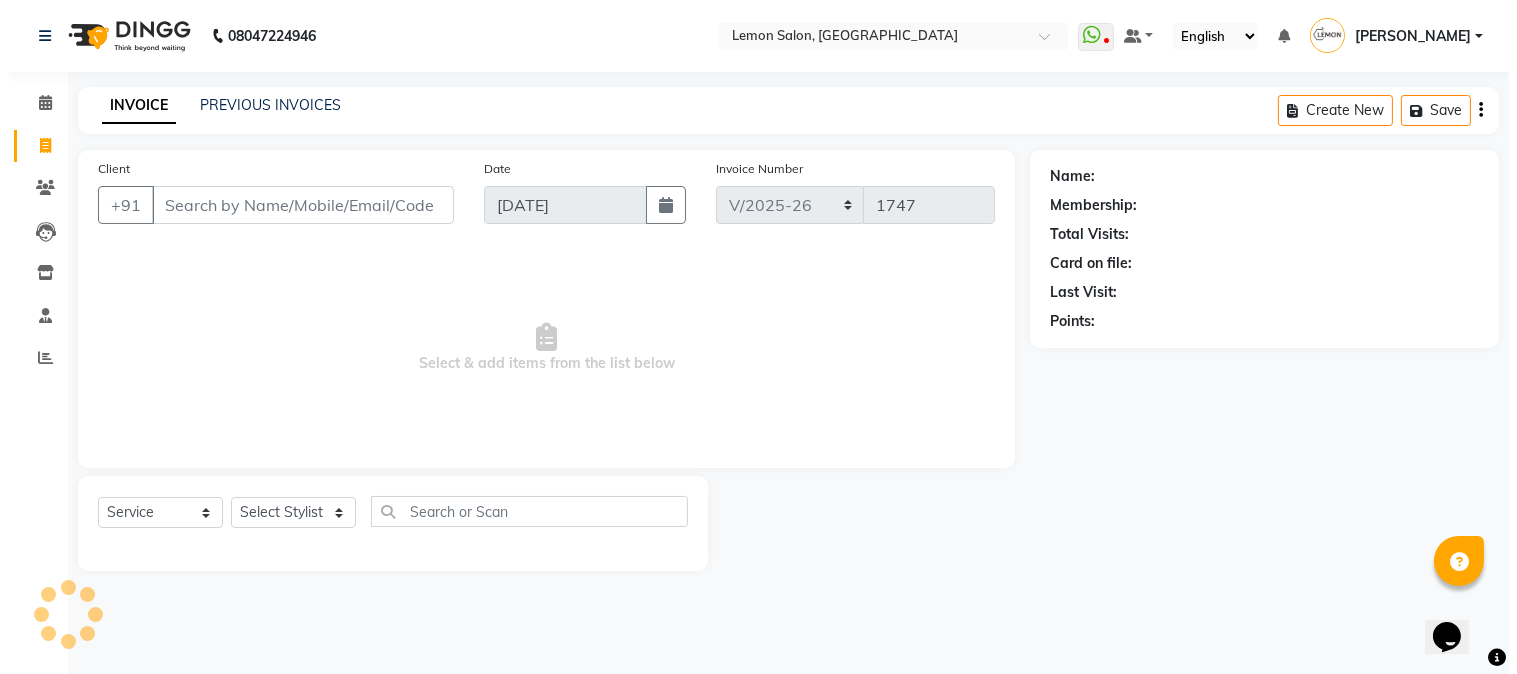 scroll, scrollTop: 0, scrollLeft: 0, axis: both 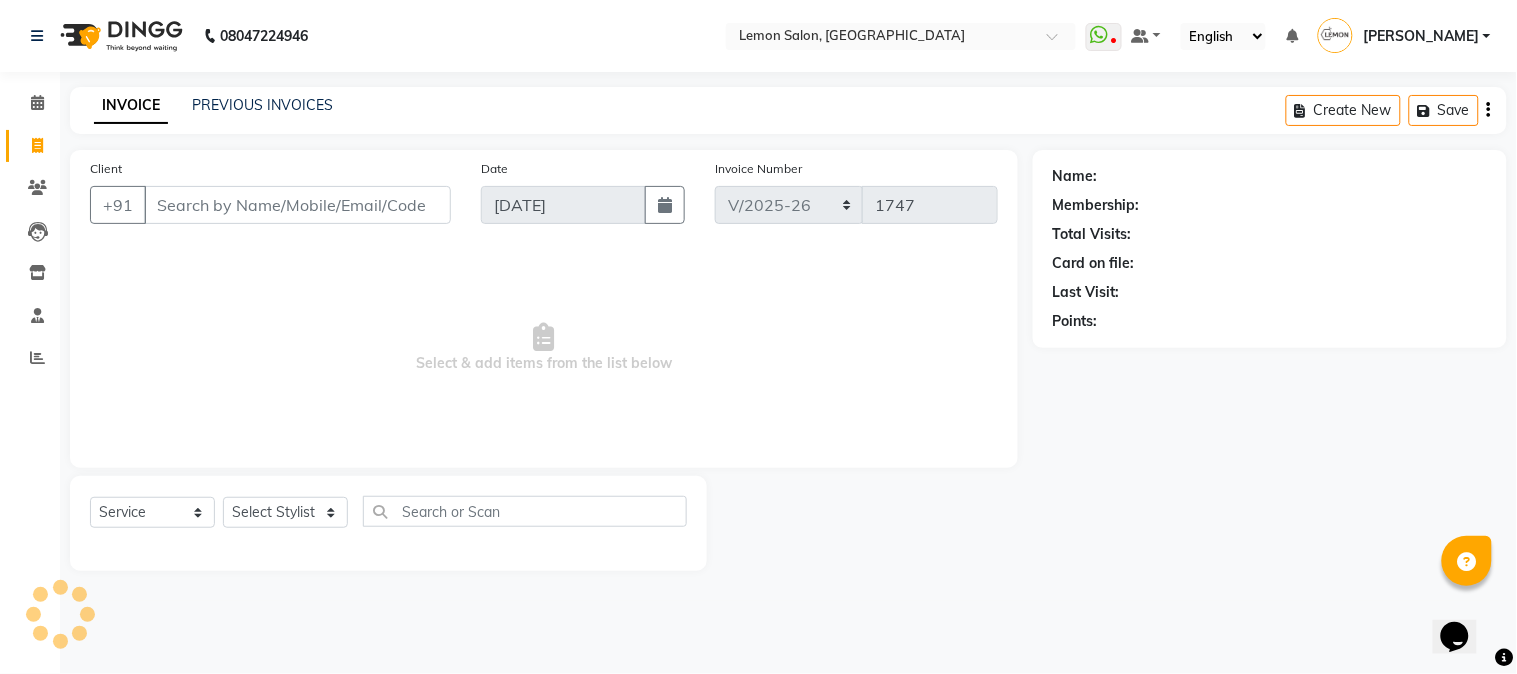 click 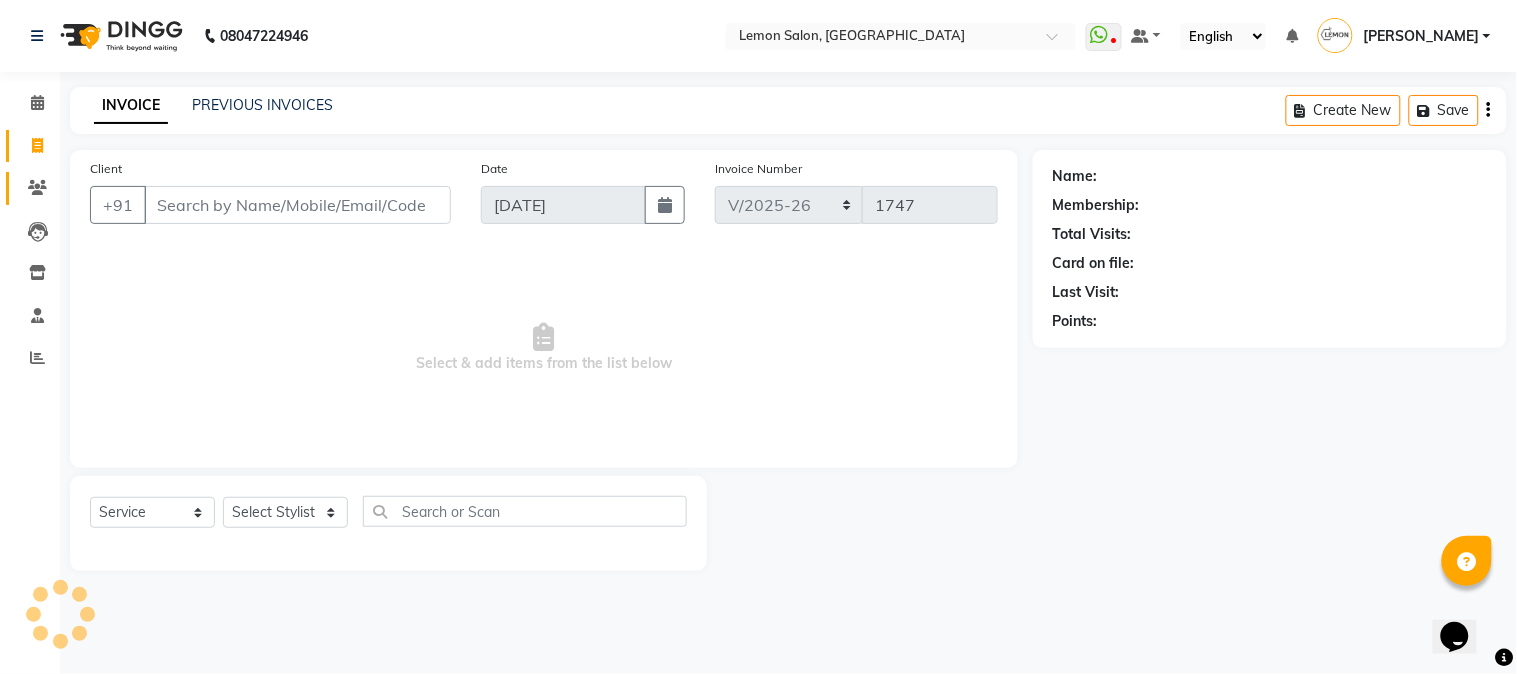 select on "565" 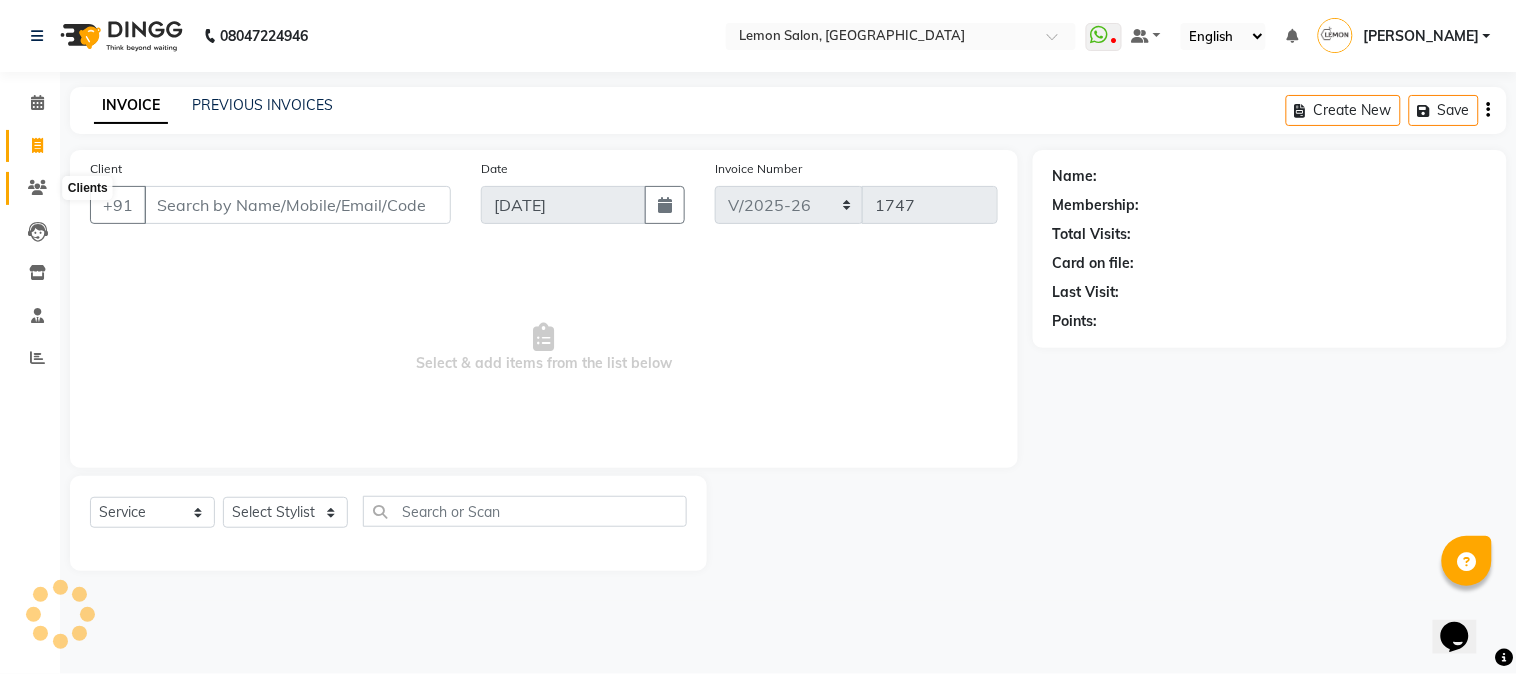 click 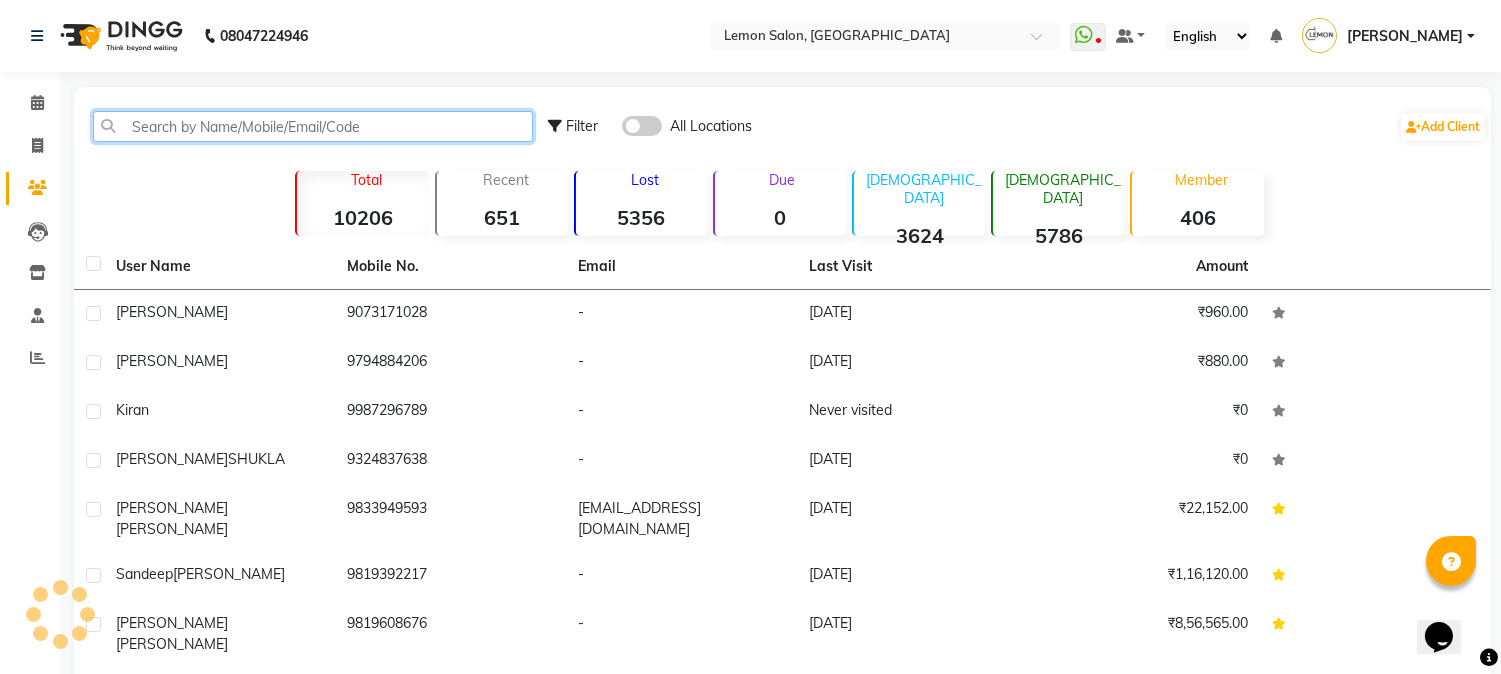 click 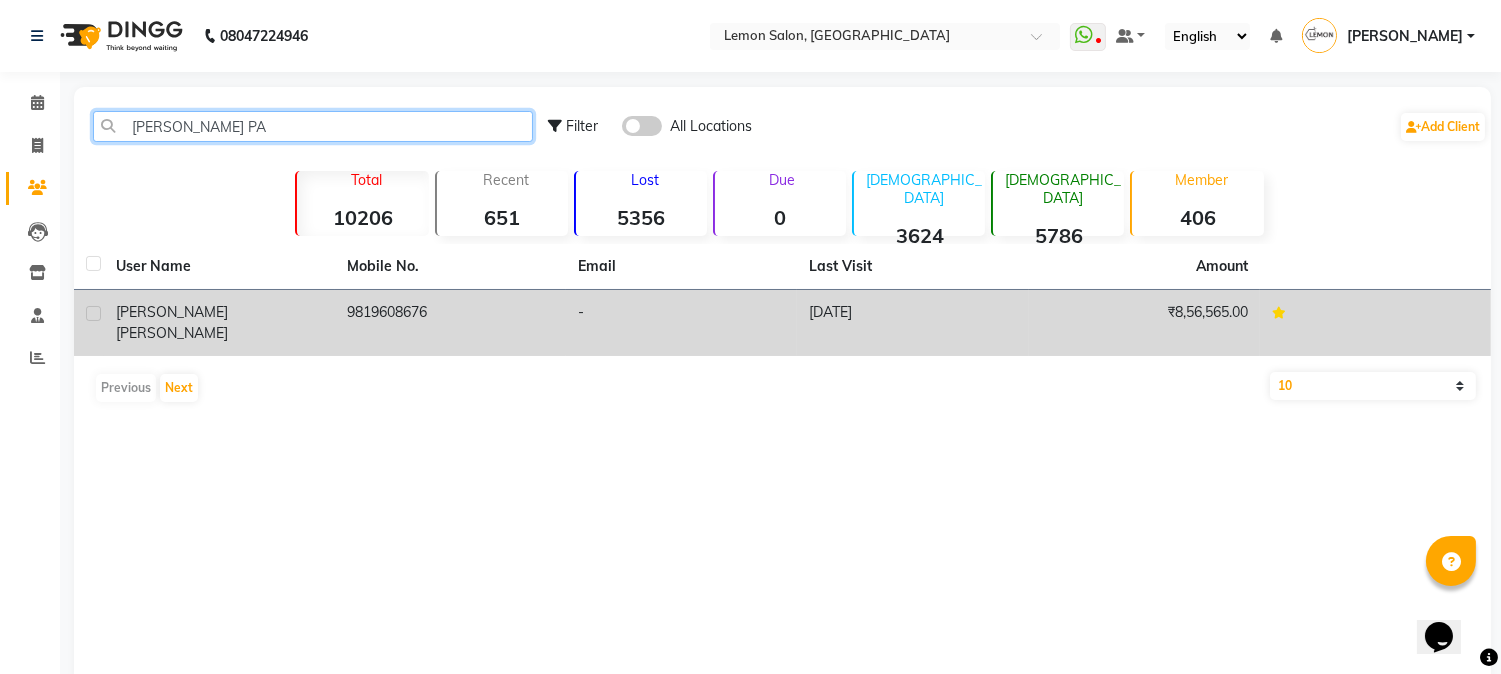 type on "DIPAL PA" 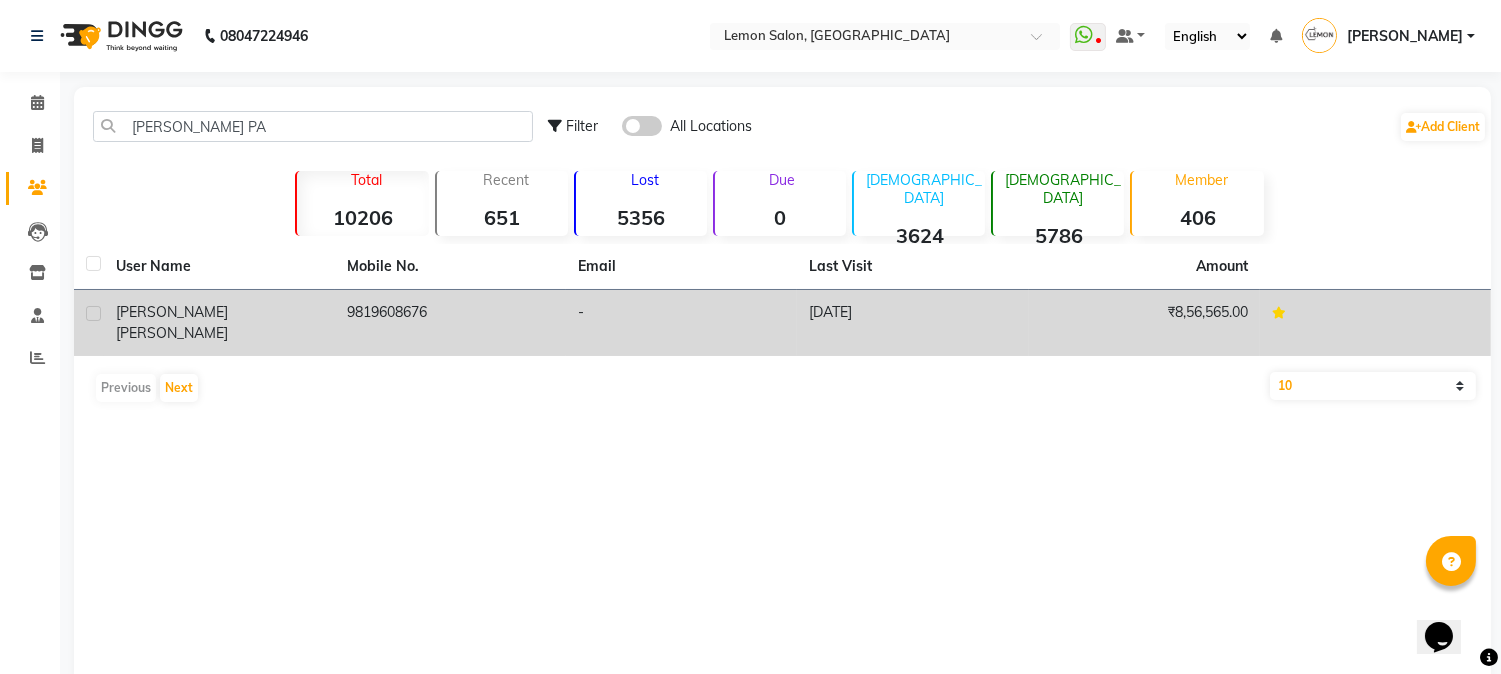 click on "9819608676" 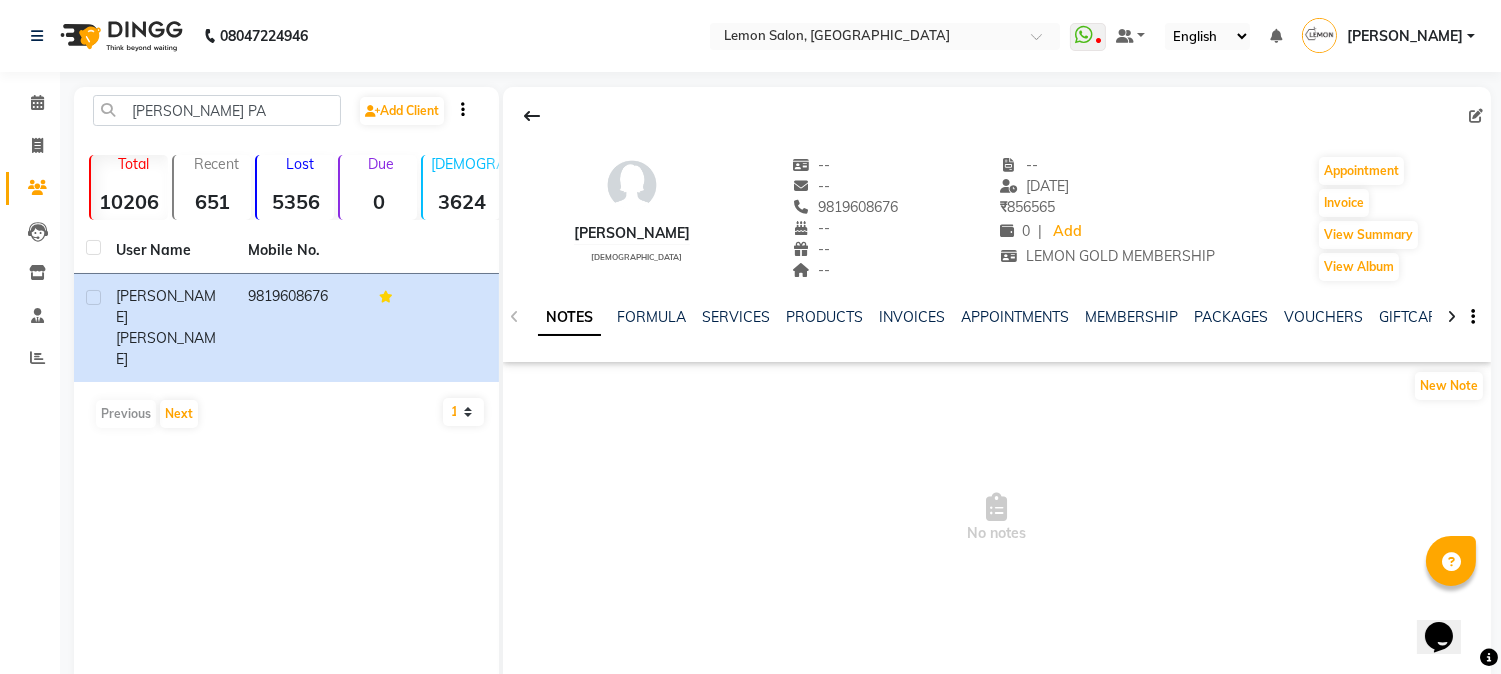 click on "NOTES FORMULA SERVICES PRODUCTS INVOICES APPOINTMENTS MEMBERSHIP PACKAGES VOUCHERS GIFTCARDS POINTS FORMS FAMILY CARDS WALLET" 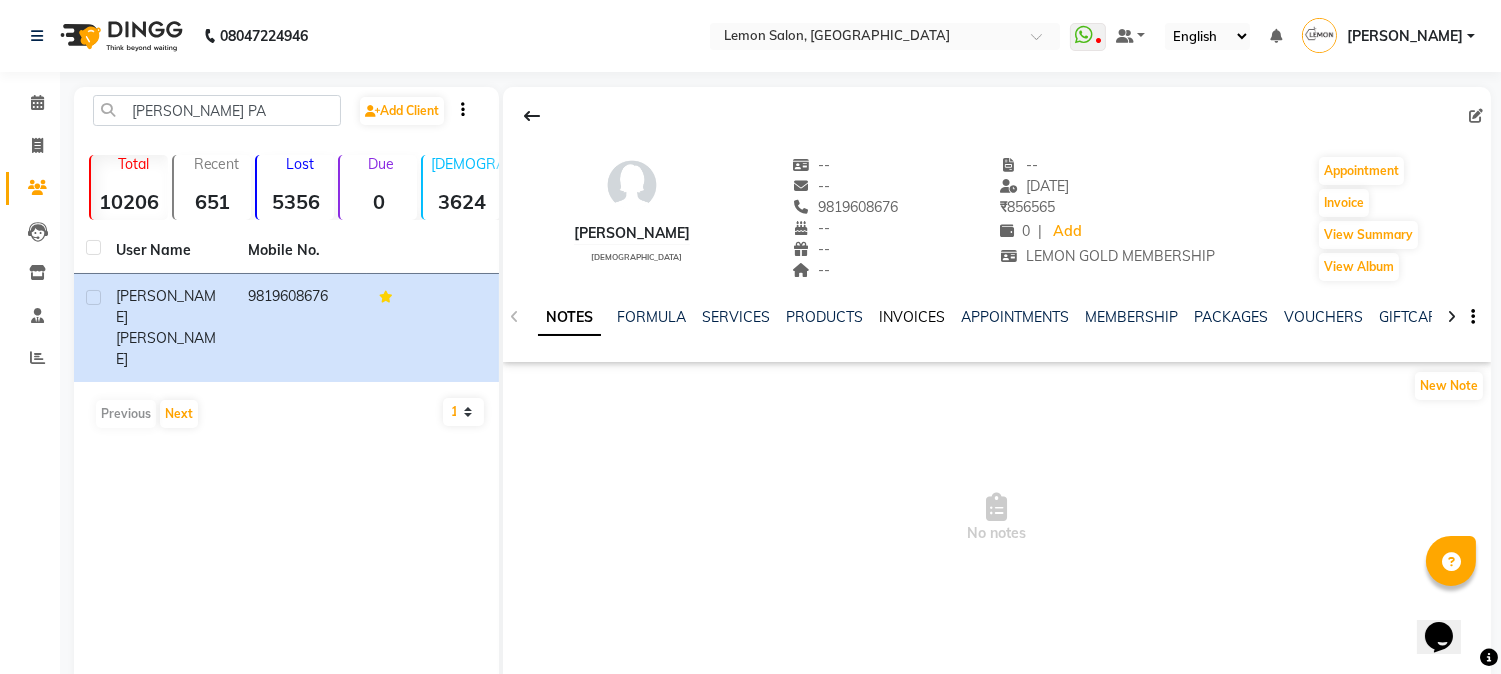 click on "INVOICES" 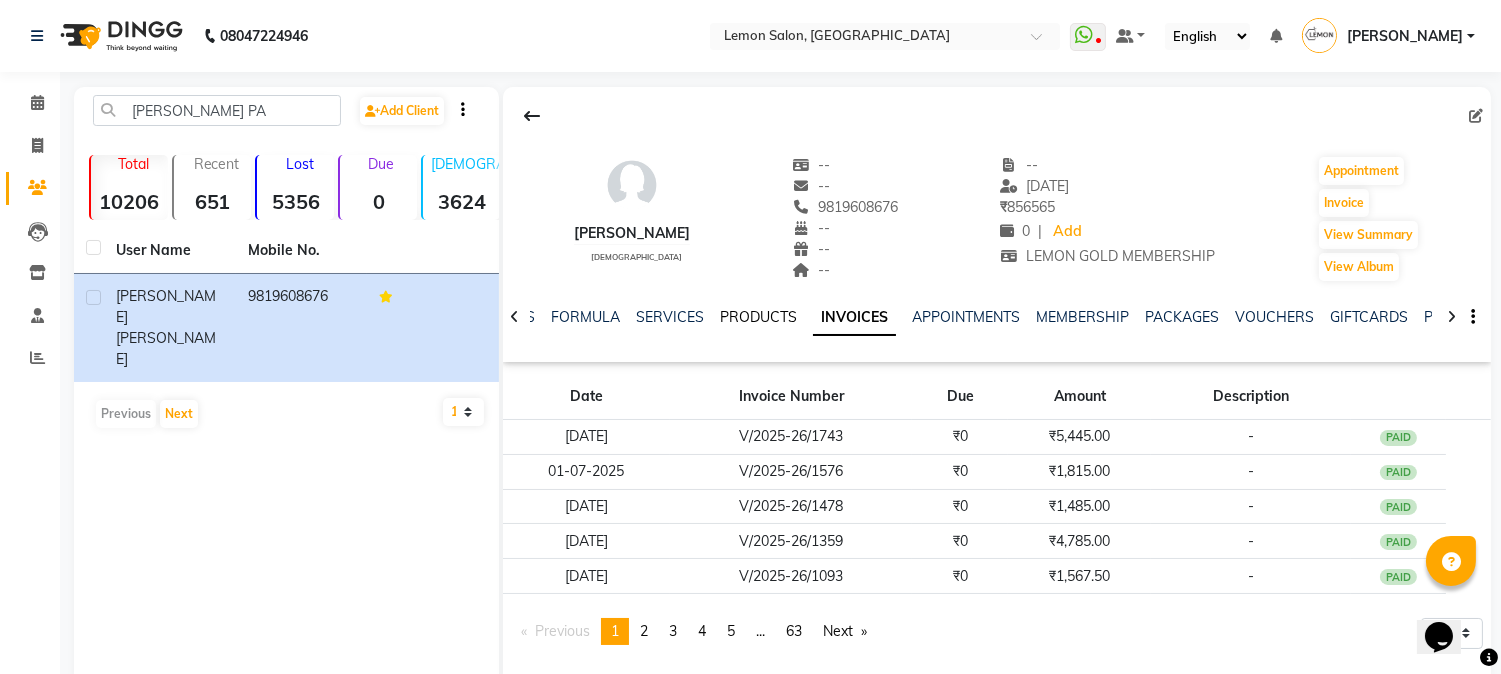 click on "PRODUCTS" 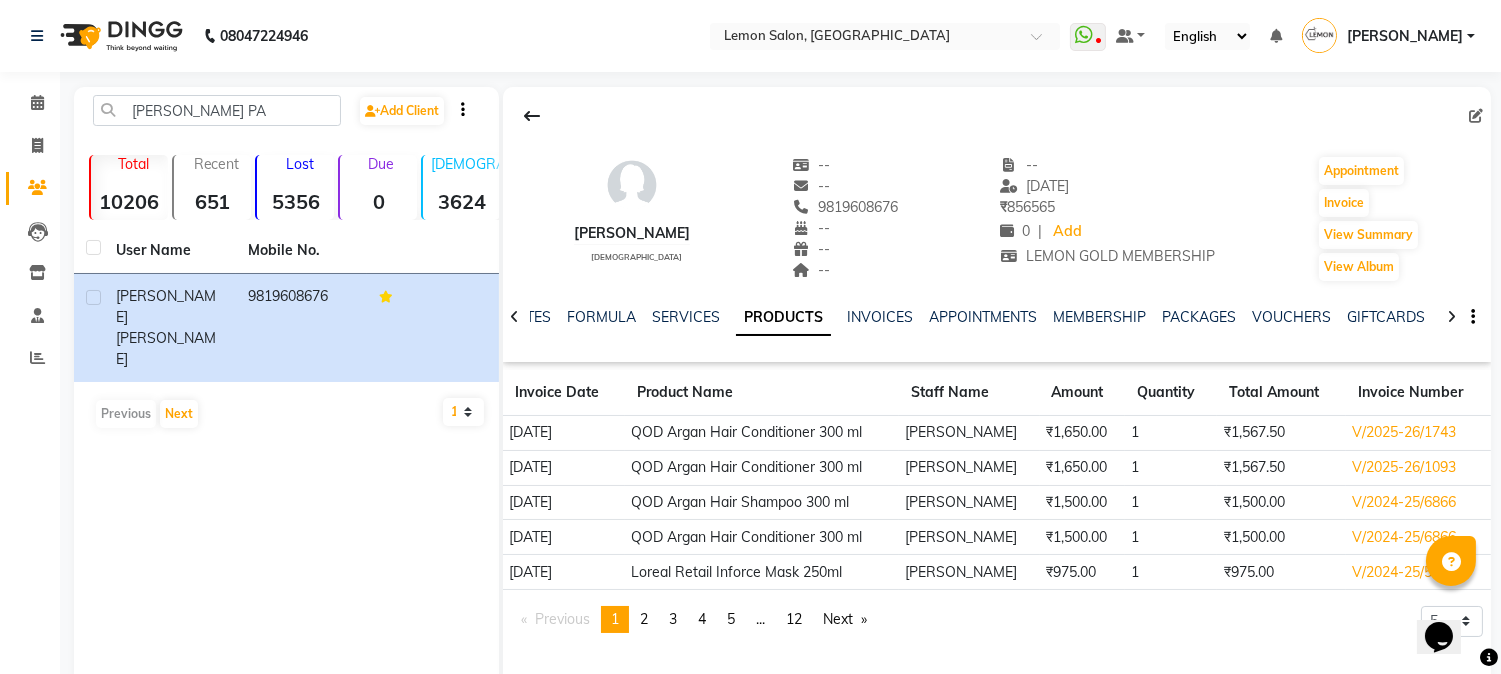click on "₹1,567.50" 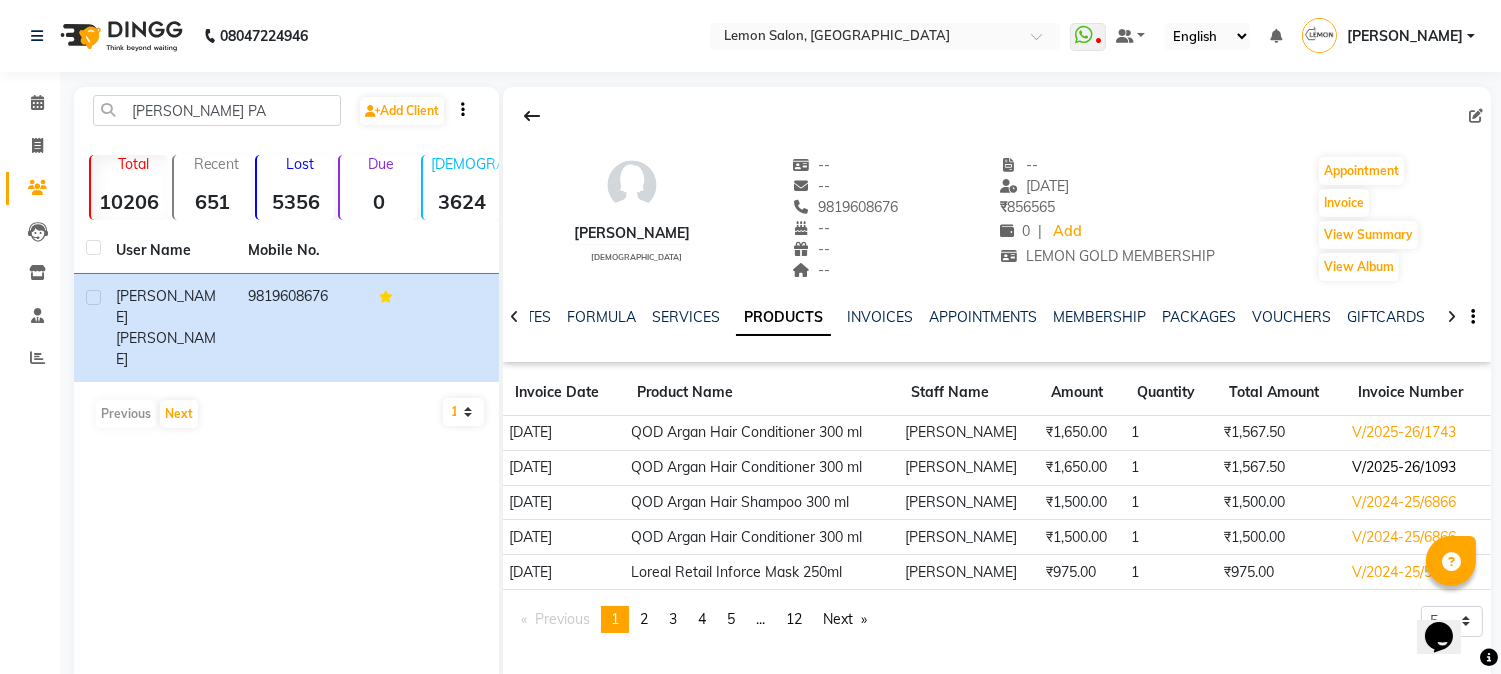 click on "V/2025-26/1093" 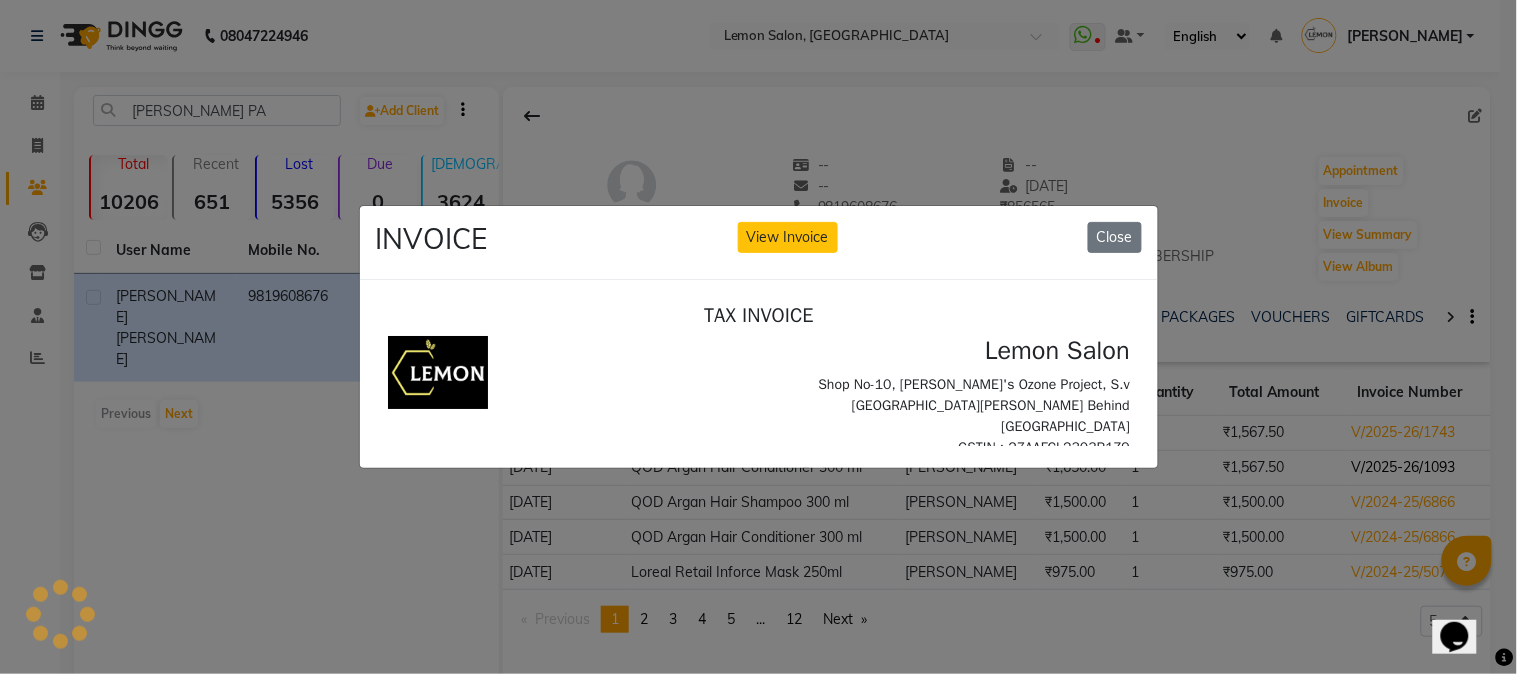 scroll, scrollTop: 0, scrollLeft: 0, axis: both 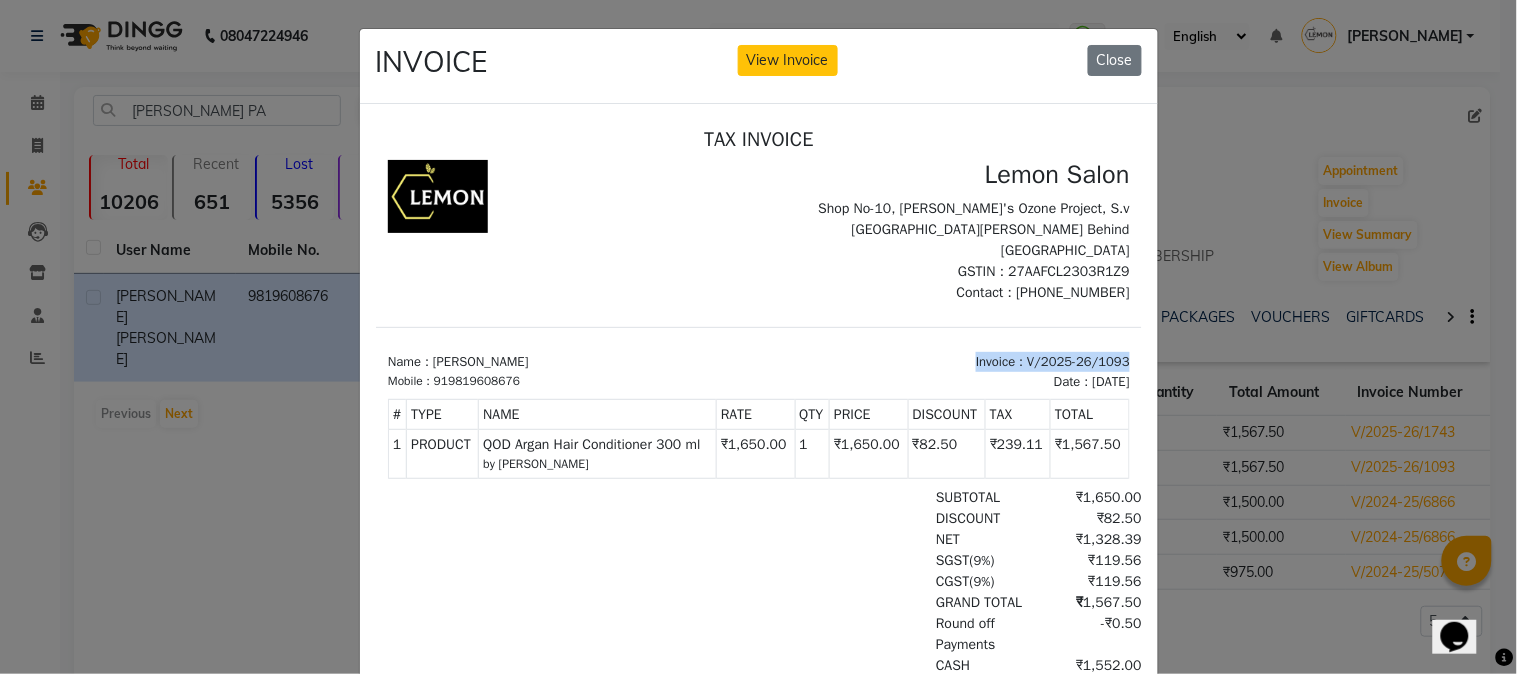 drag, startPoint x: 937, startPoint y: 357, endPoint x: 1100, endPoint y: 363, distance: 163.1104 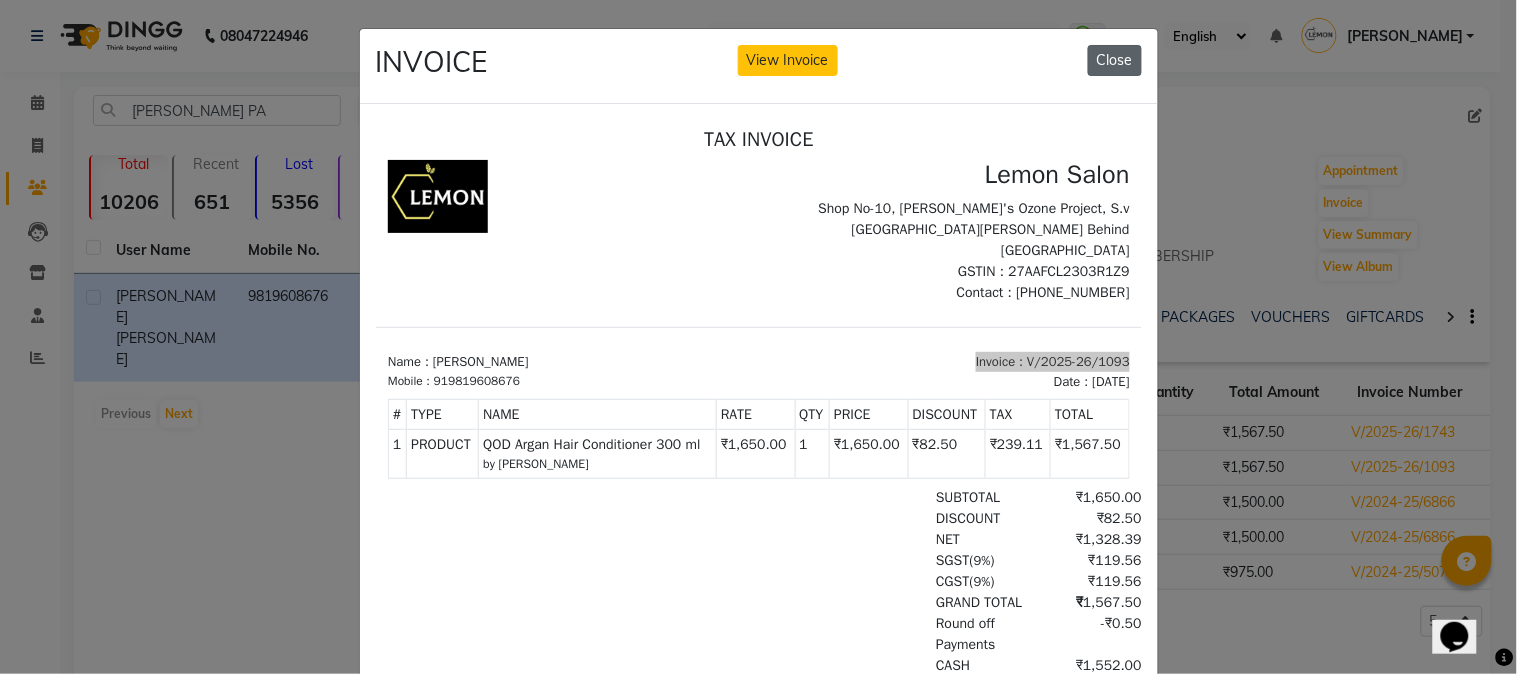 click on "Close" 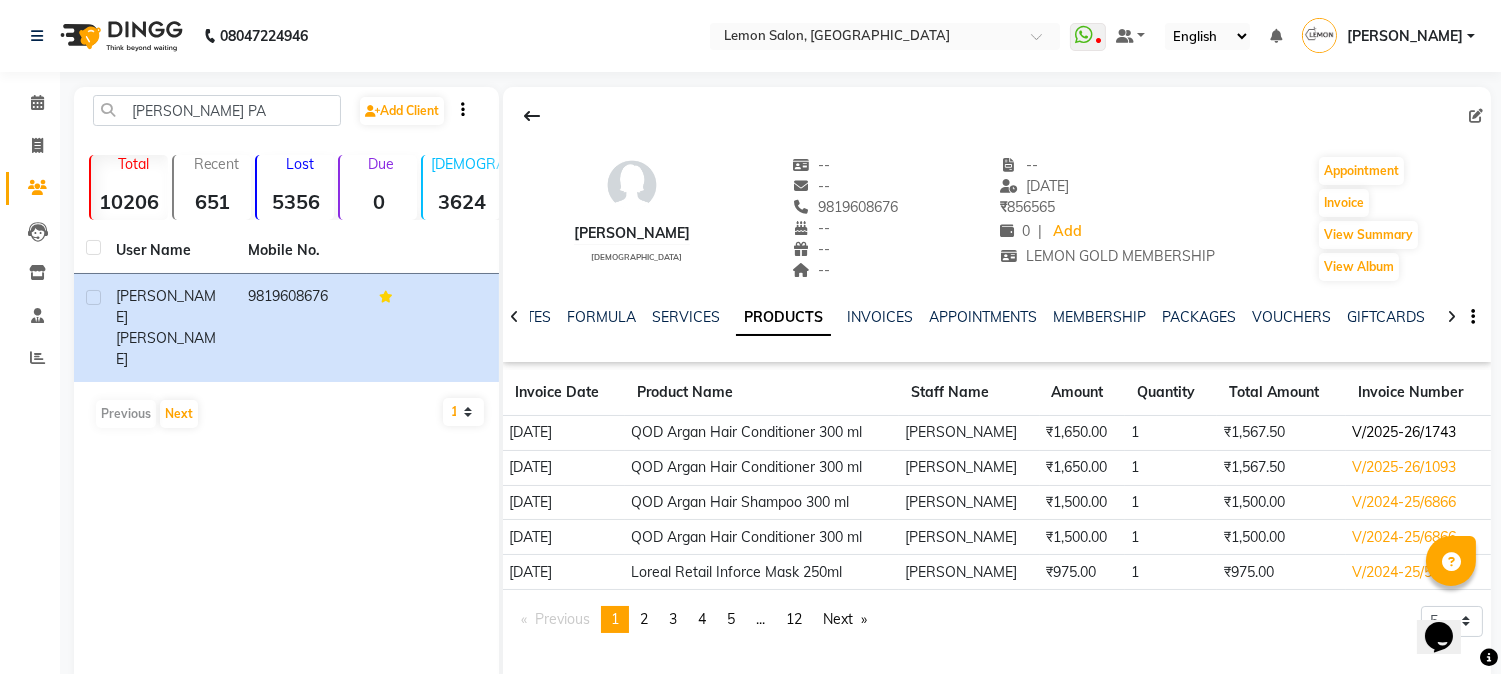 click on "V/2025-26/1743" 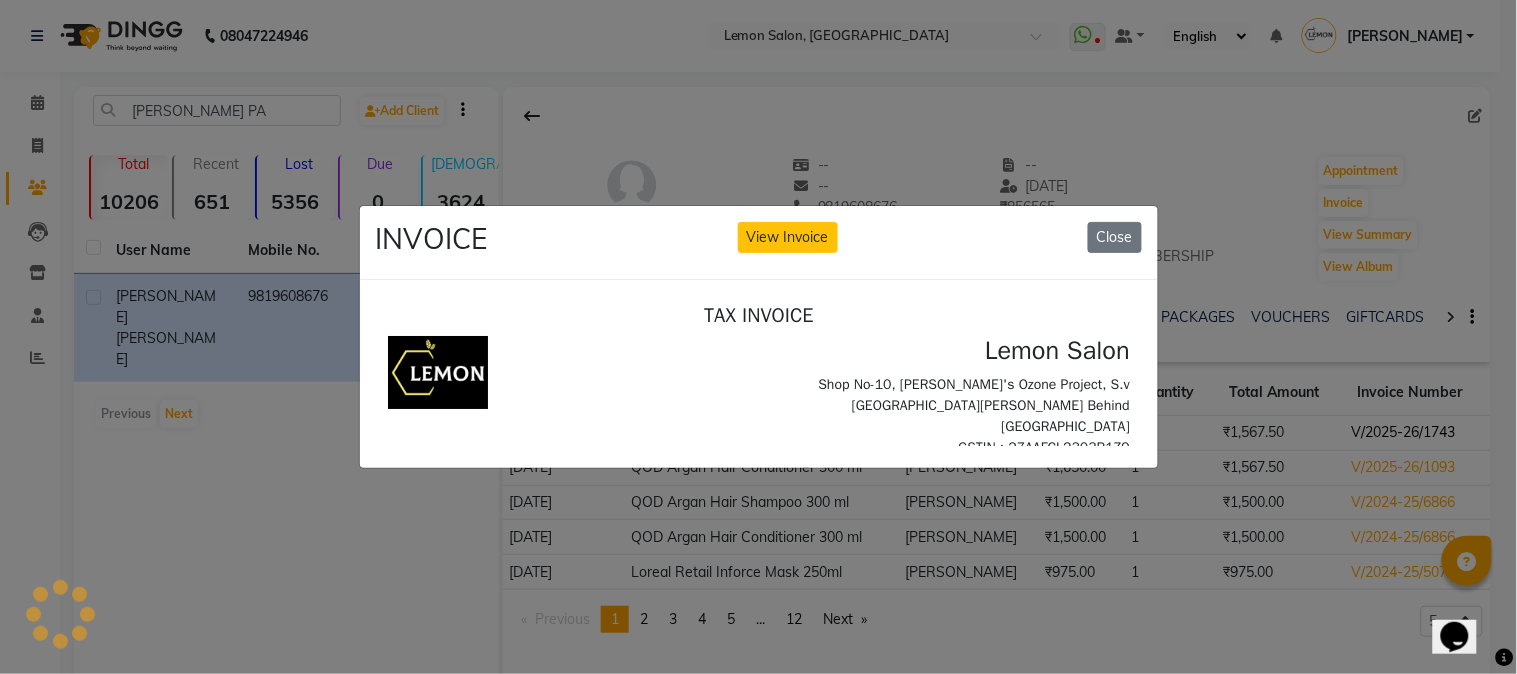 scroll, scrollTop: 0, scrollLeft: 0, axis: both 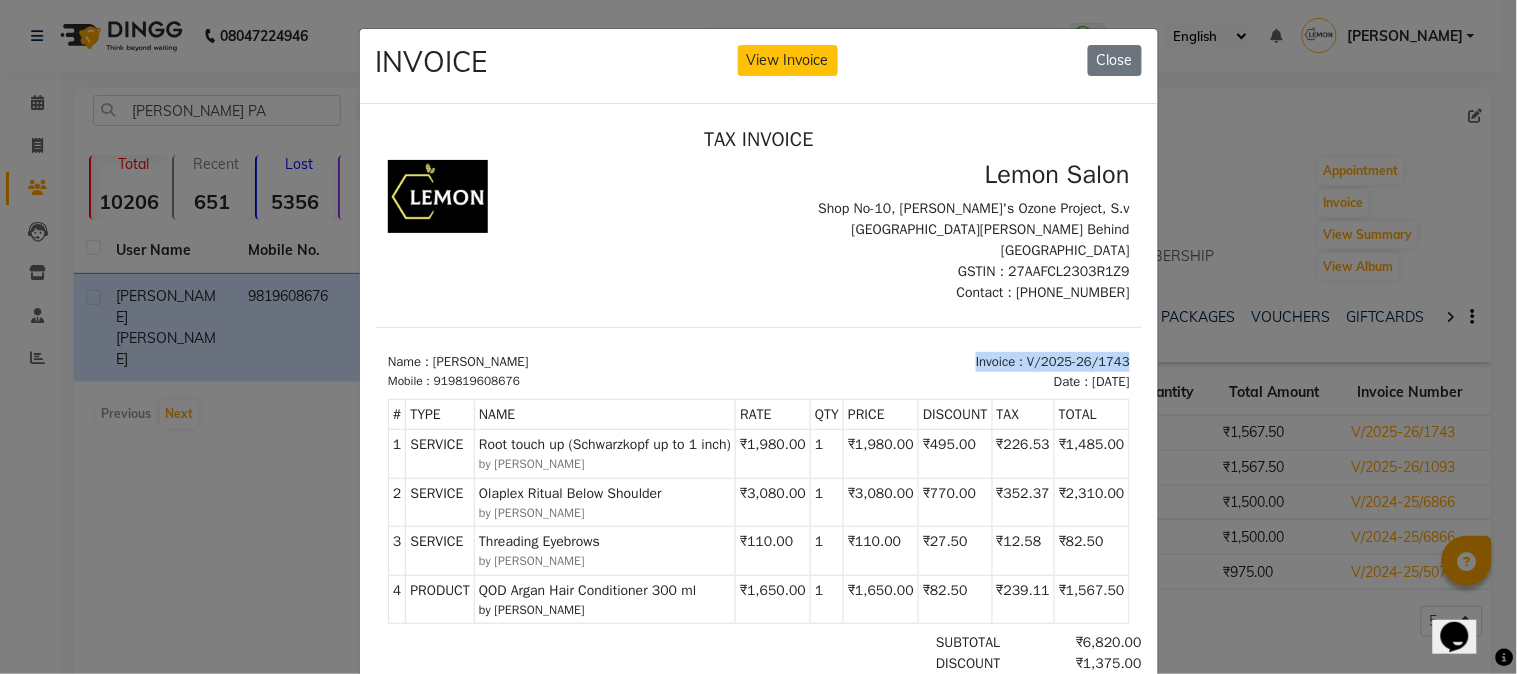 drag, startPoint x: 936, startPoint y: 359, endPoint x: 1107, endPoint y: 359, distance: 171 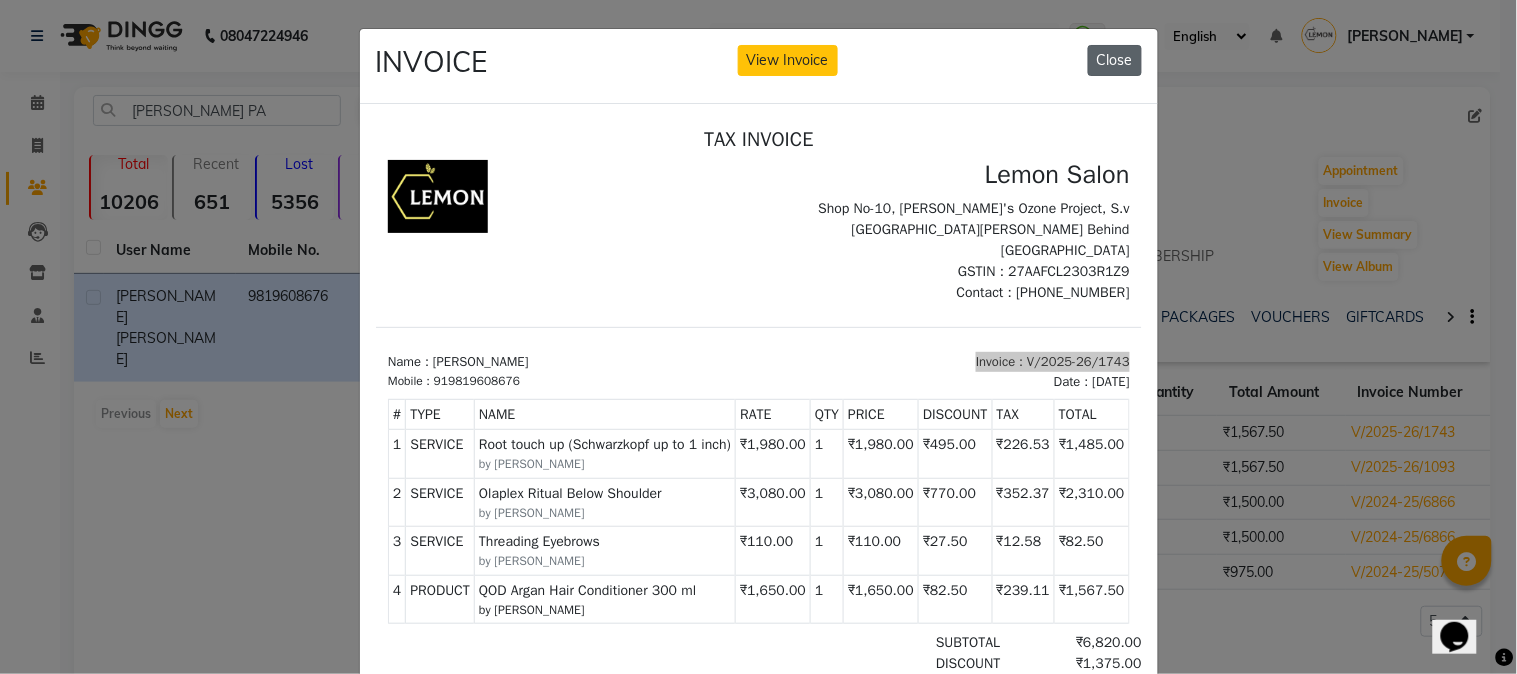 click on "Close" 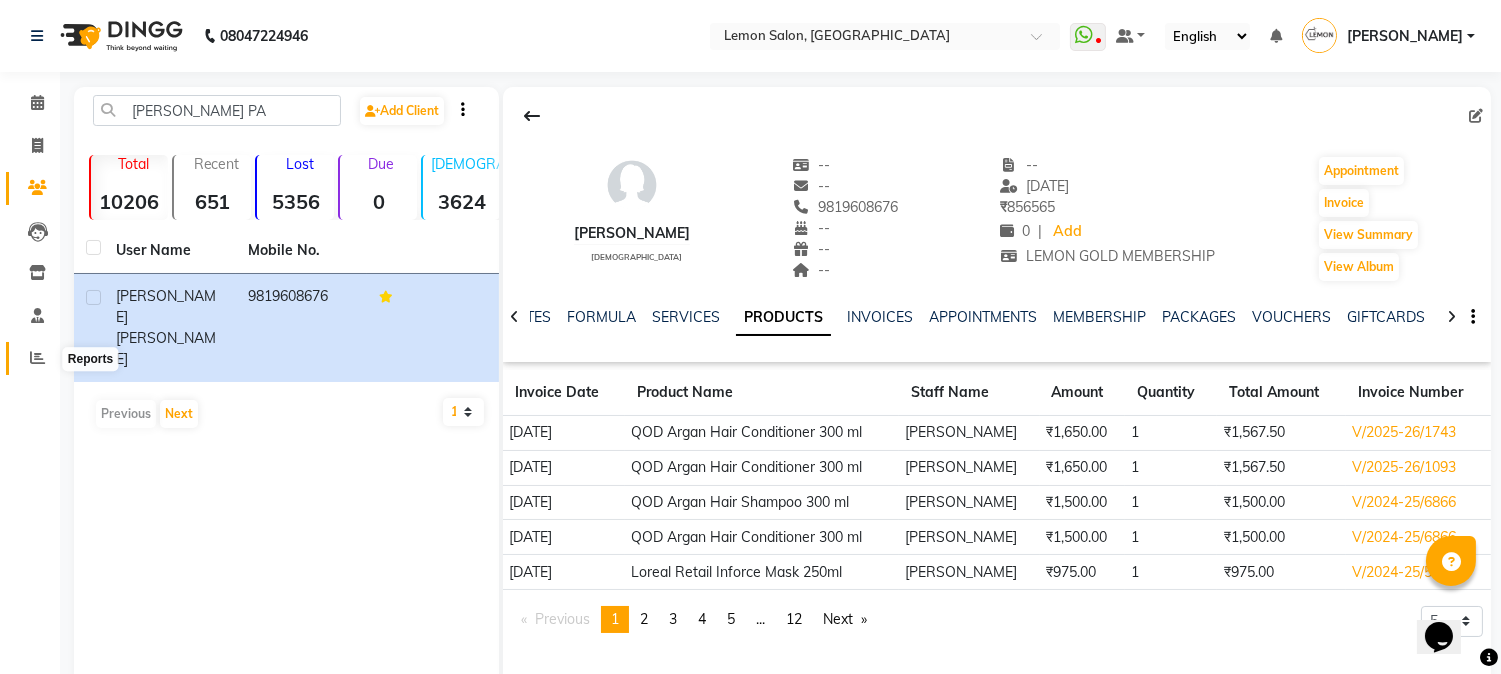 click 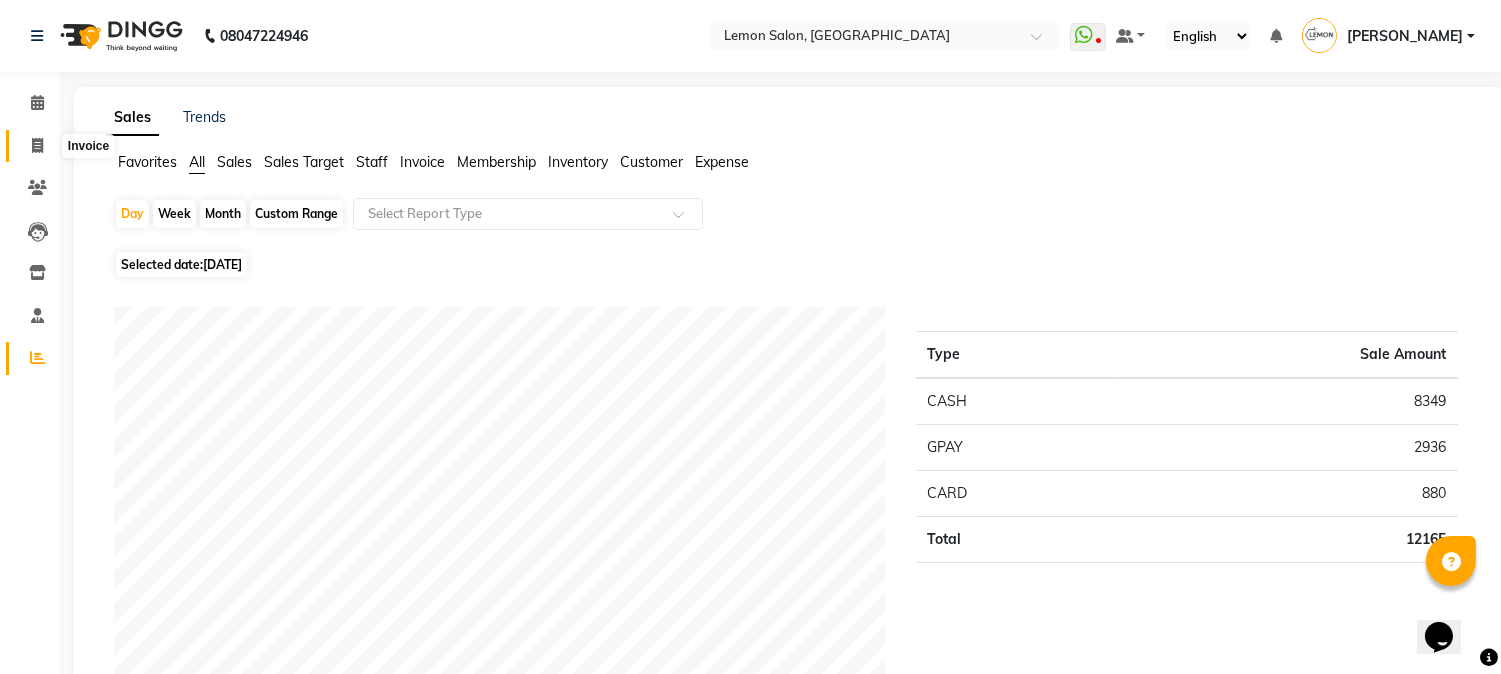 click 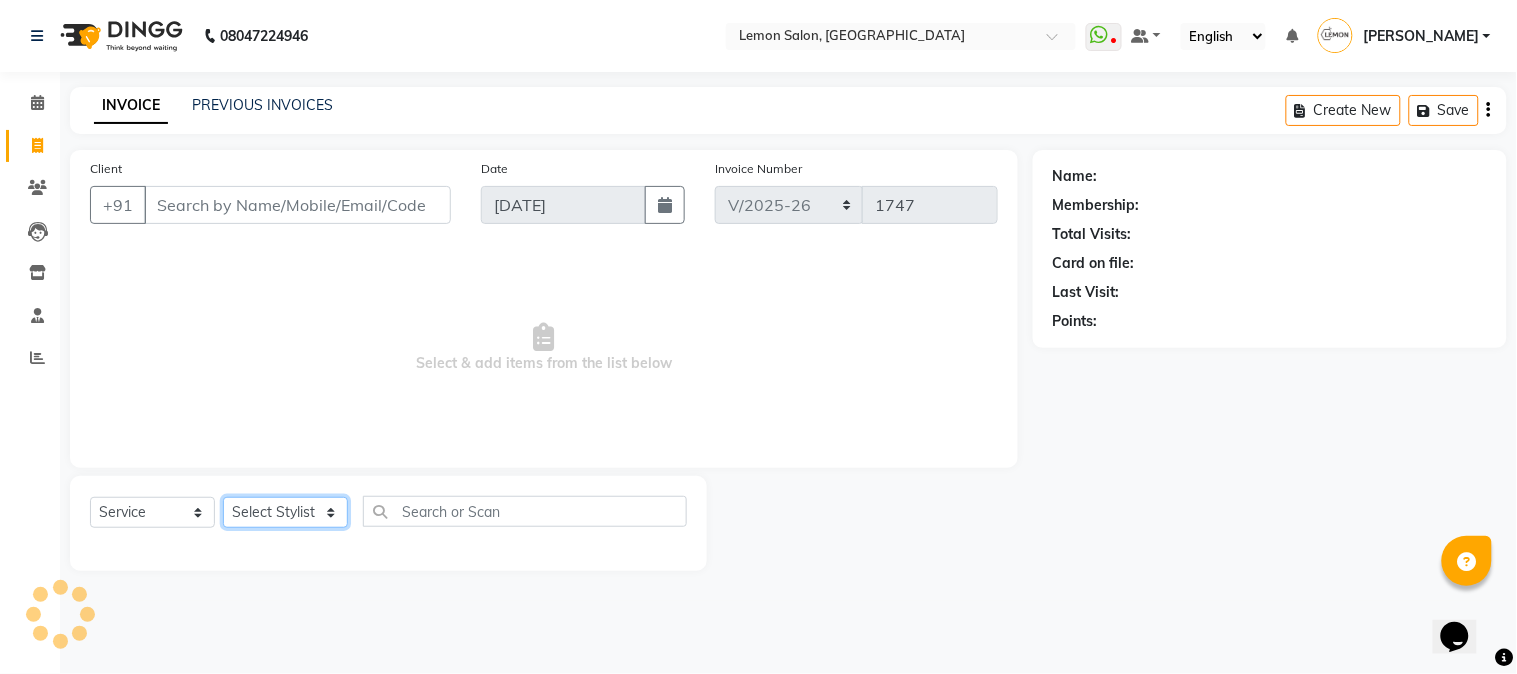 click on "Select Stylist" 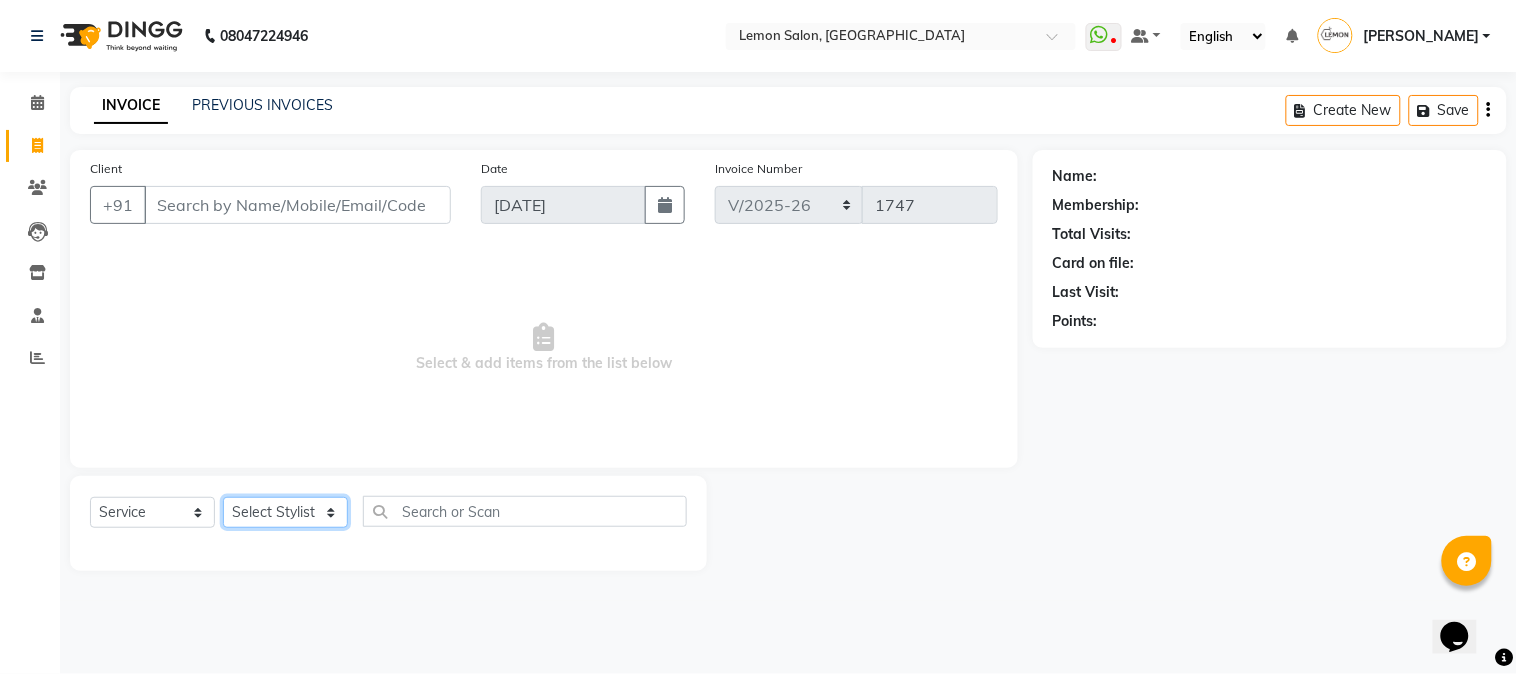 select on "61677" 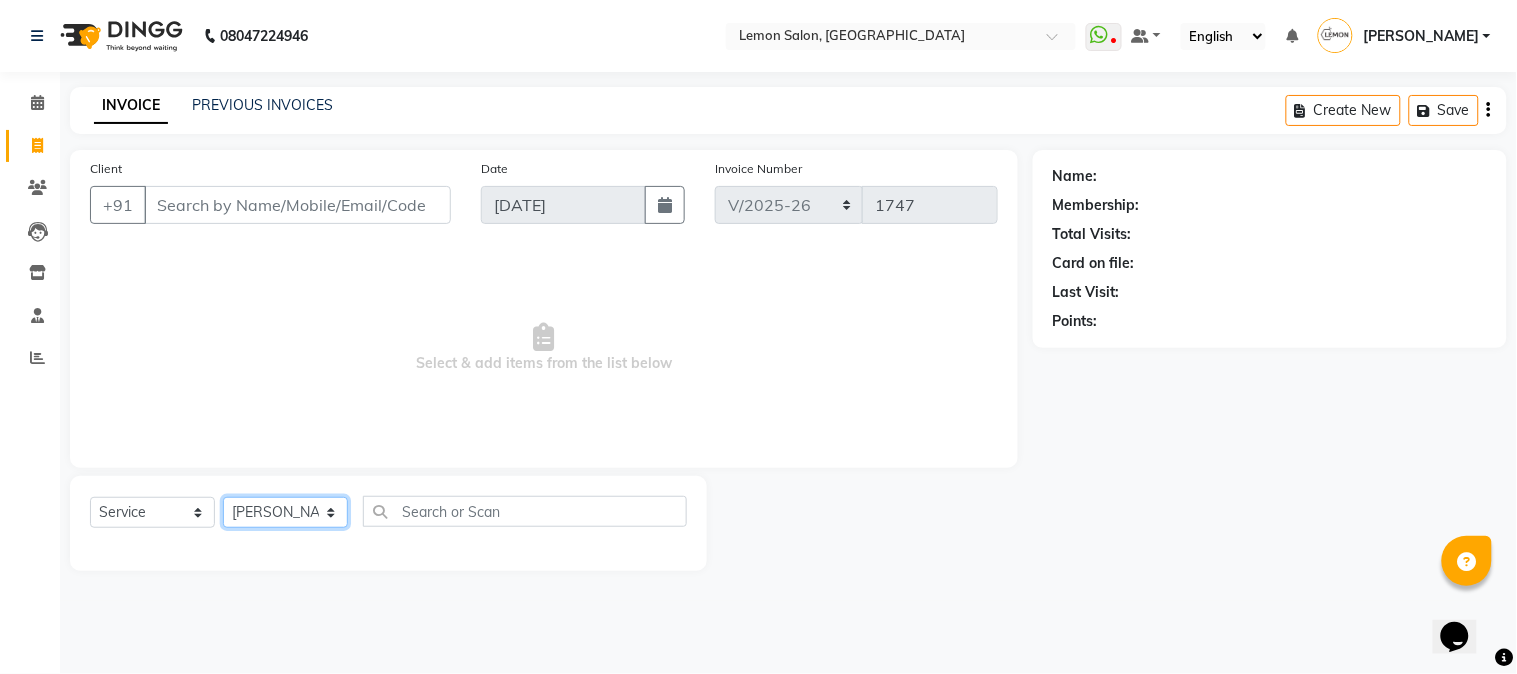 click on "Select Stylist Abhay  Akansha Sadafule Alam Asma Dshpande Datta Kawar DC Furkan Mansoori kavita Kelatkar  Manisha Mohammed Mohsin  Mohammed Nawab  Mukaddar Shaikh Sana Mansoori Sandhya Tabrez Shah  Urmila Pol" 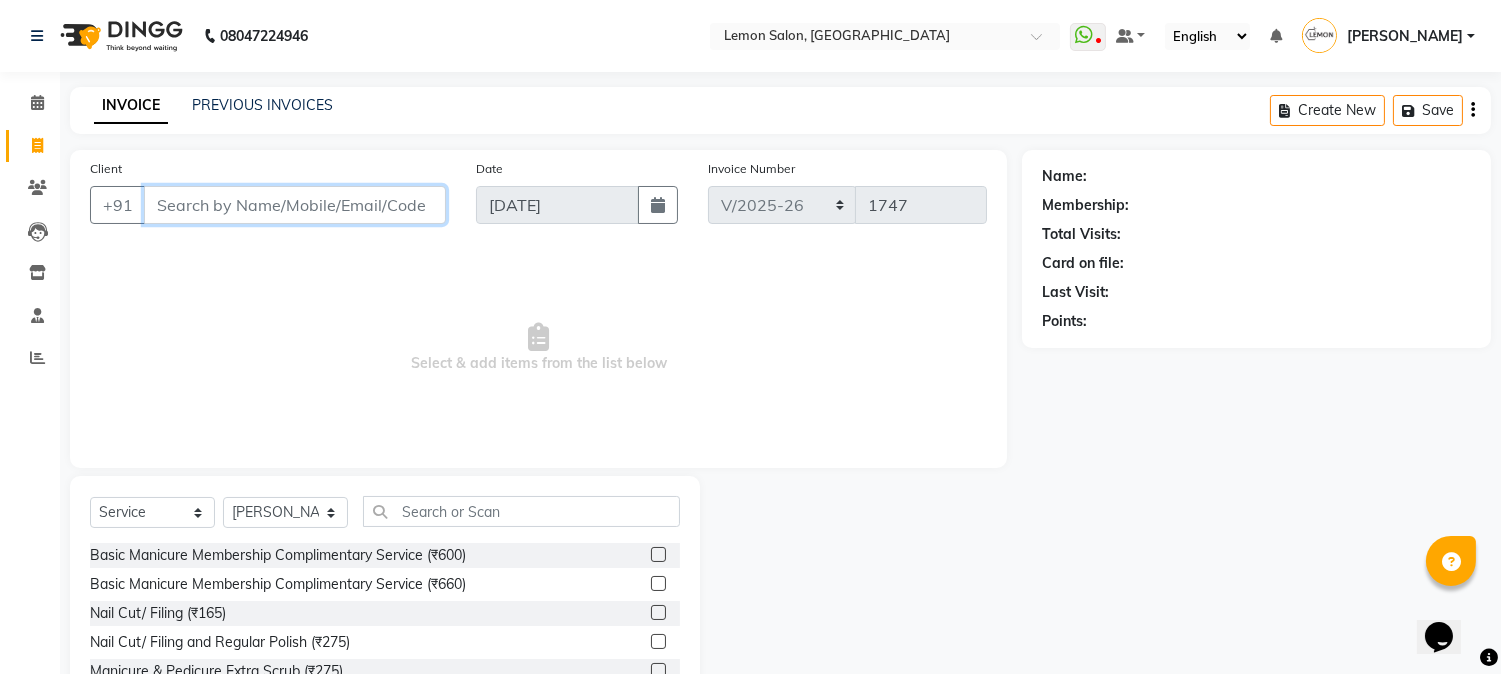 click on "Client" at bounding box center (295, 205) 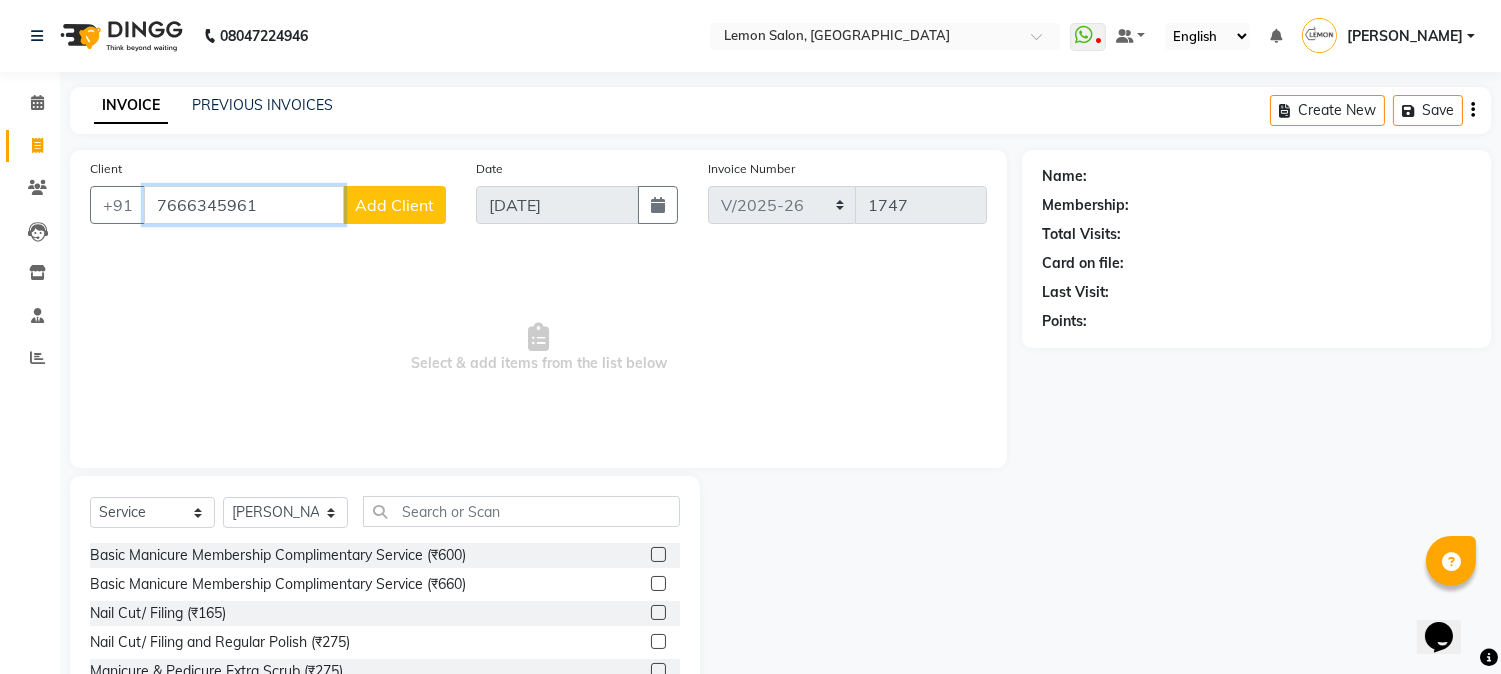 type on "7666345961" 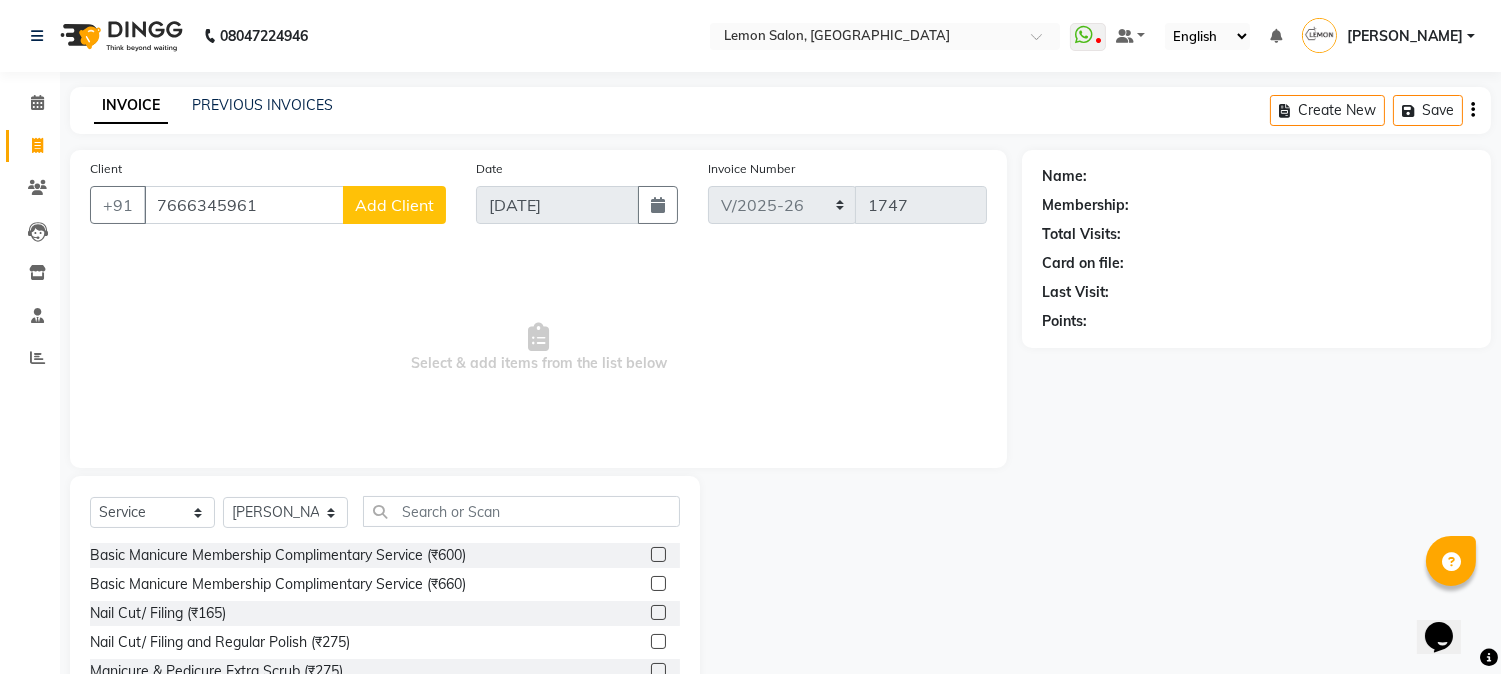 click on "Add Client" 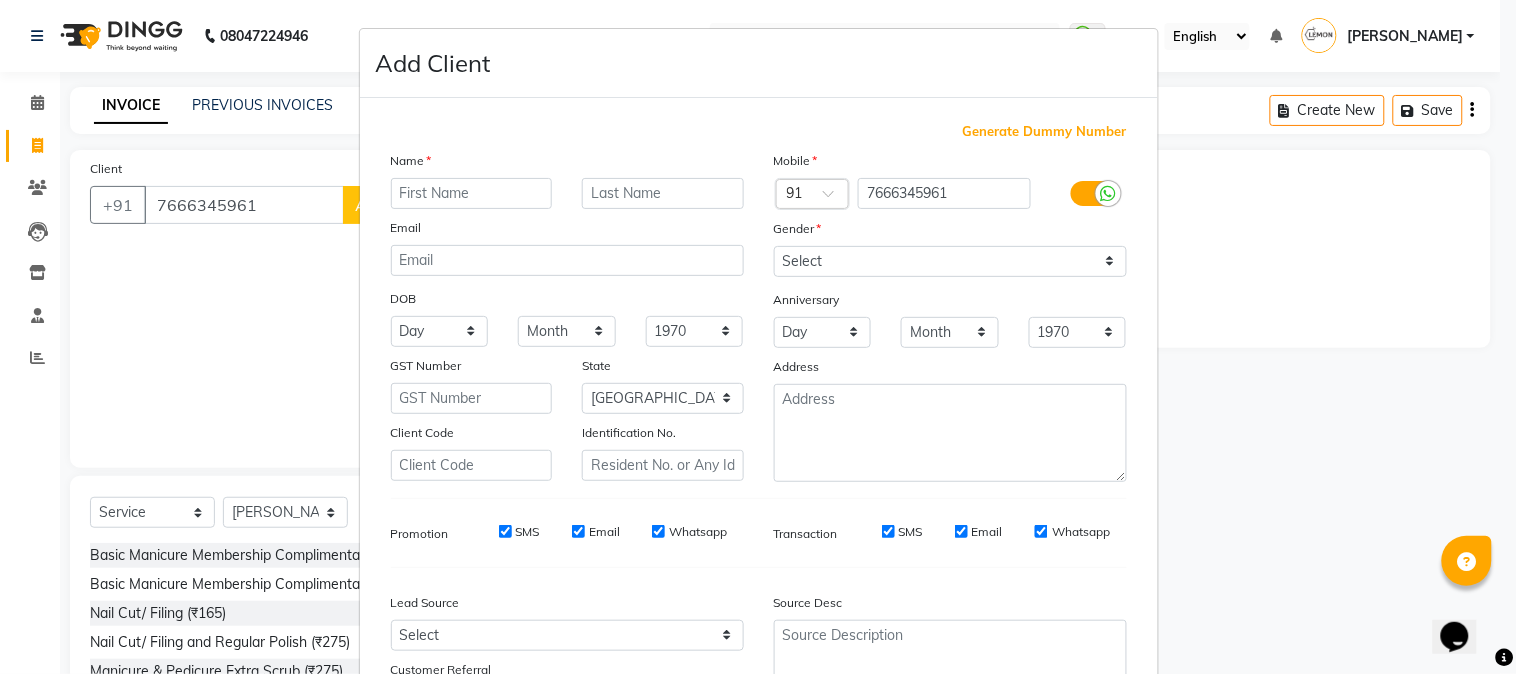 click at bounding box center (472, 193) 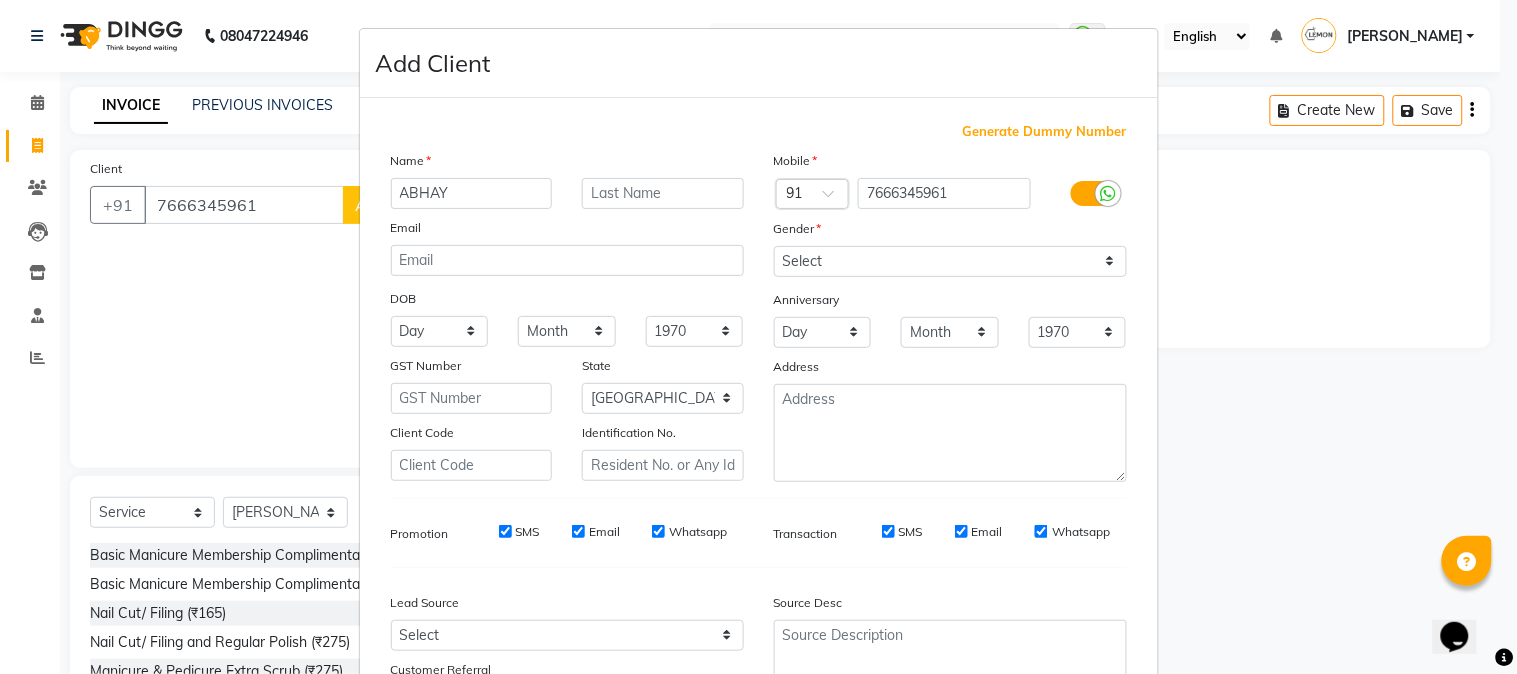 type on "ABHAY" 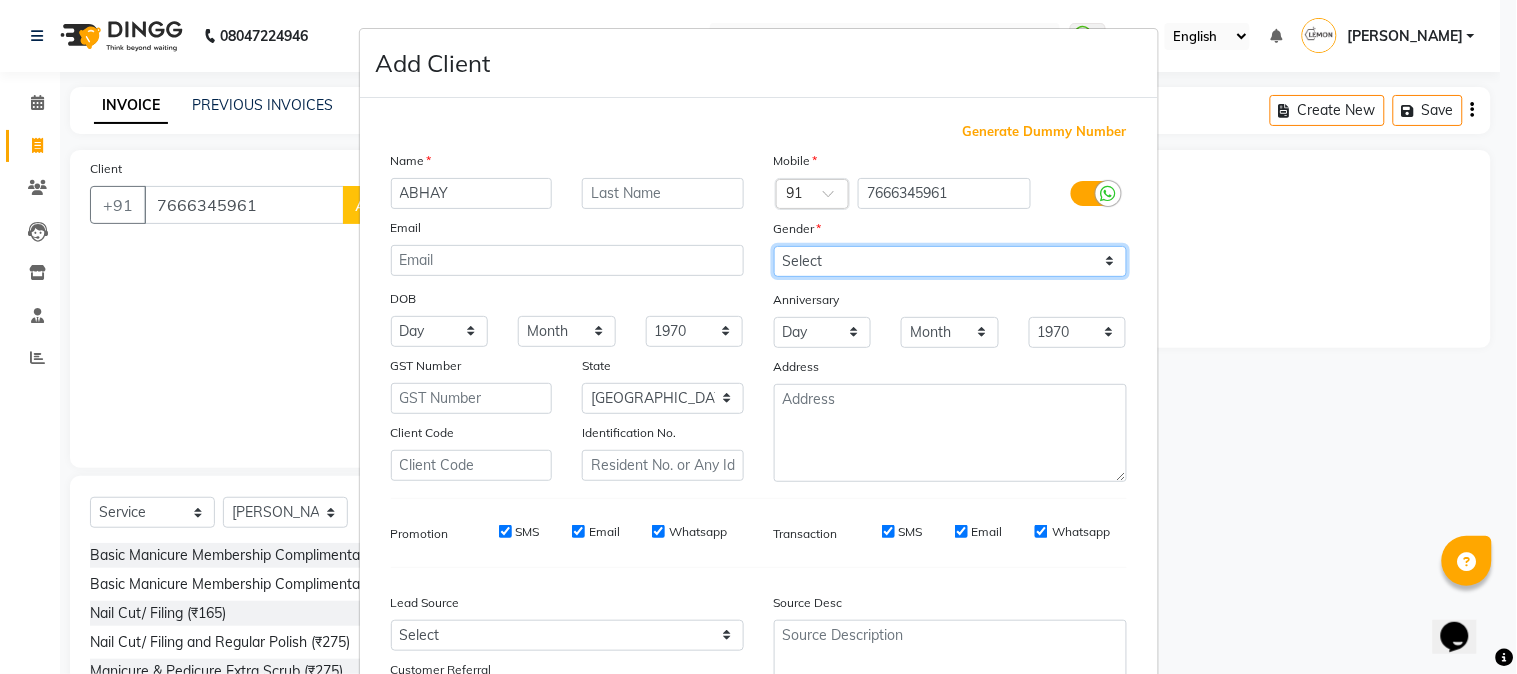 click on "Select Male Female Other Prefer Not To Say" at bounding box center (950, 261) 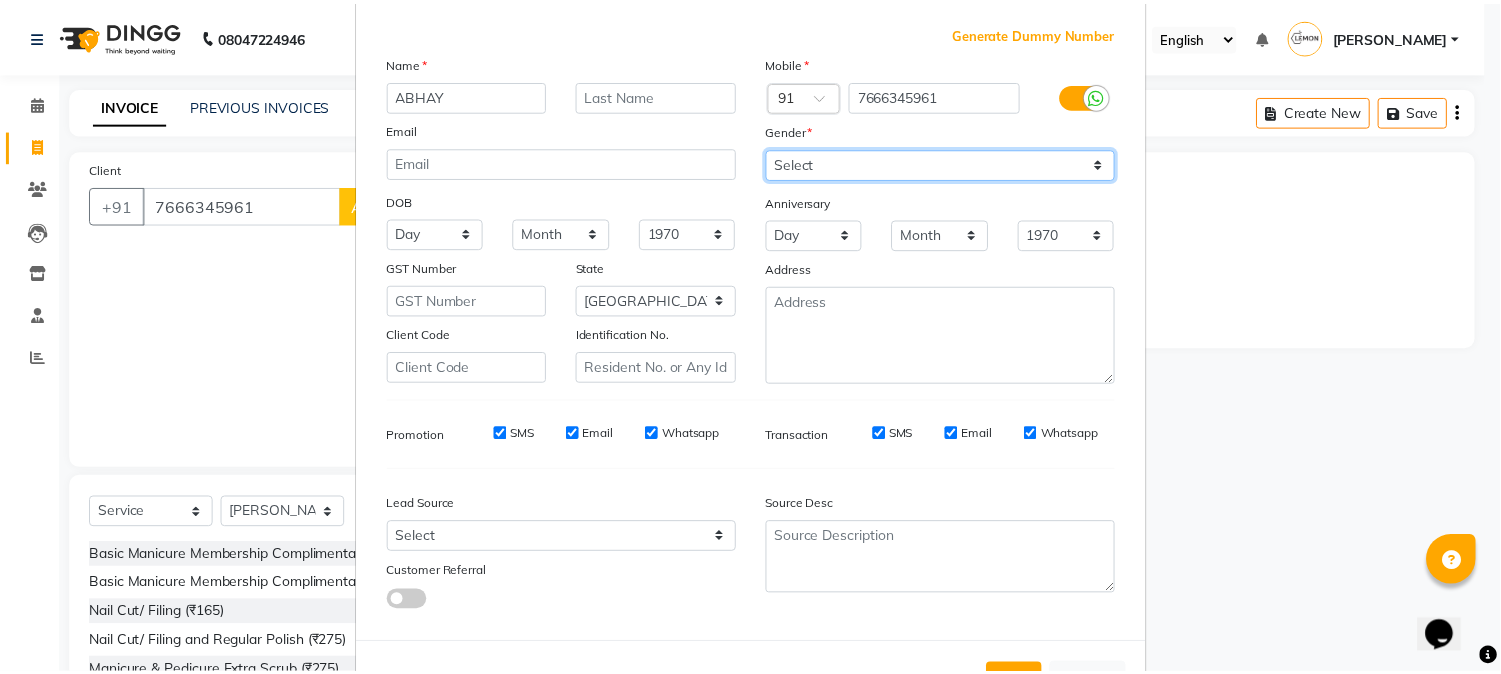 scroll, scrollTop: 176, scrollLeft: 0, axis: vertical 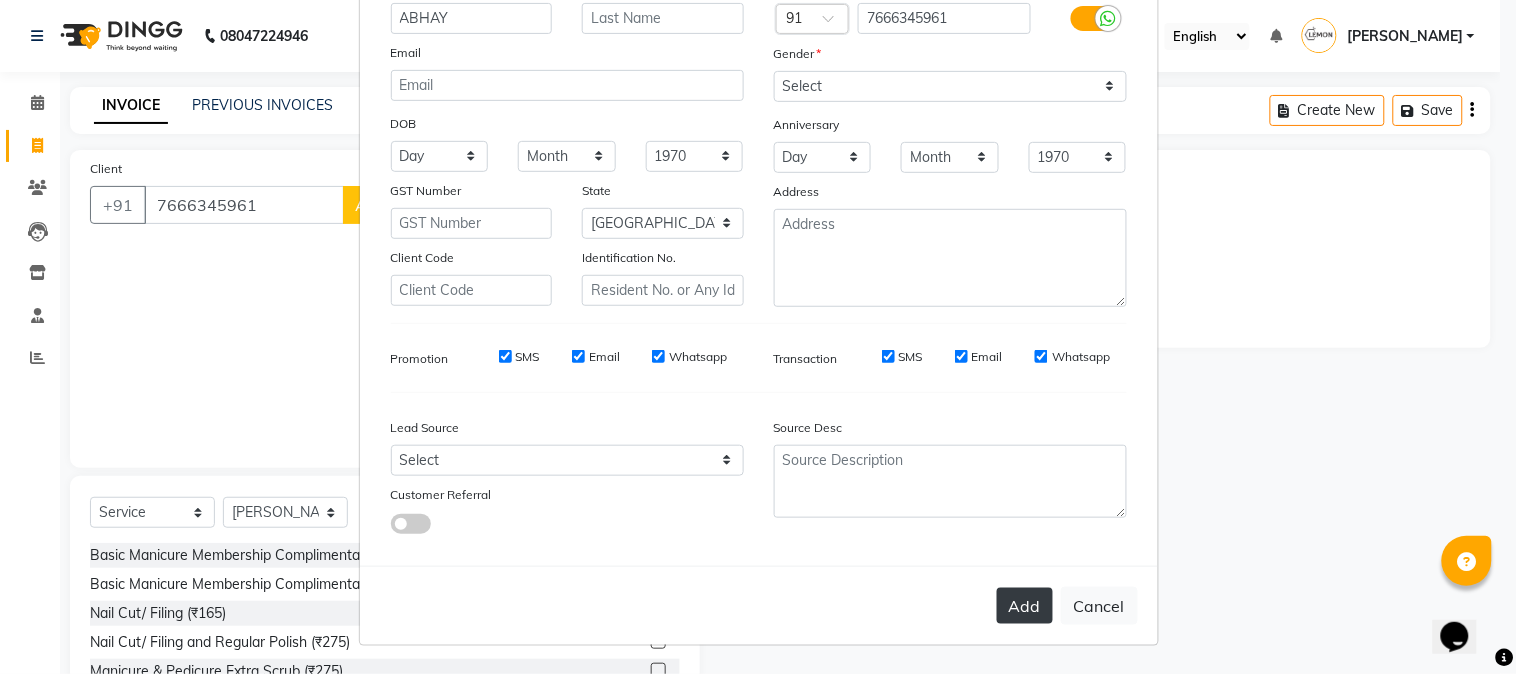 click on "Add" at bounding box center (1025, 606) 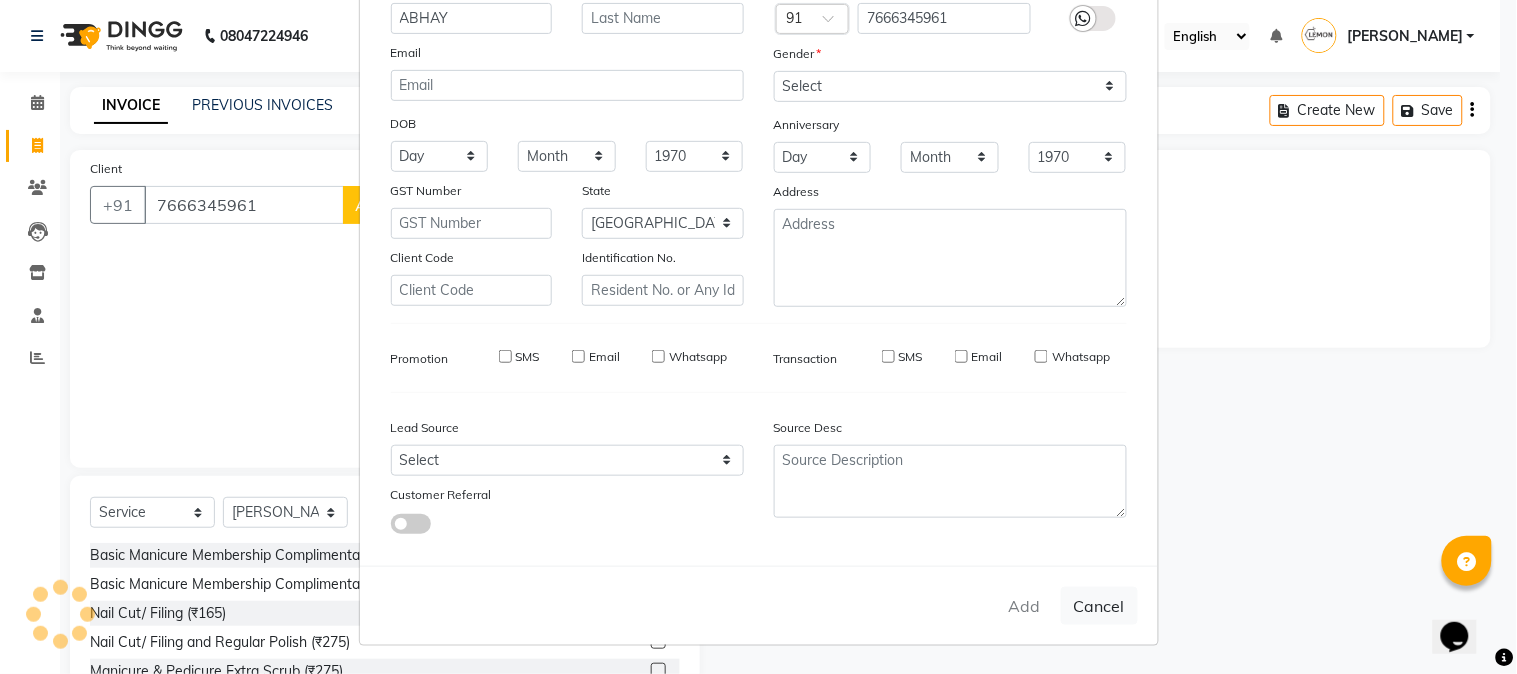 type 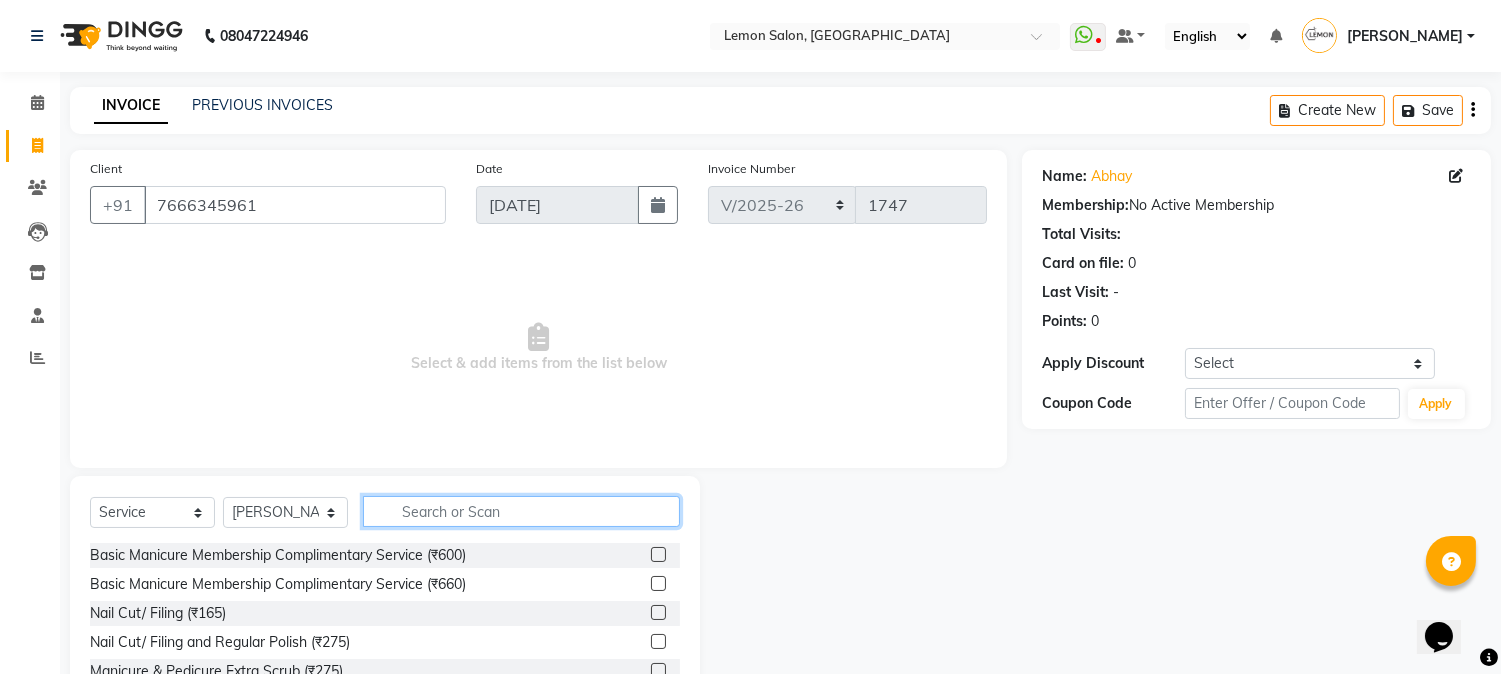 click 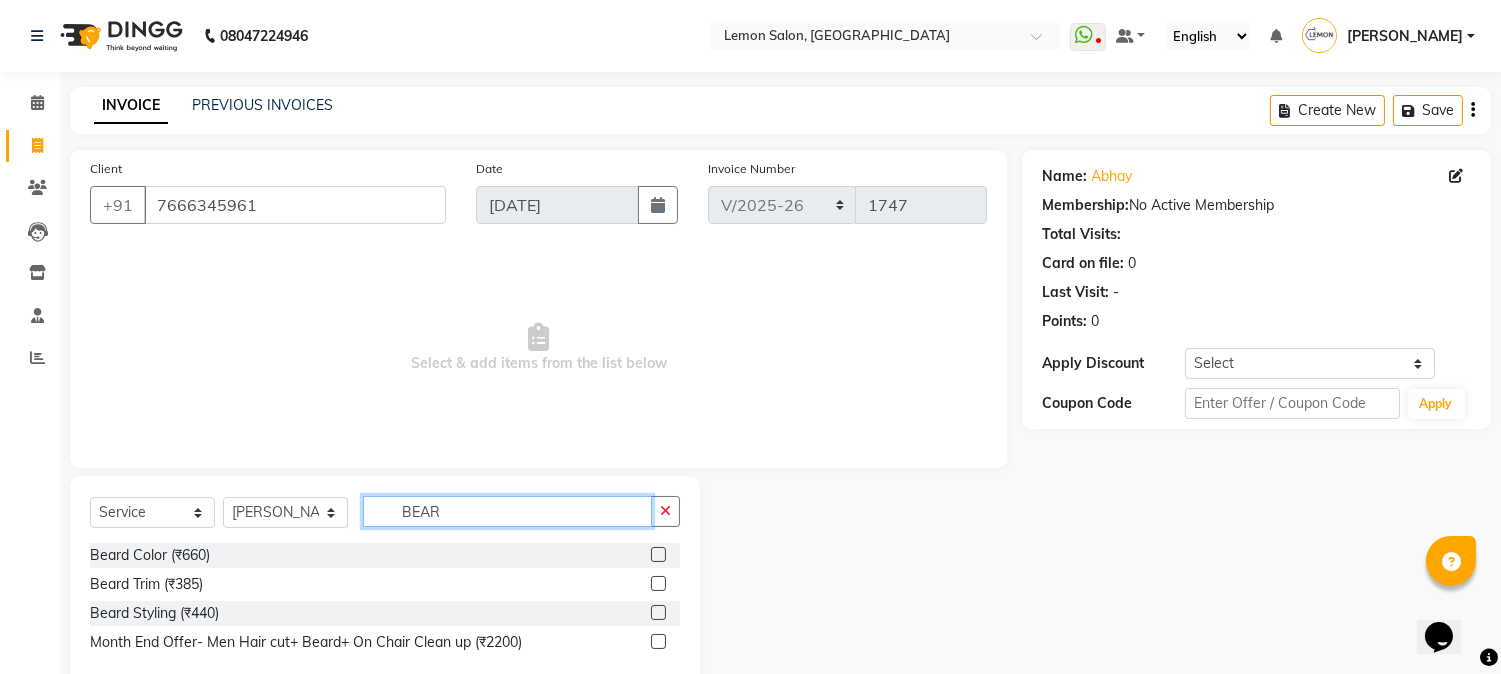 type on "BEAR" 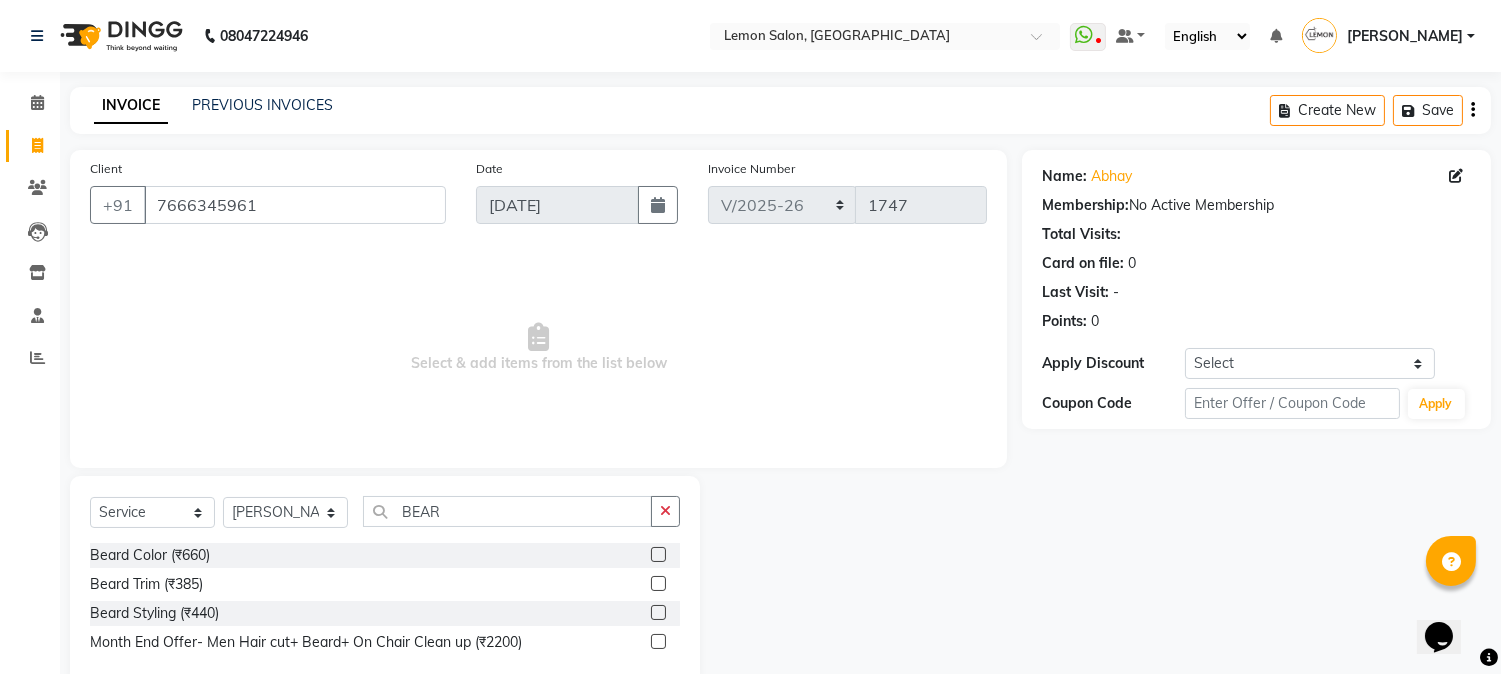 click 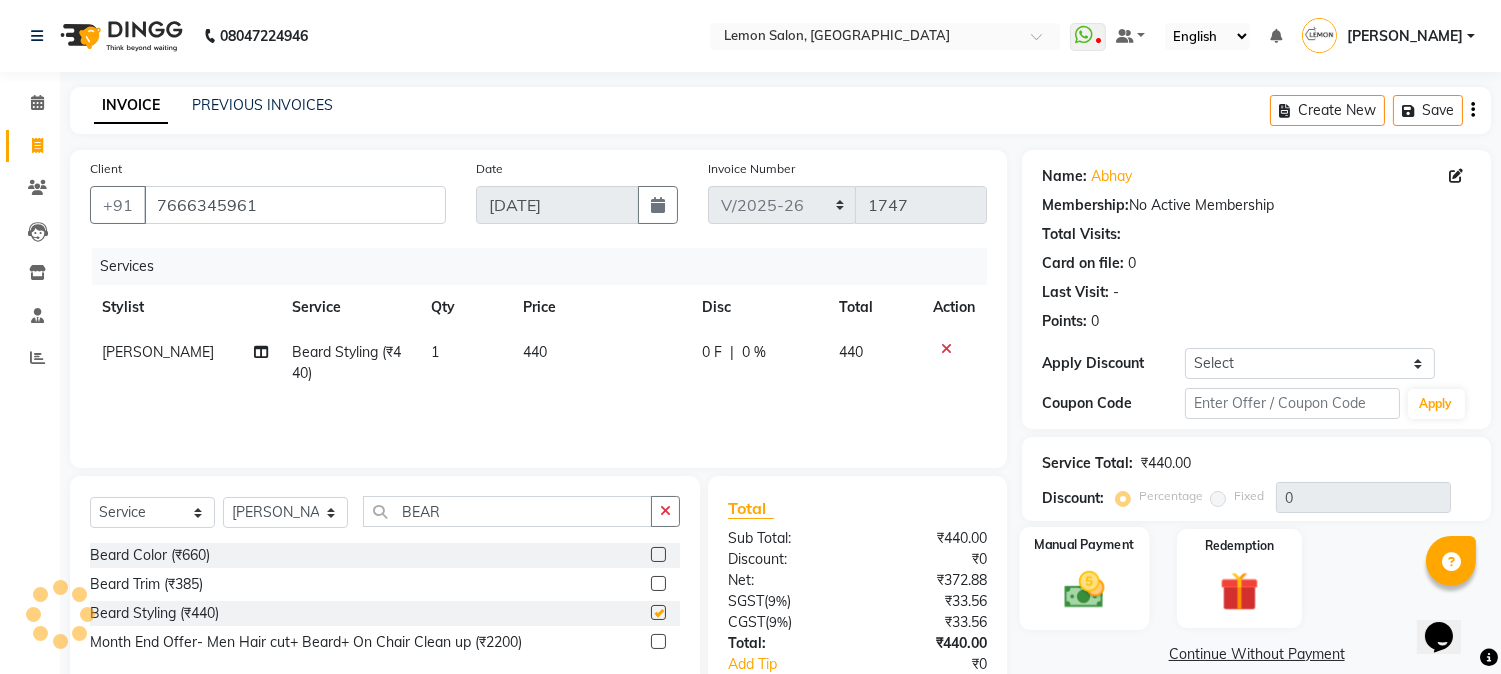 checkbox on "false" 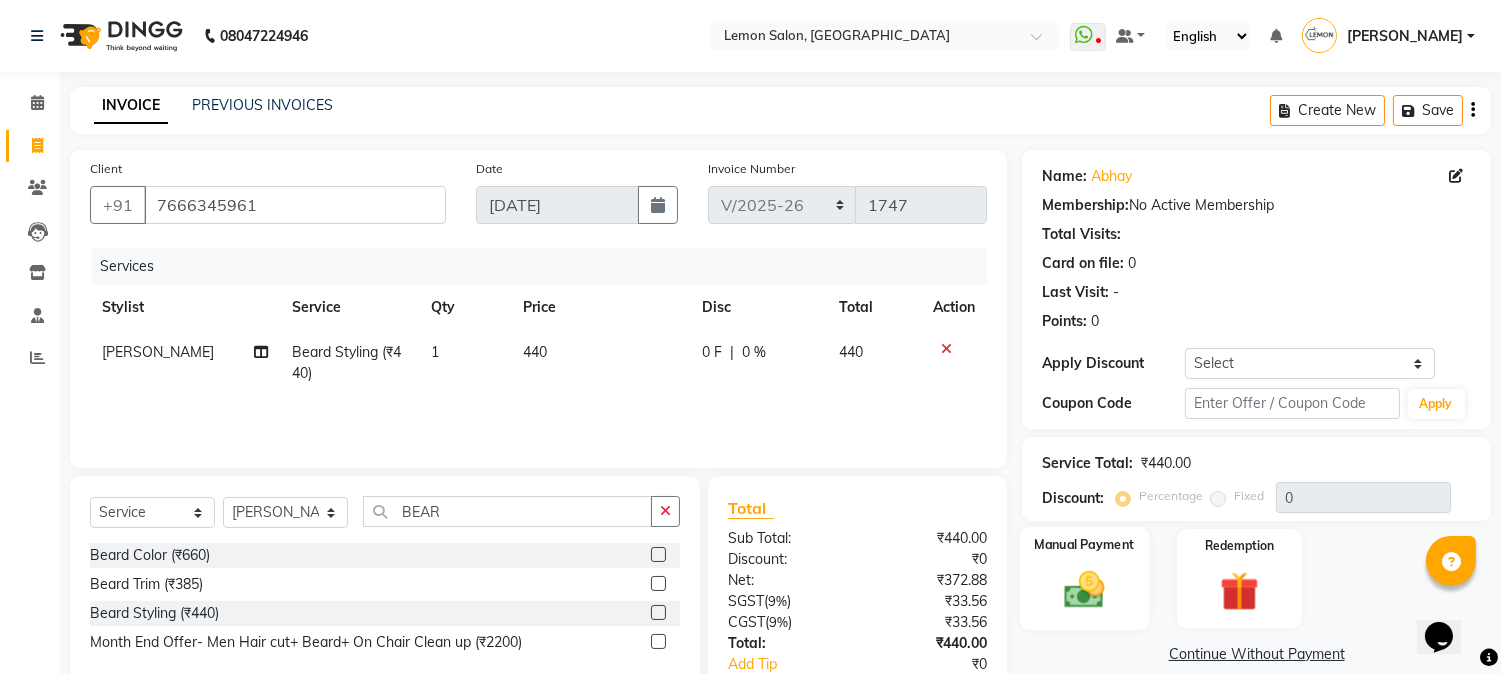 click 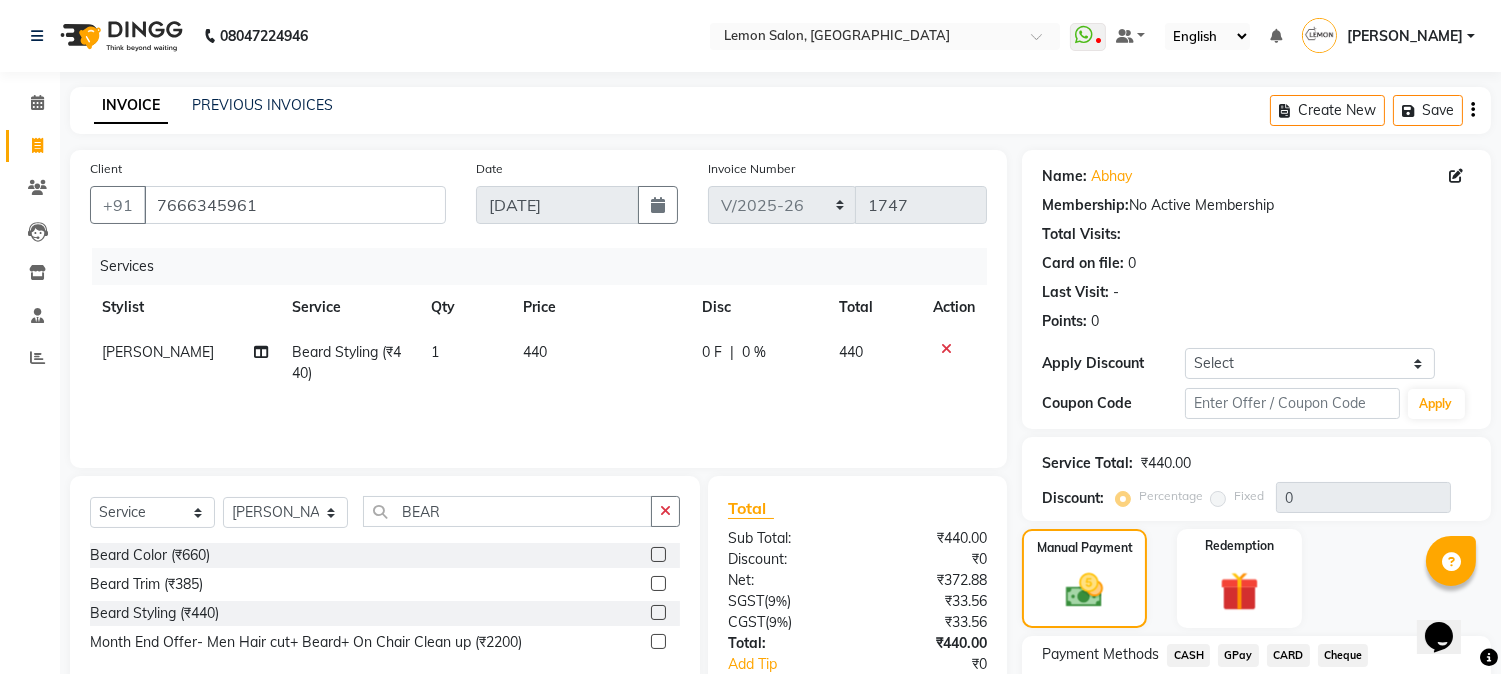 scroll, scrollTop: 152, scrollLeft: 0, axis: vertical 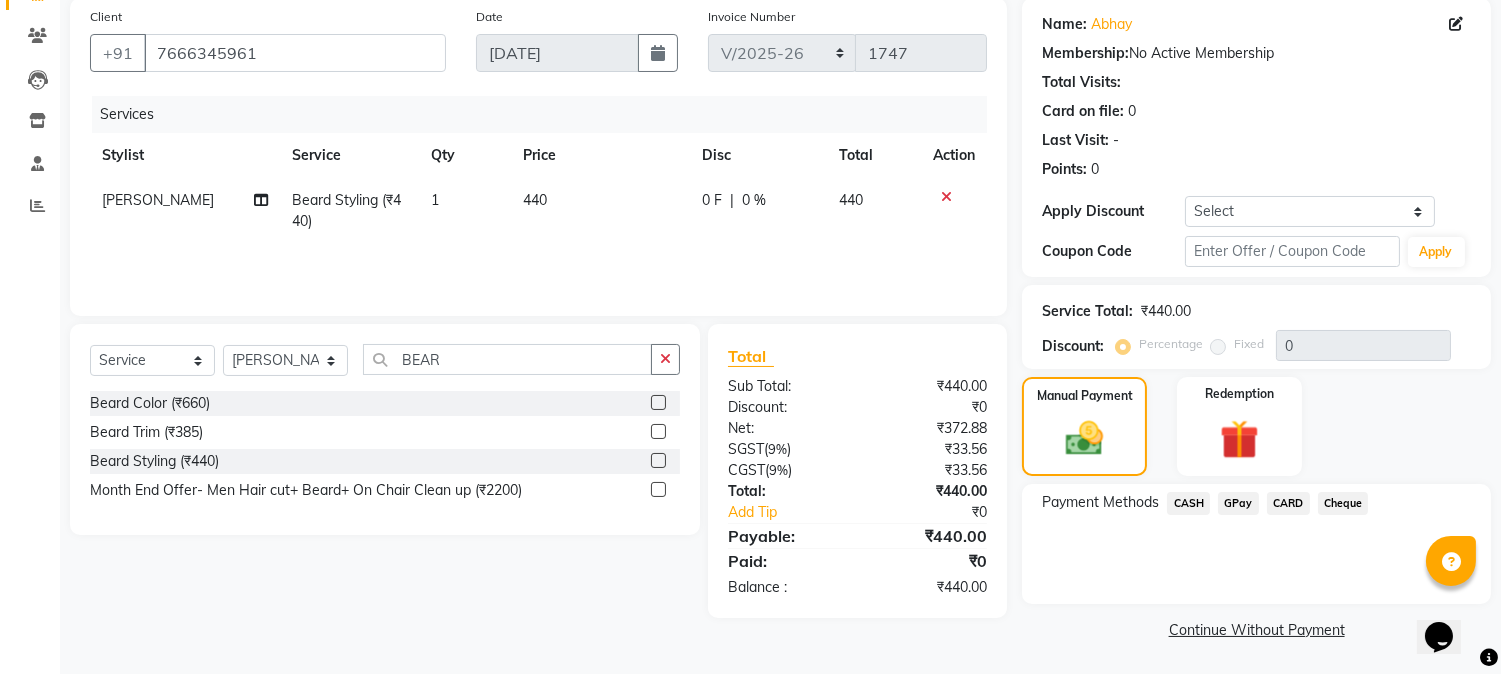 click on "CARD" 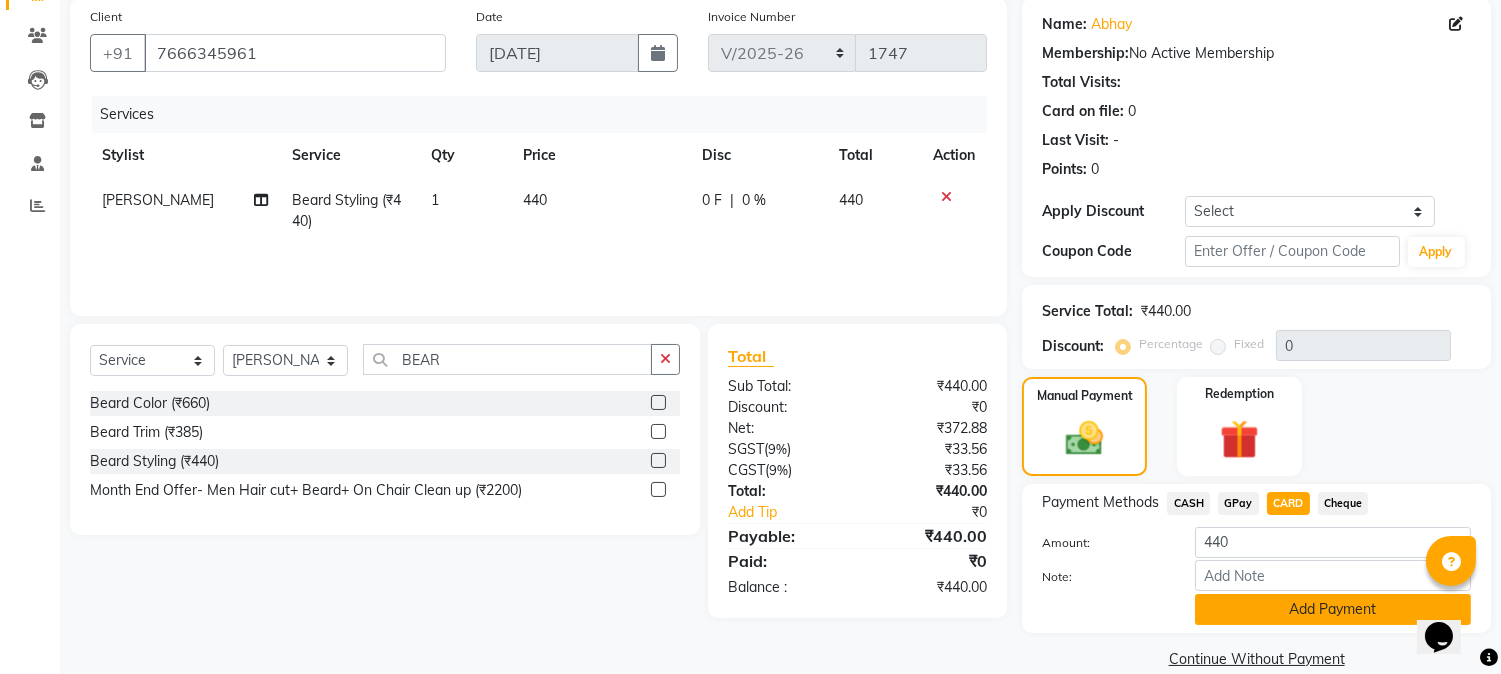 click on "Add Payment" 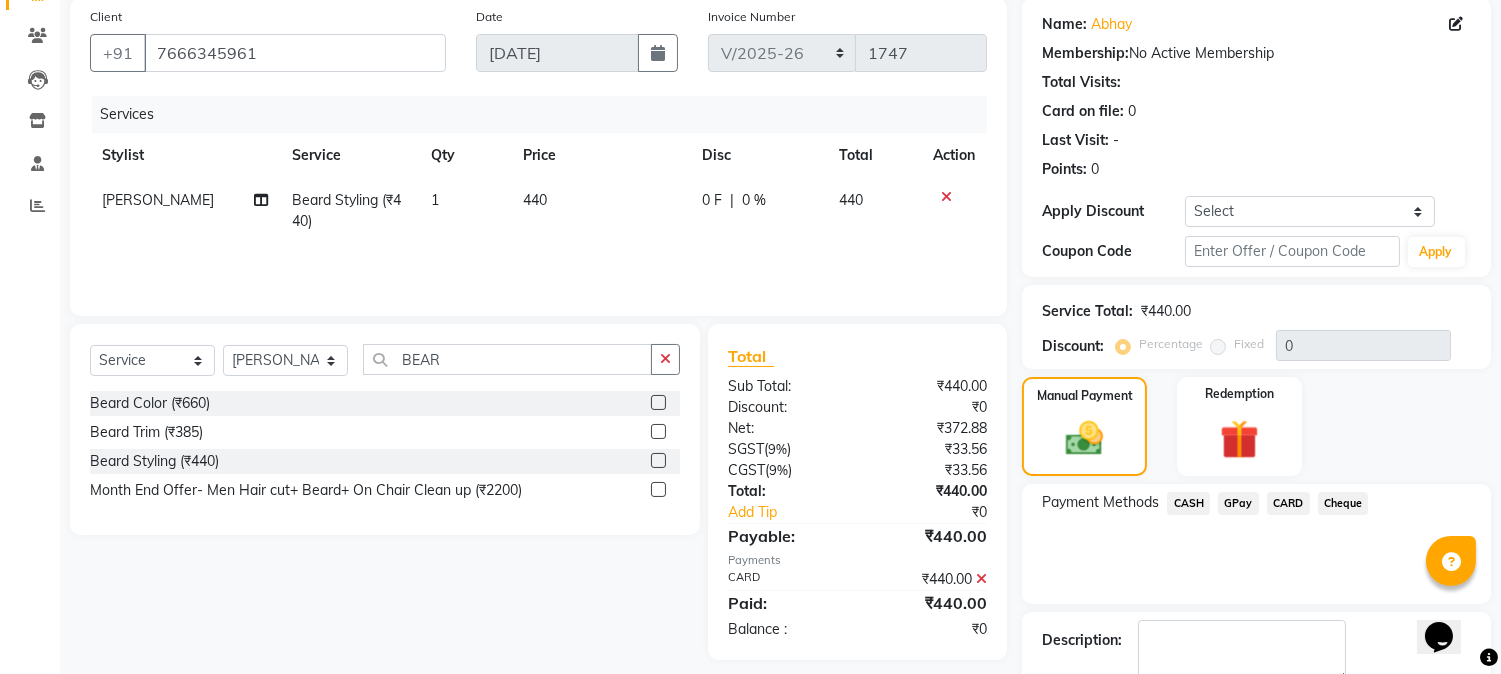scroll, scrollTop: 265, scrollLeft: 0, axis: vertical 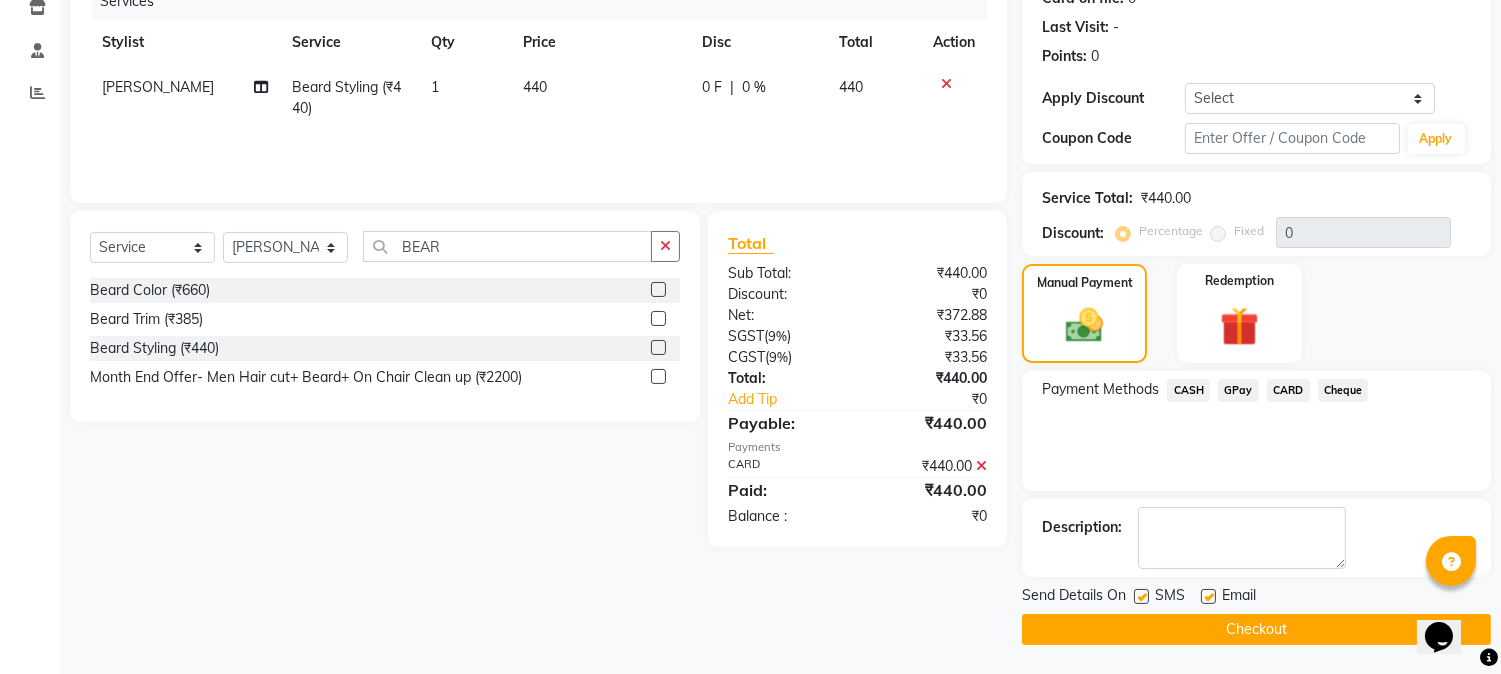 click on "Checkout" 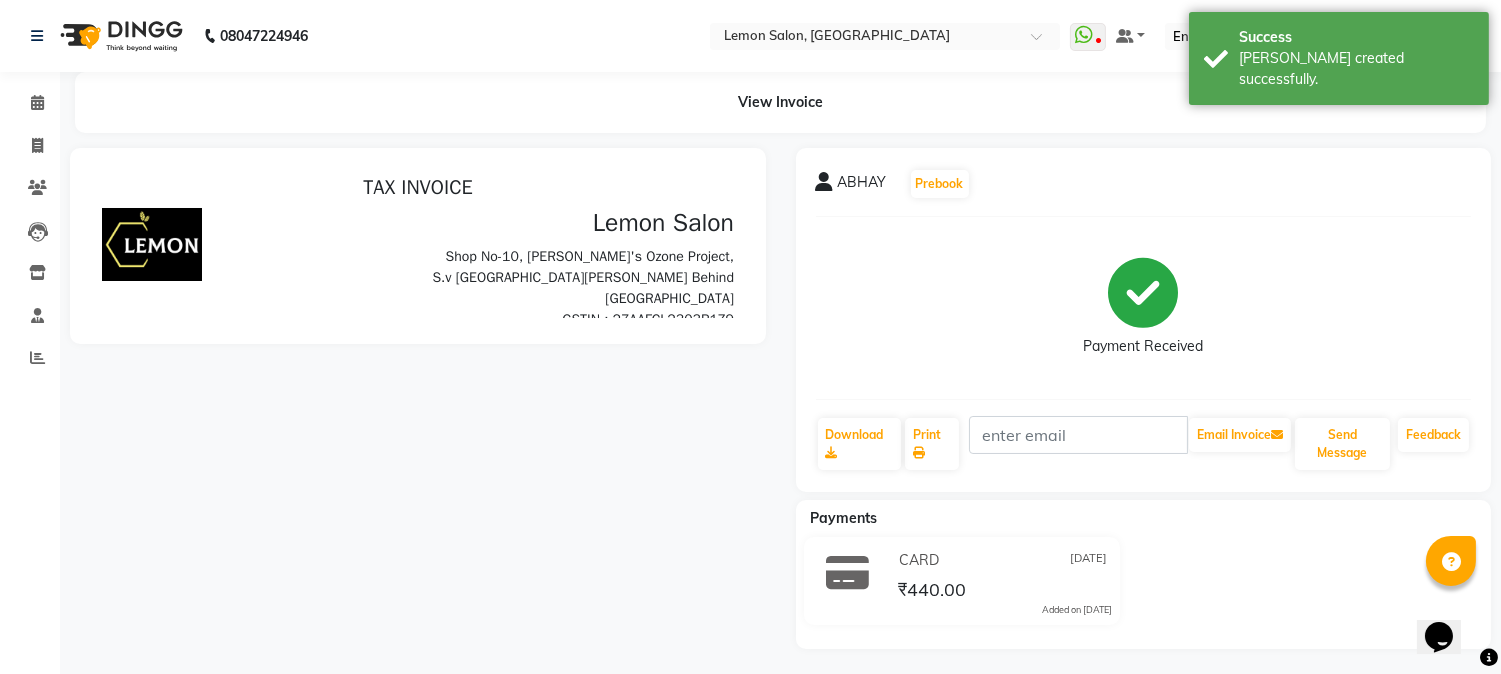 scroll, scrollTop: 0, scrollLeft: 0, axis: both 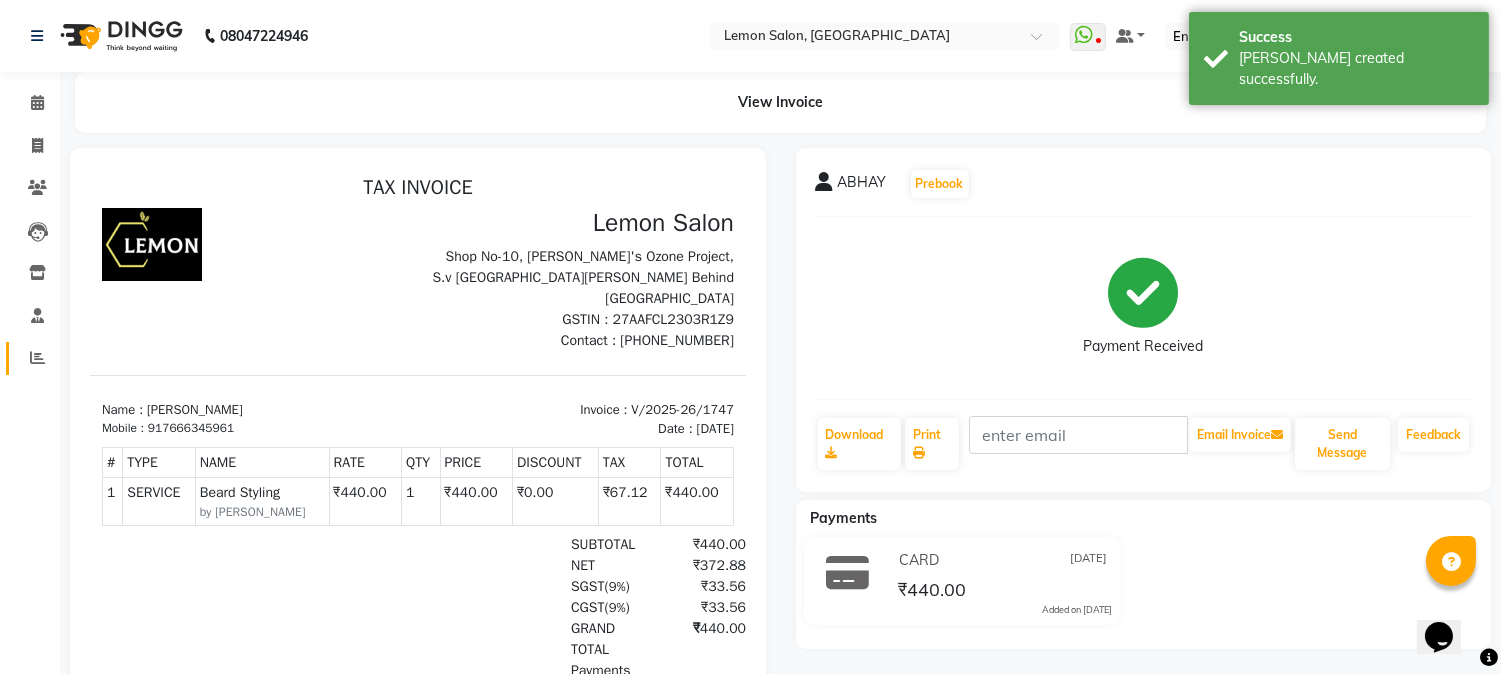 click on "Reports" 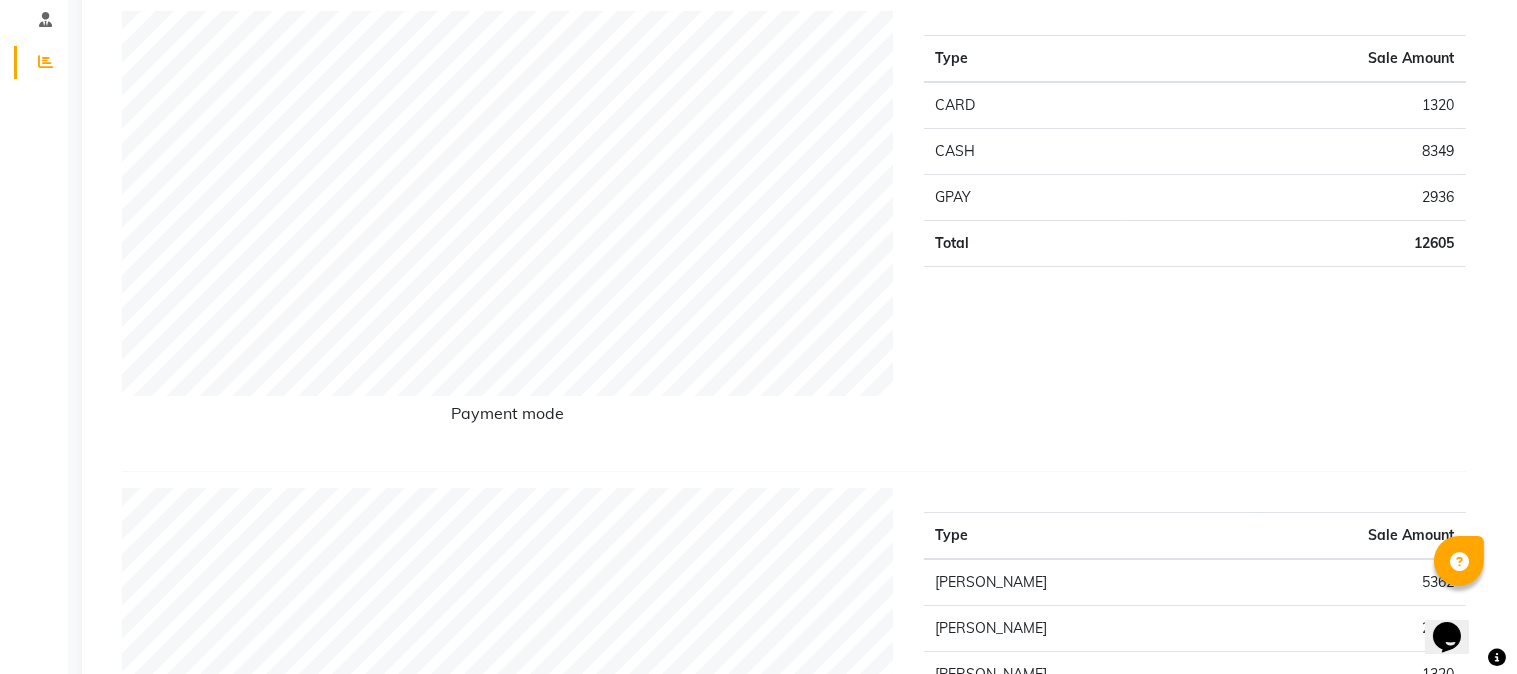scroll, scrollTop: 0, scrollLeft: 0, axis: both 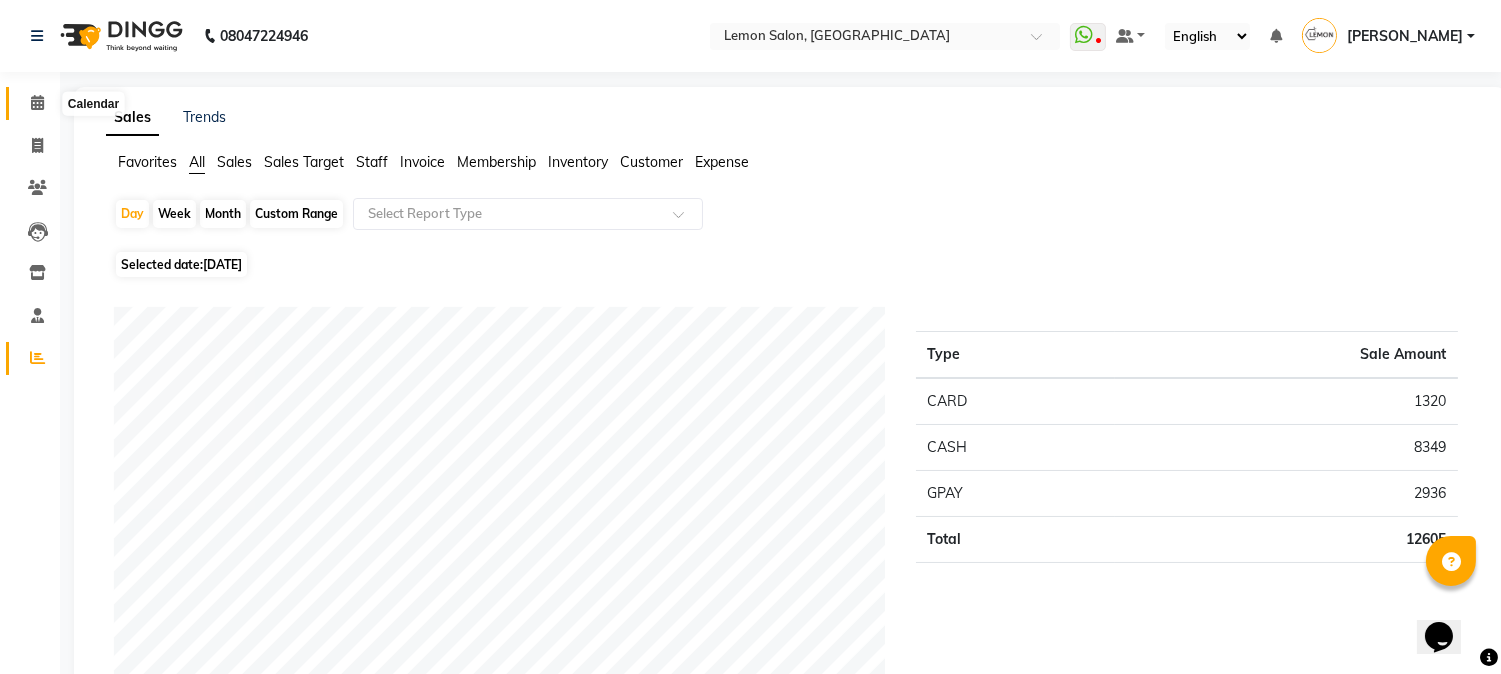 click 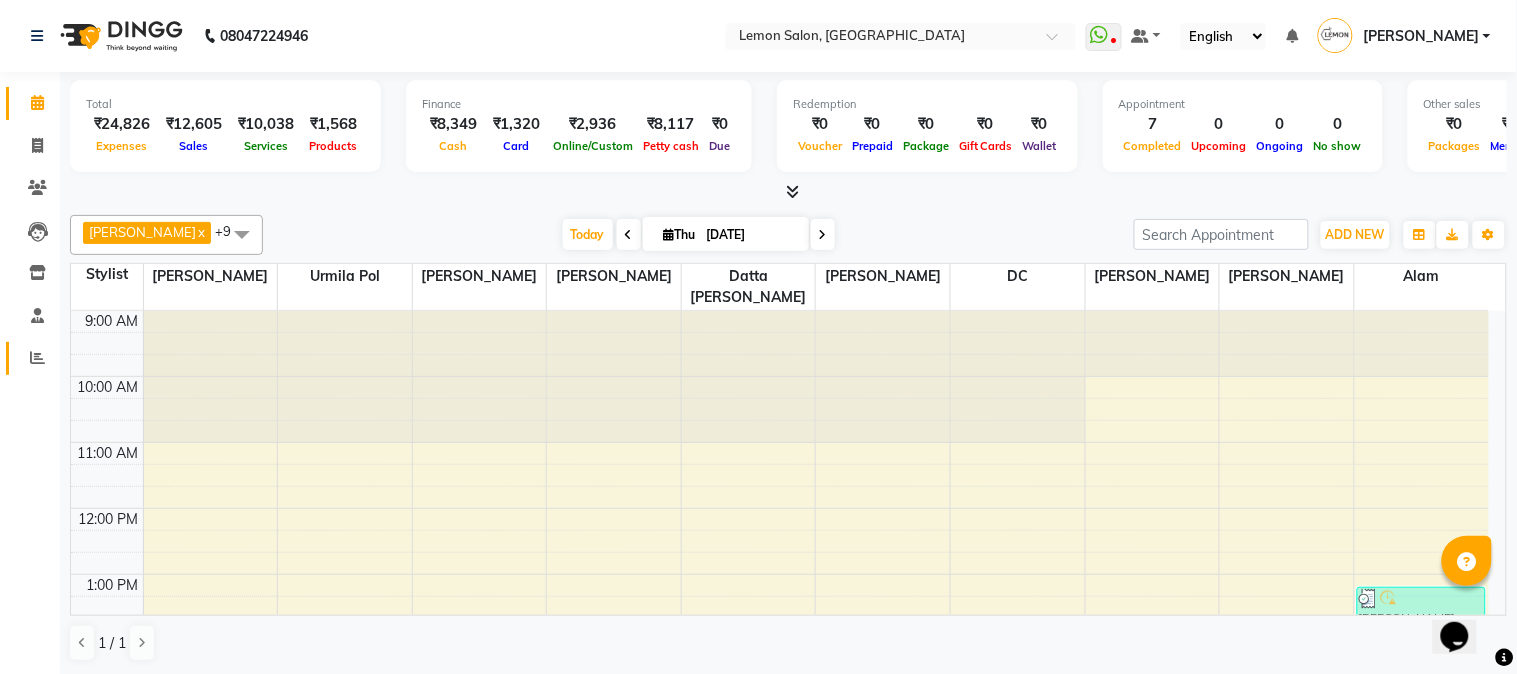 click 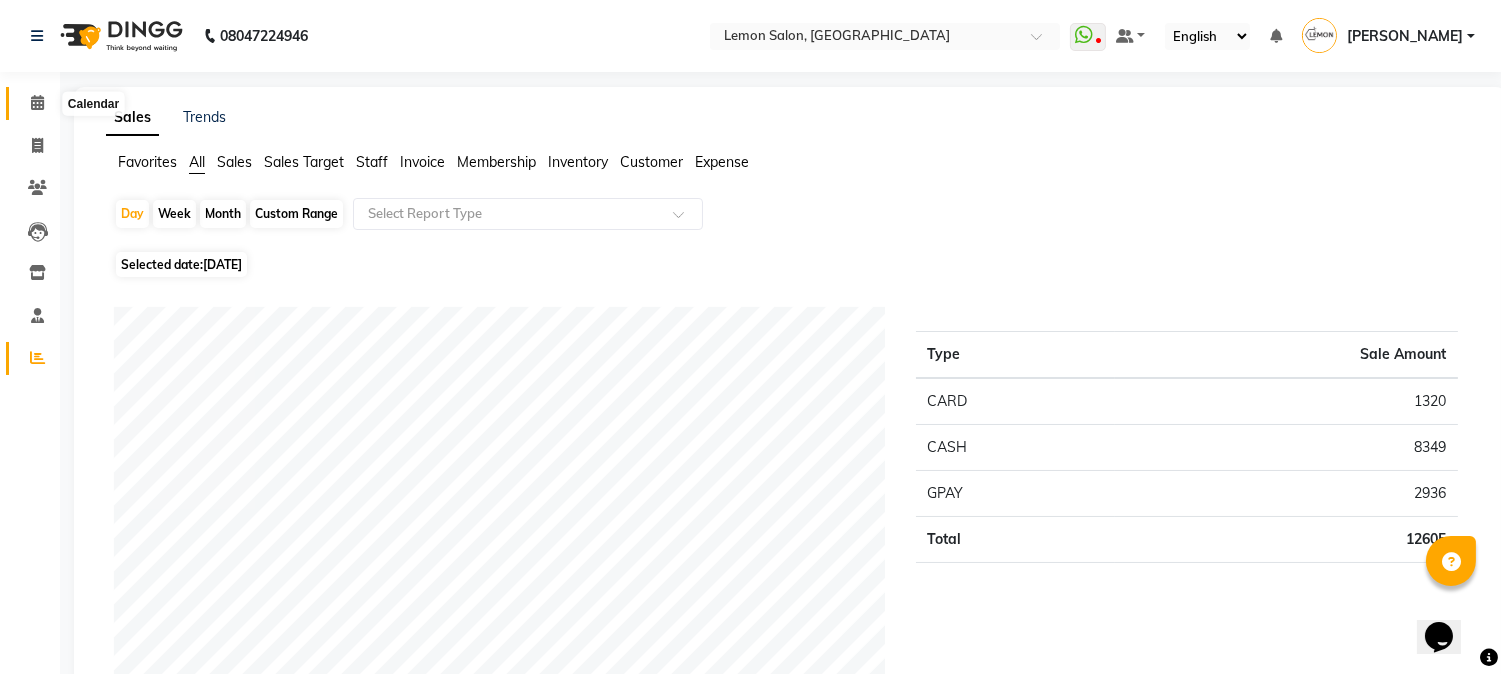 click 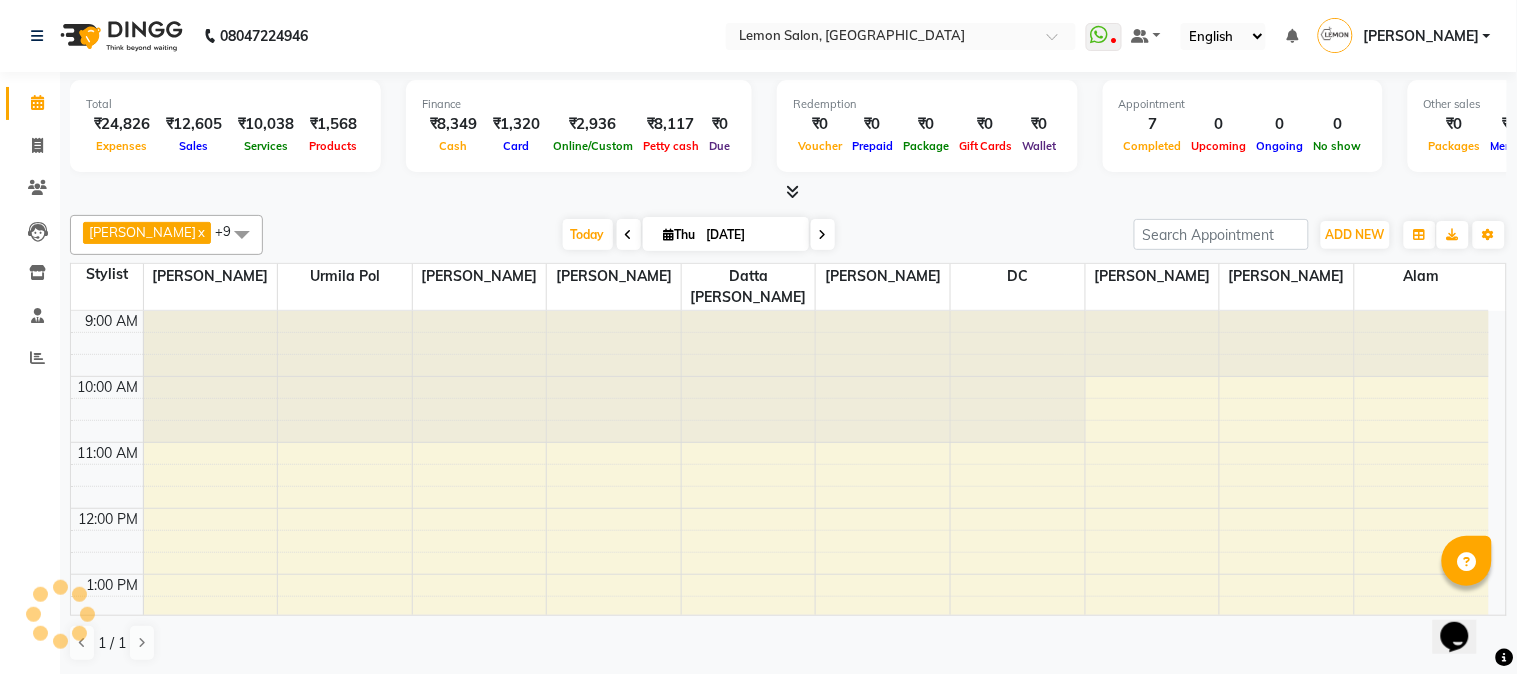 scroll, scrollTop: 0, scrollLeft: 0, axis: both 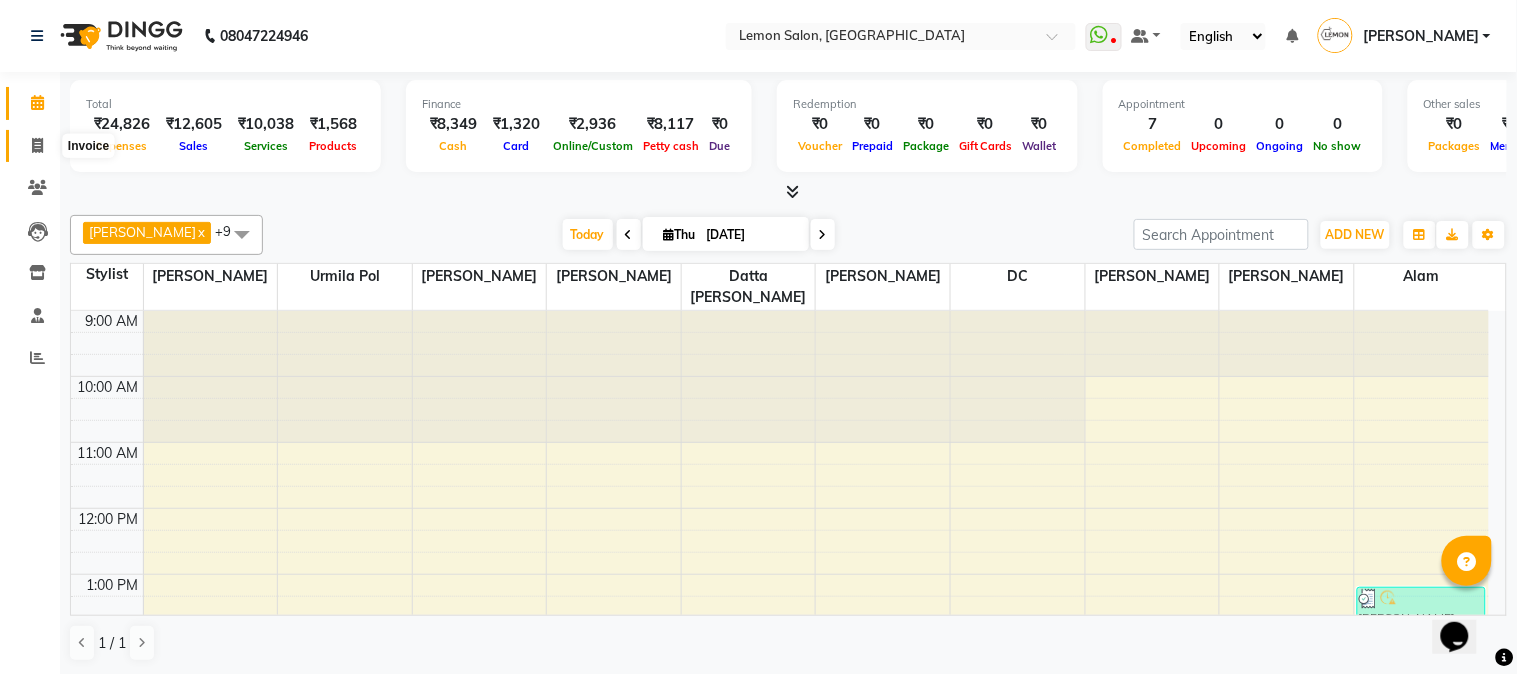 click 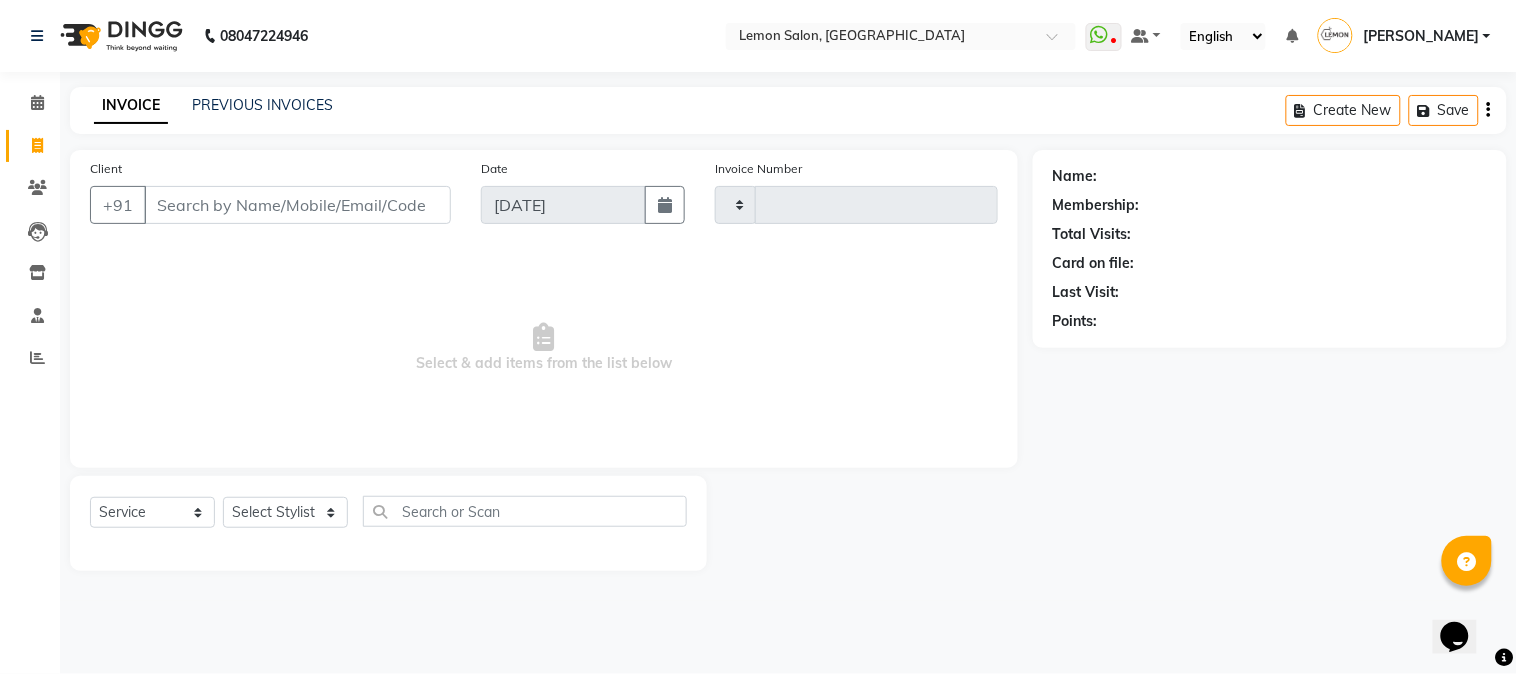 type on "1748" 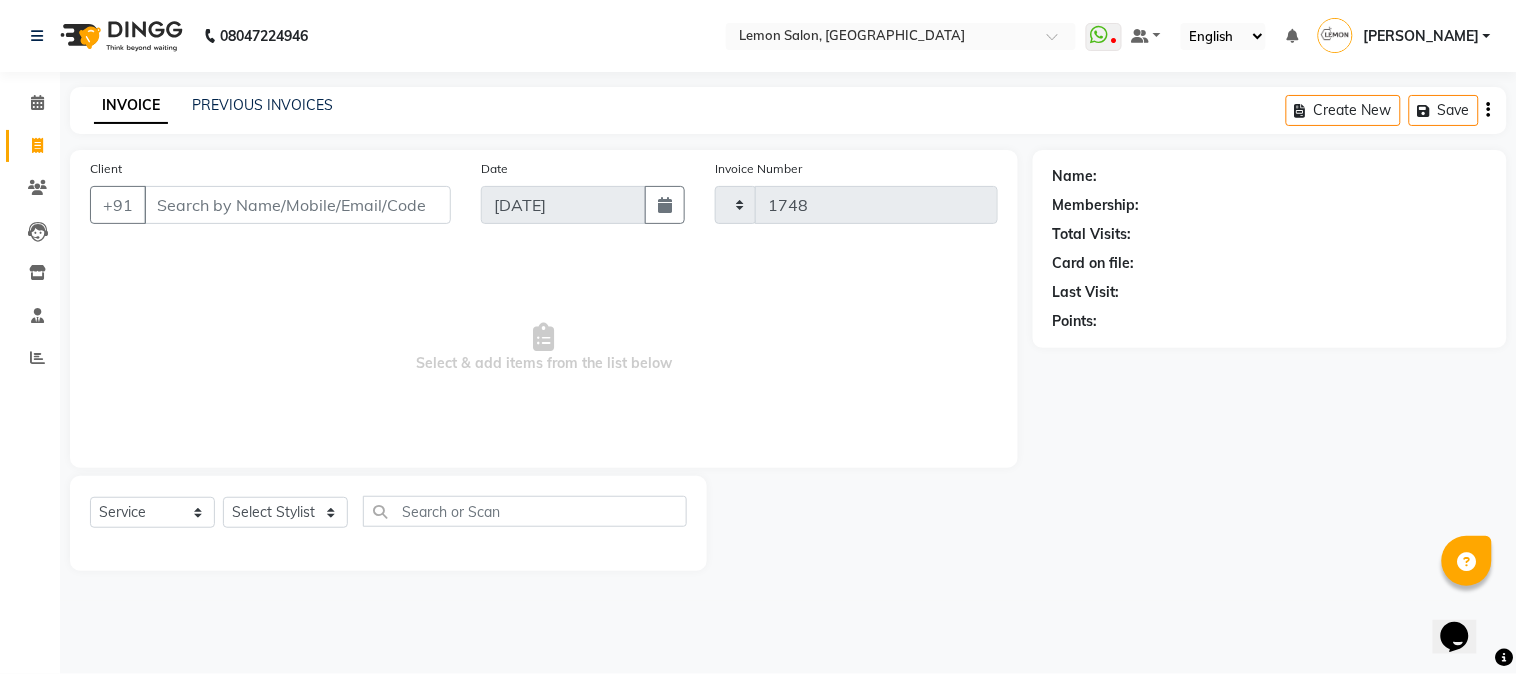 select on "565" 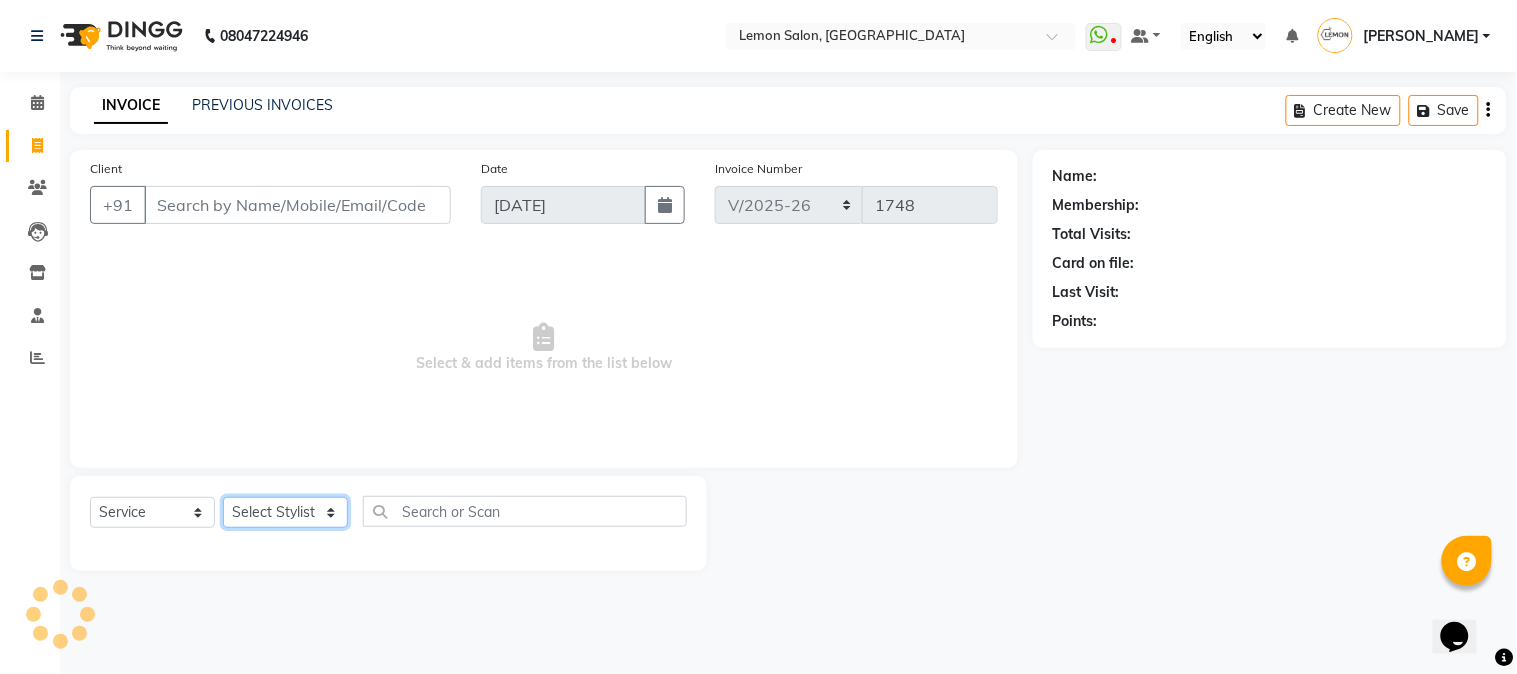 click on "Select Stylist" 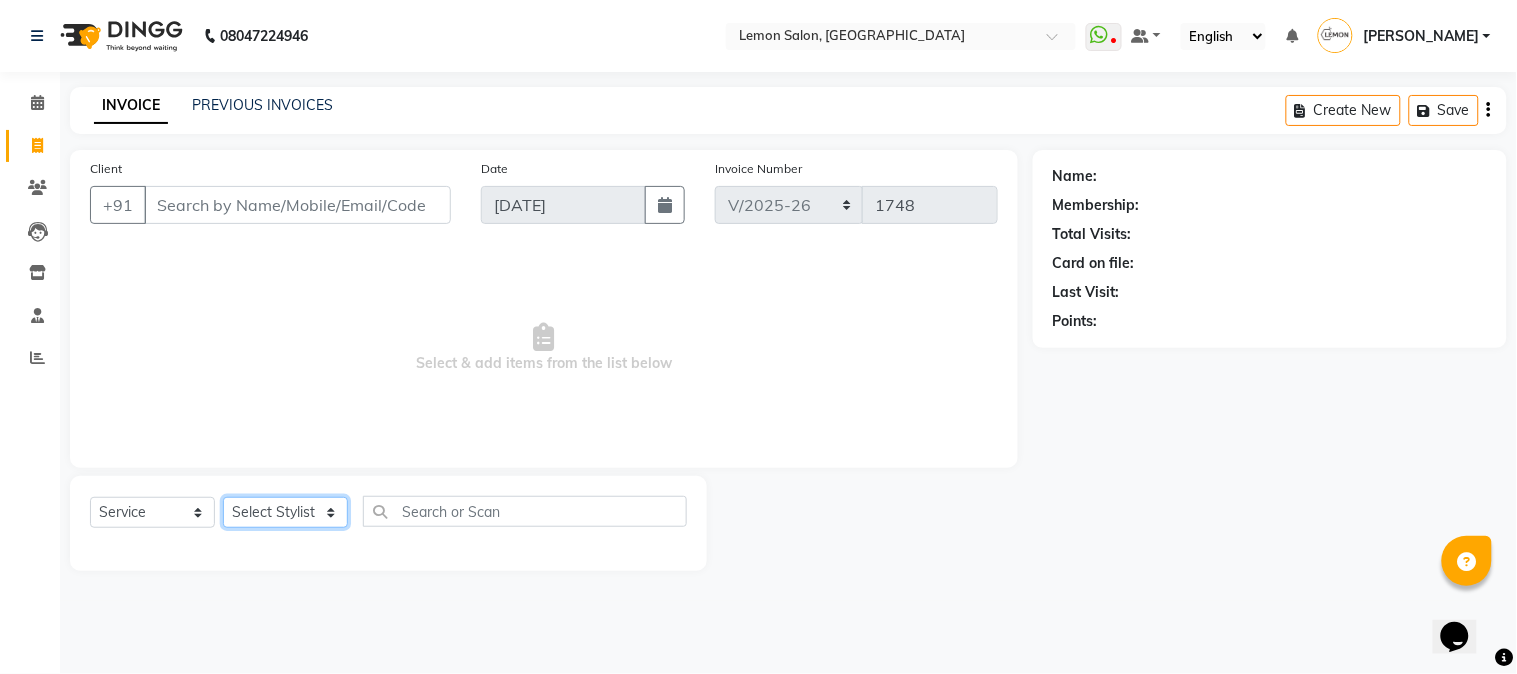 select on "7419" 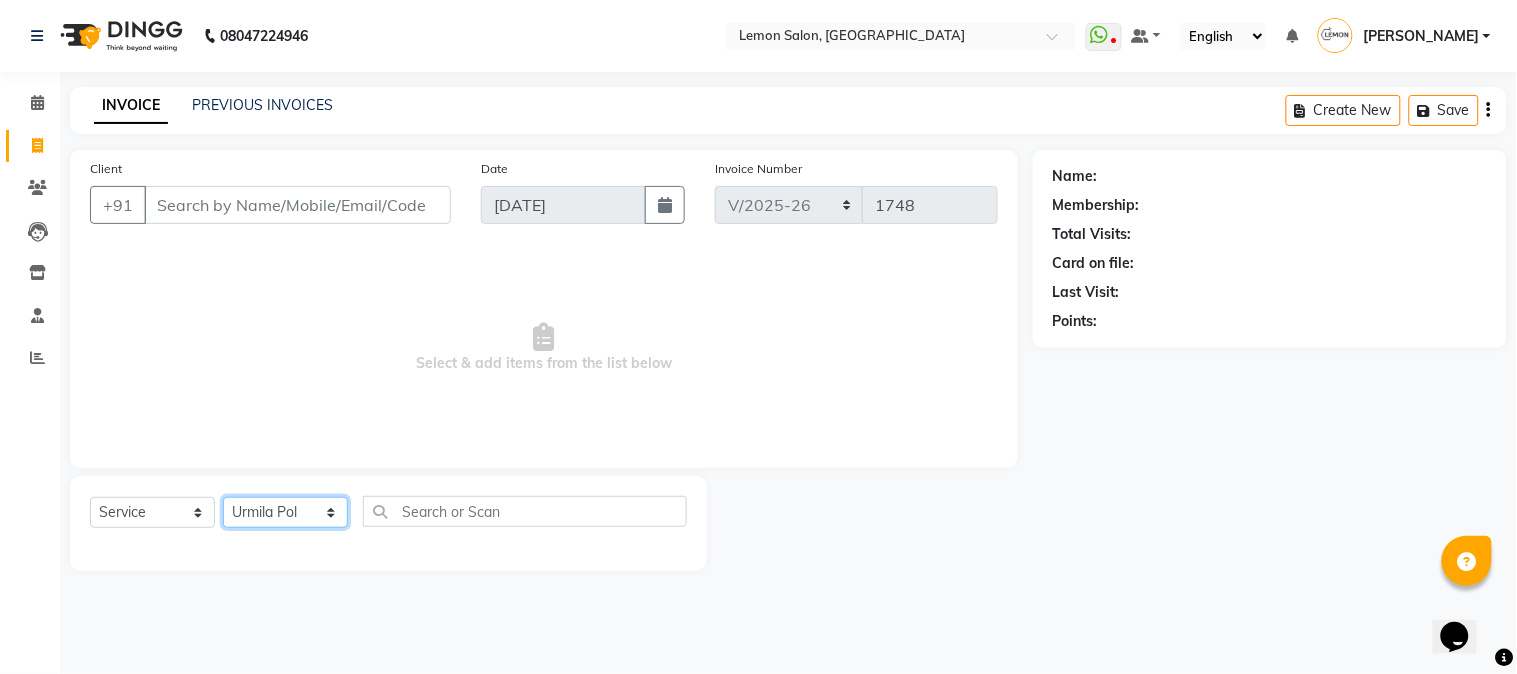 click on "Select Stylist Abhay  Akansha Sadafule Alam Asma Dshpande Datta Kawar DC Furkan Mansoori kavita Kelatkar  Manisha Mohammed Mohsin  Mohammed Nawab  Mukaddar Shaikh Sana Mansoori Sandhya Tabrez Shah  Urmila Pol" 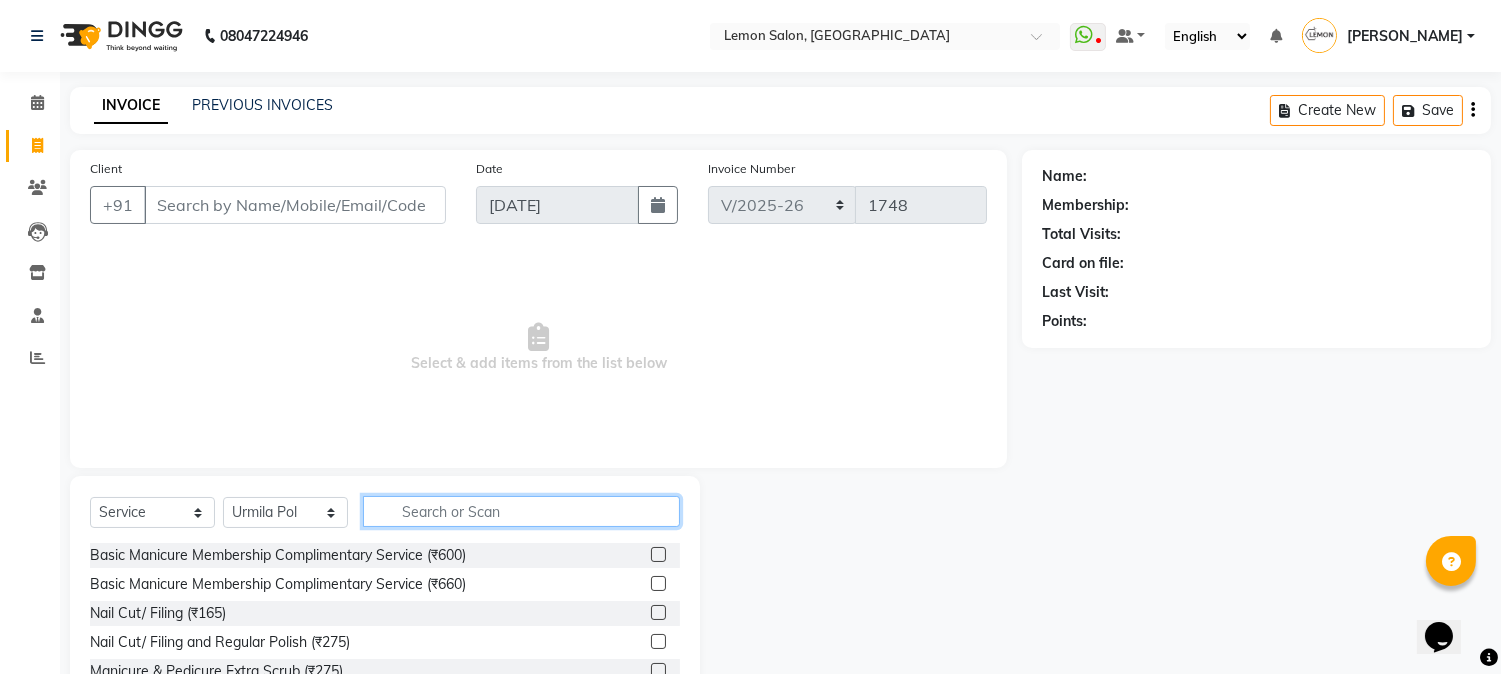 click 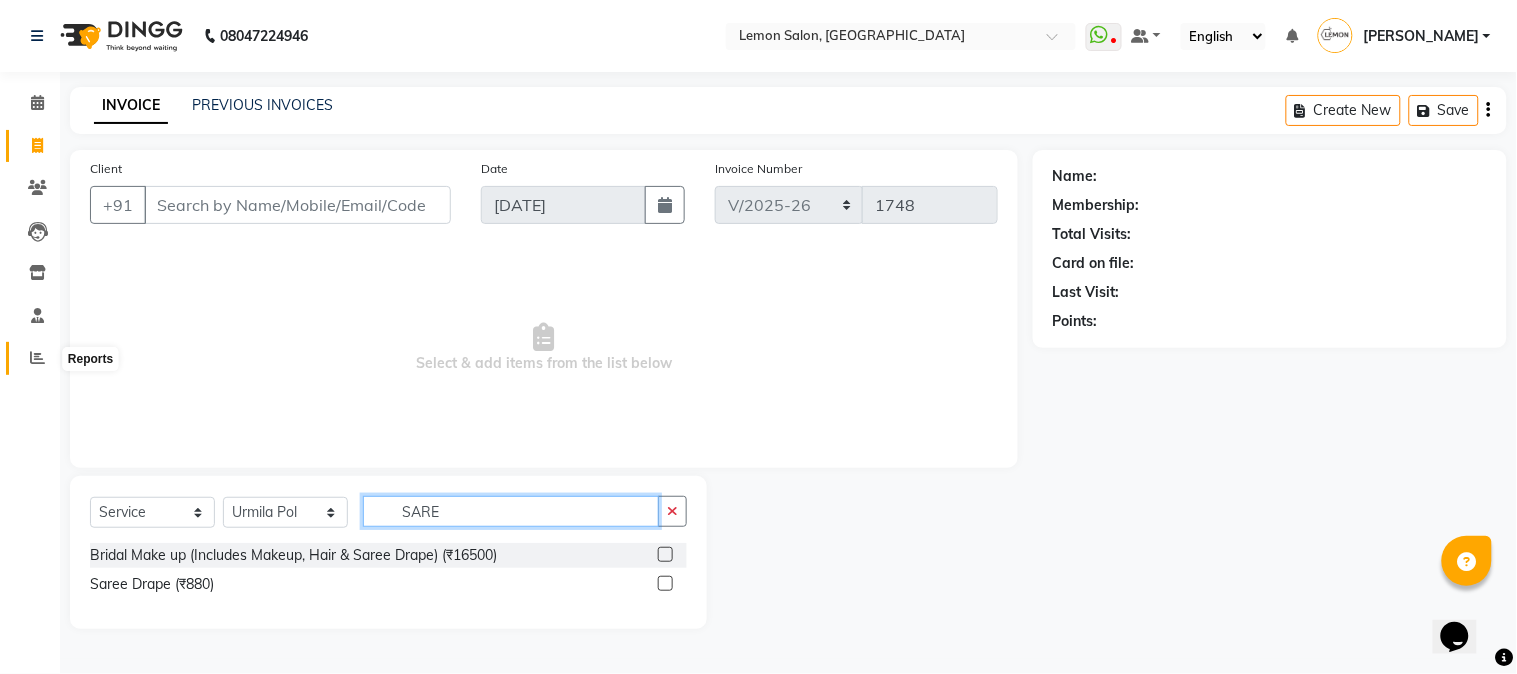 type on "SARE" 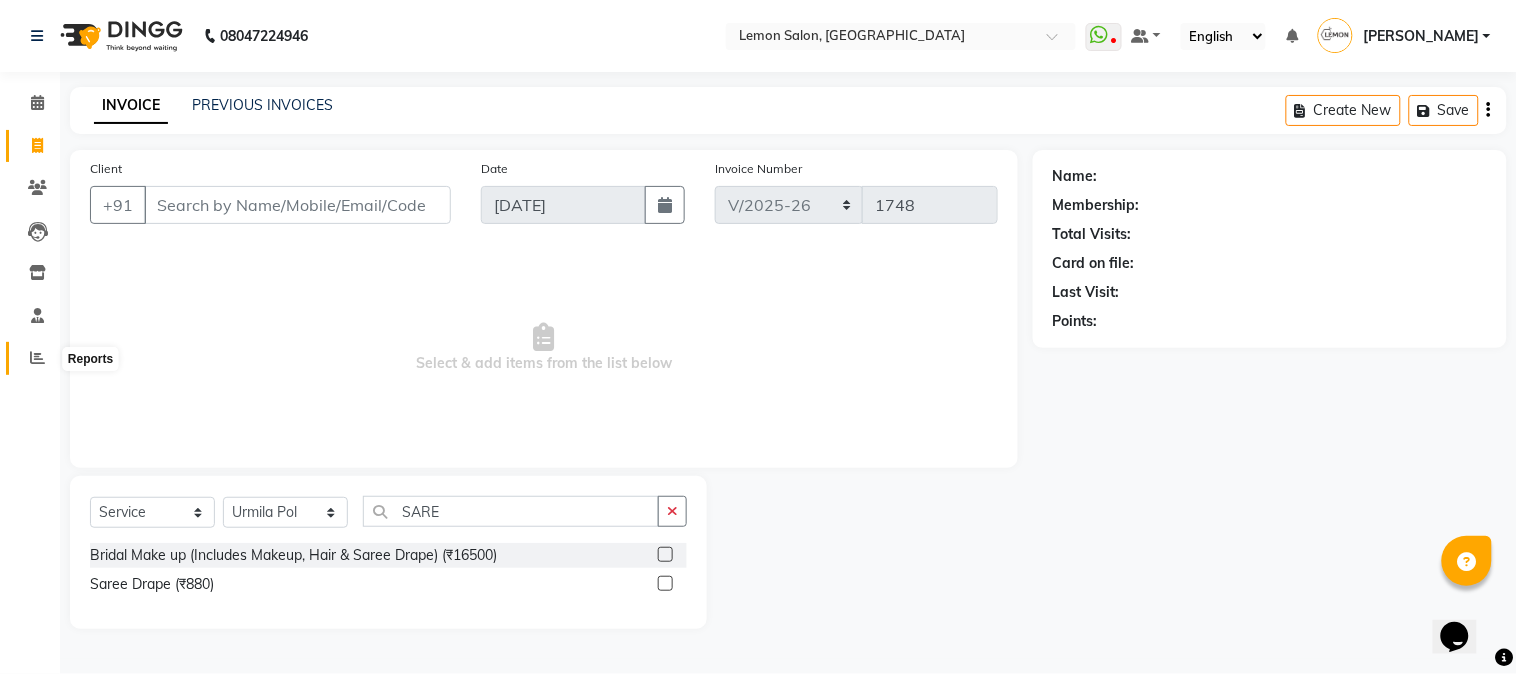 click 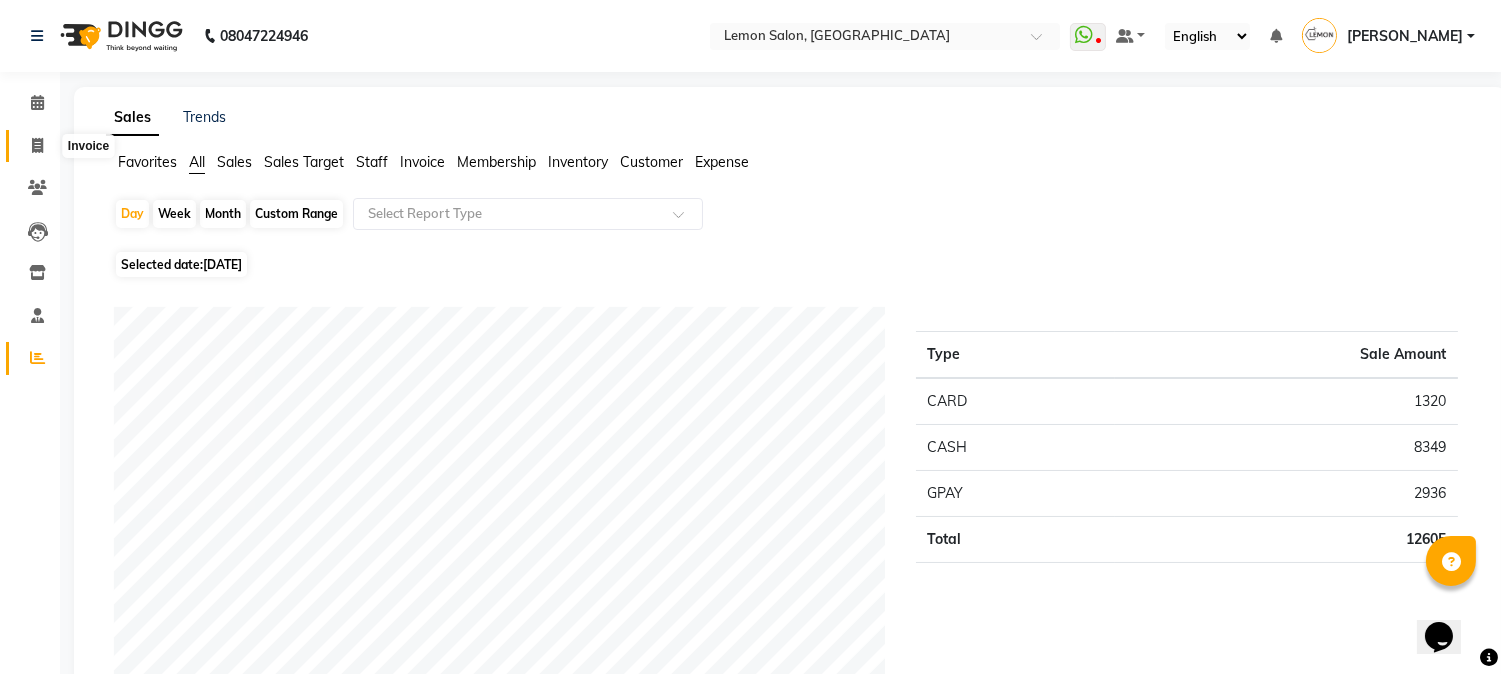 click 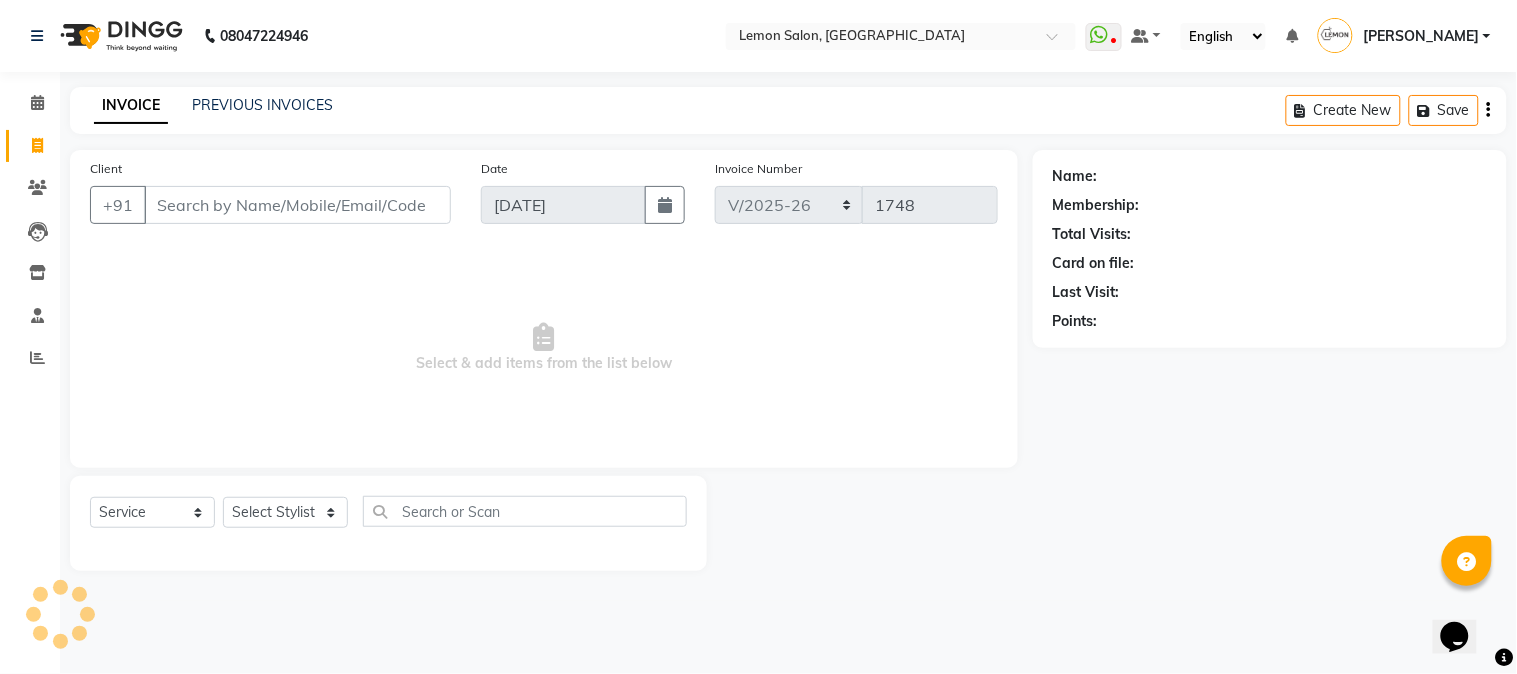 click on "Client" at bounding box center (297, 205) 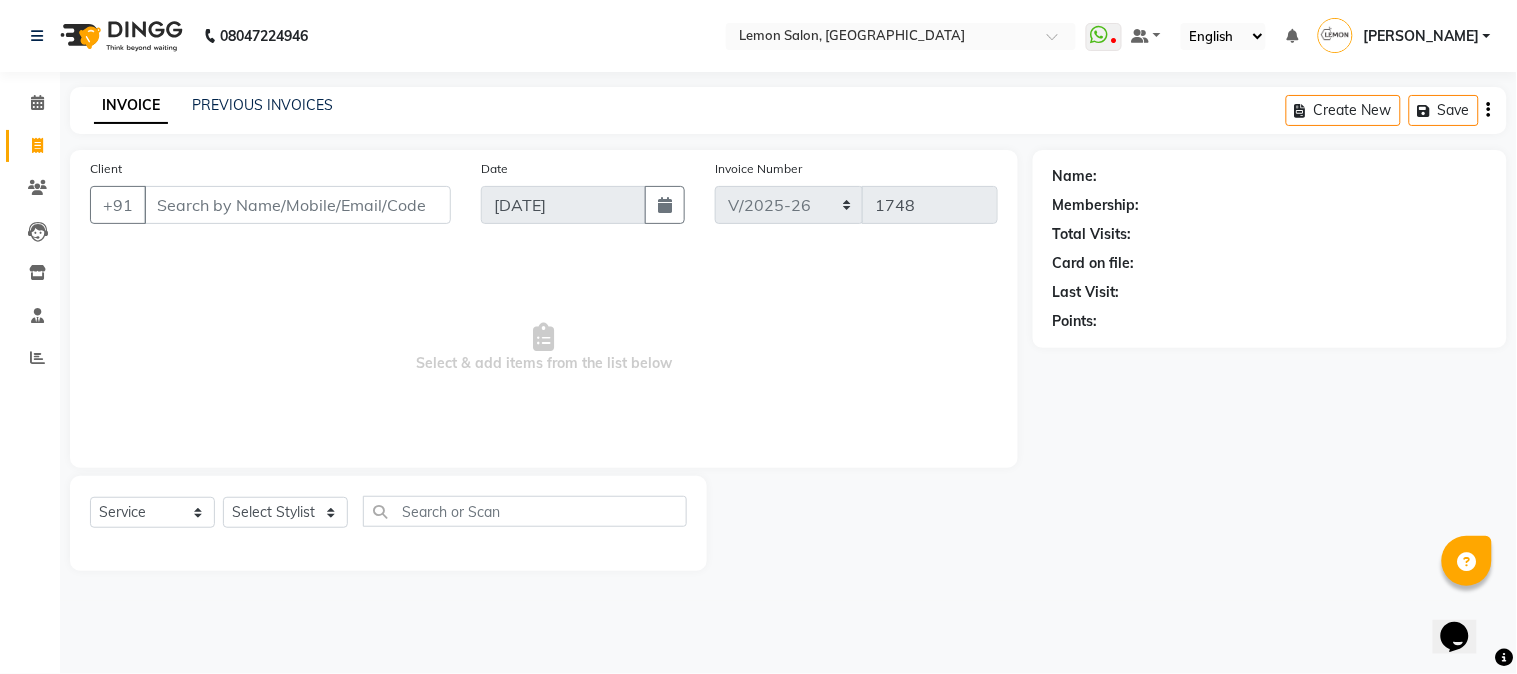 type on "9" 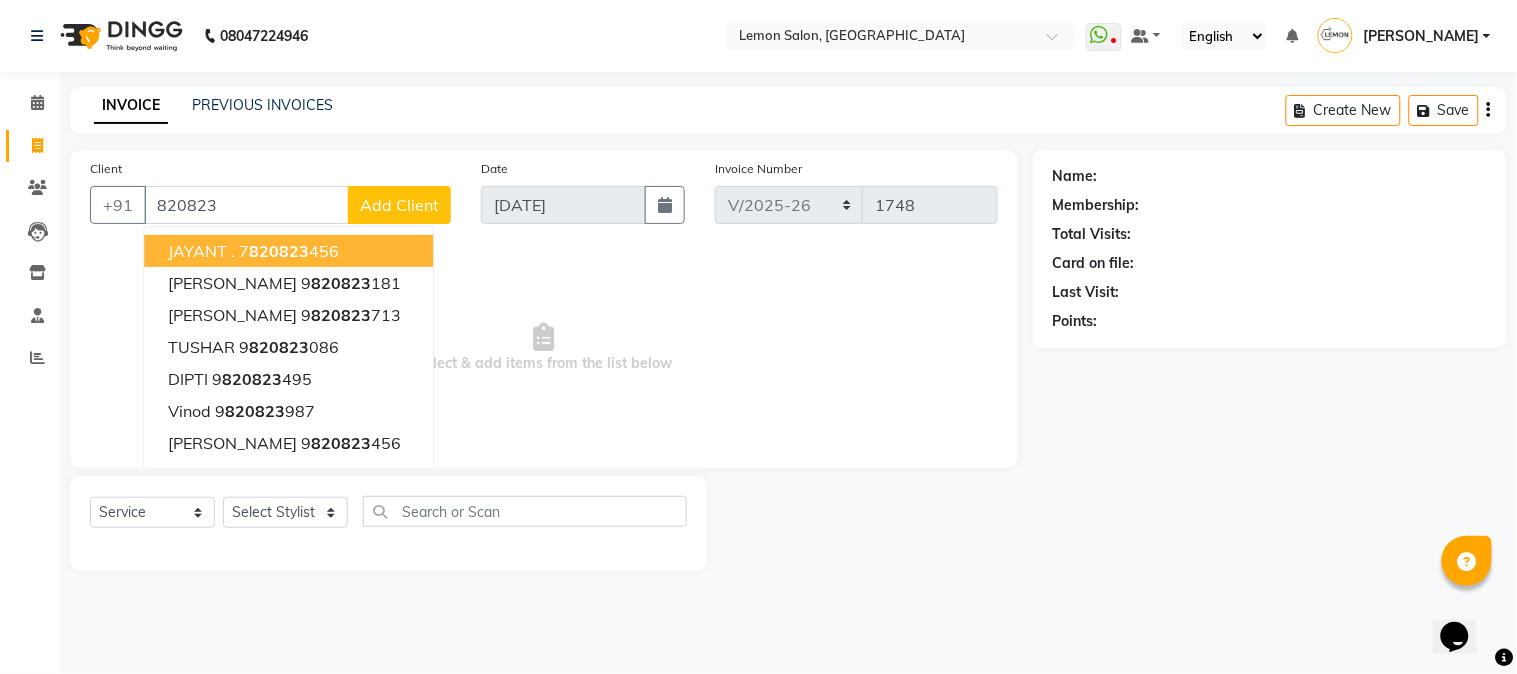click on "820823" at bounding box center [246, 205] 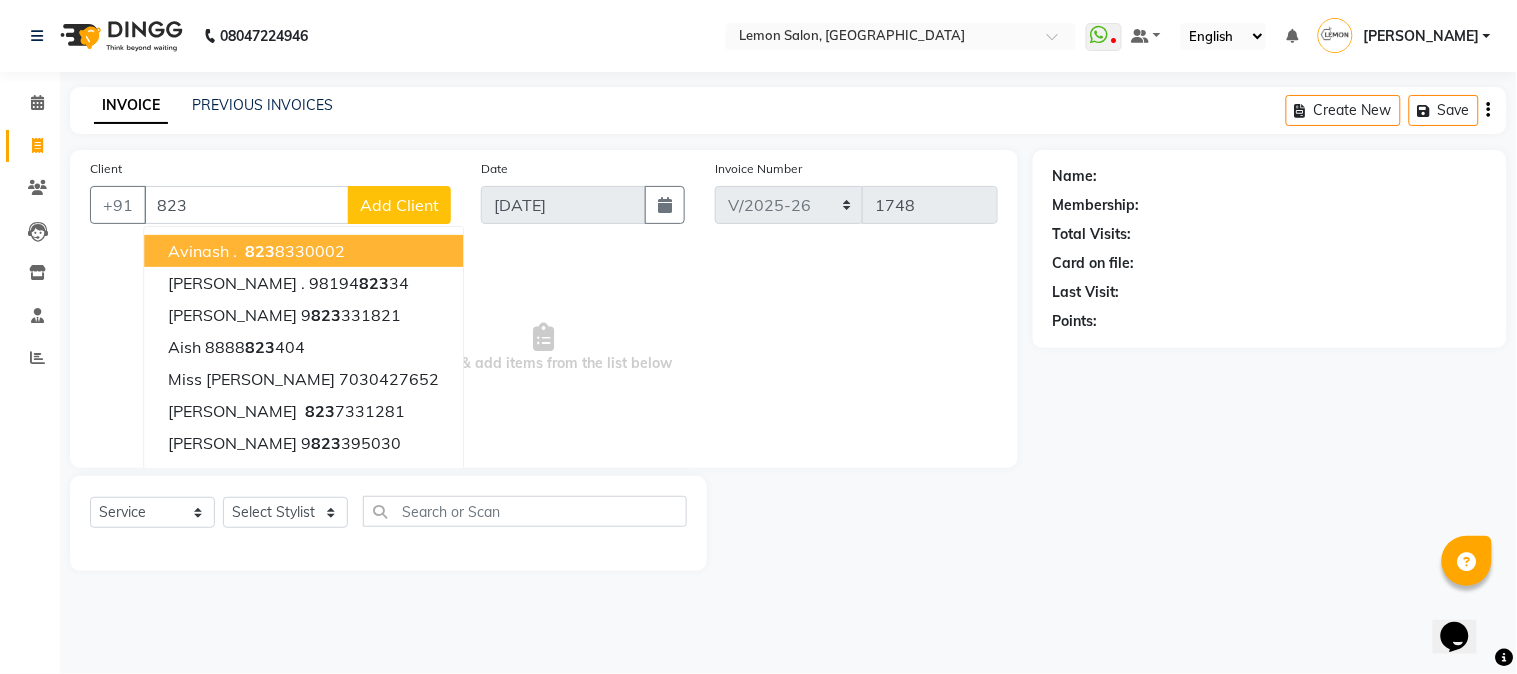 click on "823" at bounding box center (246, 205) 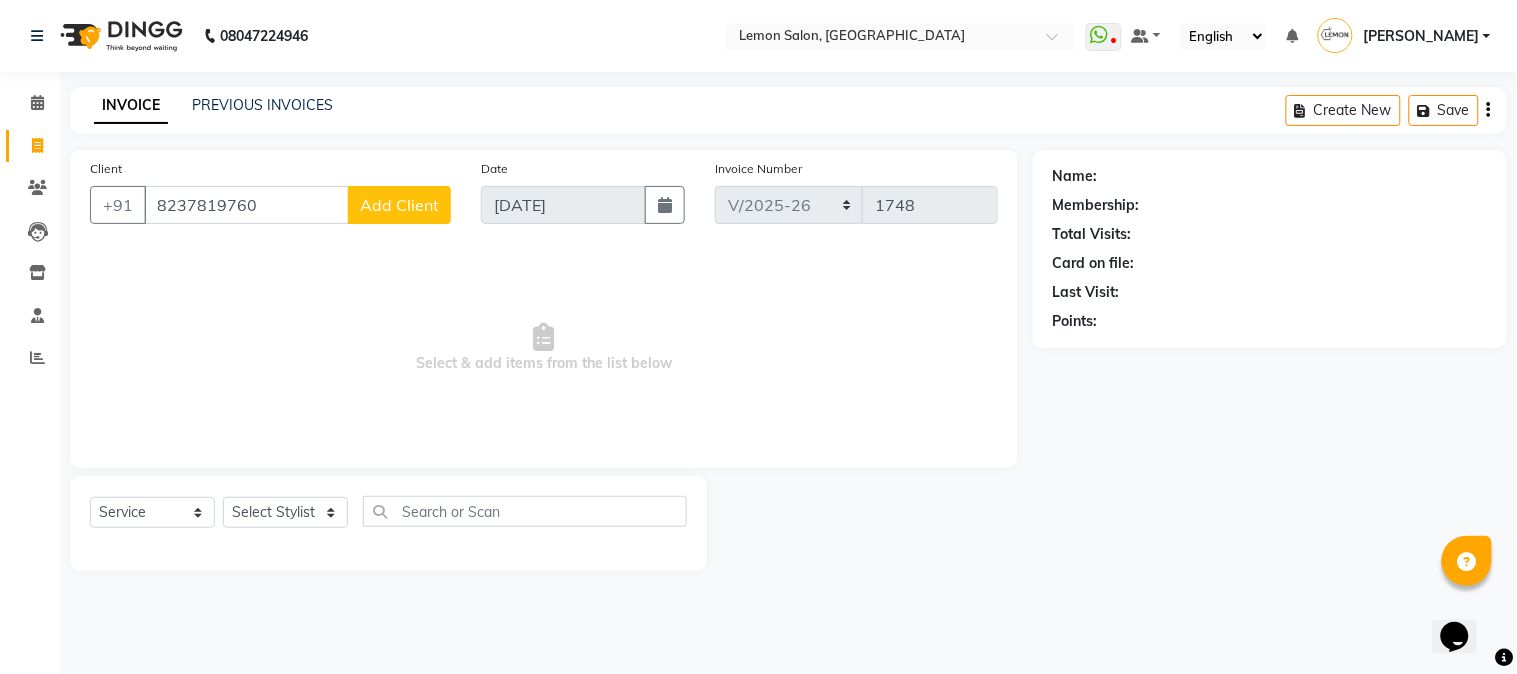 type on "8237819760" 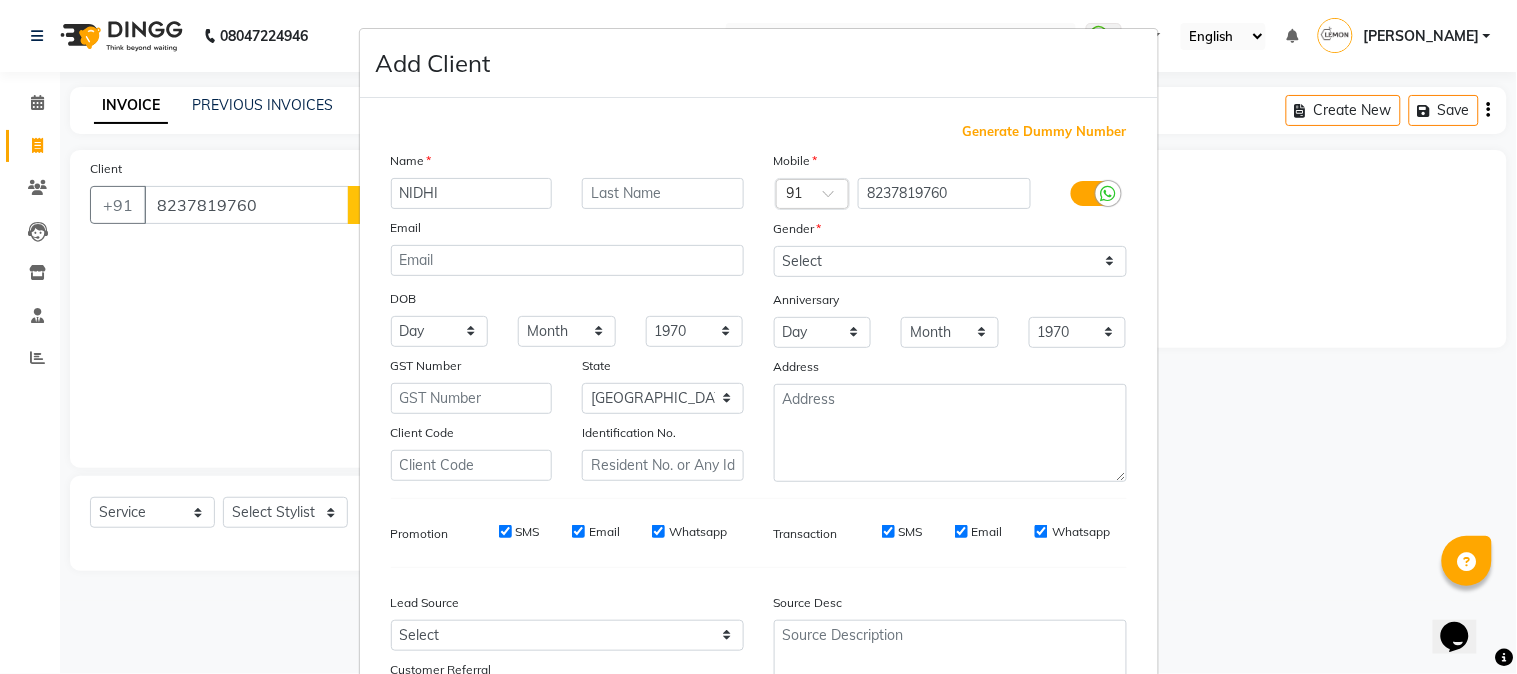 type on "NIDHI" 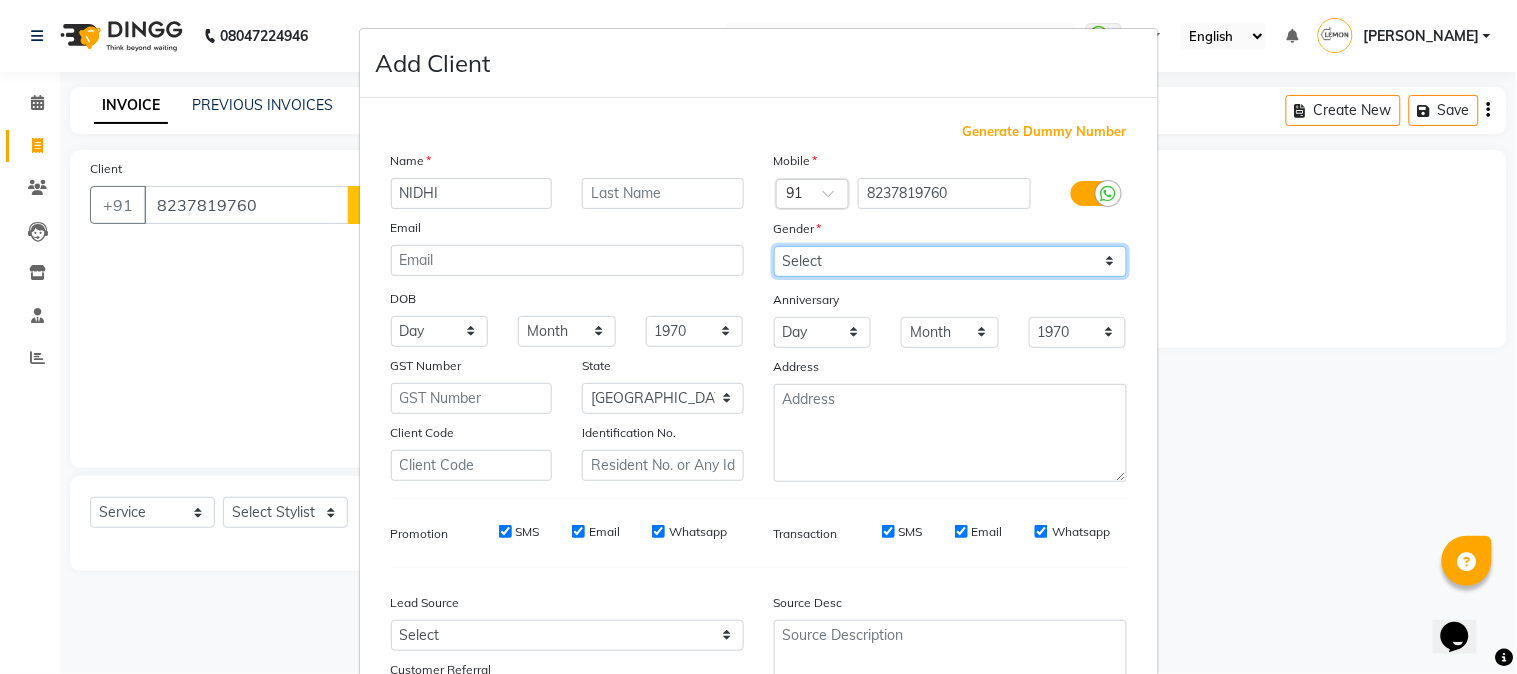 click on "Select Male Female Other Prefer Not To Say" at bounding box center [950, 261] 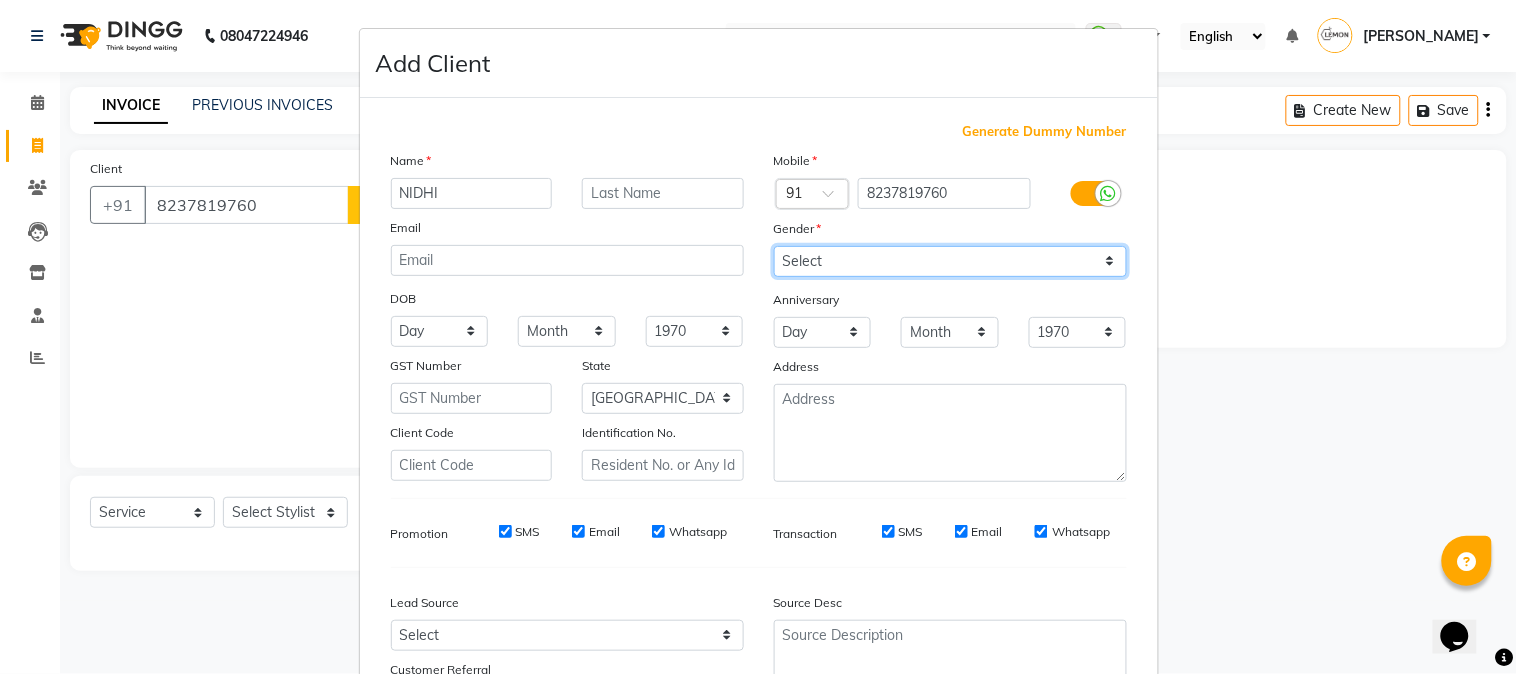 click on "Select Male Female Other Prefer Not To Say" at bounding box center [950, 261] 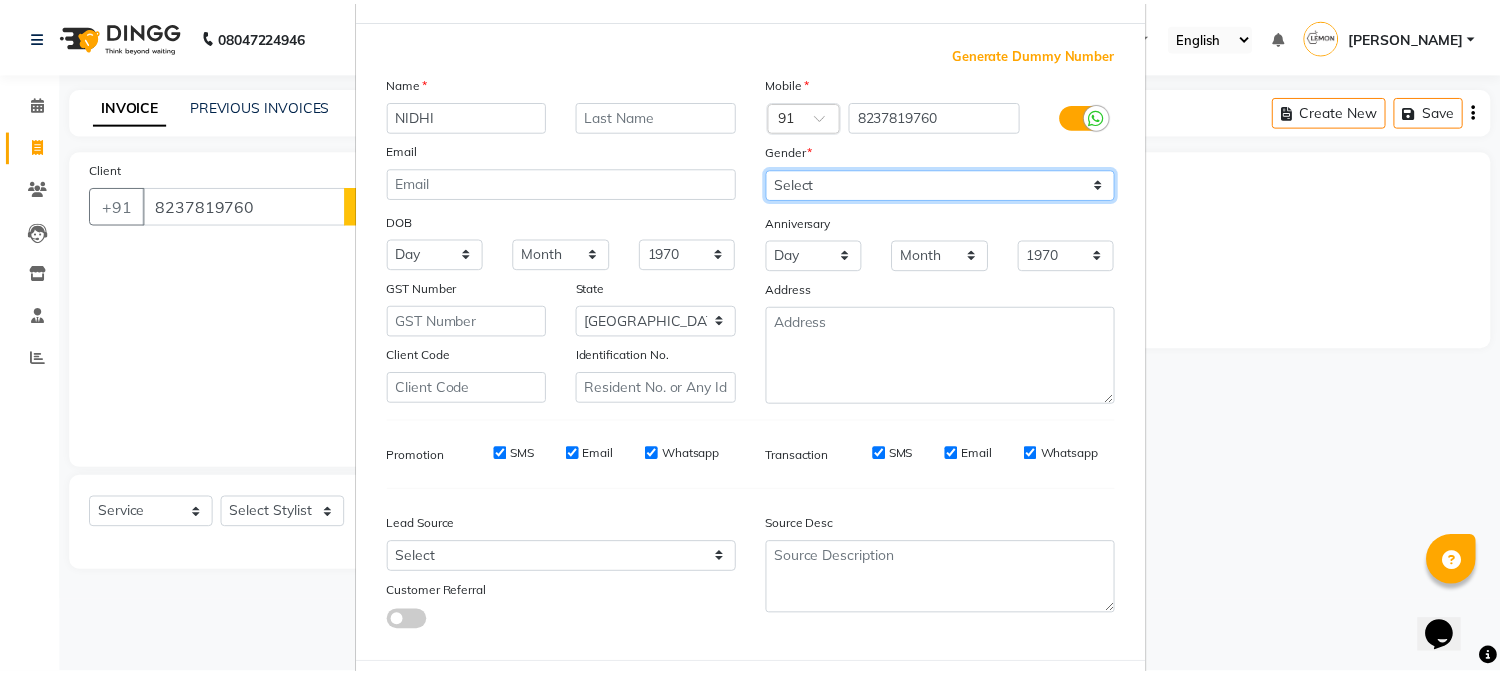 scroll, scrollTop: 176, scrollLeft: 0, axis: vertical 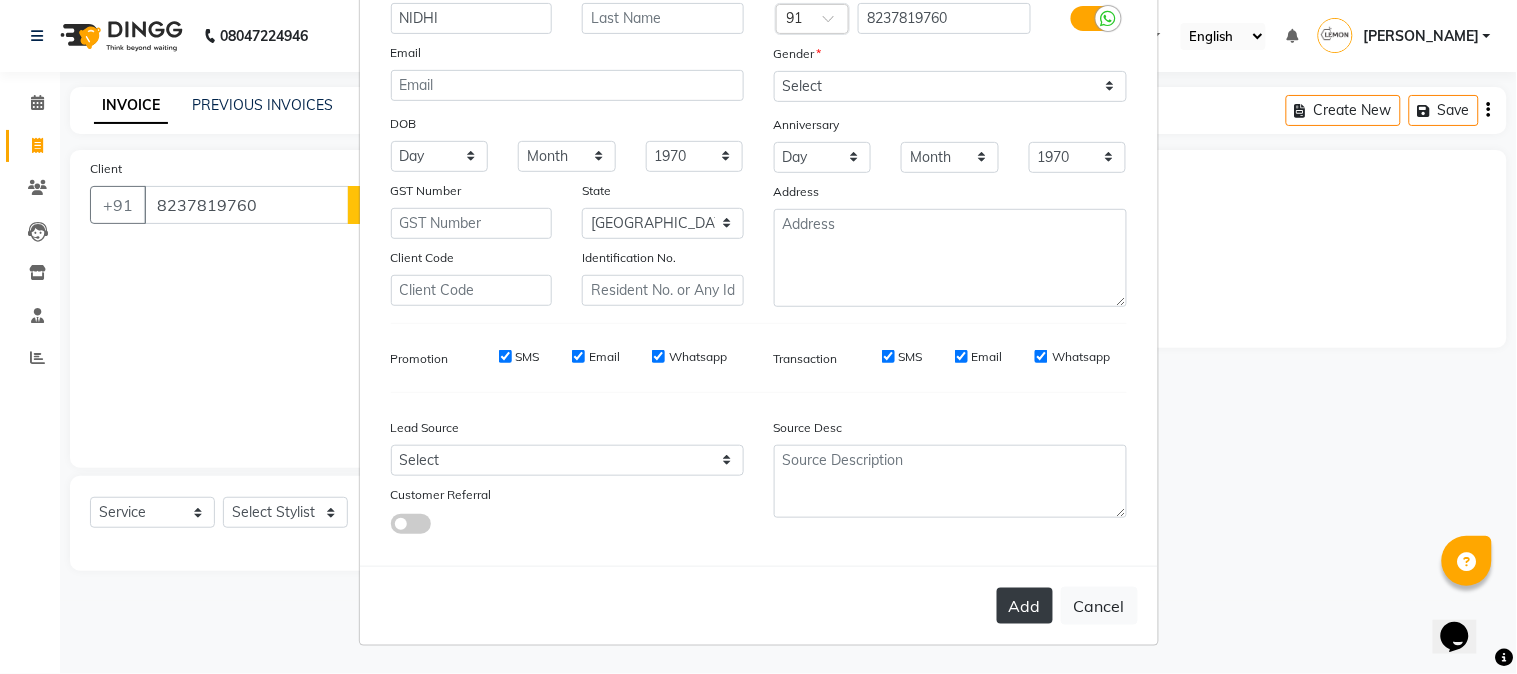 click on "Add" at bounding box center [1025, 606] 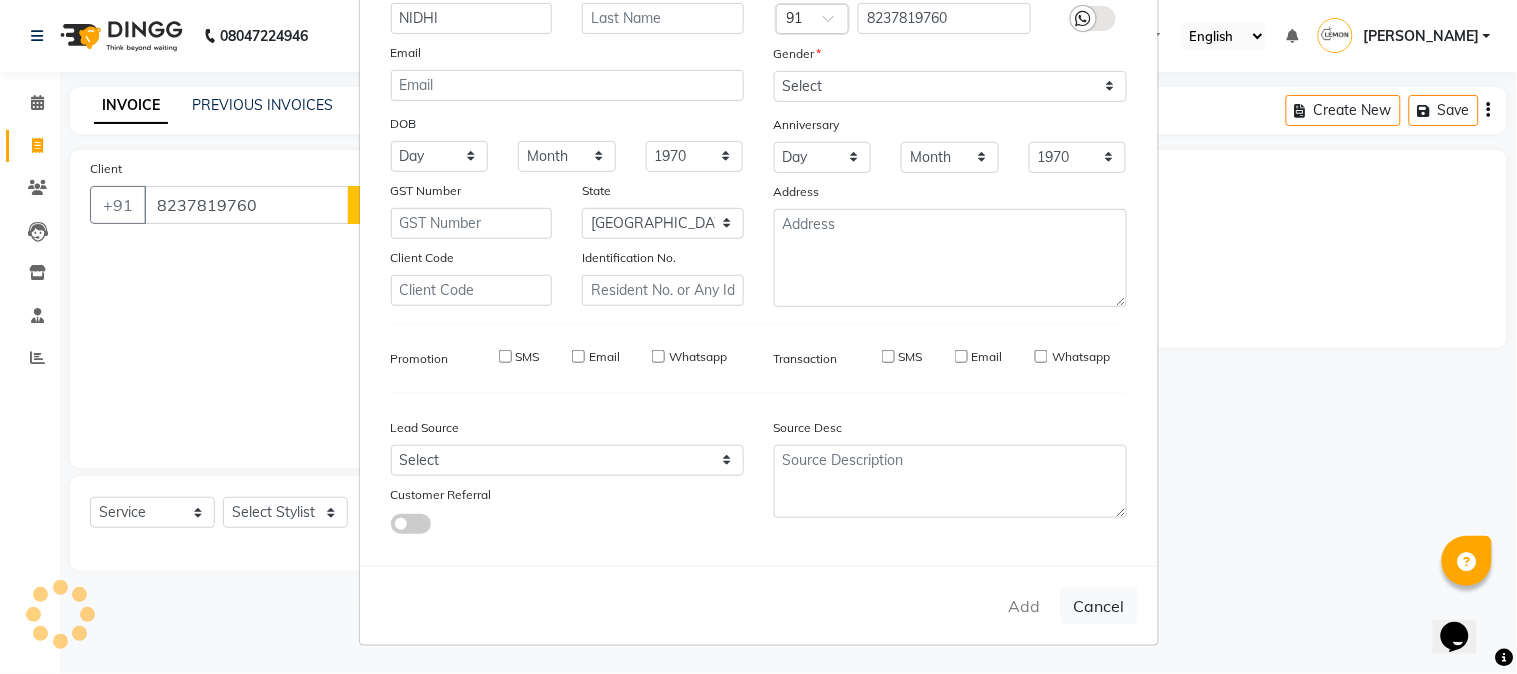 type 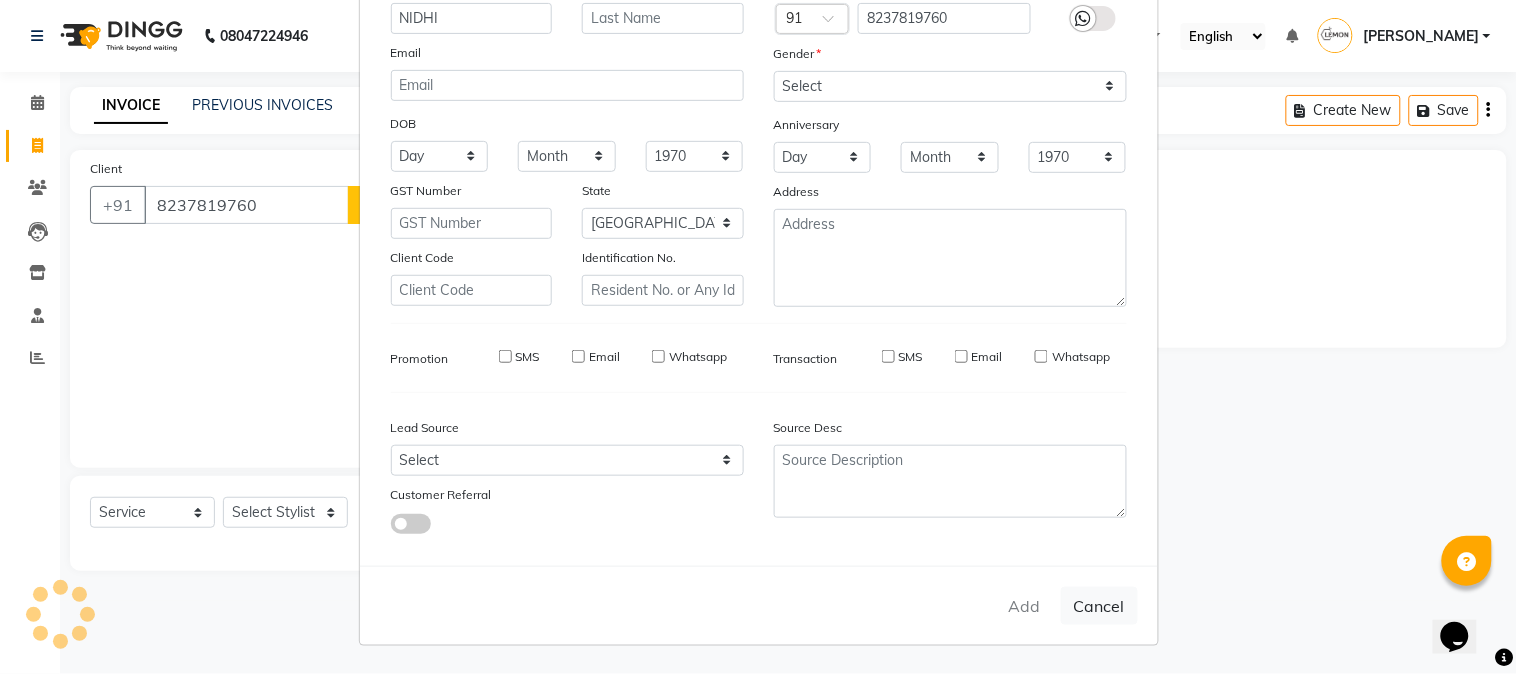 select on "null" 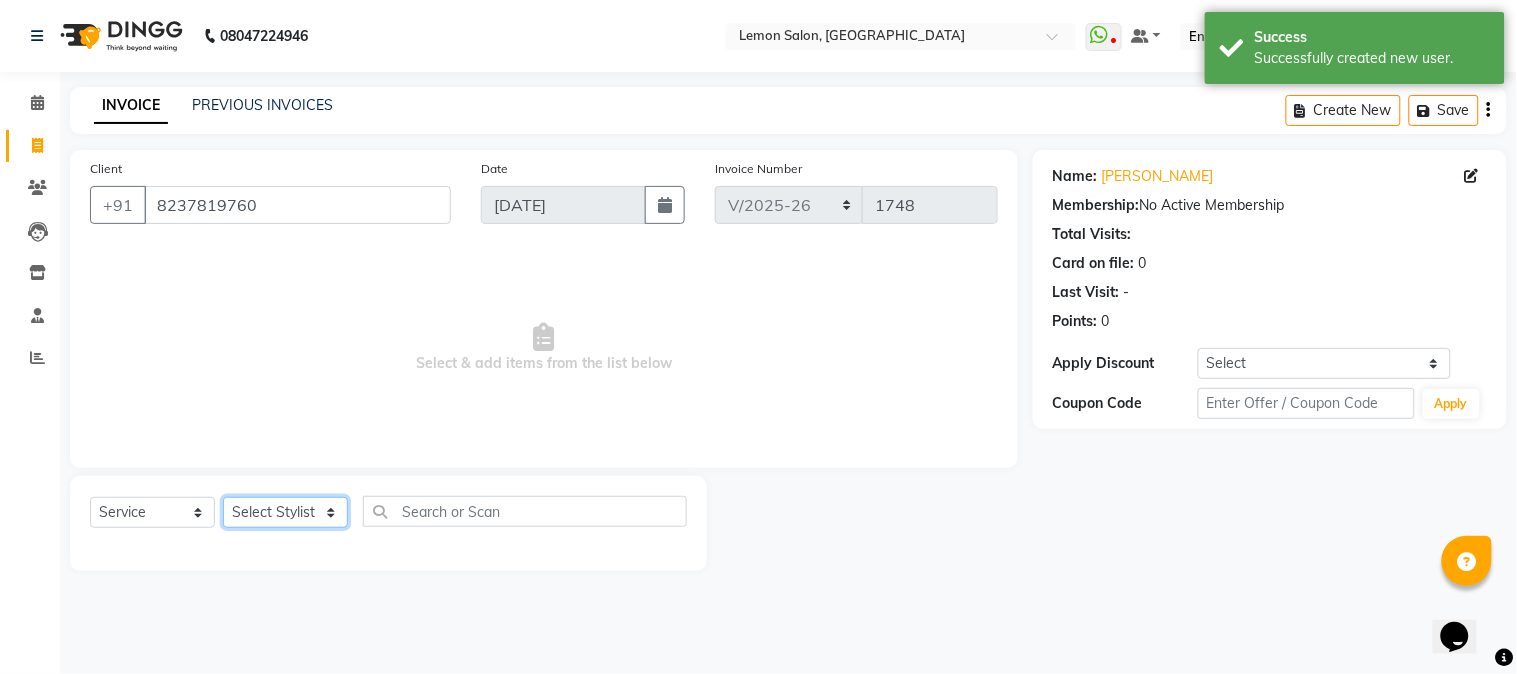 click on "Select Stylist Abhay  Akansha Sadafule Alam Asma Dshpande Datta Kawar DC Furkan Mansoori kavita Kelatkar  Manisha Mohammed Mohsin  Mohammed Nawab  Mukaddar Shaikh Sana Mansoori Sandhya Tabrez Shah  Urmila Pol" 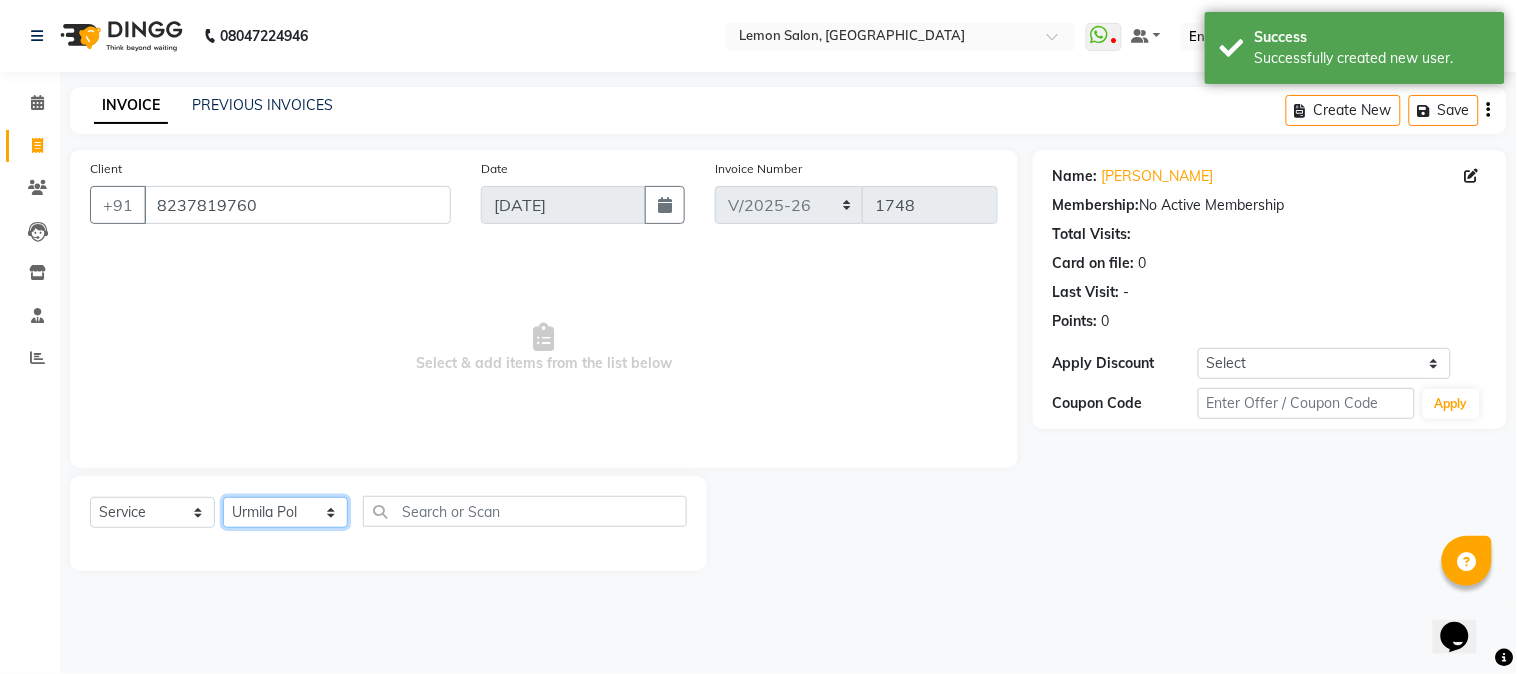 click on "Select Stylist Abhay  Akansha Sadafule Alam Asma Dshpande Datta Kawar DC Furkan Mansoori kavita Kelatkar  Manisha Mohammed Mohsin  Mohammed Nawab  Mukaddar Shaikh Sana Mansoori Sandhya Tabrez Shah  Urmila Pol" 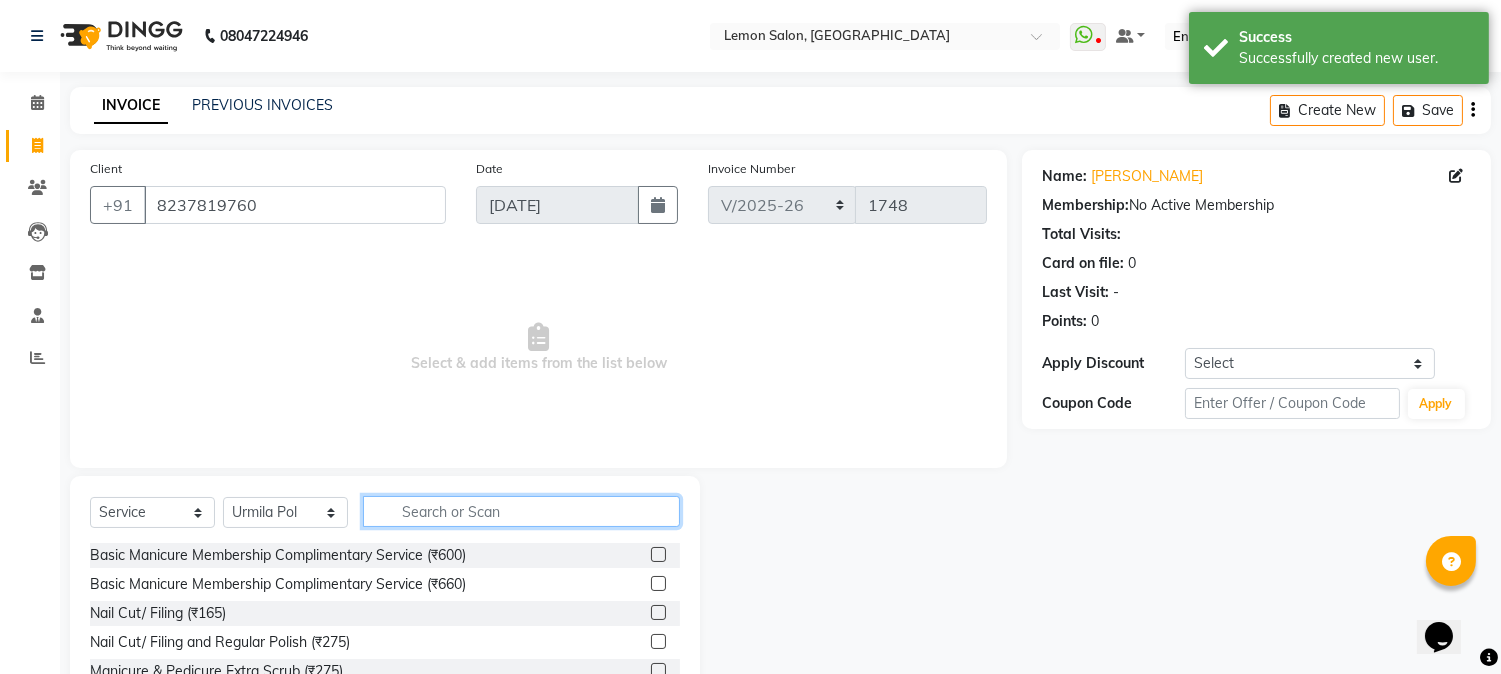click 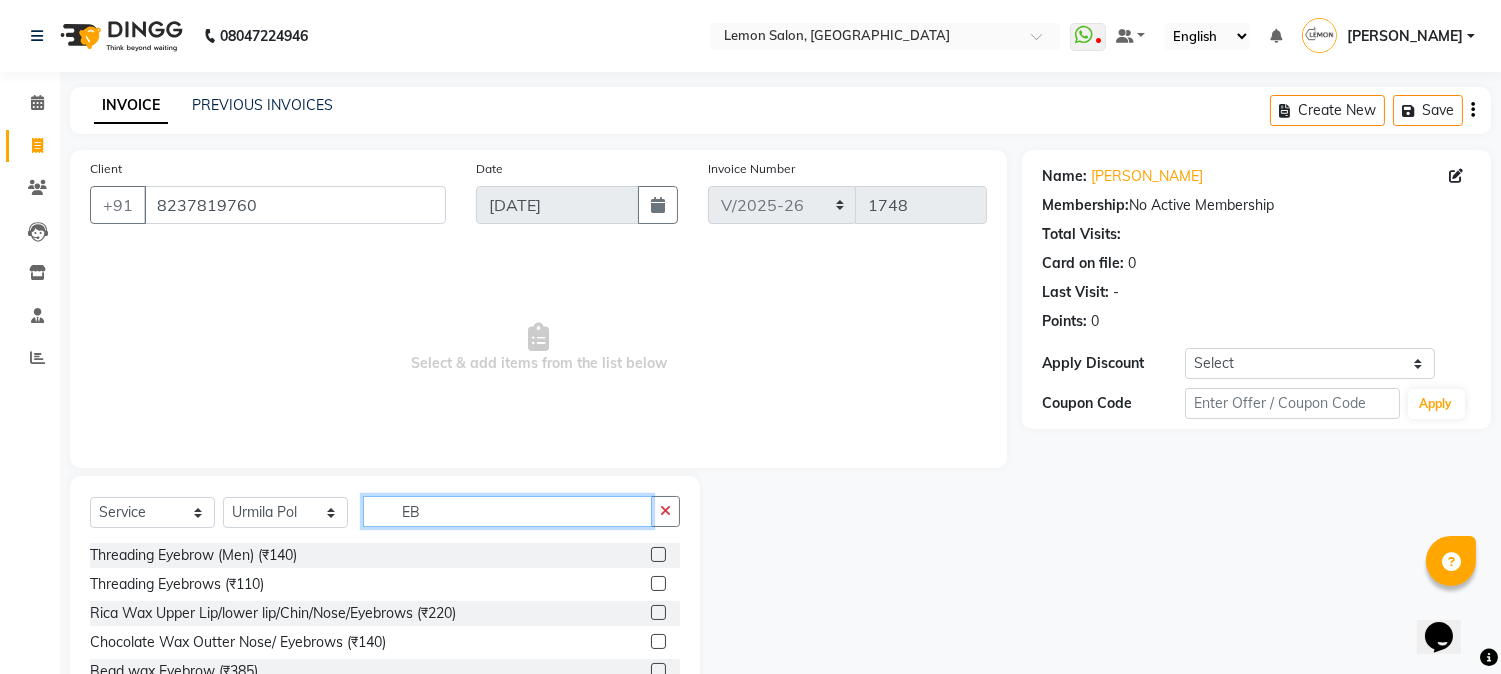 type on "EB" 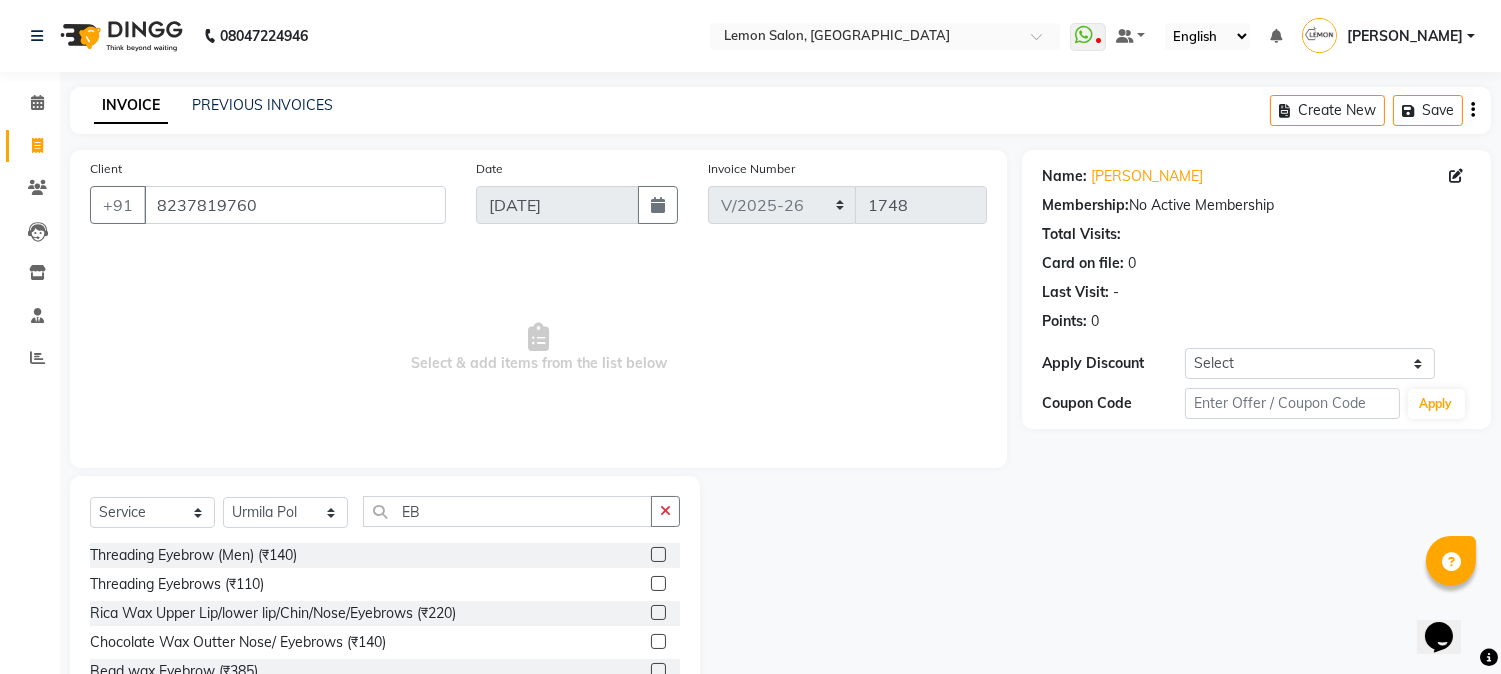 click 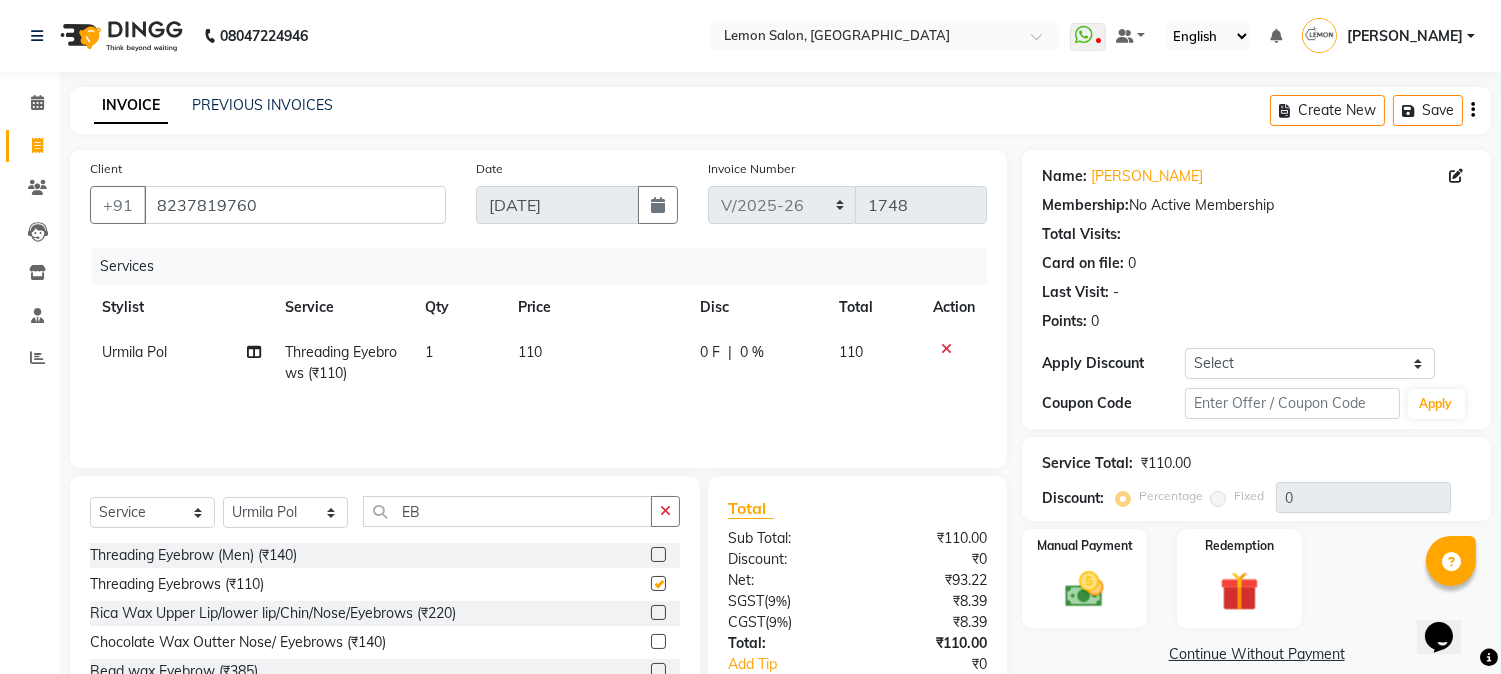 checkbox on "false" 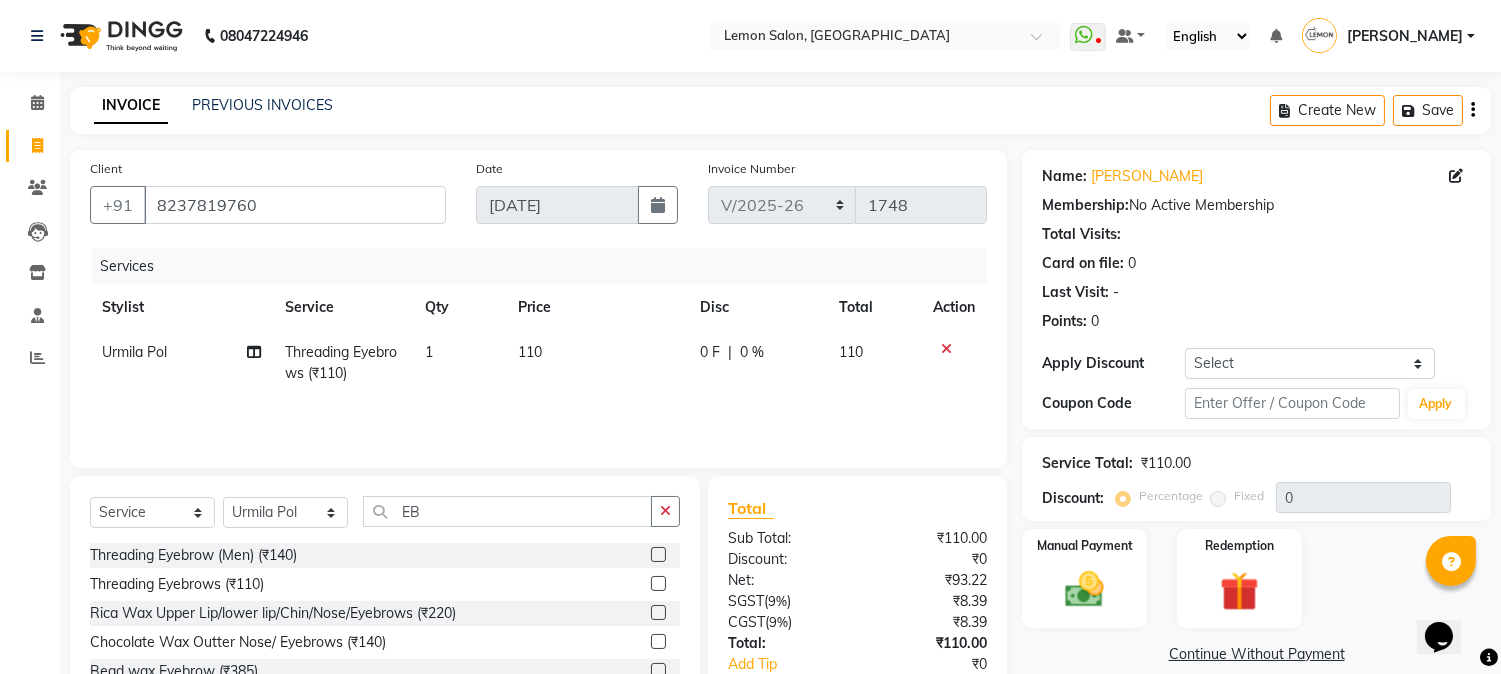 scroll, scrollTop: 125, scrollLeft: 0, axis: vertical 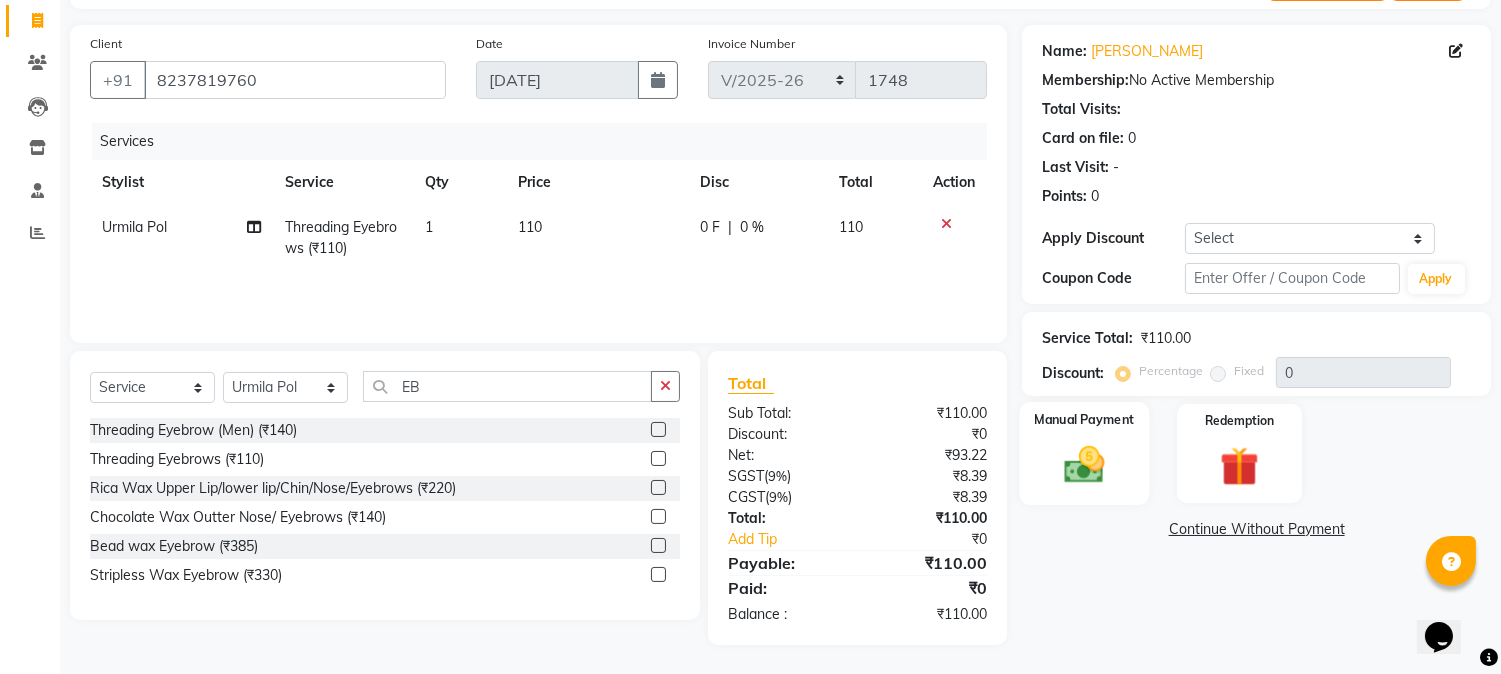 click 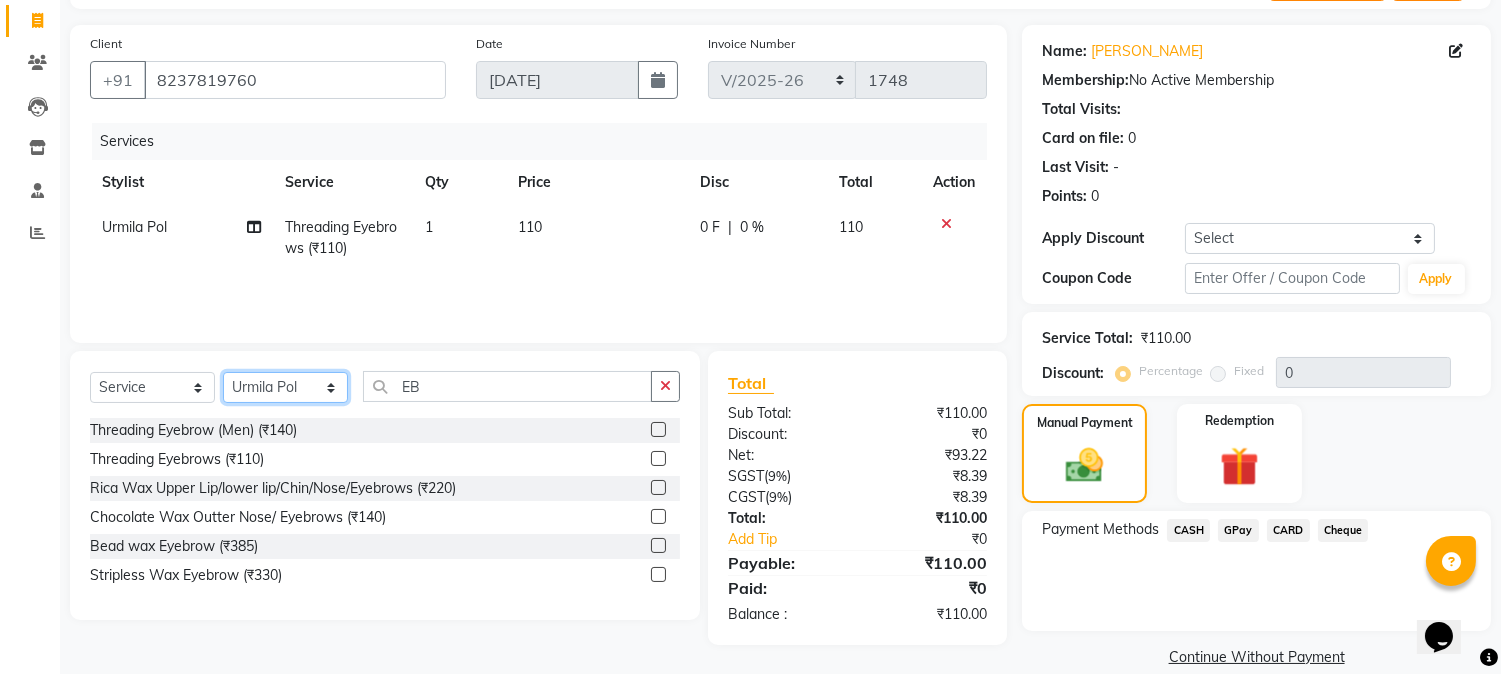 click on "Select Stylist Abhay  Akansha Sadafule Alam Asma Dshpande Datta Kawar DC Furkan Mansoori kavita Kelatkar  Manisha Mohammed Mohsin  Mohammed Nawab  Mukaddar Shaikh Sana Mansoori Sandhya Tabrez Shah  Urmila Pol" 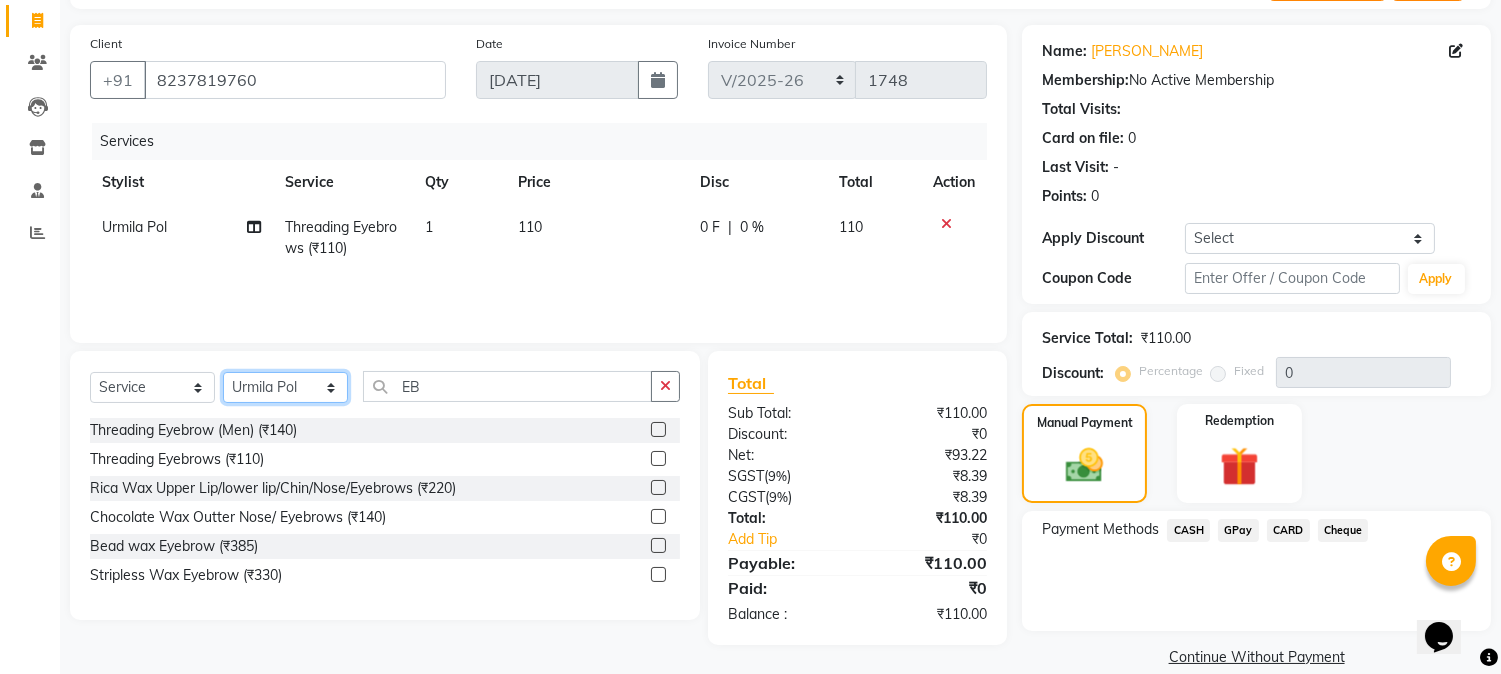 select on "7417" 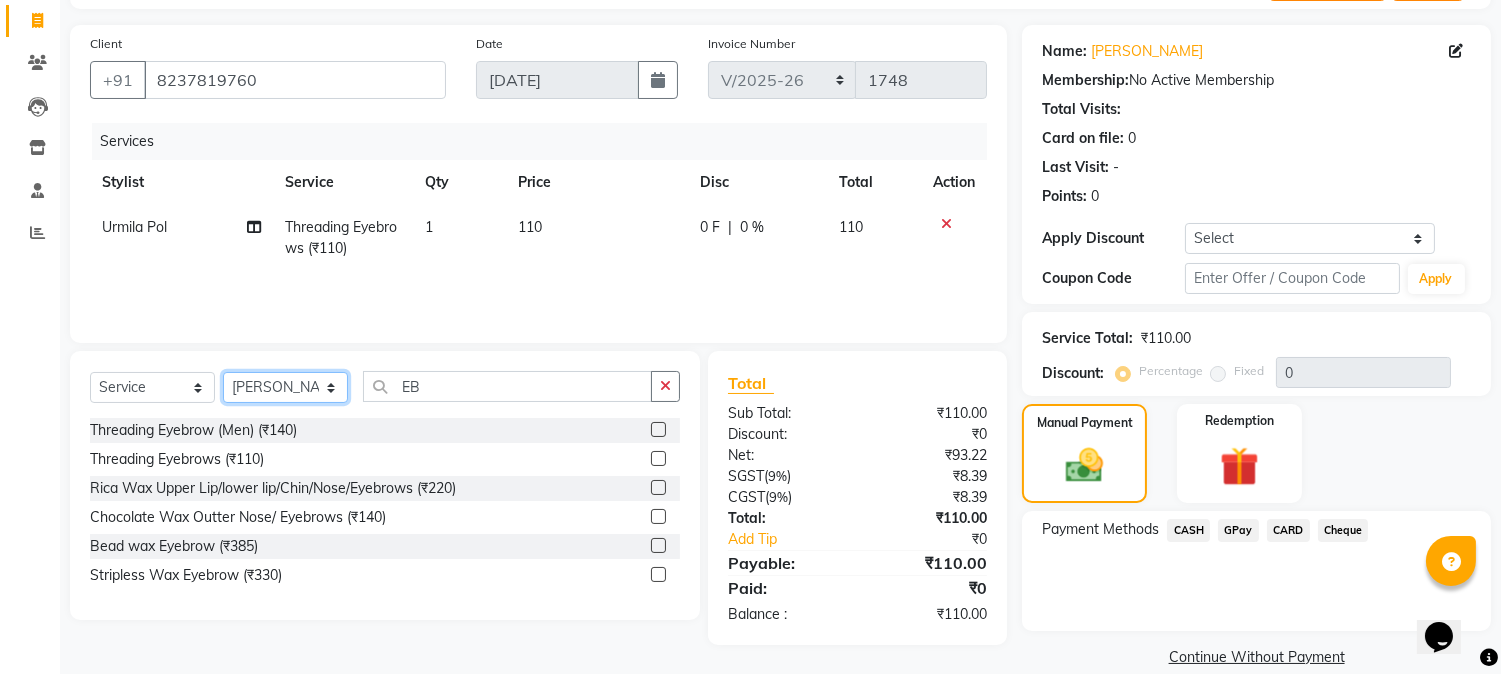 click on "Select Stylist Abhay  Akansha Sadafule Alam Asma Dshpande Datta Kawar DC Furkan Mansoori kavita Kelatkar  Manisha Mohammed Mohsin  Mohammed Nawab  Mukaddar Shaikh Sana Mansoori Sandhya Tabrez Shah  Urmila Pol" 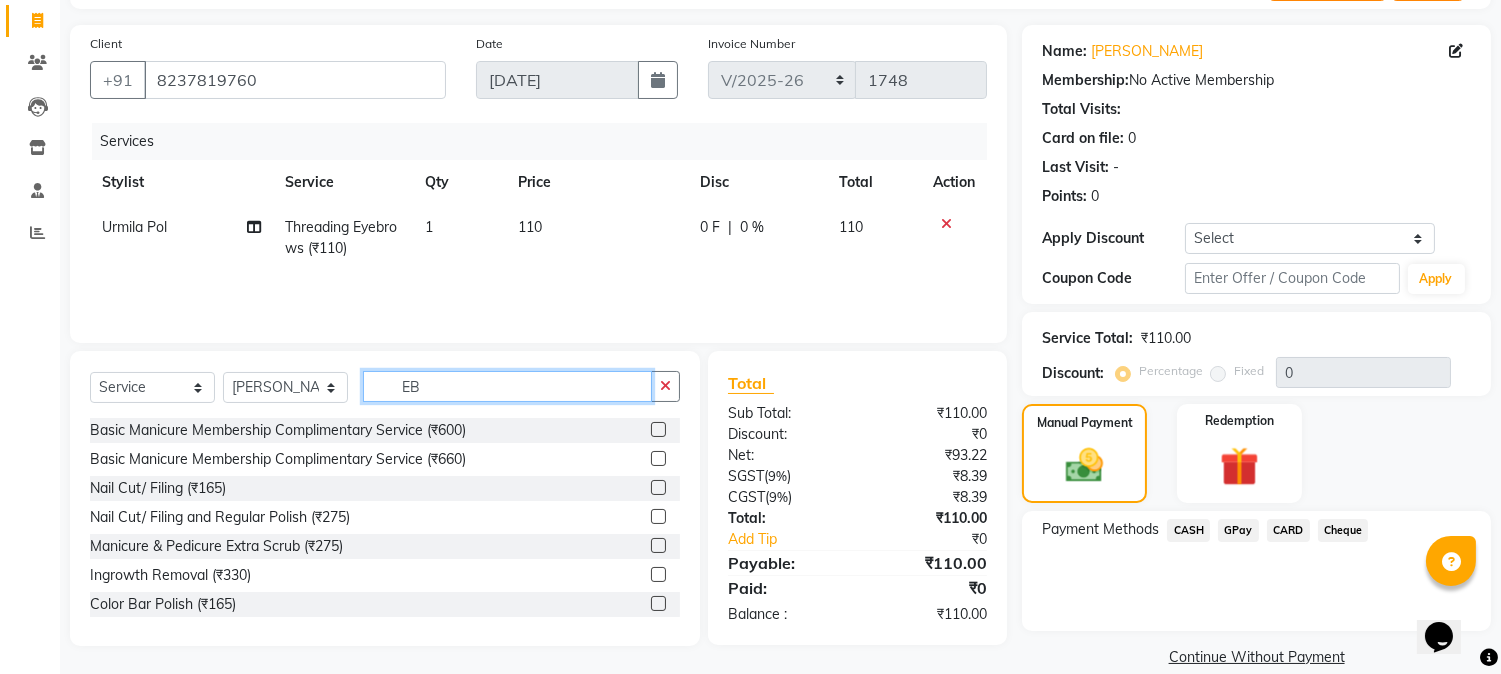 click on "EB" 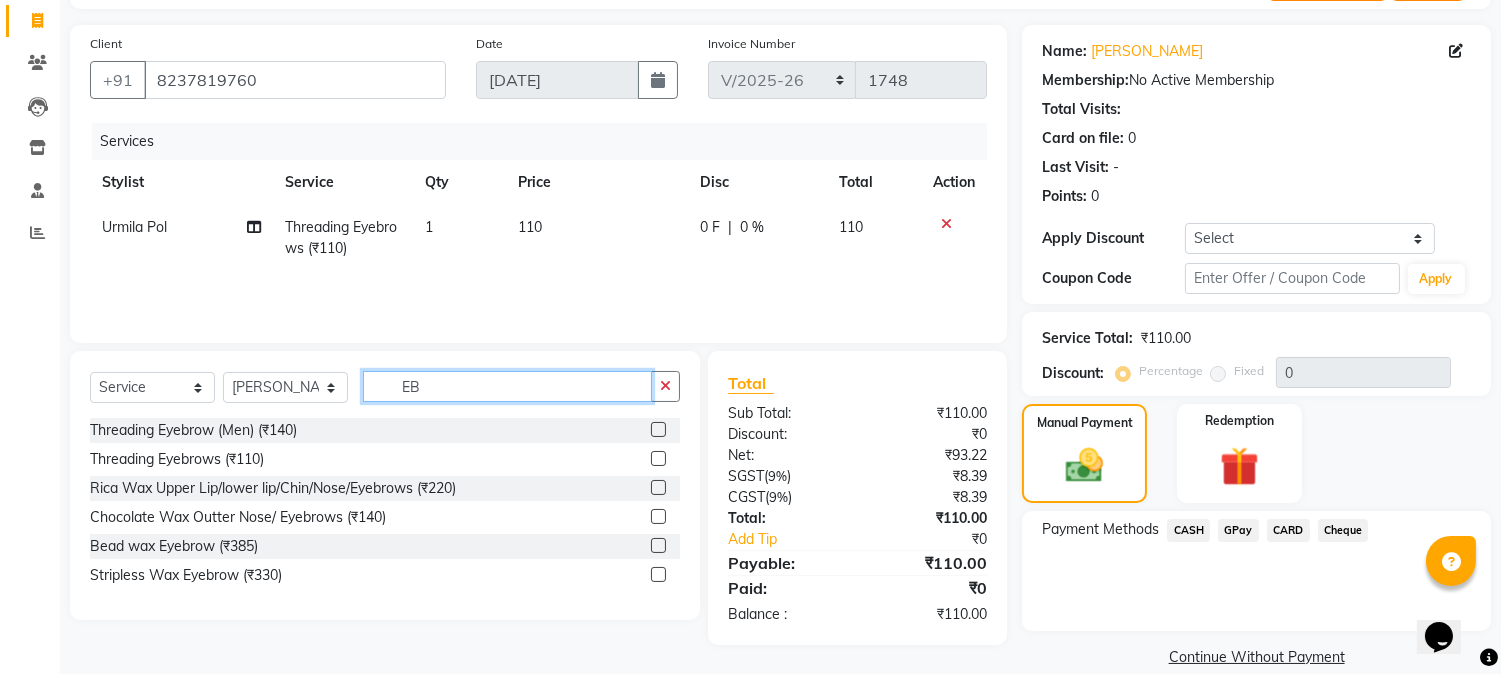 type on "EB" 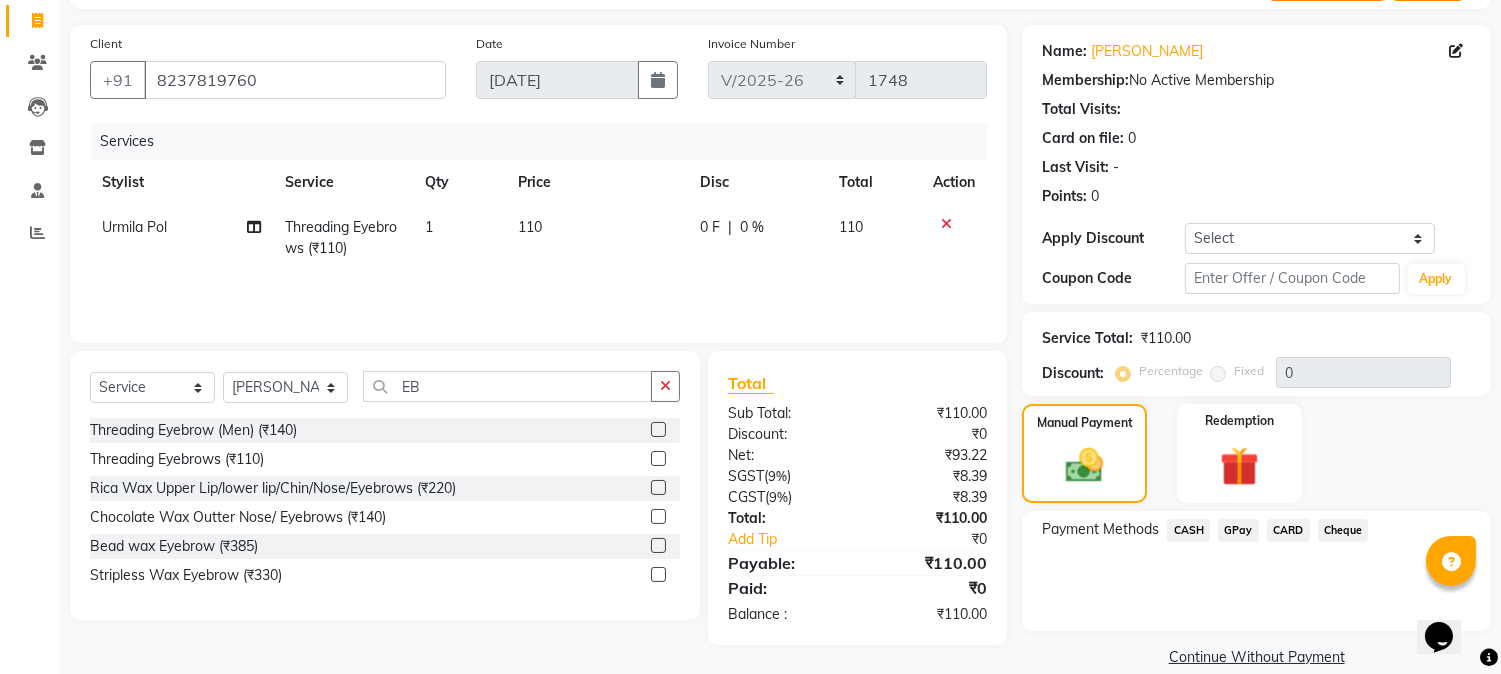 click 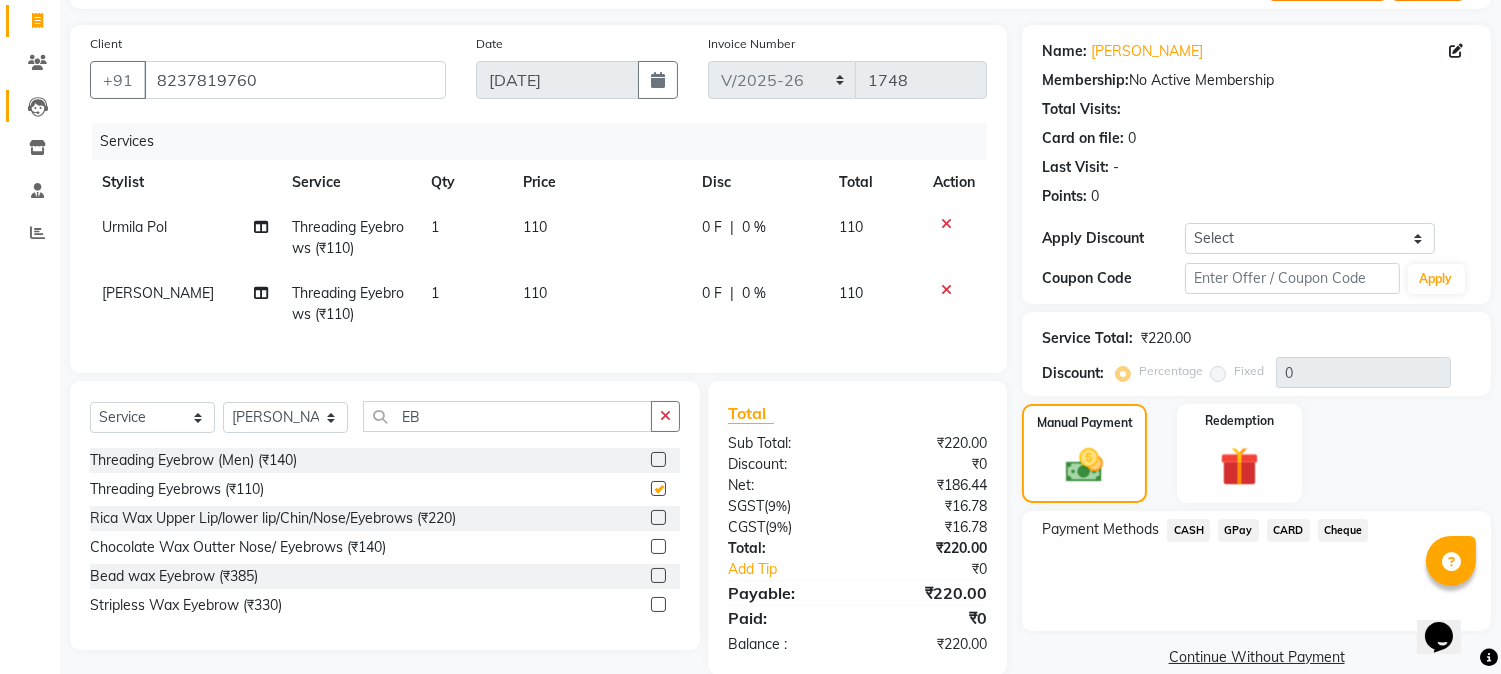 checkbox on "false" 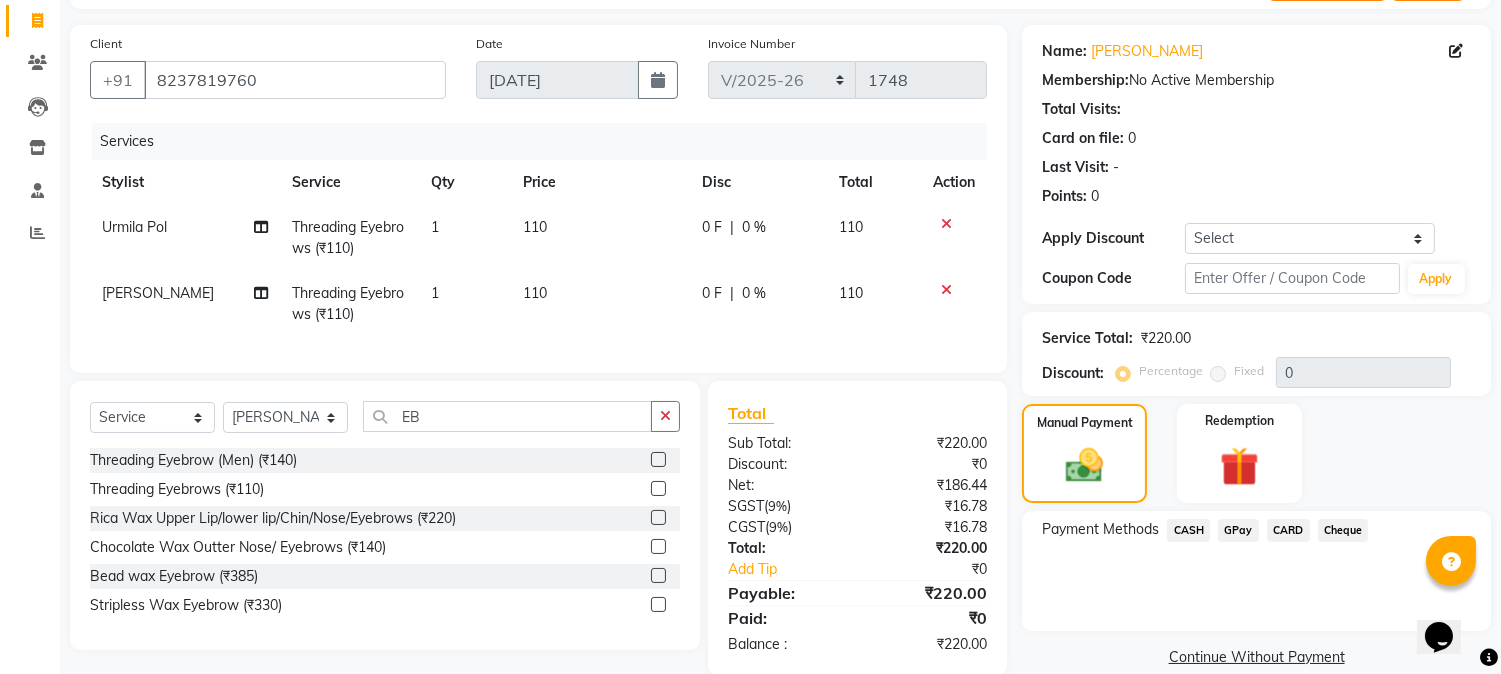 click on "GPay" 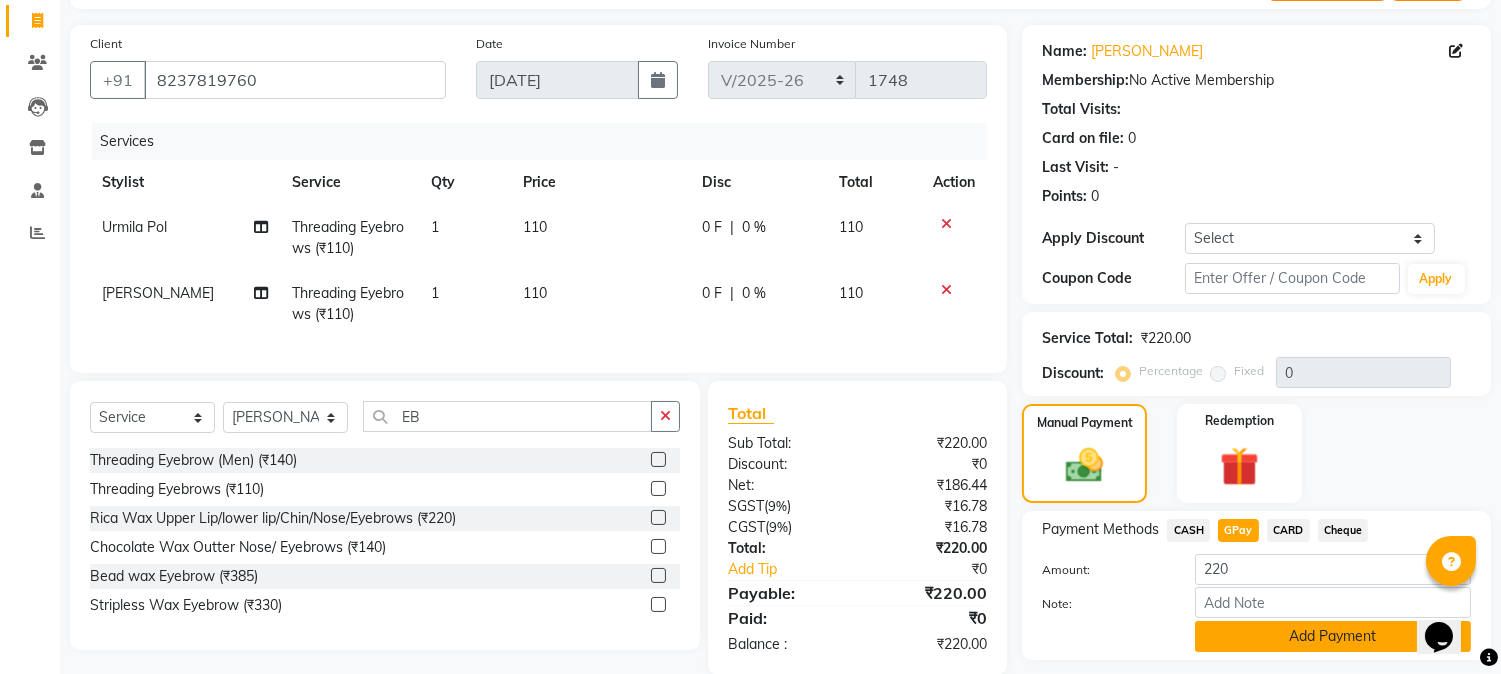 click on "Add Payment" 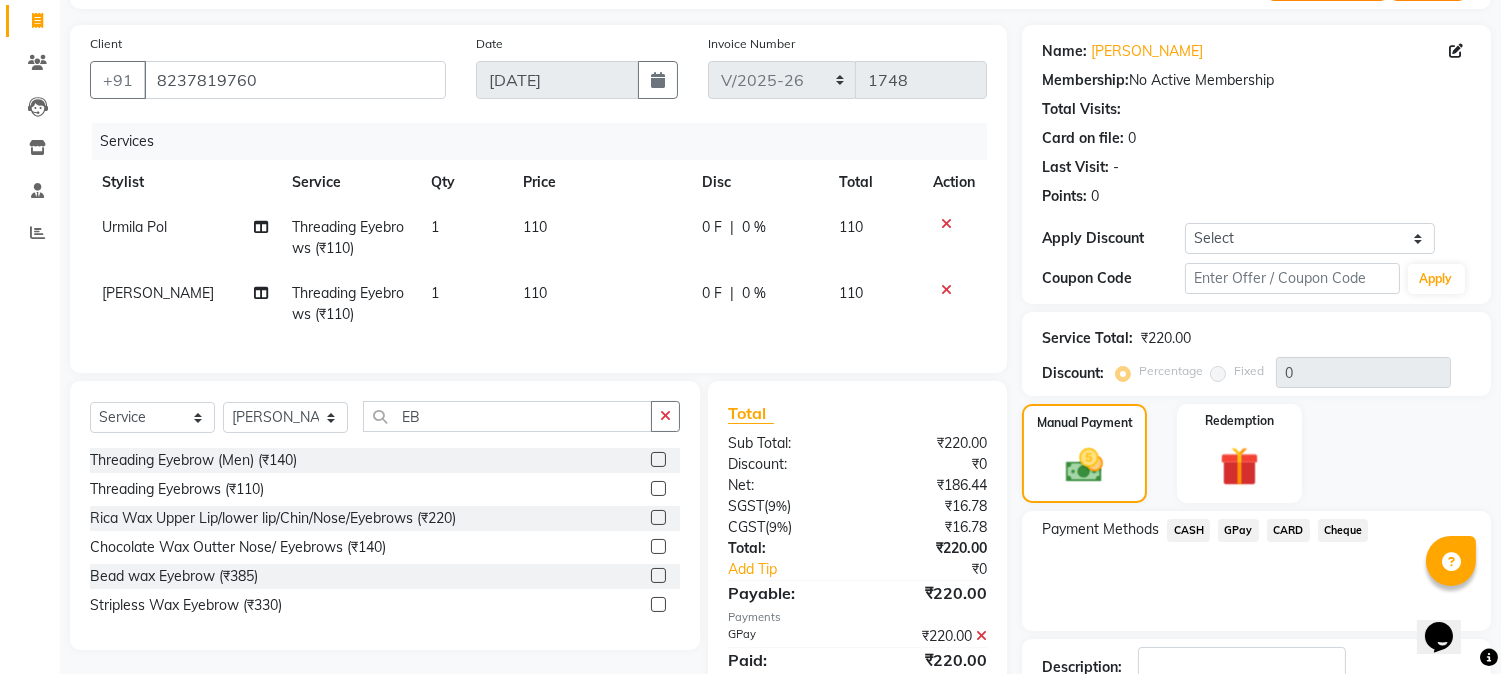 scroll, scrollTop: 265, scrollLeft: 0, axis: vertical 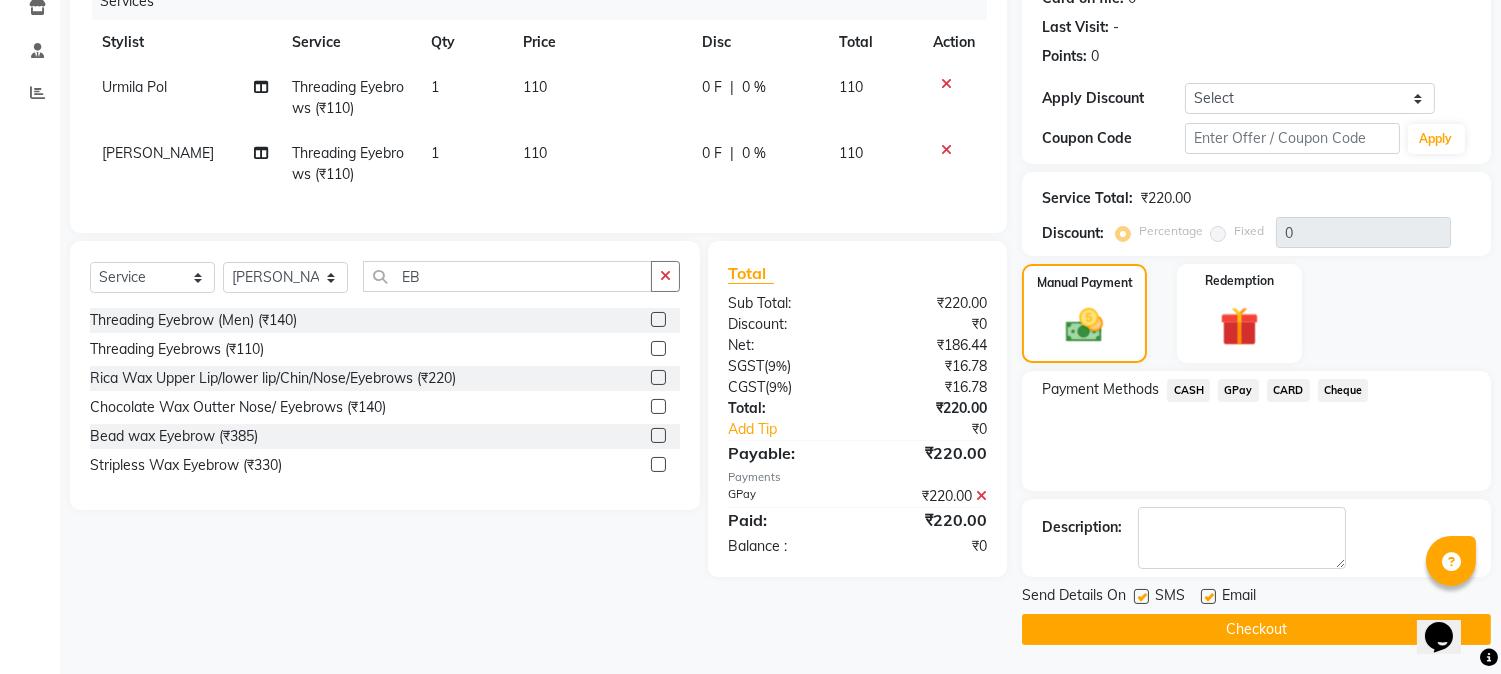 click 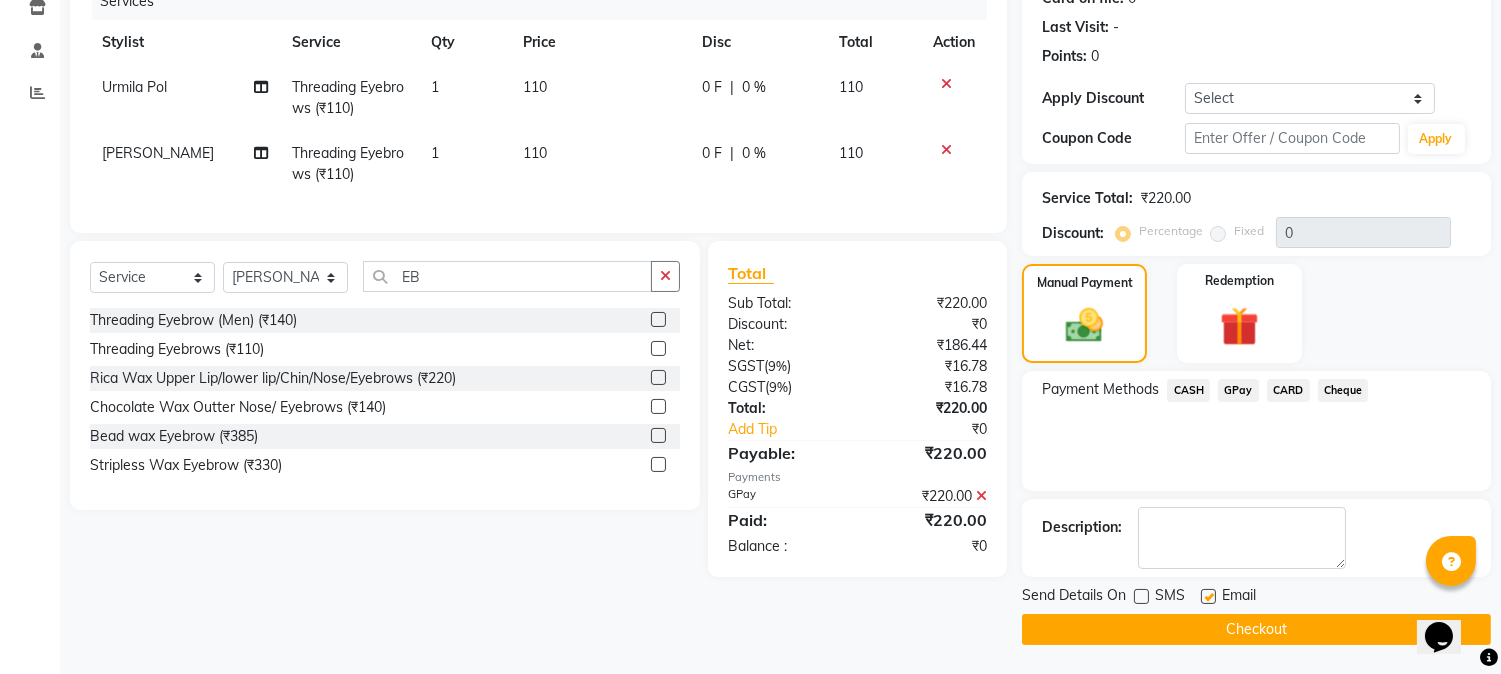 click 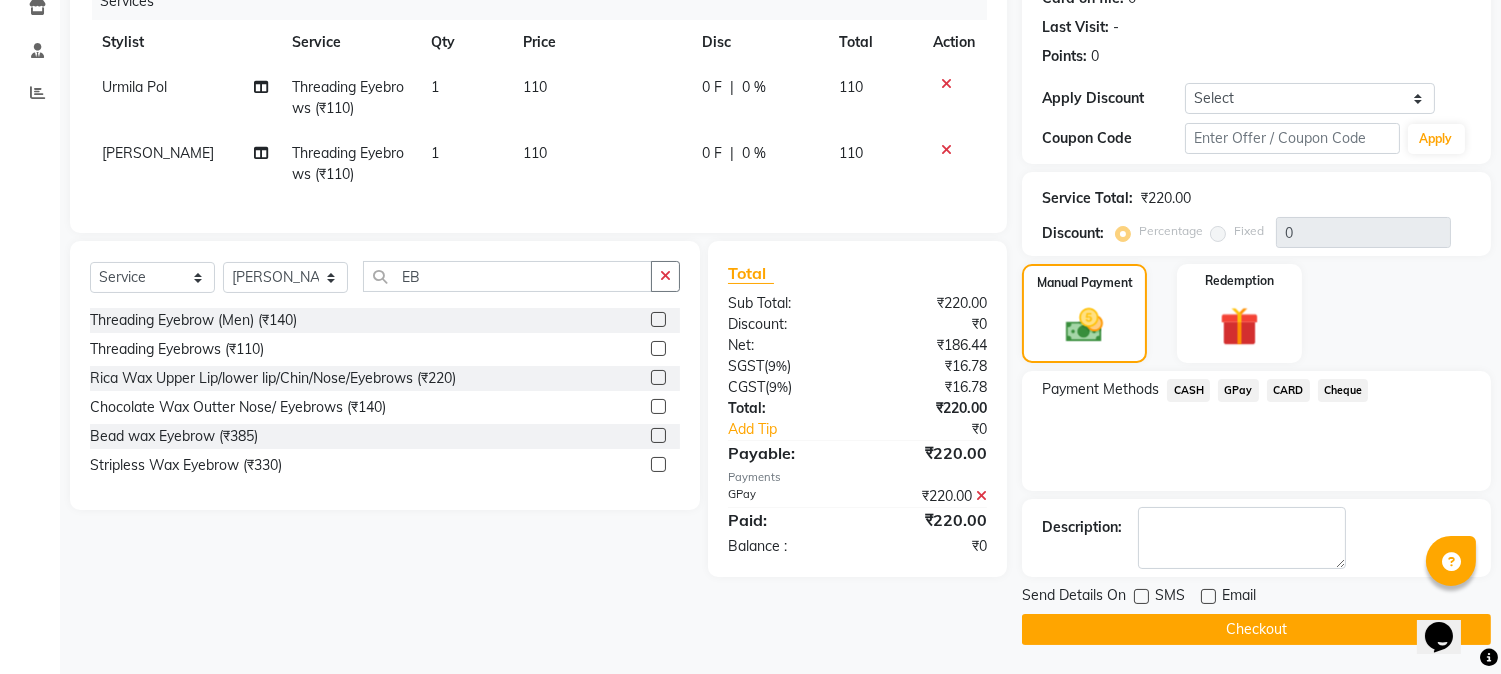 click on "Checkout" 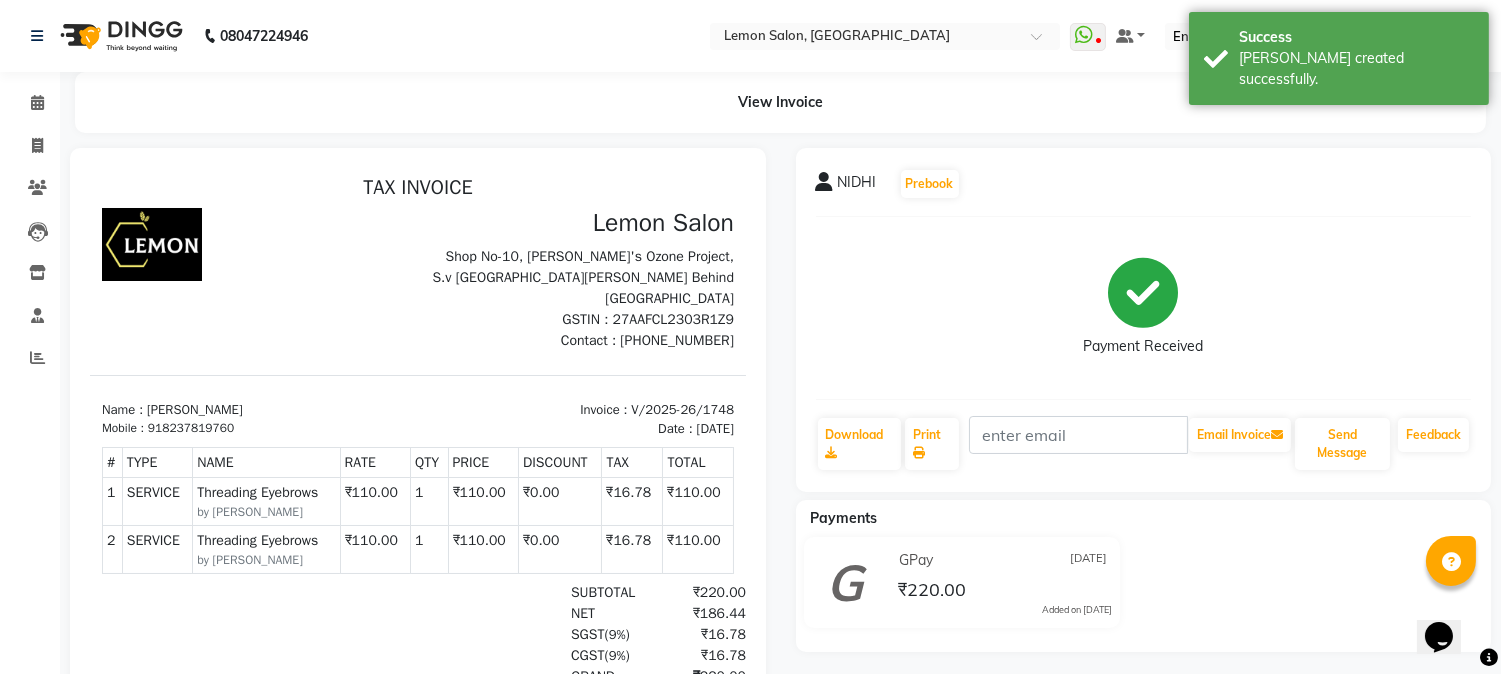 scroll, scrollTop: 0, scrollLeft: 0, axis: both 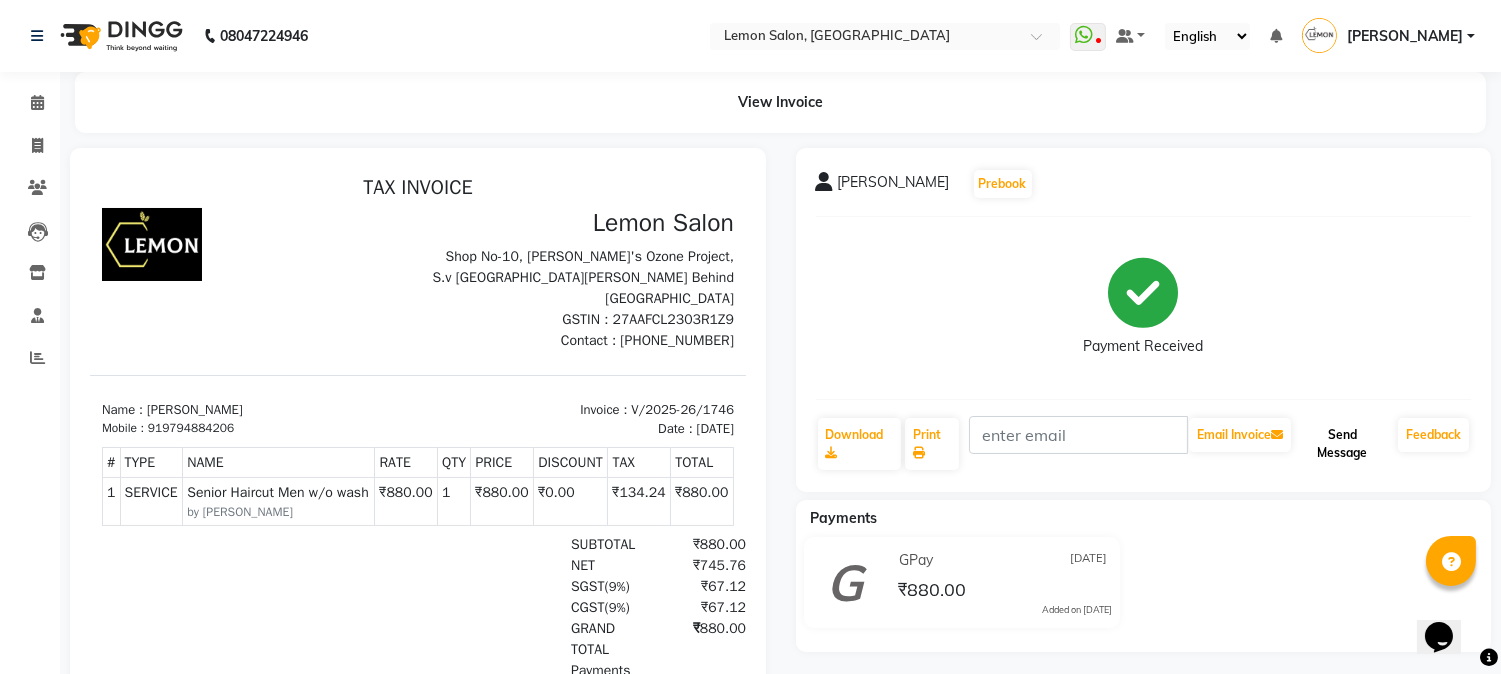 click on "Send Message" 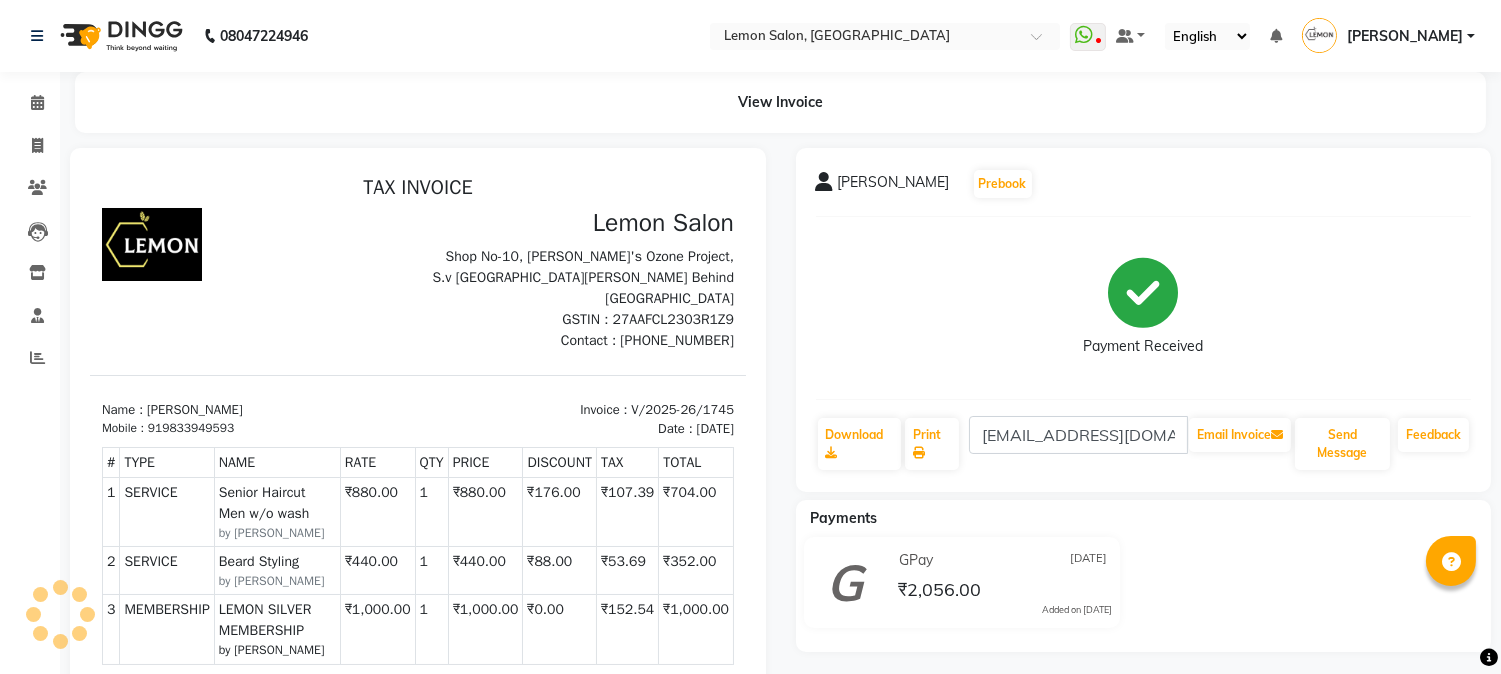 scroll, scrollTop: 0, scrollLeft: 0, axis: both 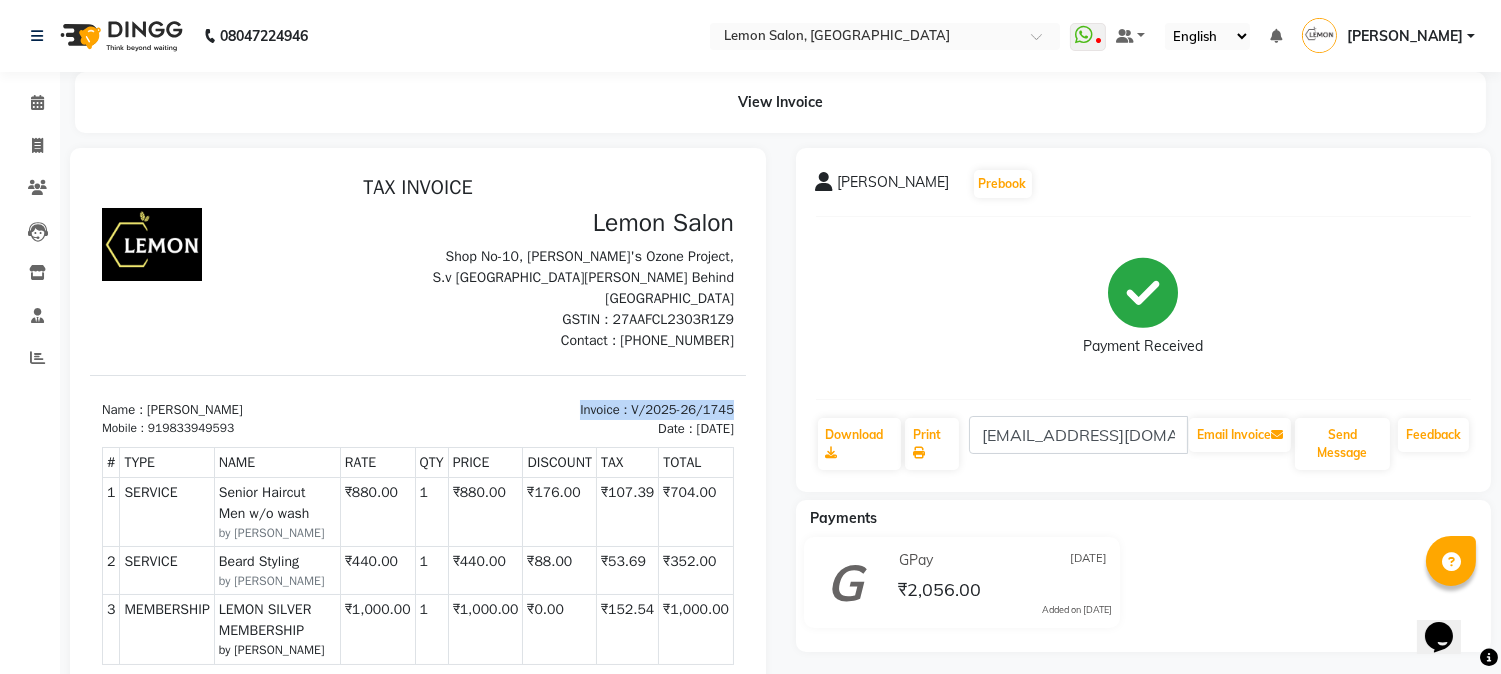 drag, startPoint x: 542, startPoint y: 405, endPoint x: 666, endPoint y: 402, distance: 124.036285 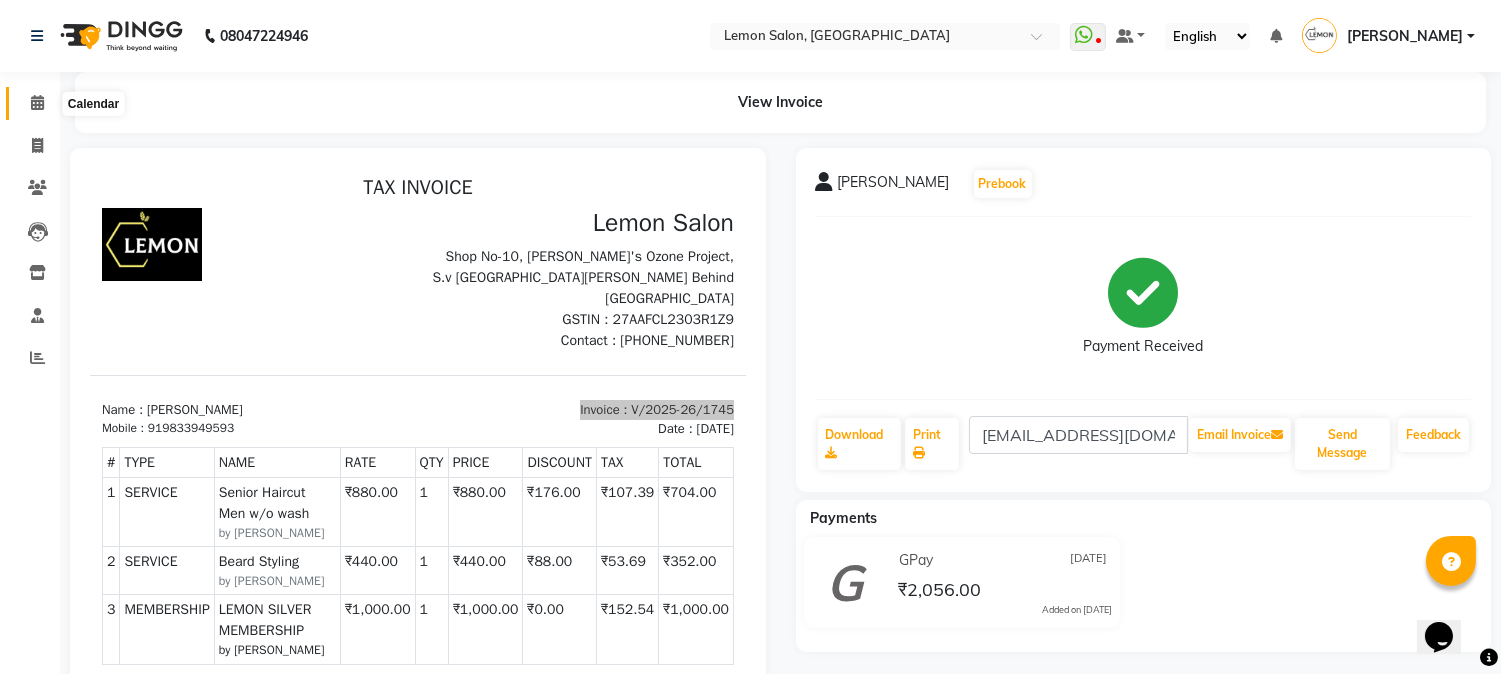 click 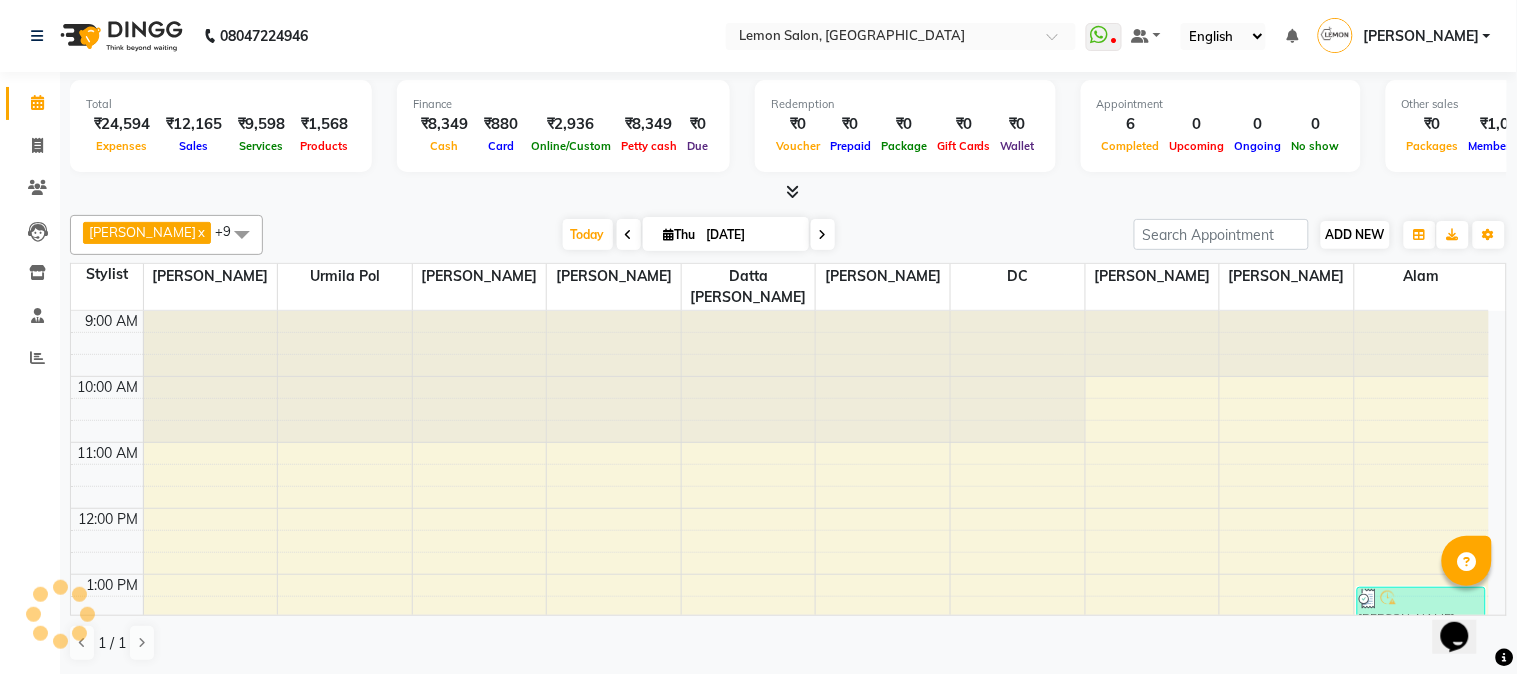 scroll, scrollTop: 584, scrollLeft: 0, axis: vertical 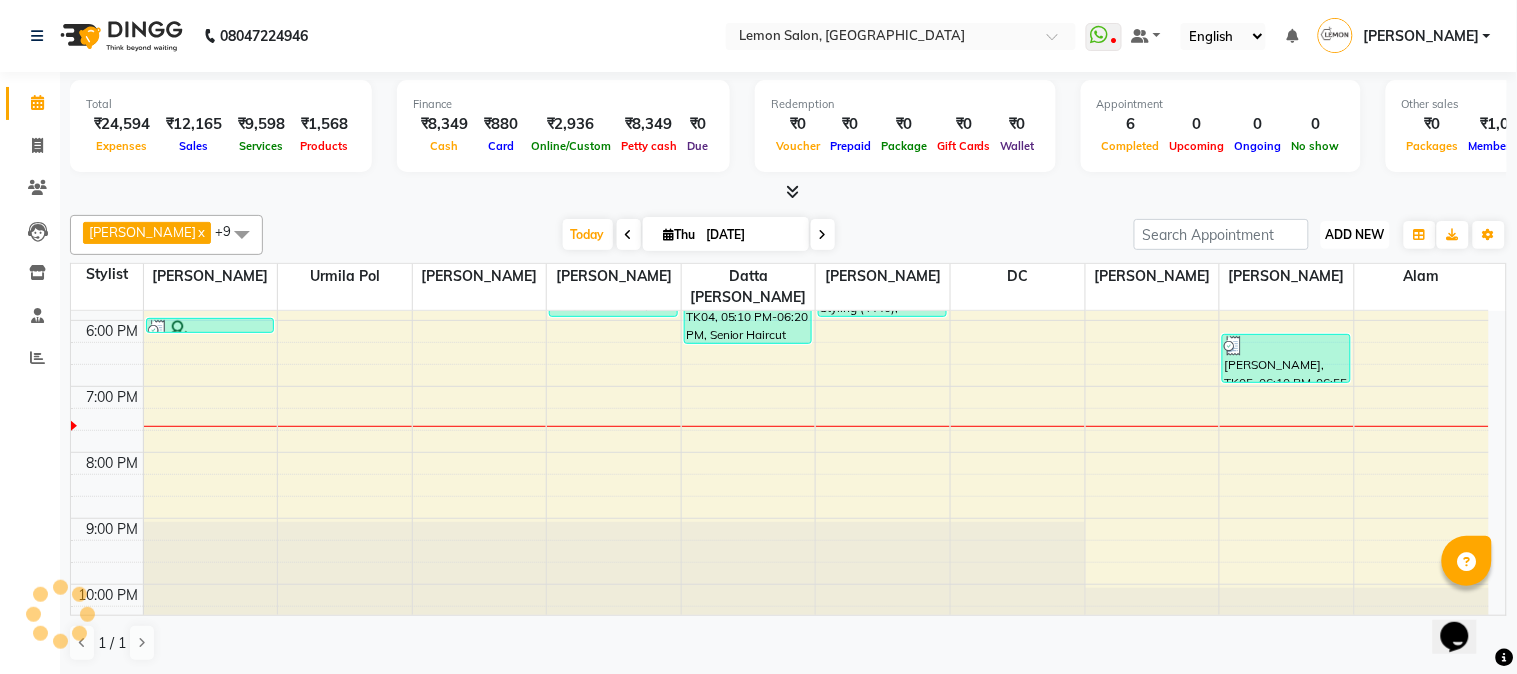click on "ADD NEW" at bounding box center (1355, 234) 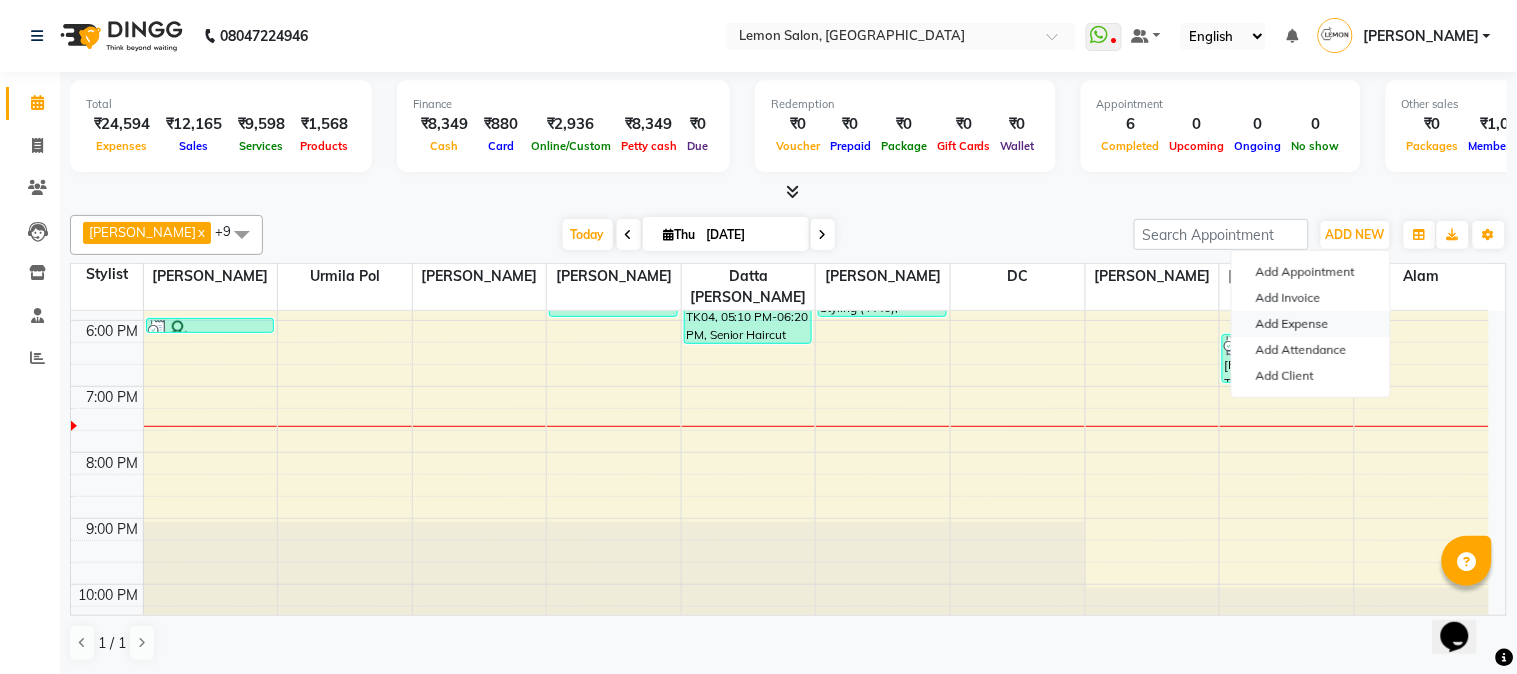 click on "Add Expense" at bounding box center (1311, 324) 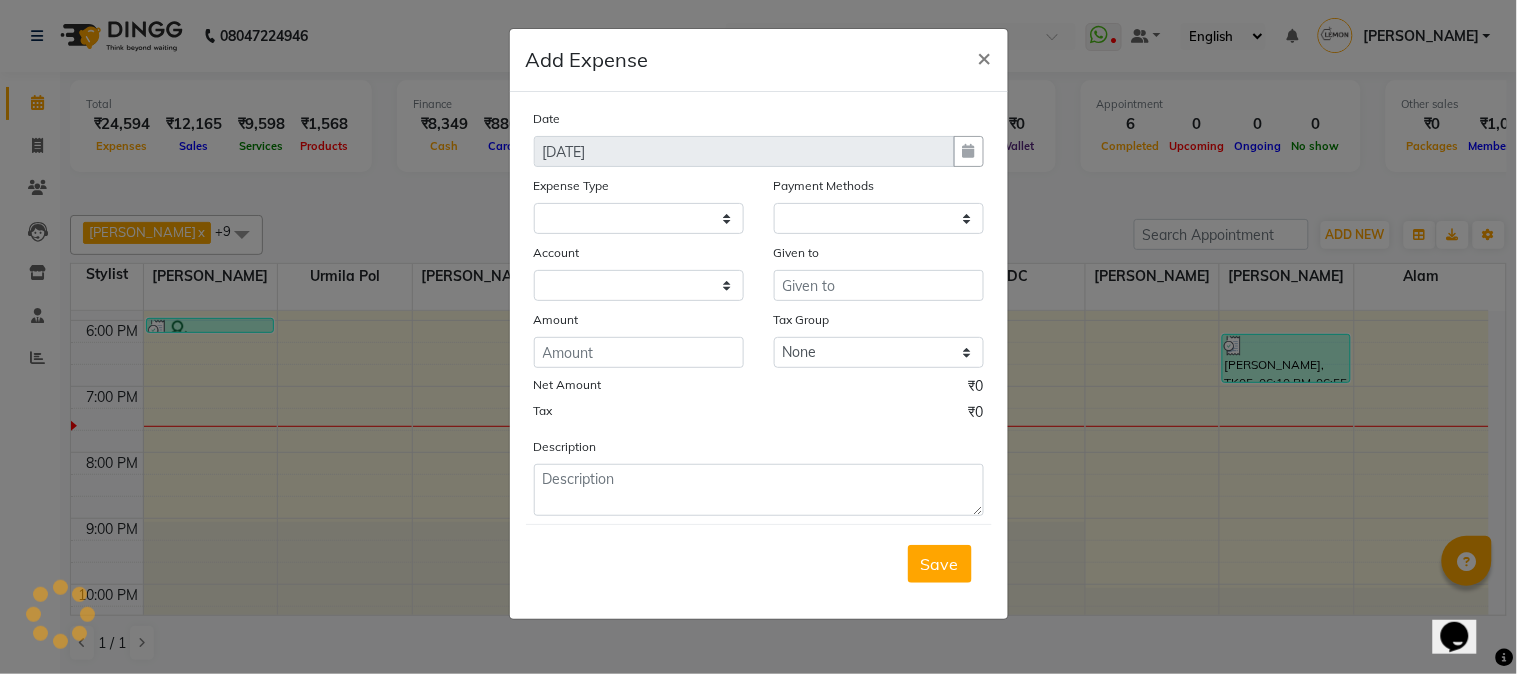 select 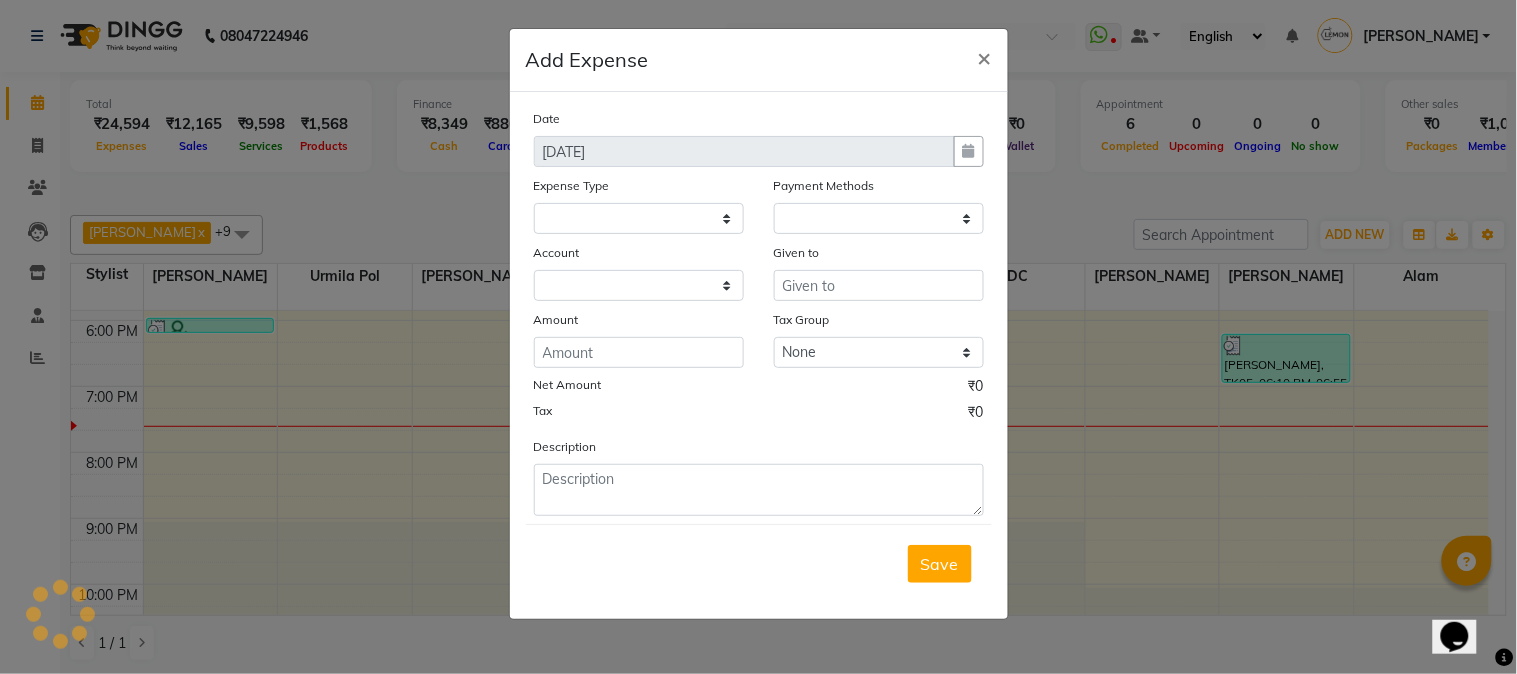 select on "1" 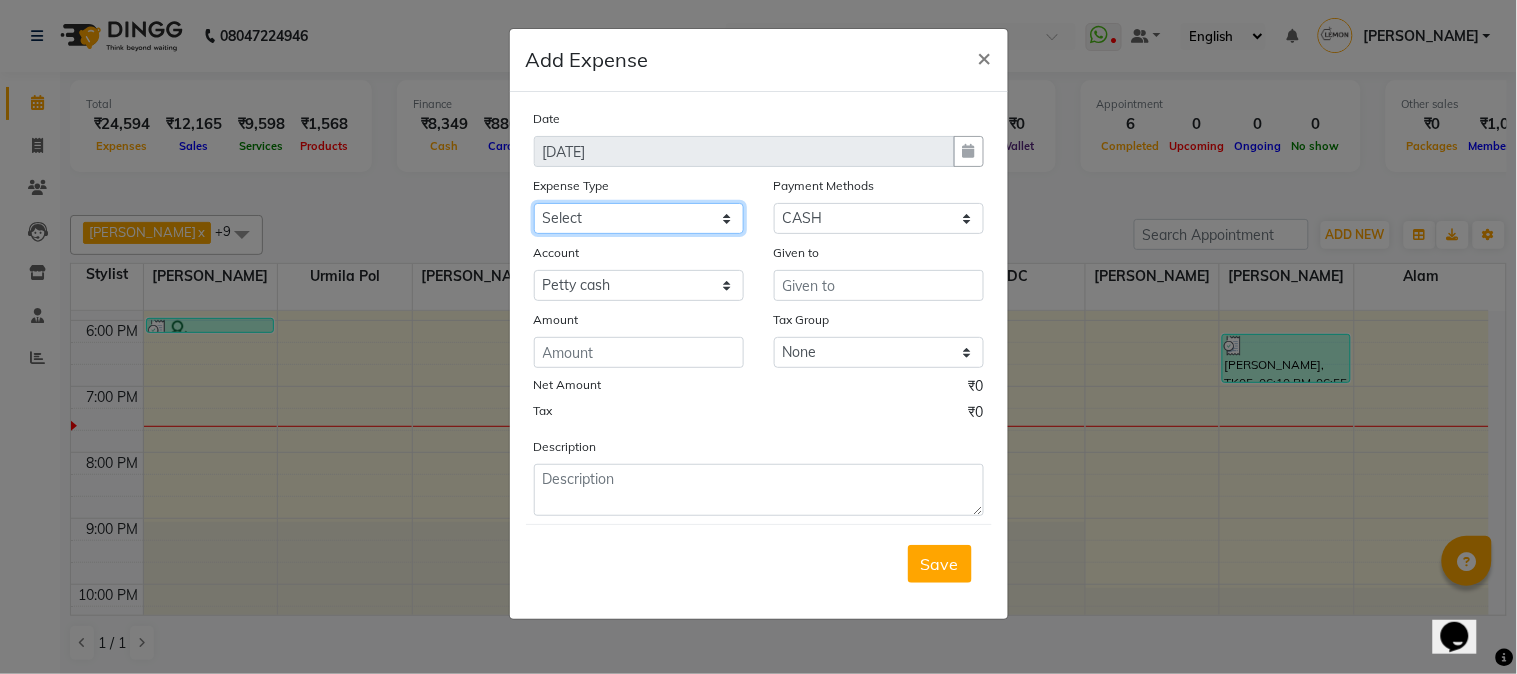 click on "Select Advance Cash transfer to hub Laundry Loan Membership Milk Miscellaneous MONTHLY GROCERY Prepaid Product Tip" 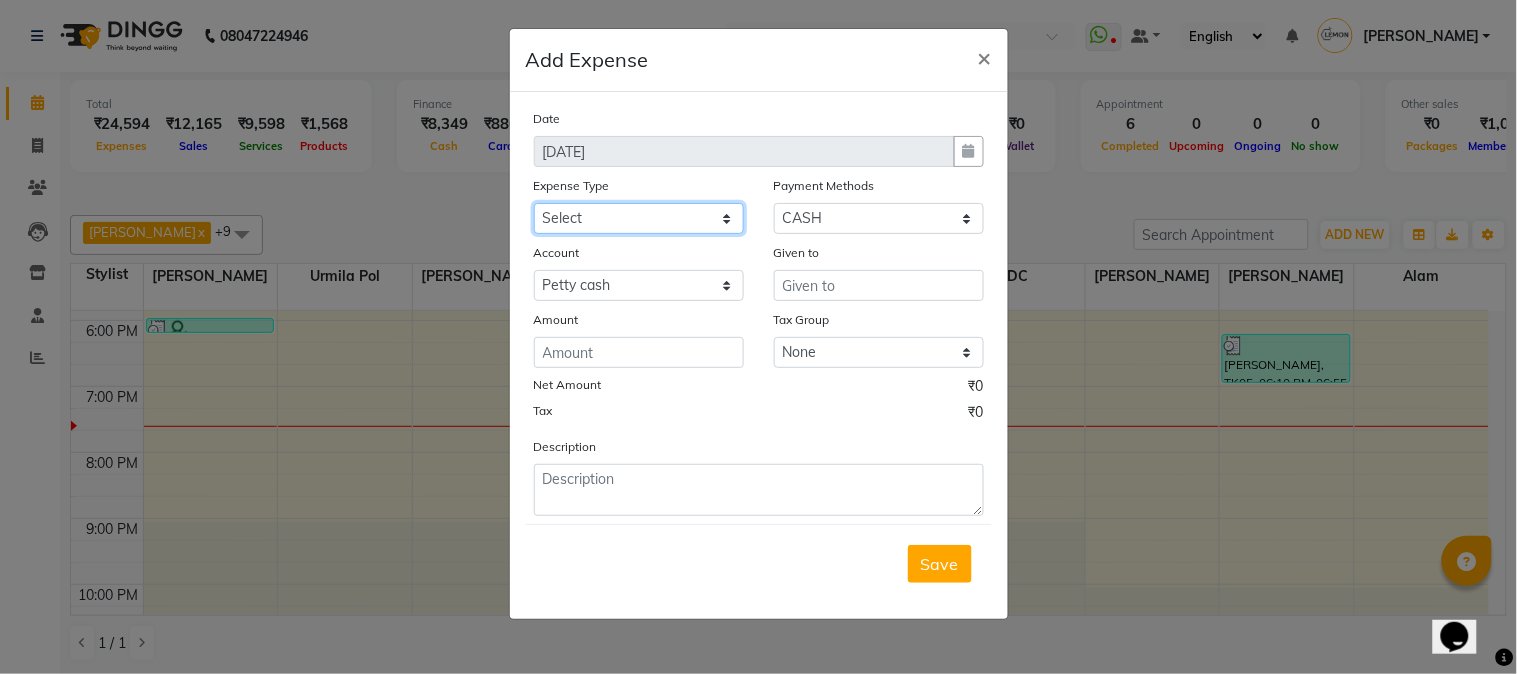 select on "2706" 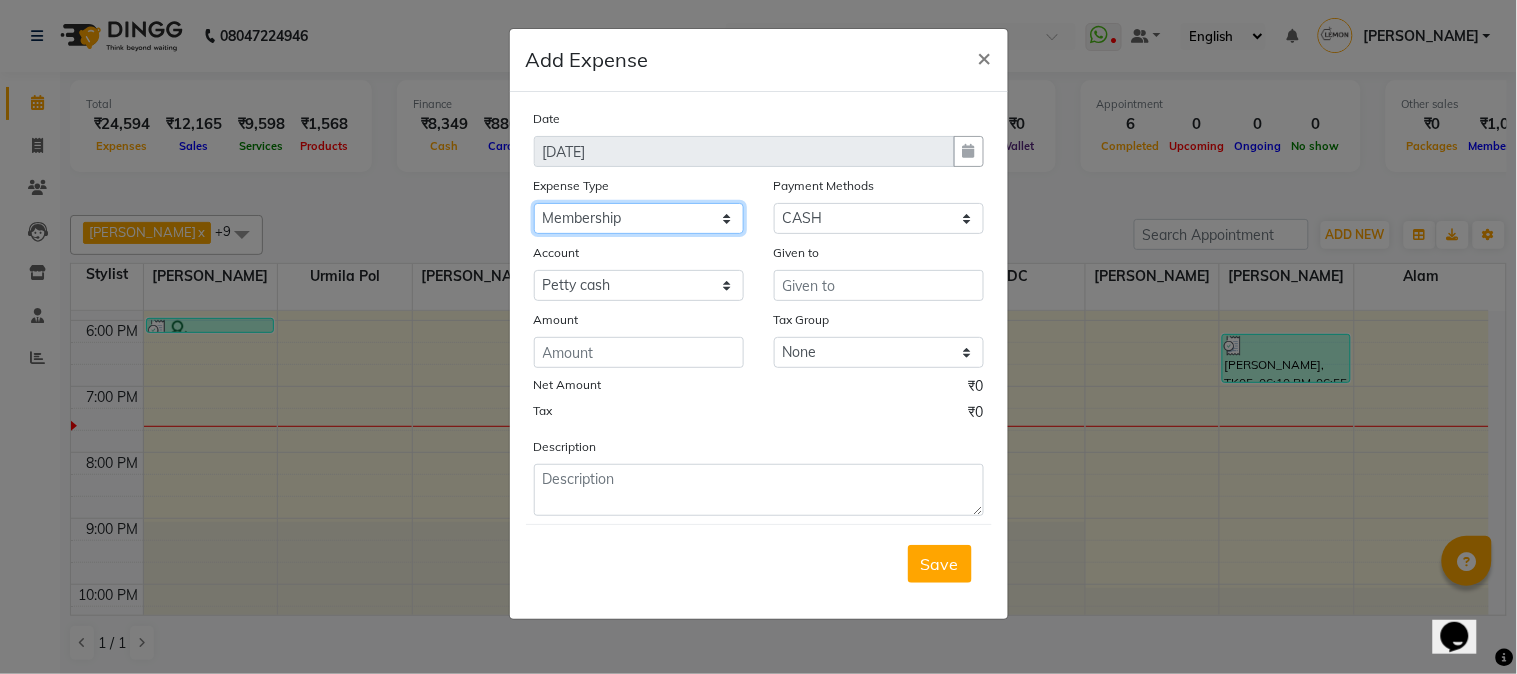 click on "Select Advance Cash transfer to hub Laundry Loan Membership Milk Miscellaneous MONTHLY GROCERY Prepaid Product Tip" 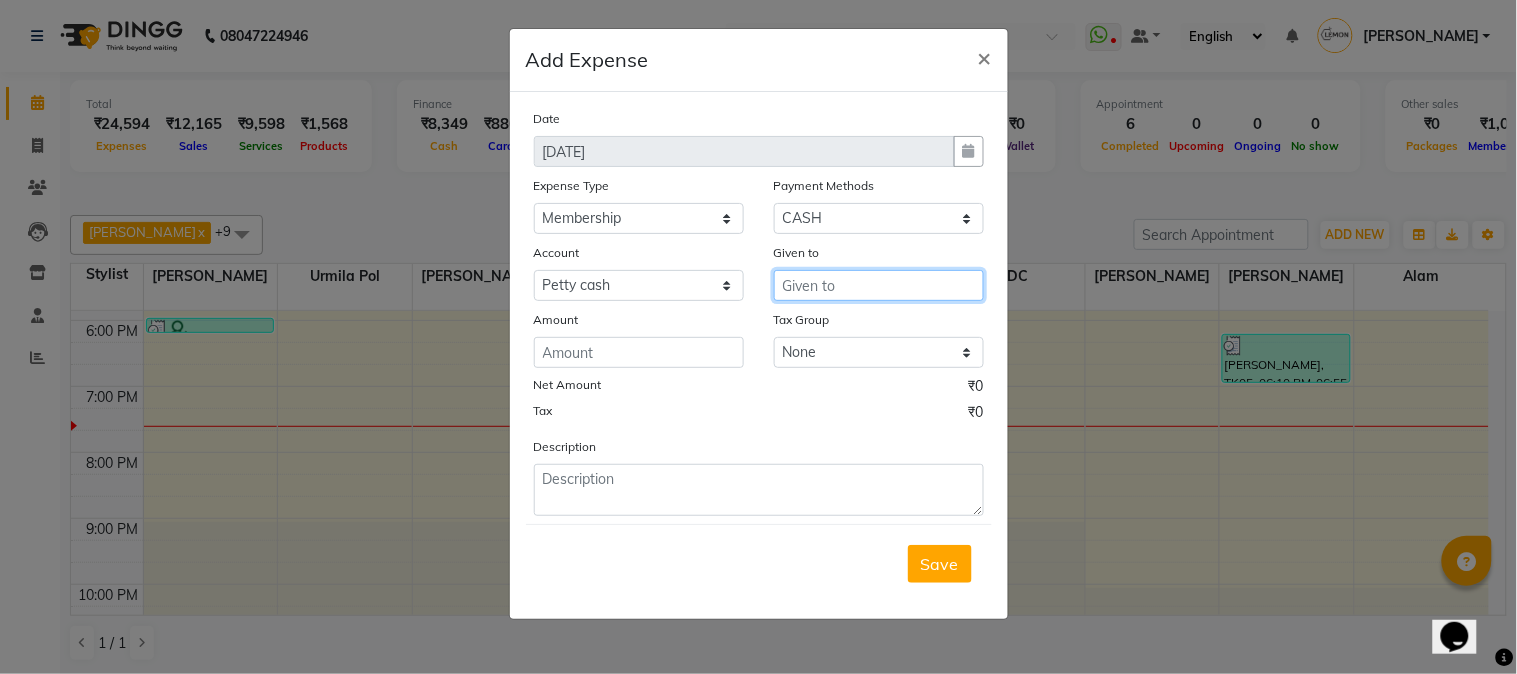 click at bounding box center (879, 285) 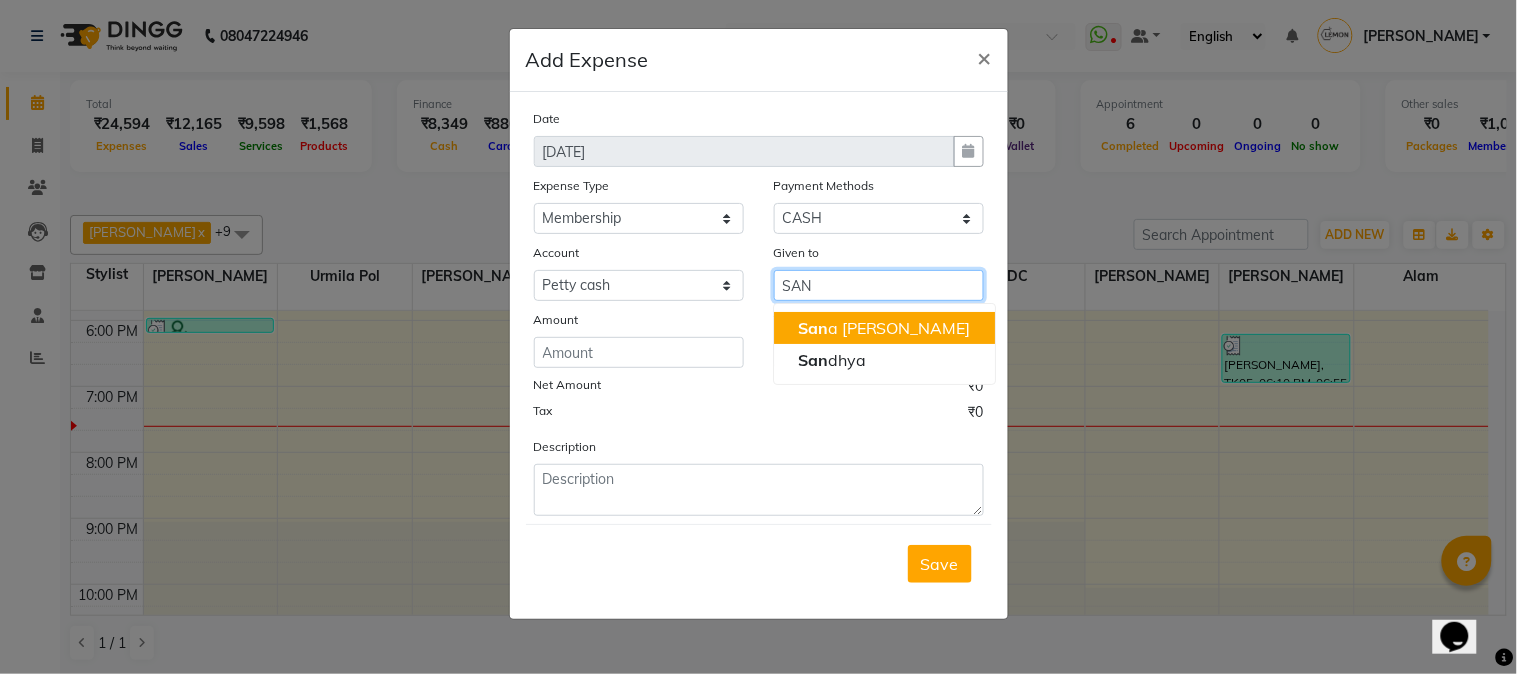 click on "San" 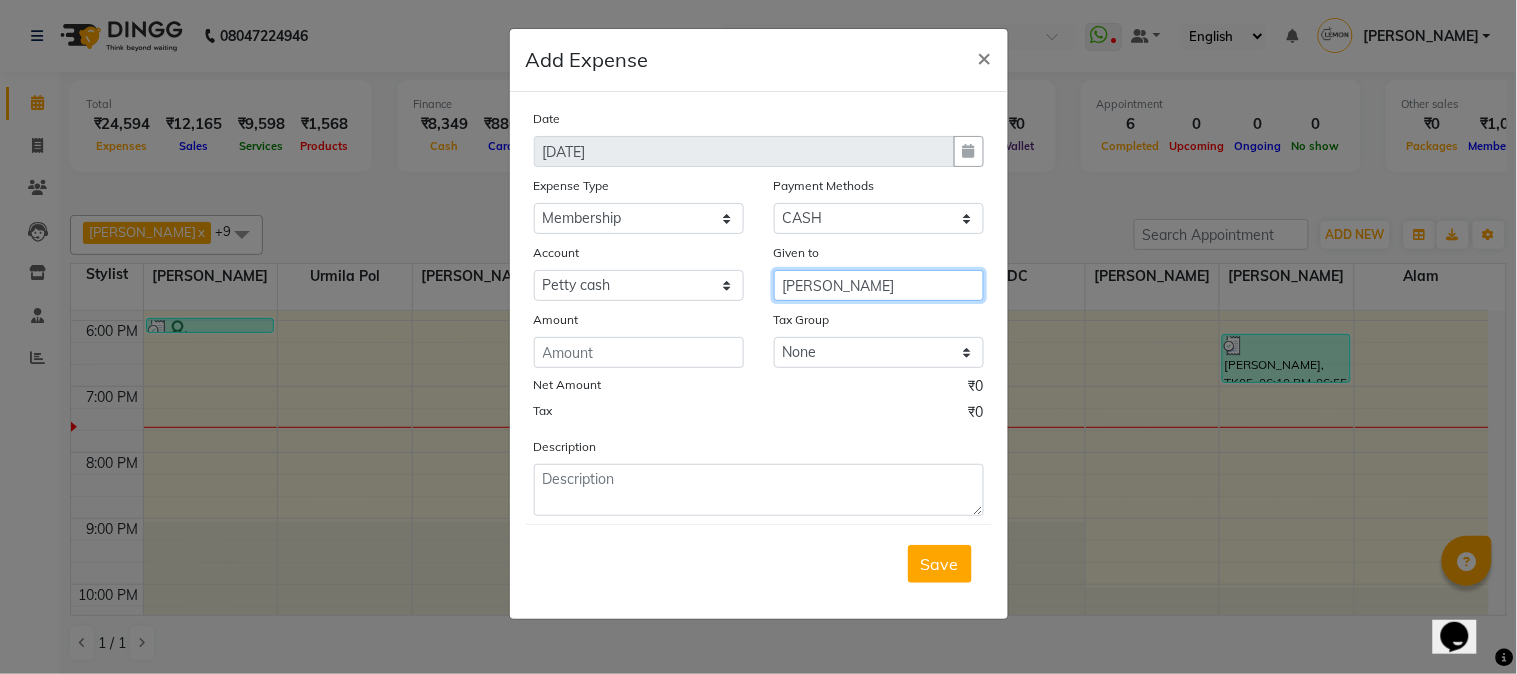 type on "[PERSON_NAME]" 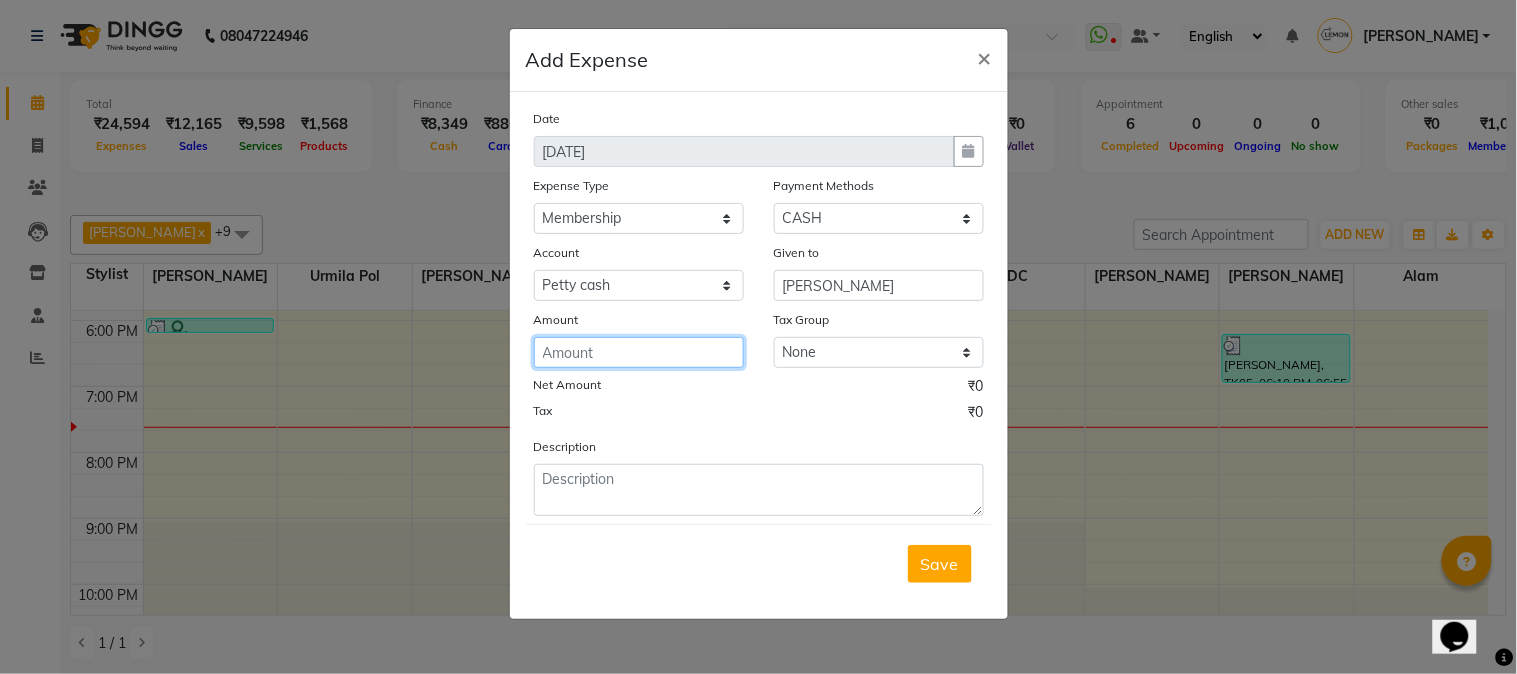 click 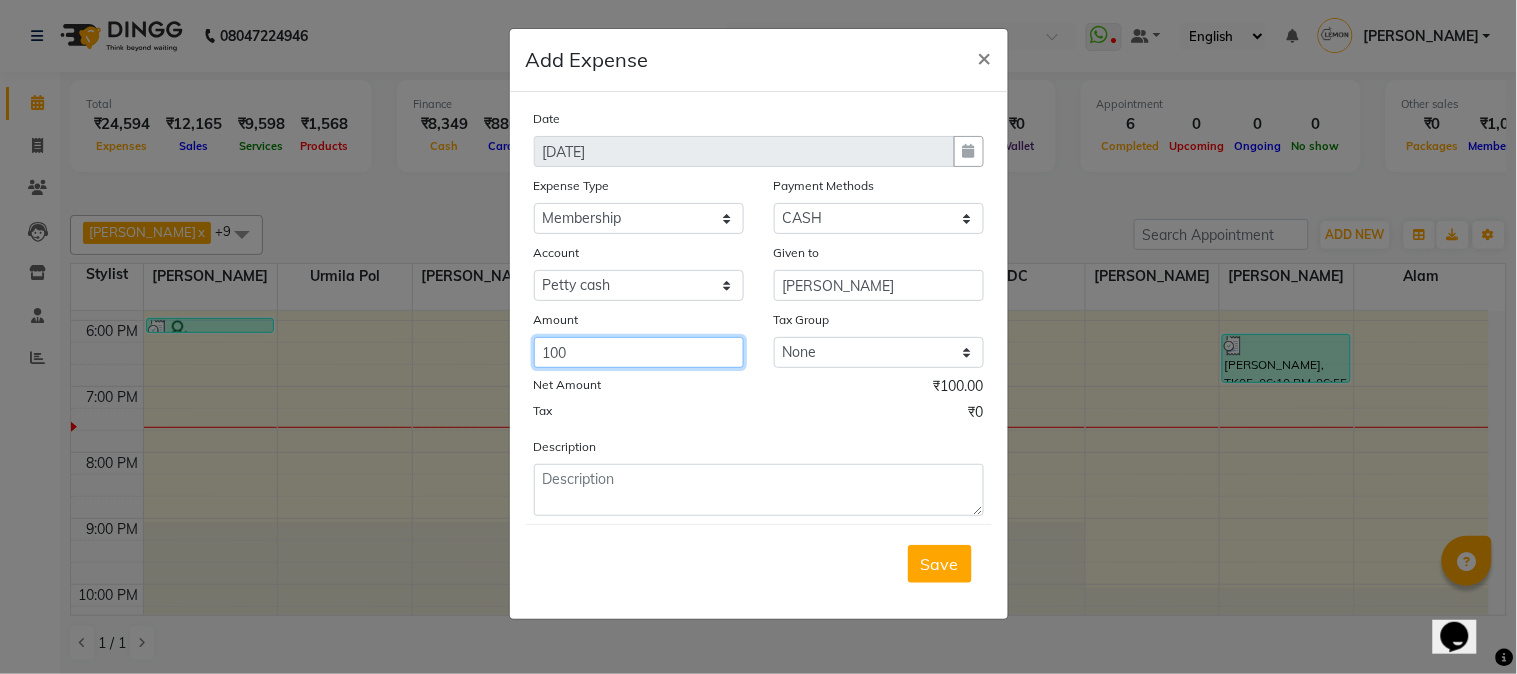 type on "100" 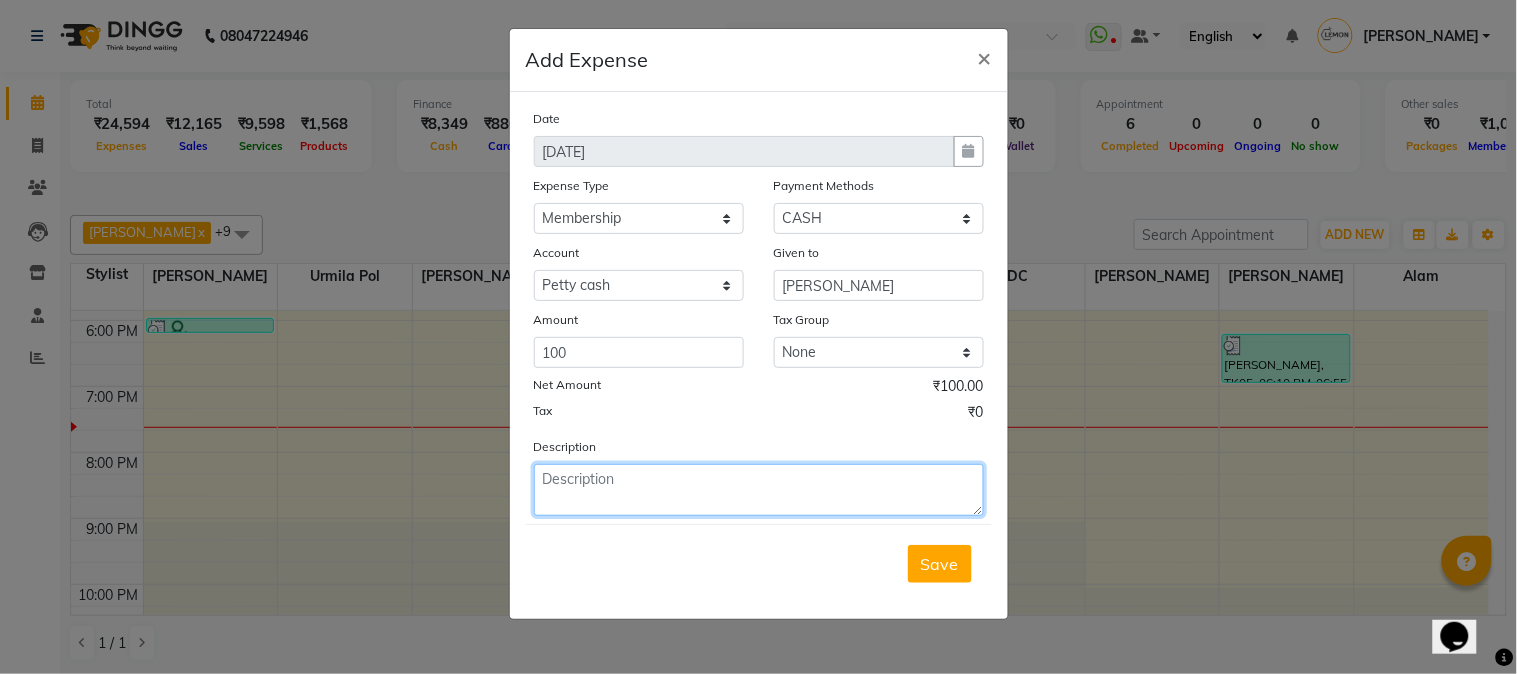 click 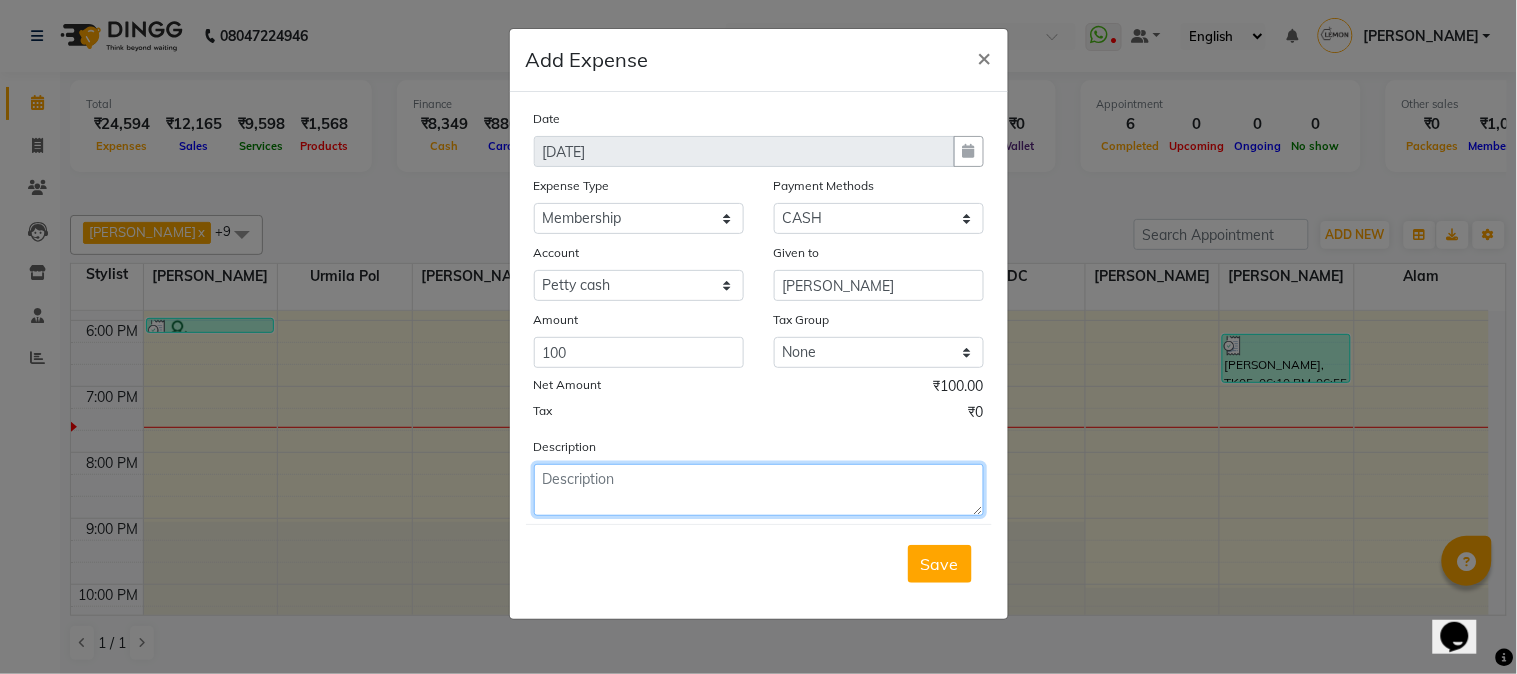 paste on "Invoice : V/2025-26/1745" 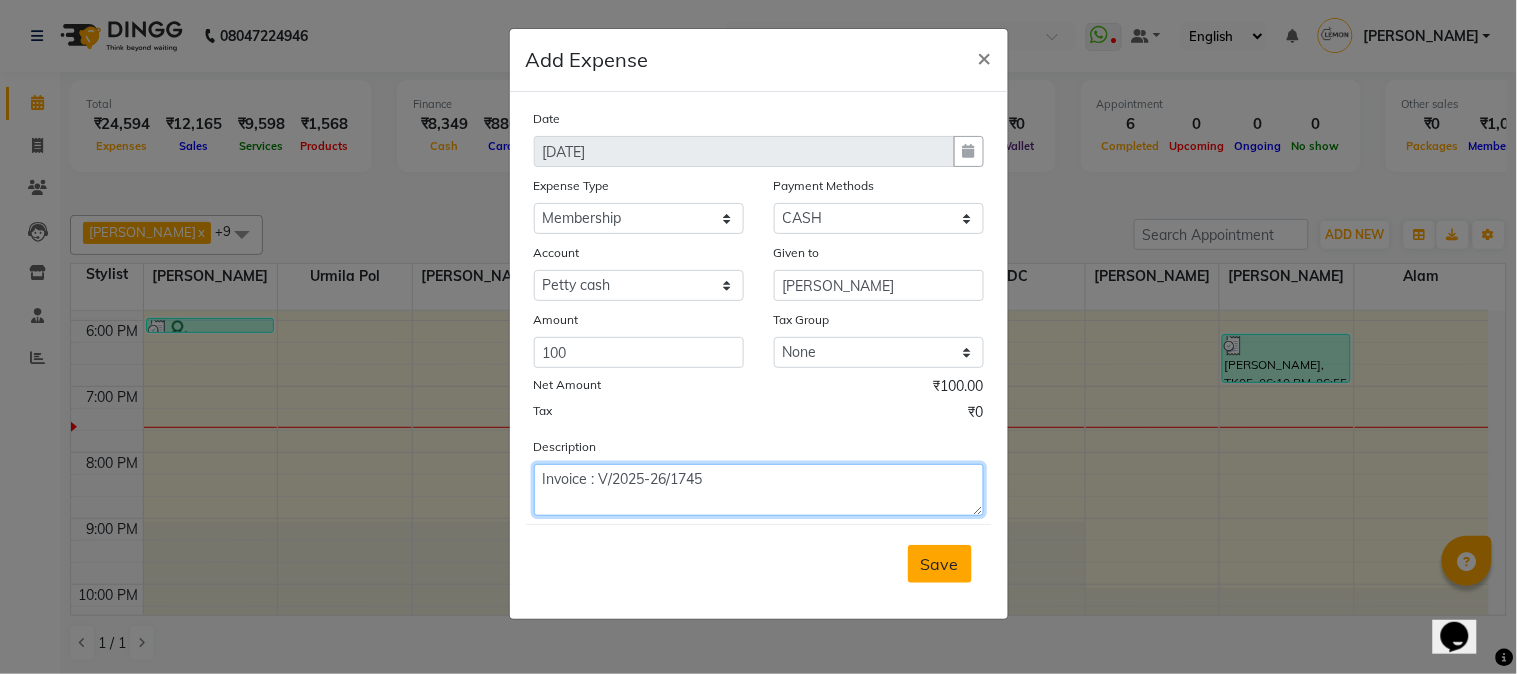 type on "Invoice : V/2025-26/1745" 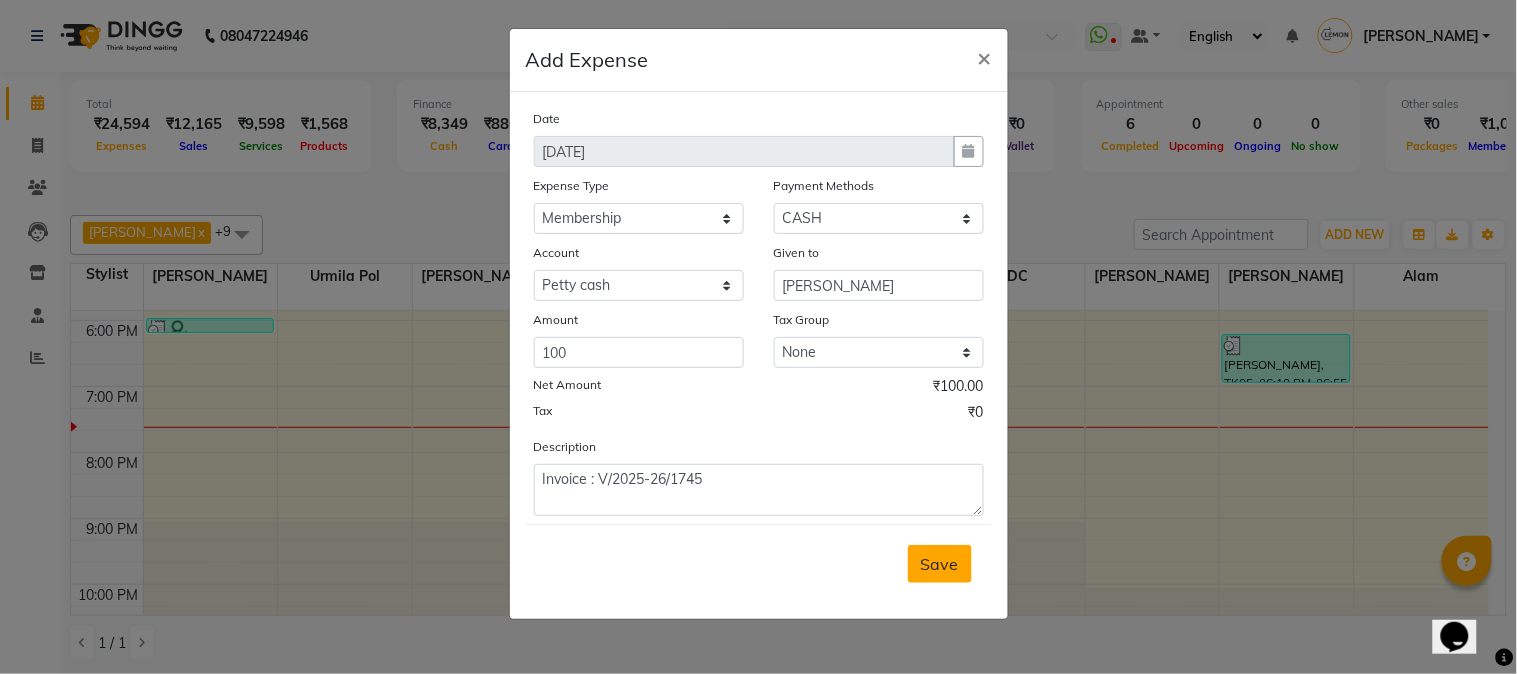 click on "Save" at bounding box center [940, 564] 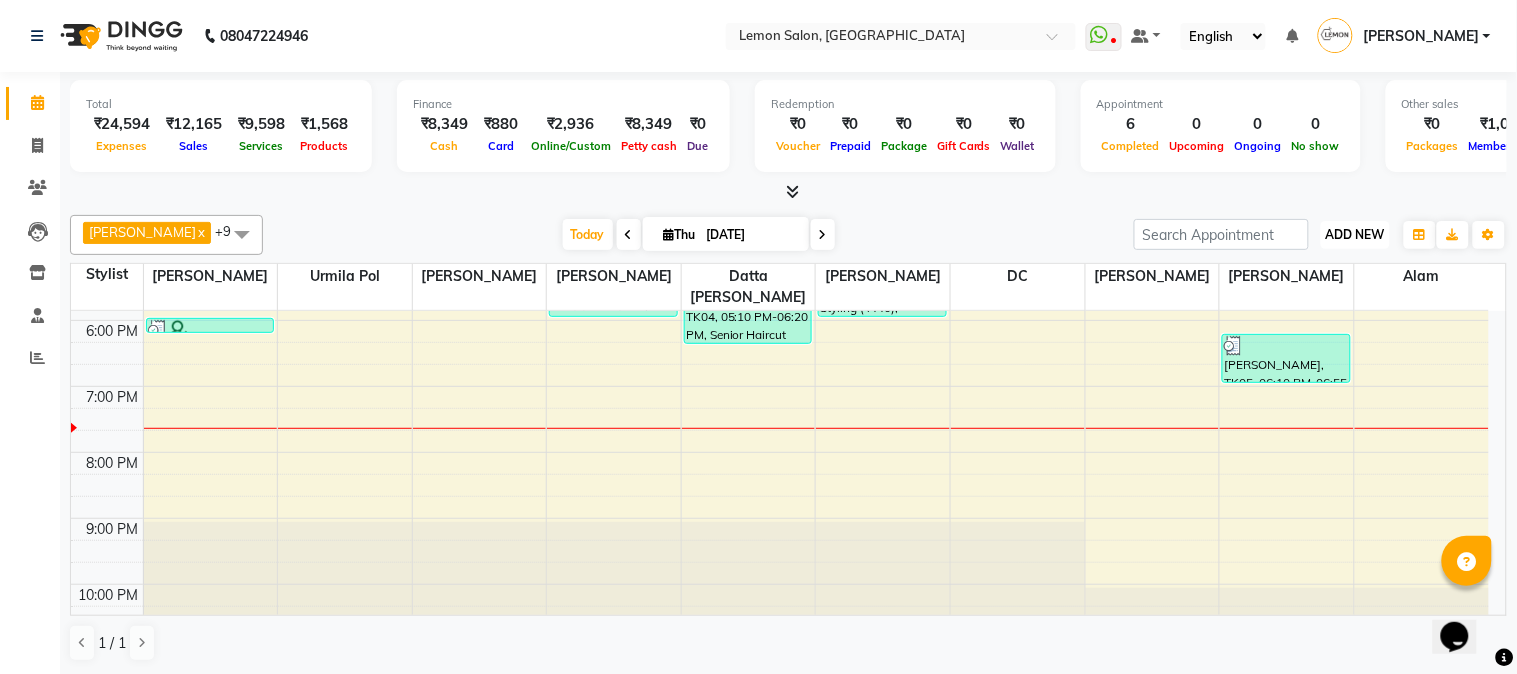 click on "ADD NEW" at bounding box center (1355, 234) 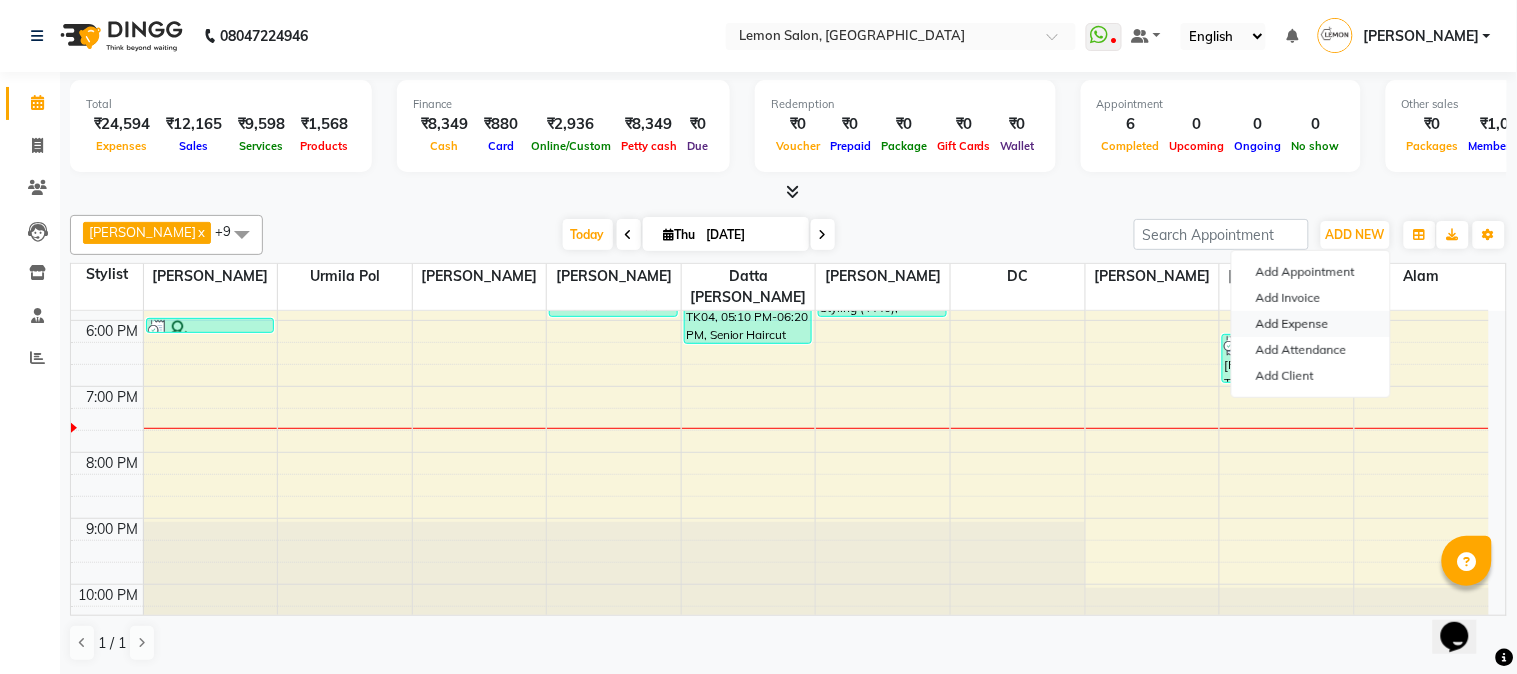 click on "Add Expense" at bounding box center (1311, 324) 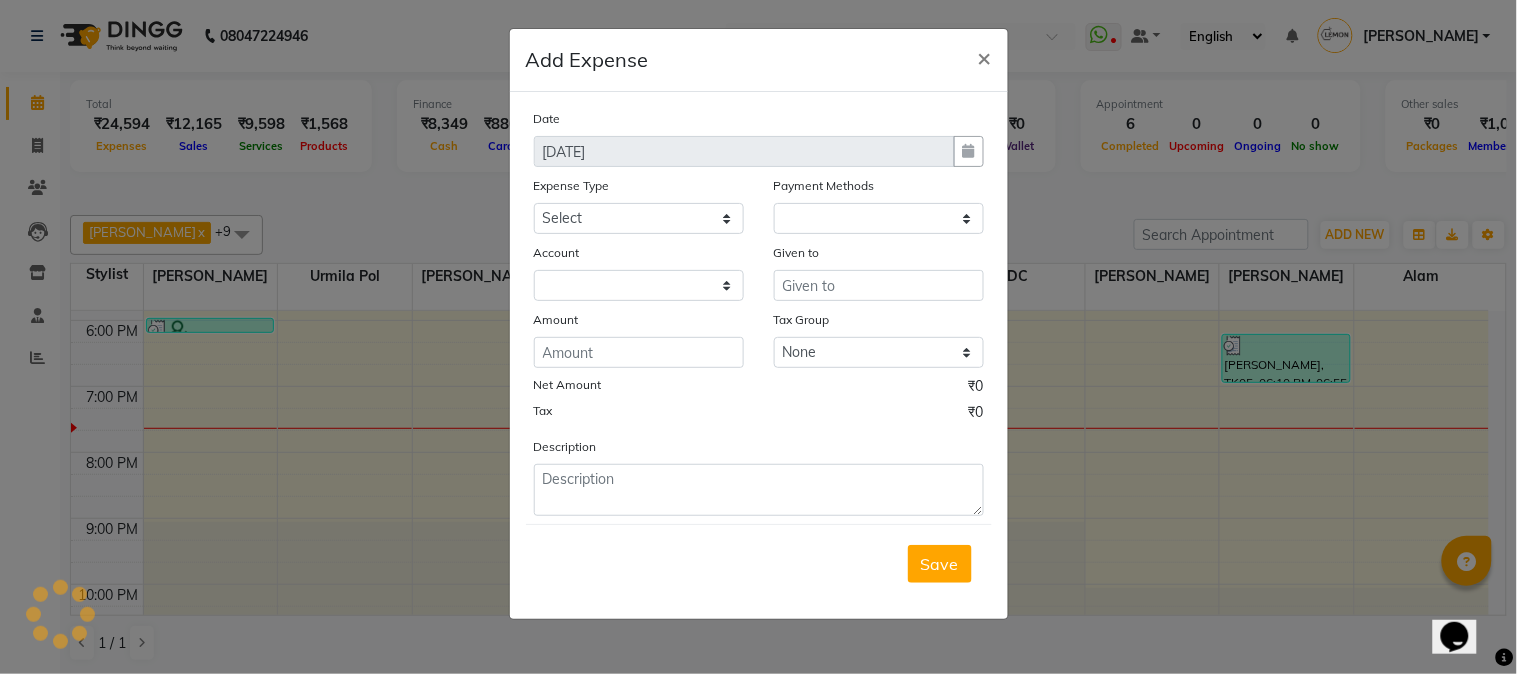 select on "1" 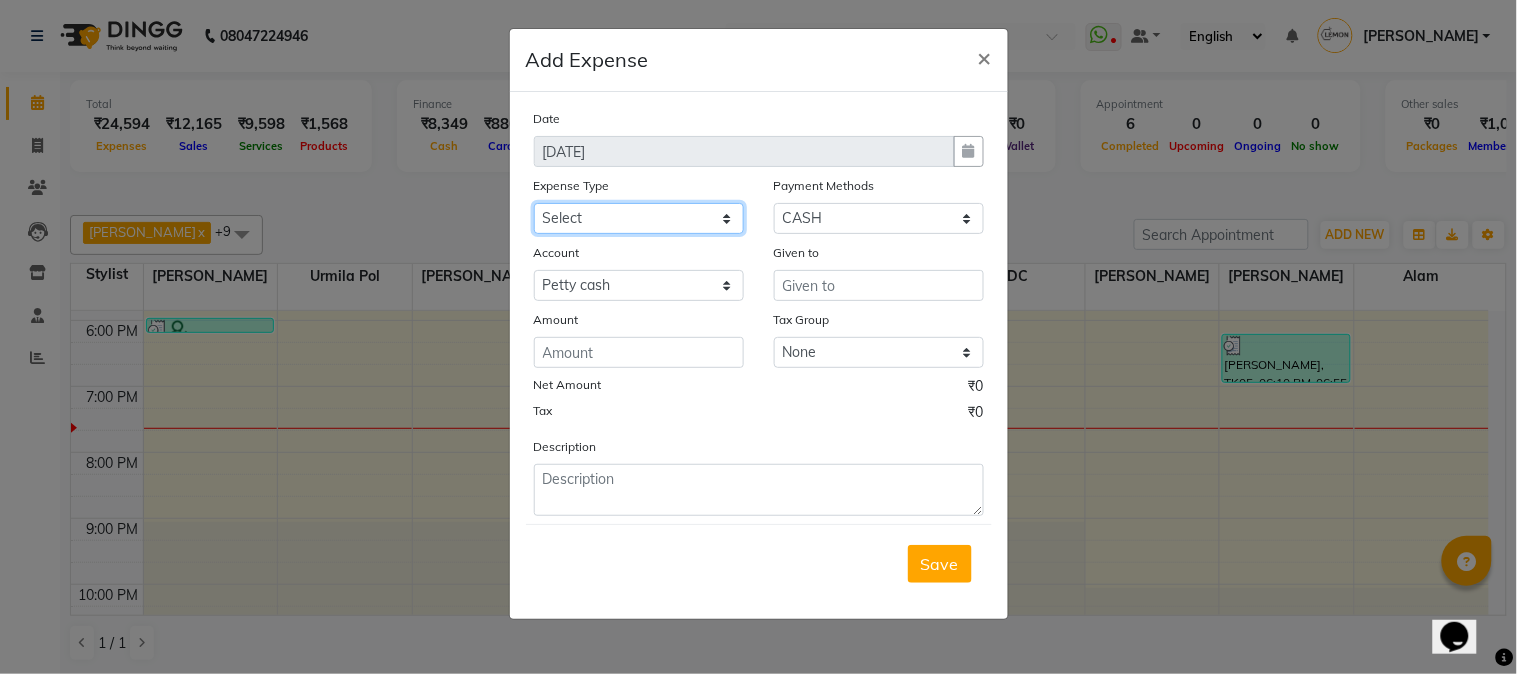 click on "Select Advance Cash transfer to hub Laundry Loan Membership Milk Miscellaneous MONTHLY GROCERY Prepaid Product Tip" 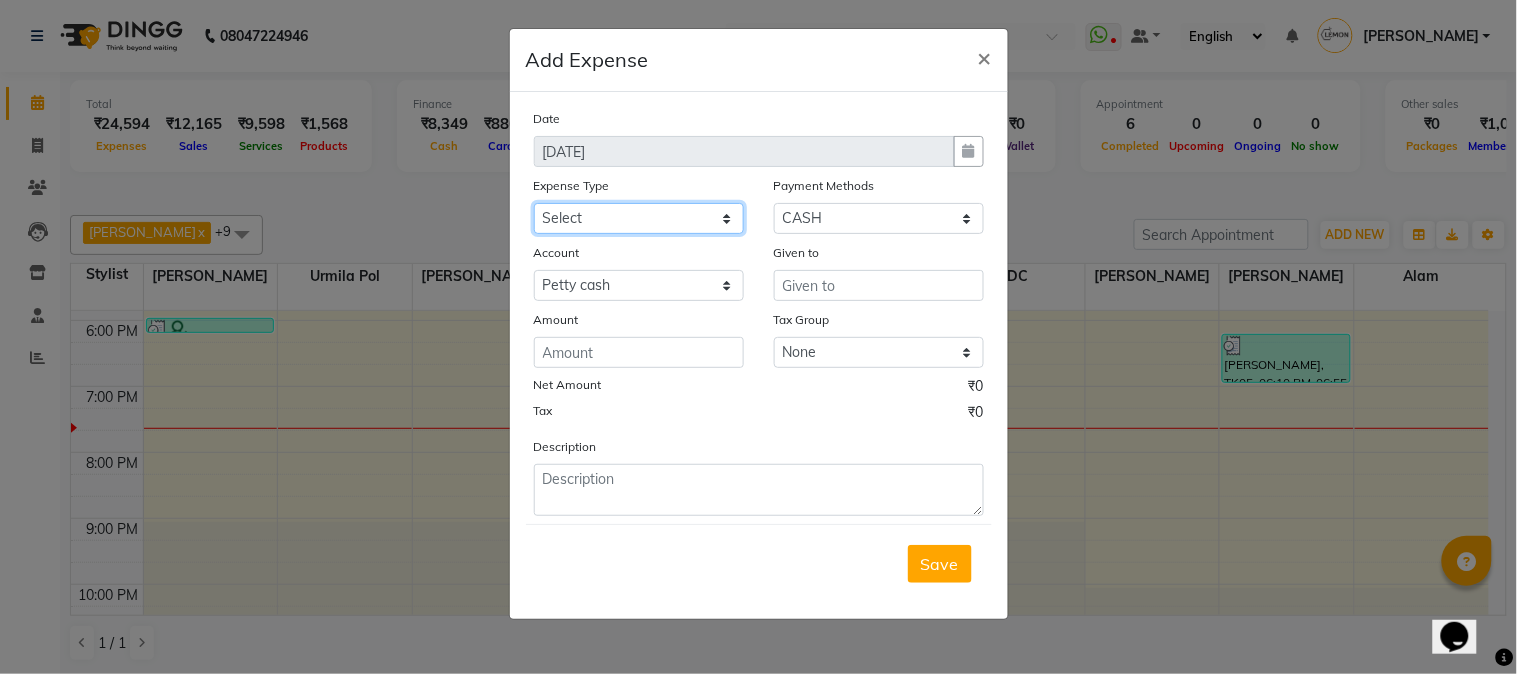 select on "2685" 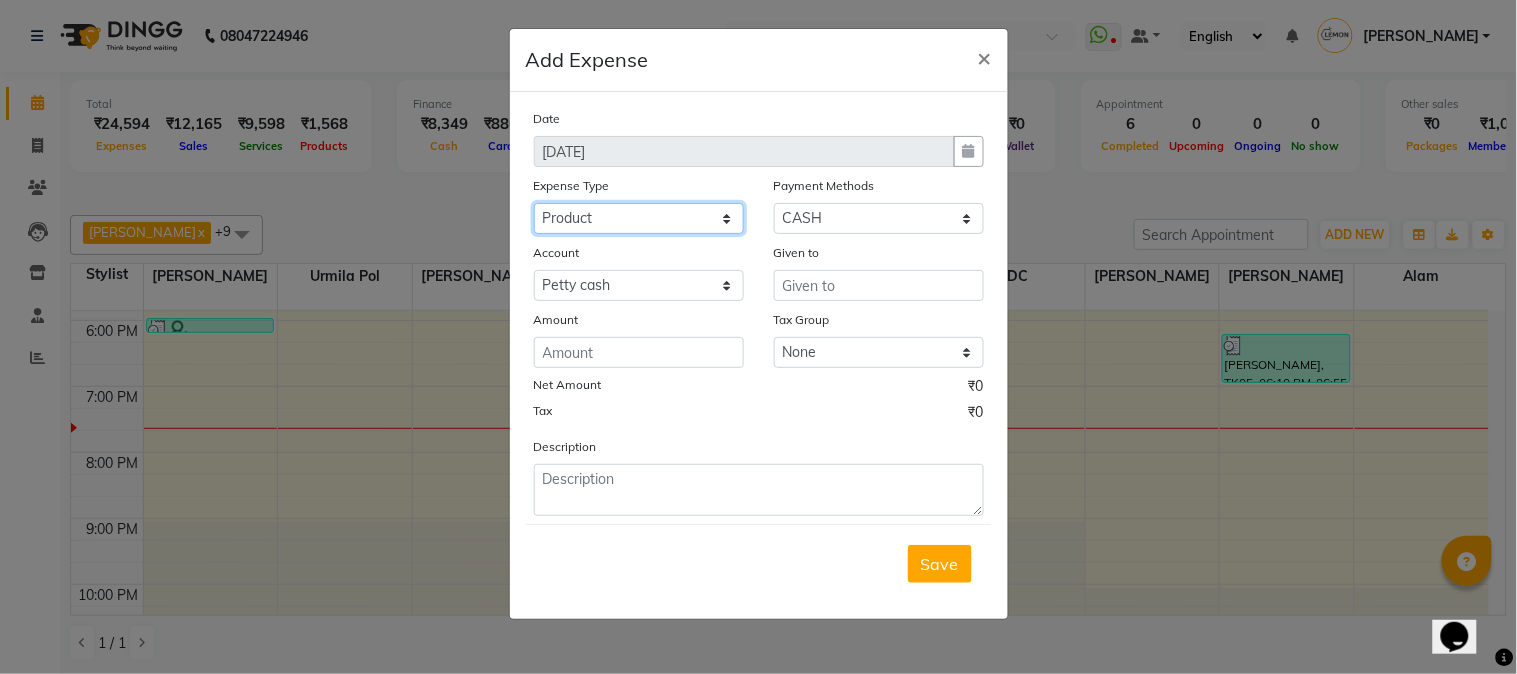 click on "Select Advance Cash transfer to hub Laundry Loan Membership Milk Miscellaneous MONTHLY GROCERY Prepaid Product Tip" 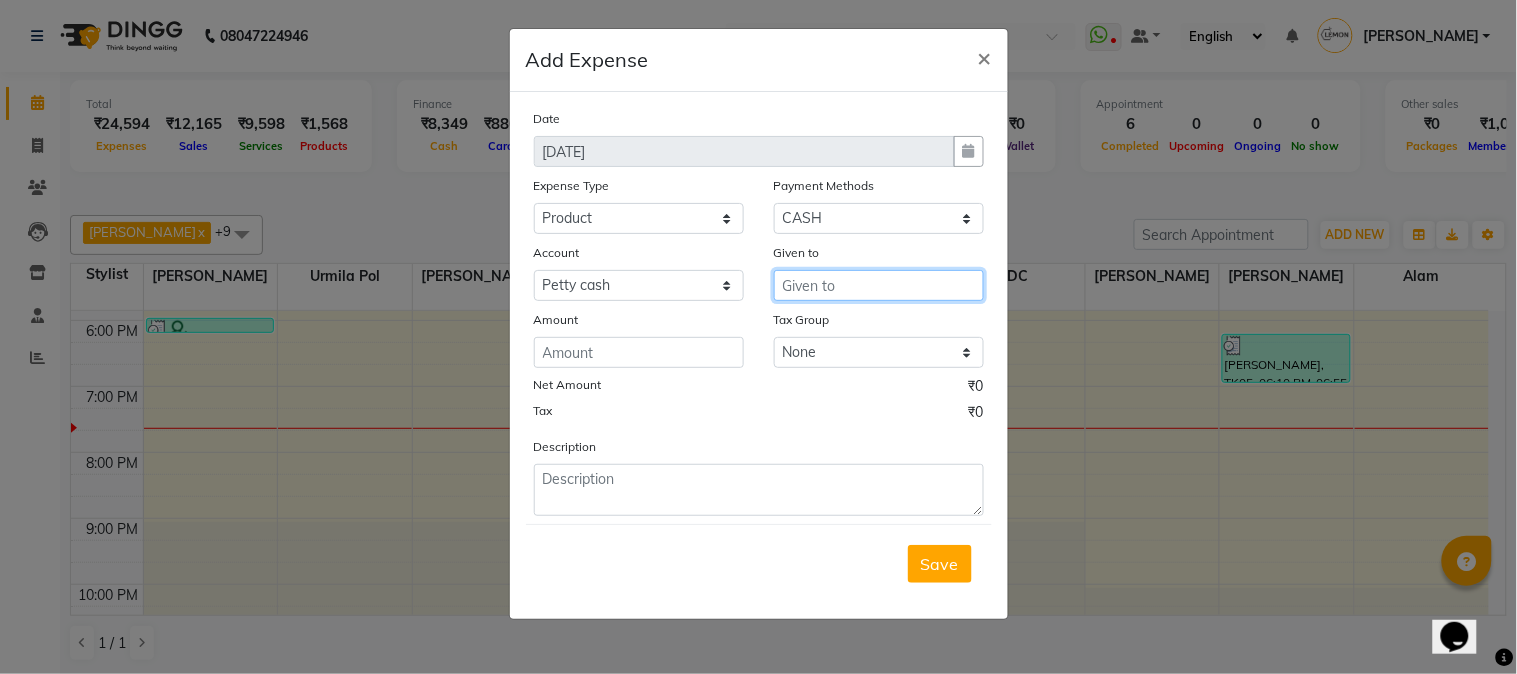 click at bounding box center (879, 285) 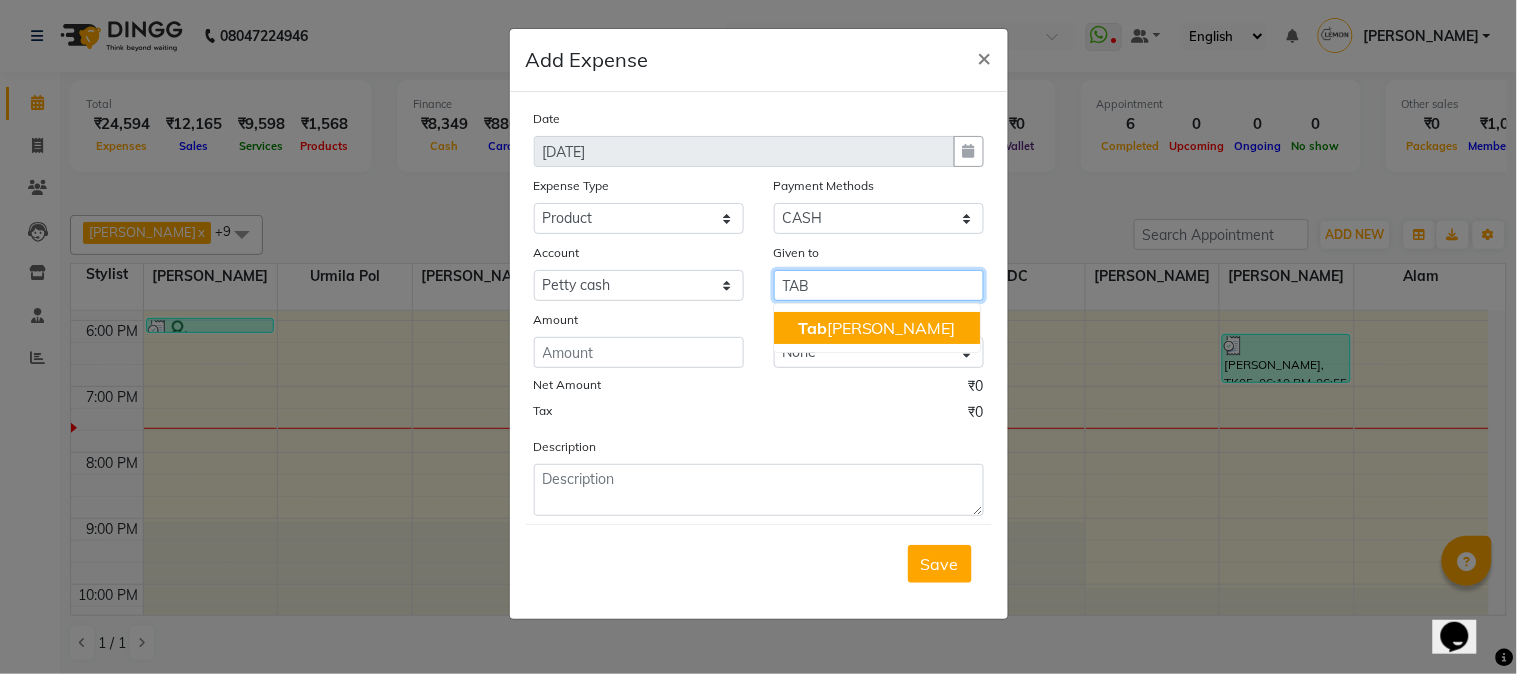 click on "Tab" 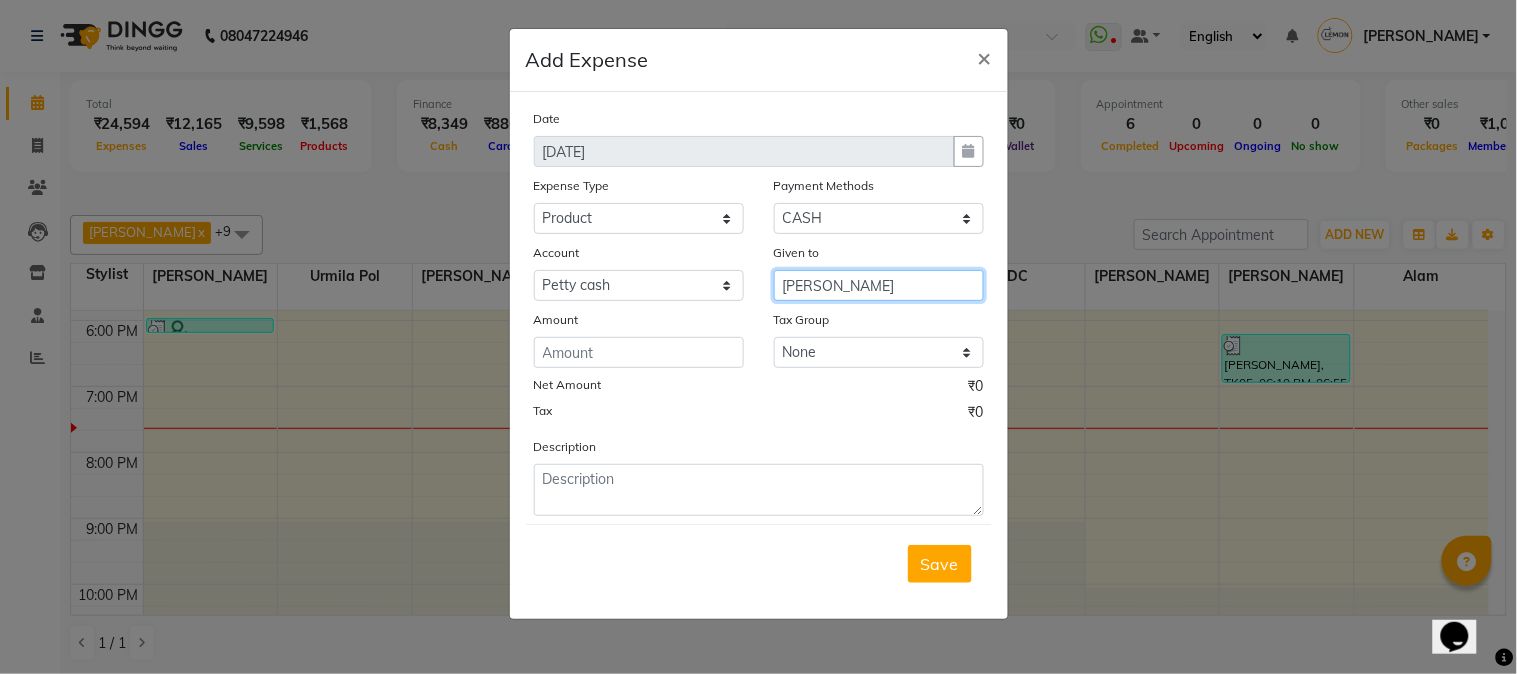 type on "[PERSON_NAME]" 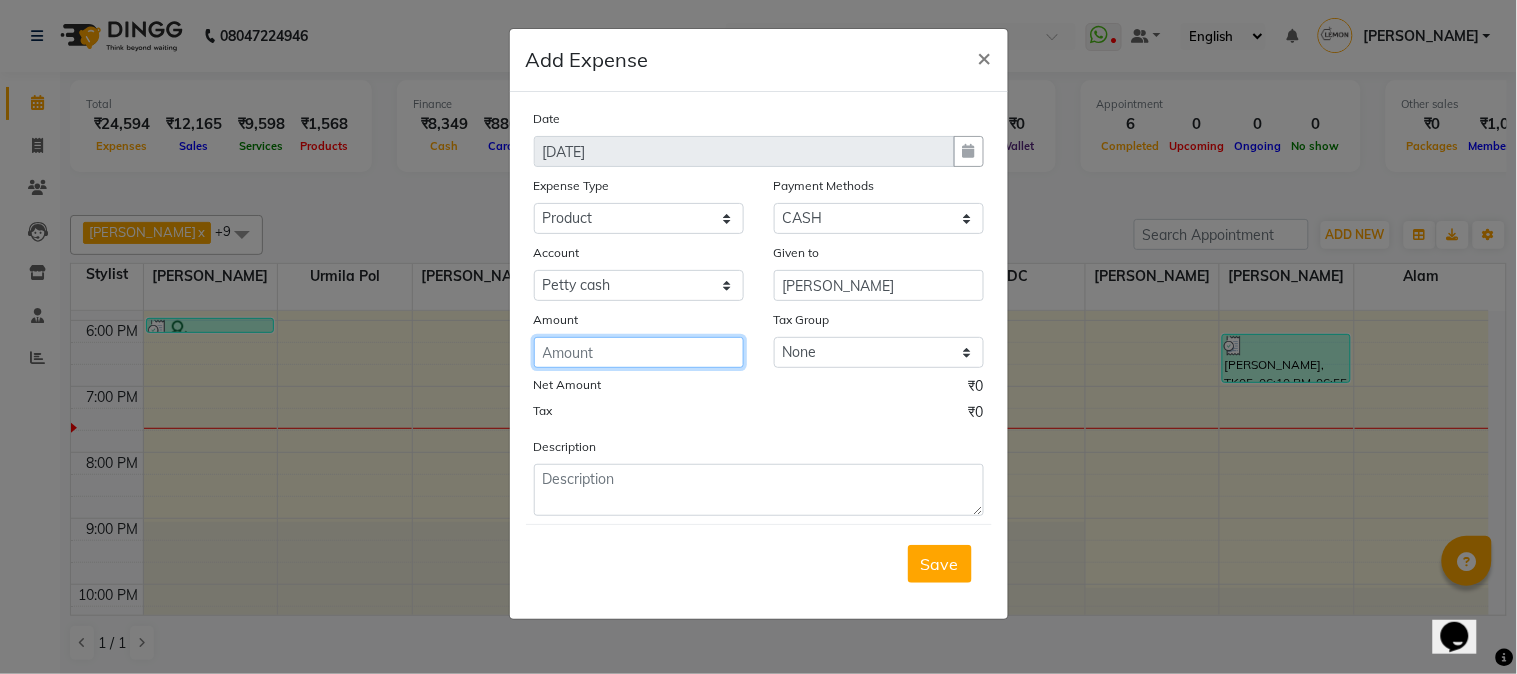 click 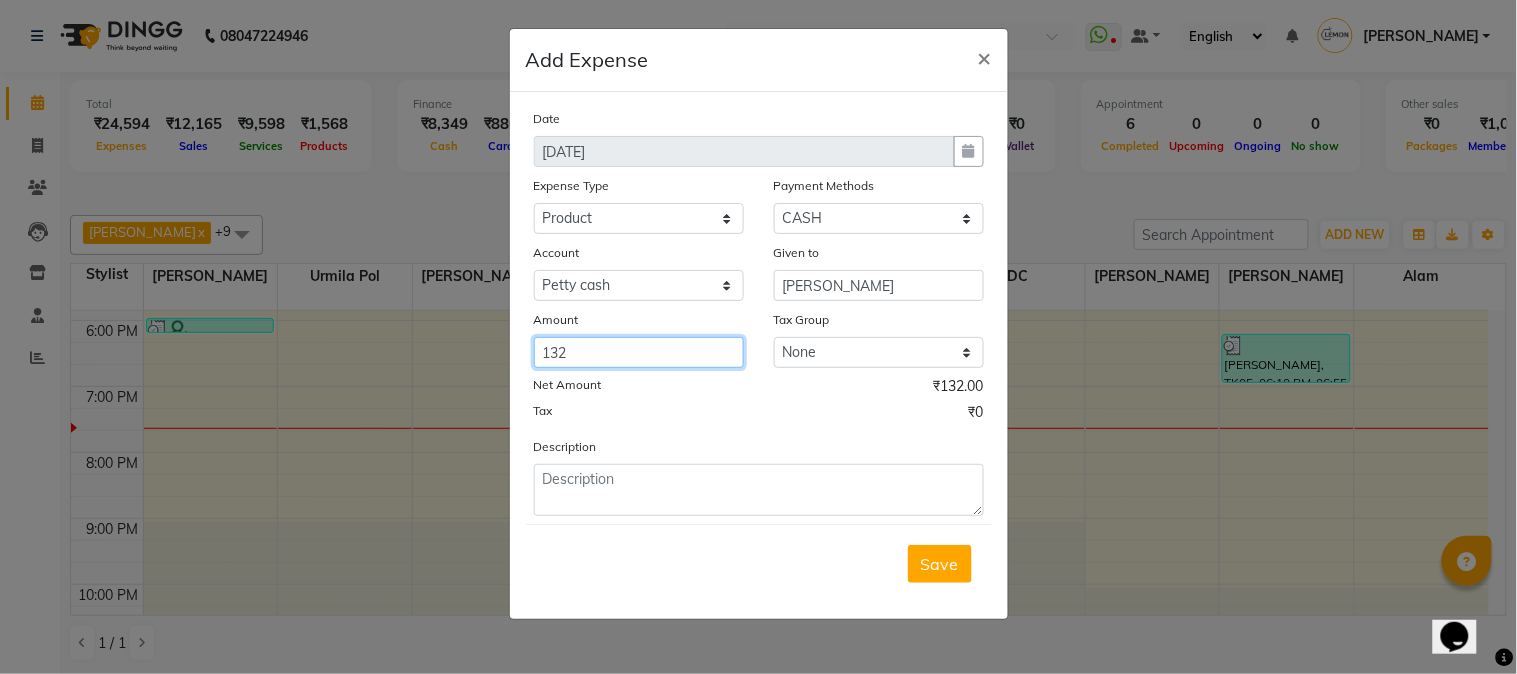 type on "132" 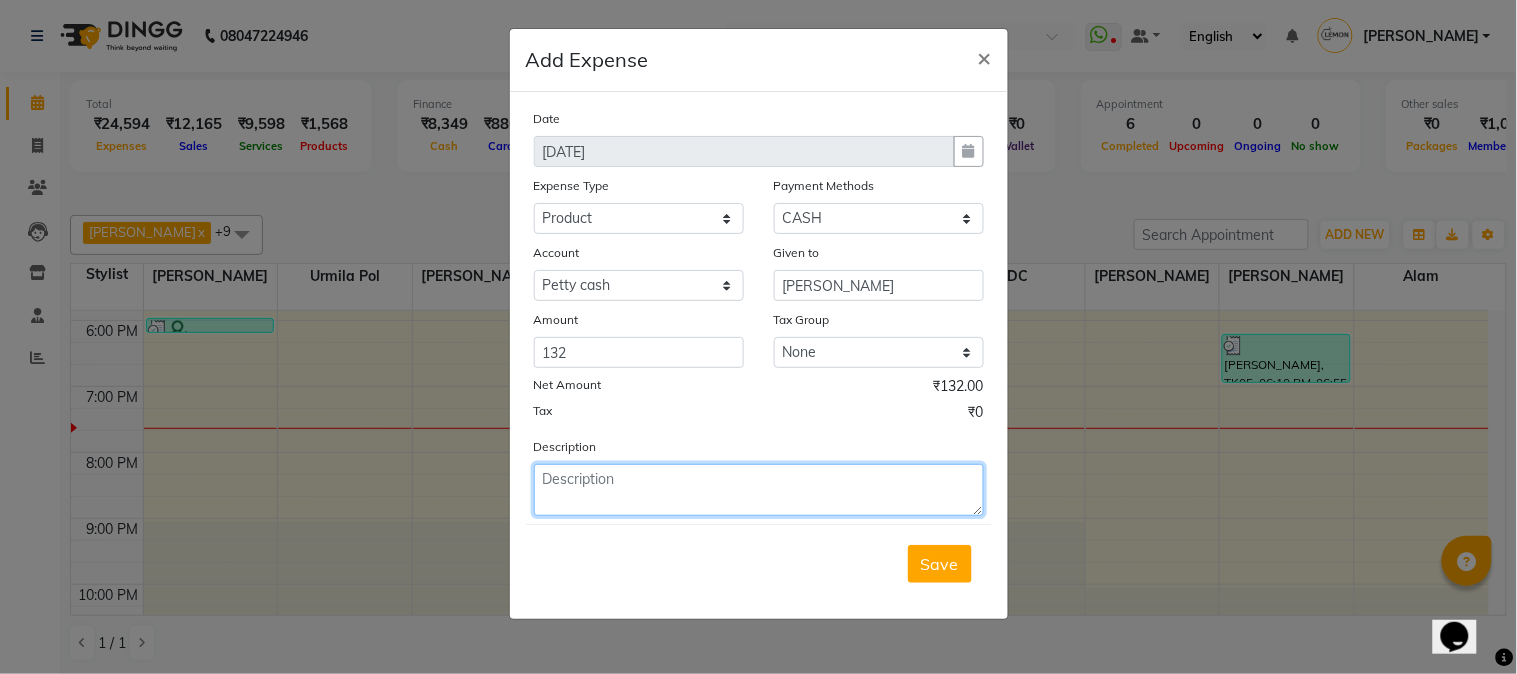 click 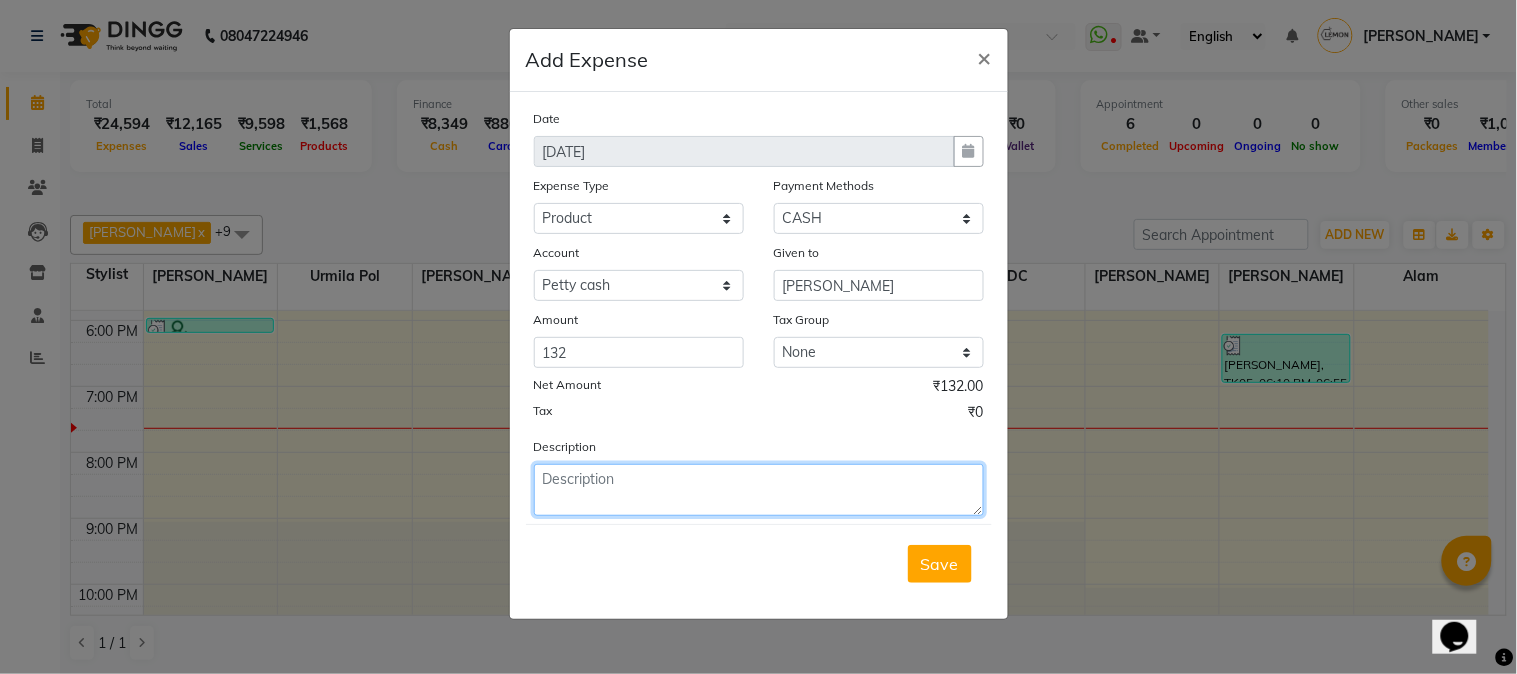 paste on "Invoice : V/2025-26/1093" 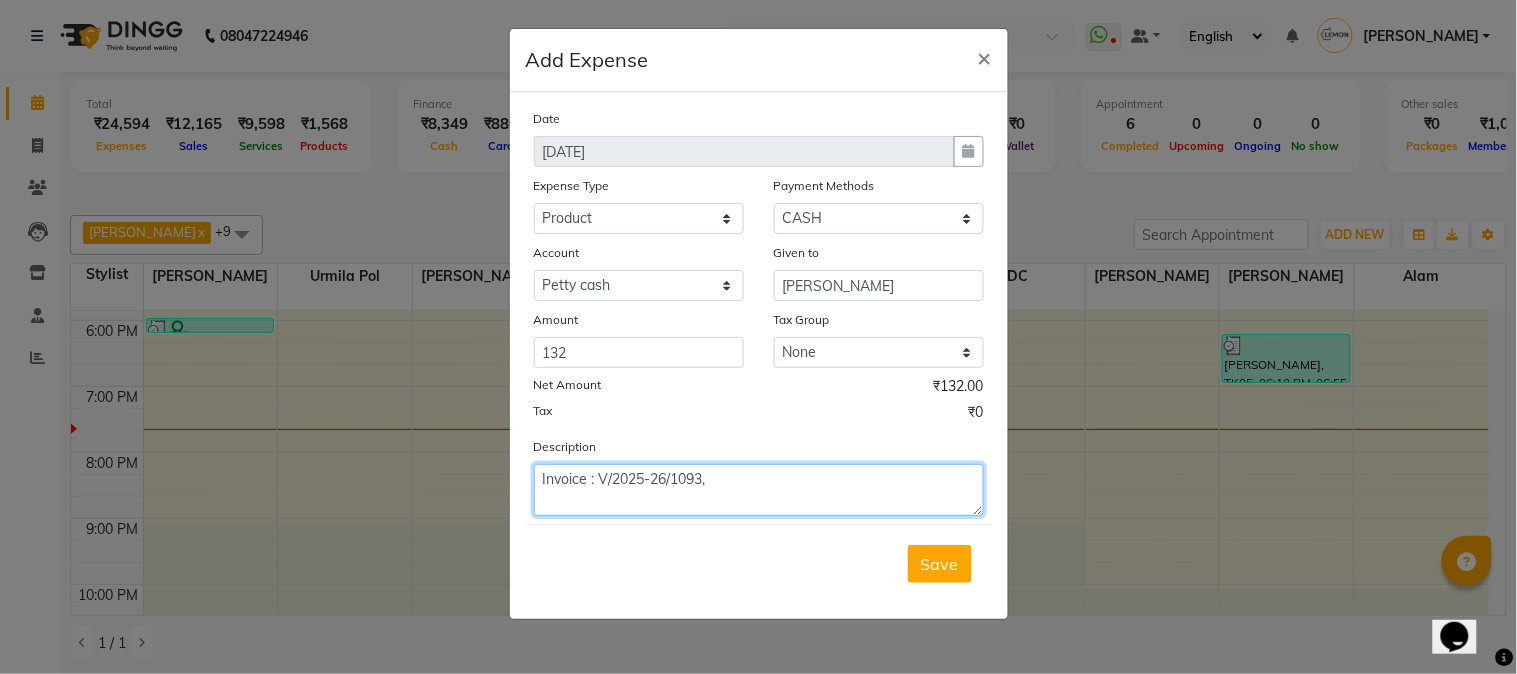 paste on "Invoice : V/2025-26/1743" 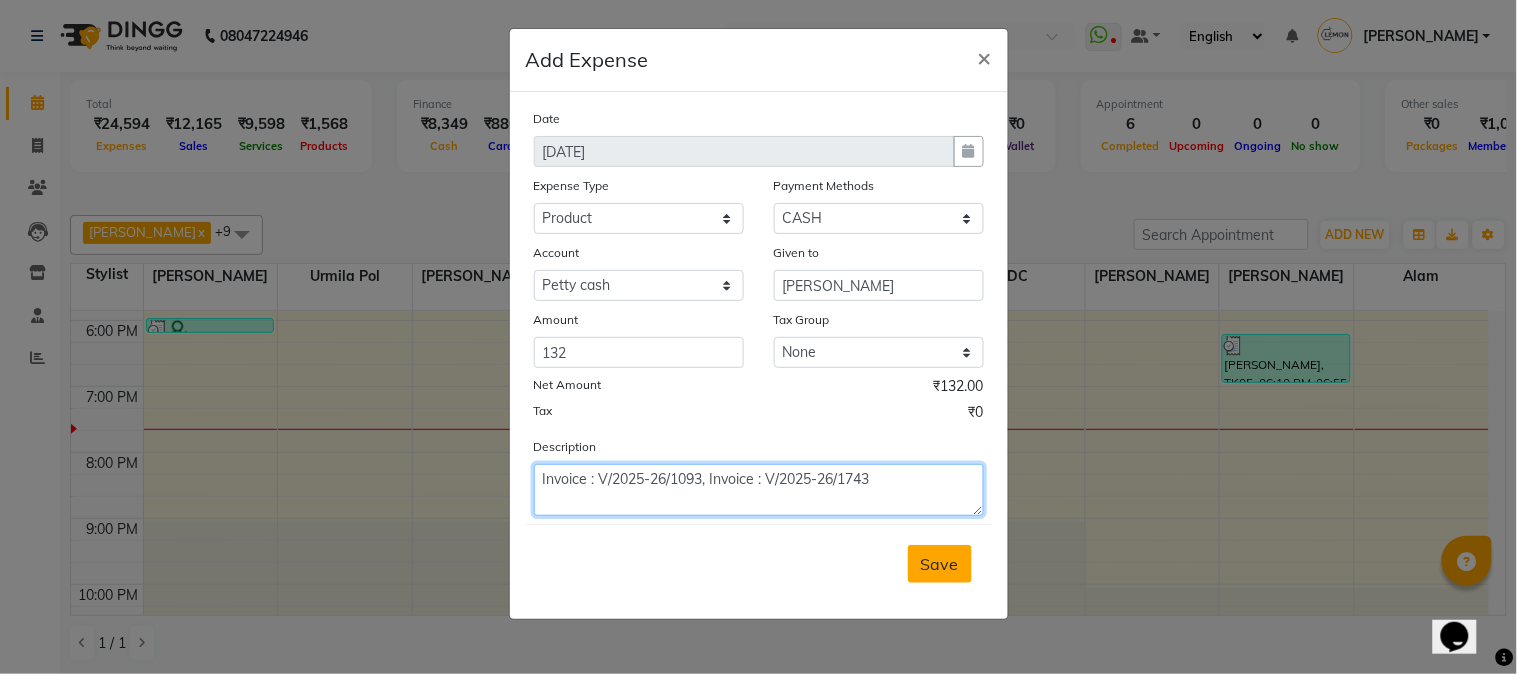 type on "Invoice : V/2025-26/1093, Invoice : V/2025-26/1743" 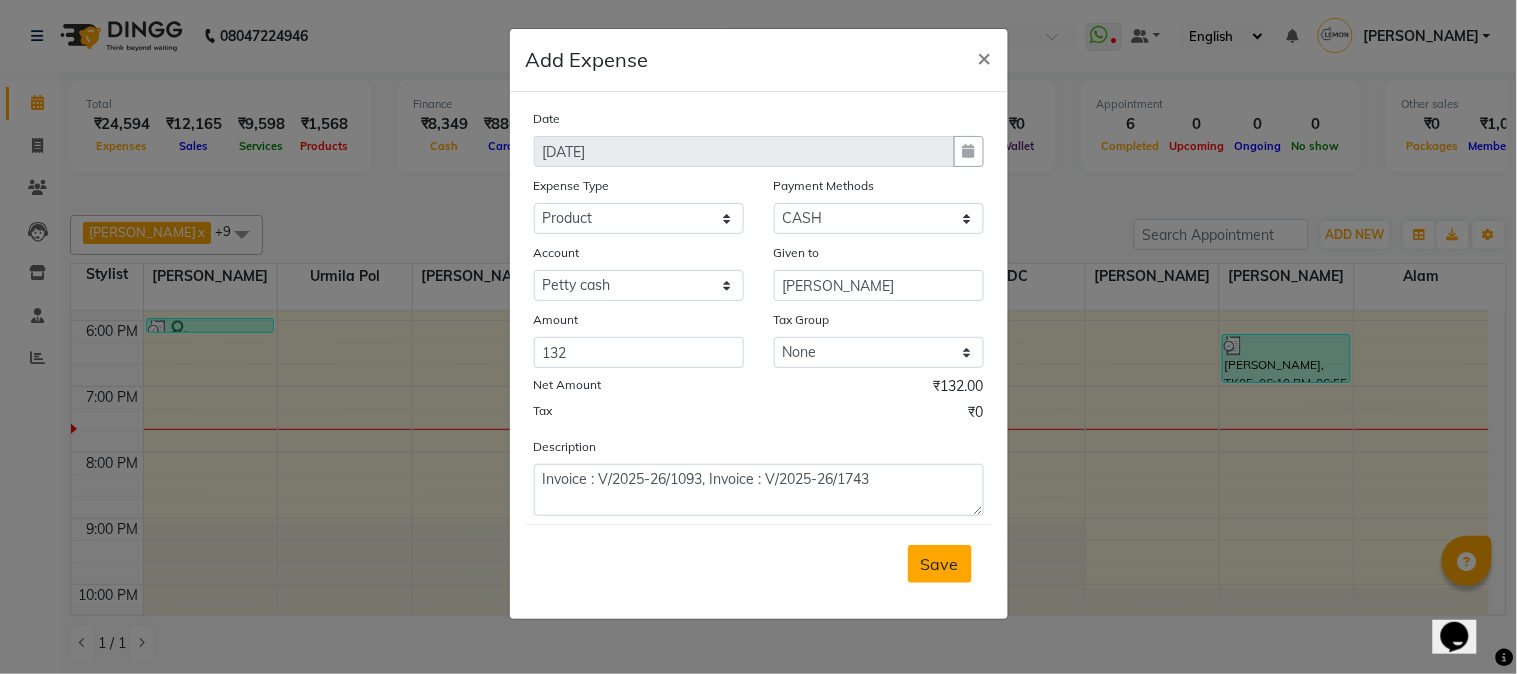 click on "Save" at bounding box center [940, 564] 